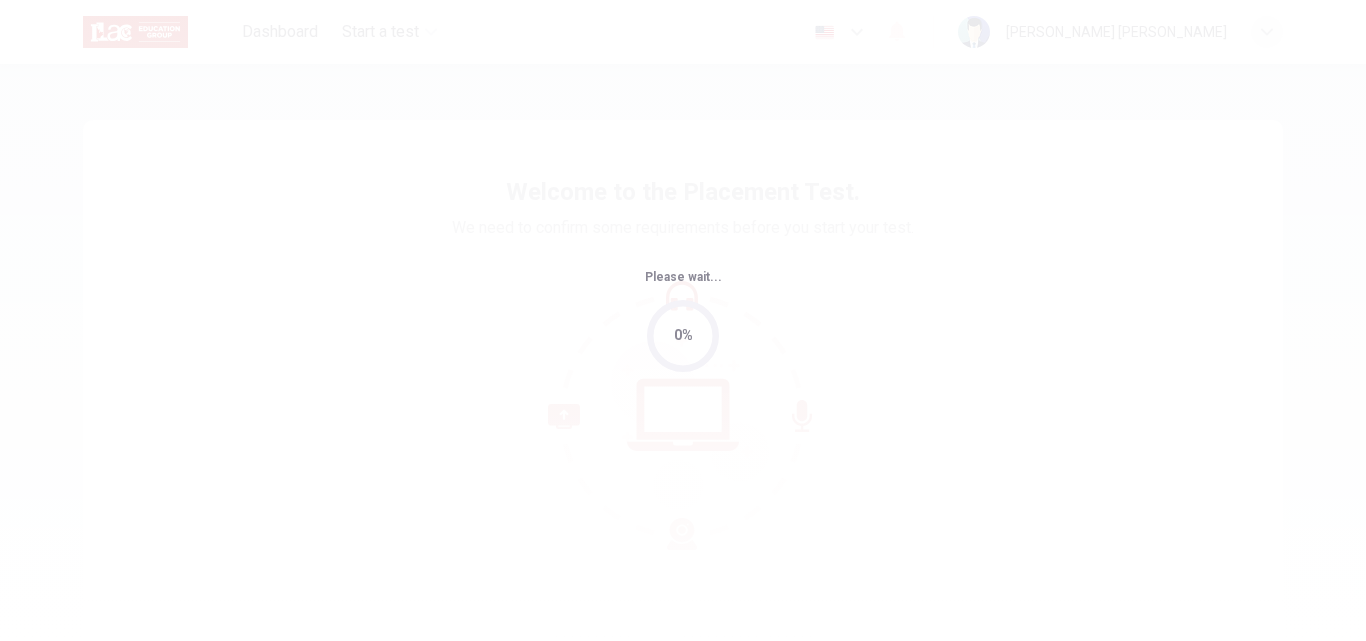 scroll, scrollTop: 0, scrollLeft: 0, axis: both 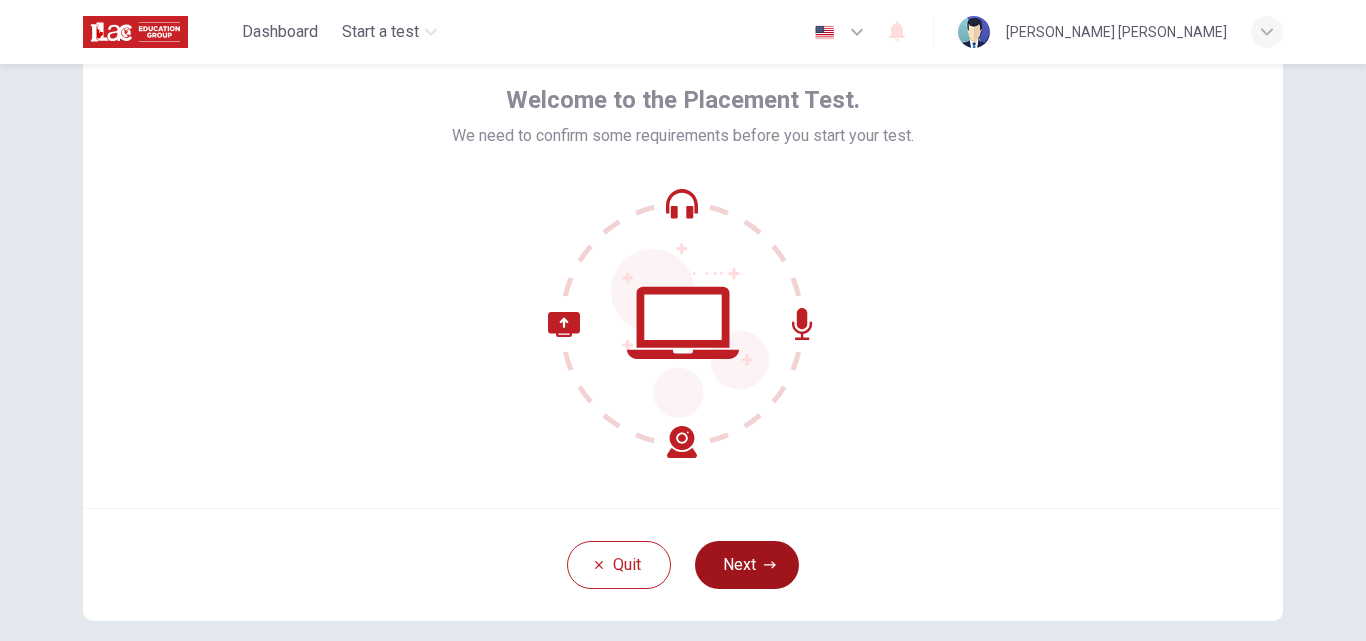 click on "Next" at bounding box center (747, 565) 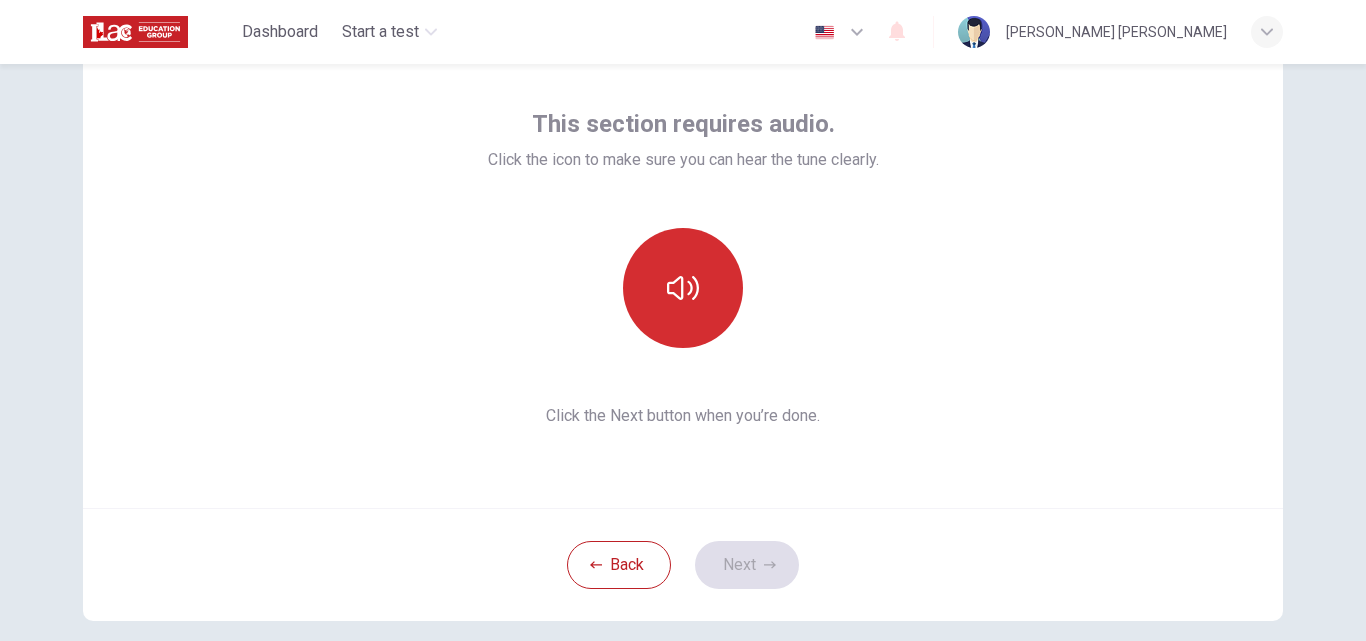 click at bounding box center (683, 288) 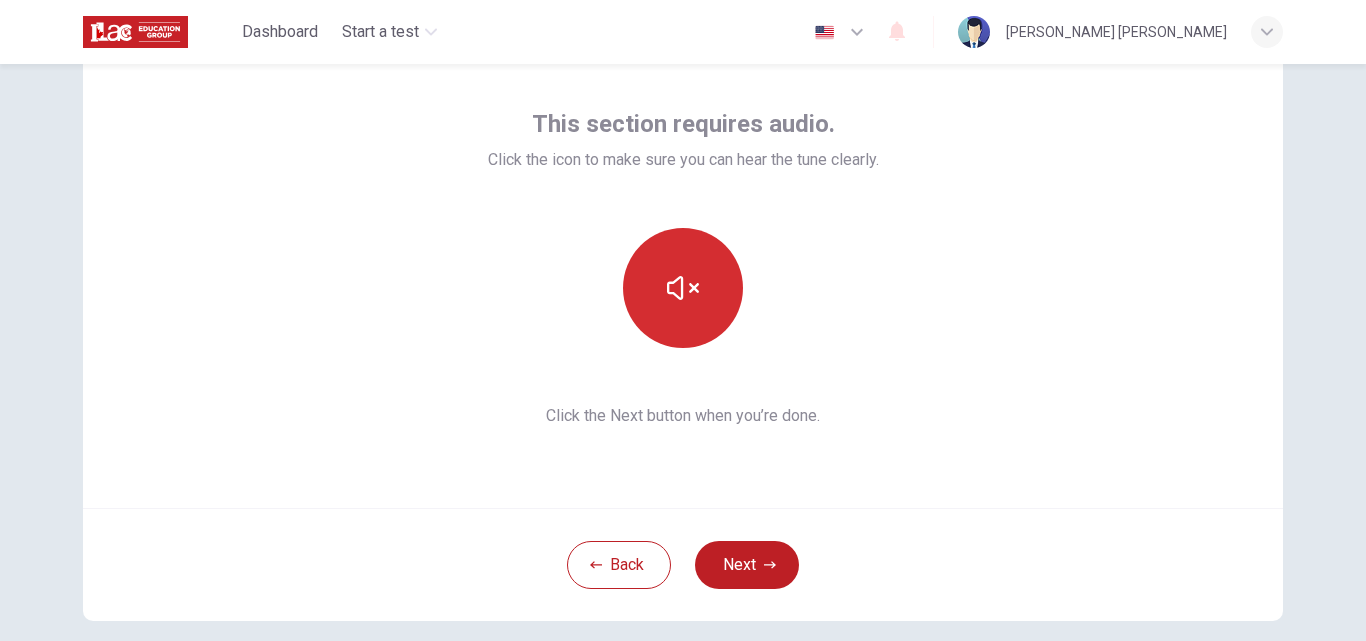 type 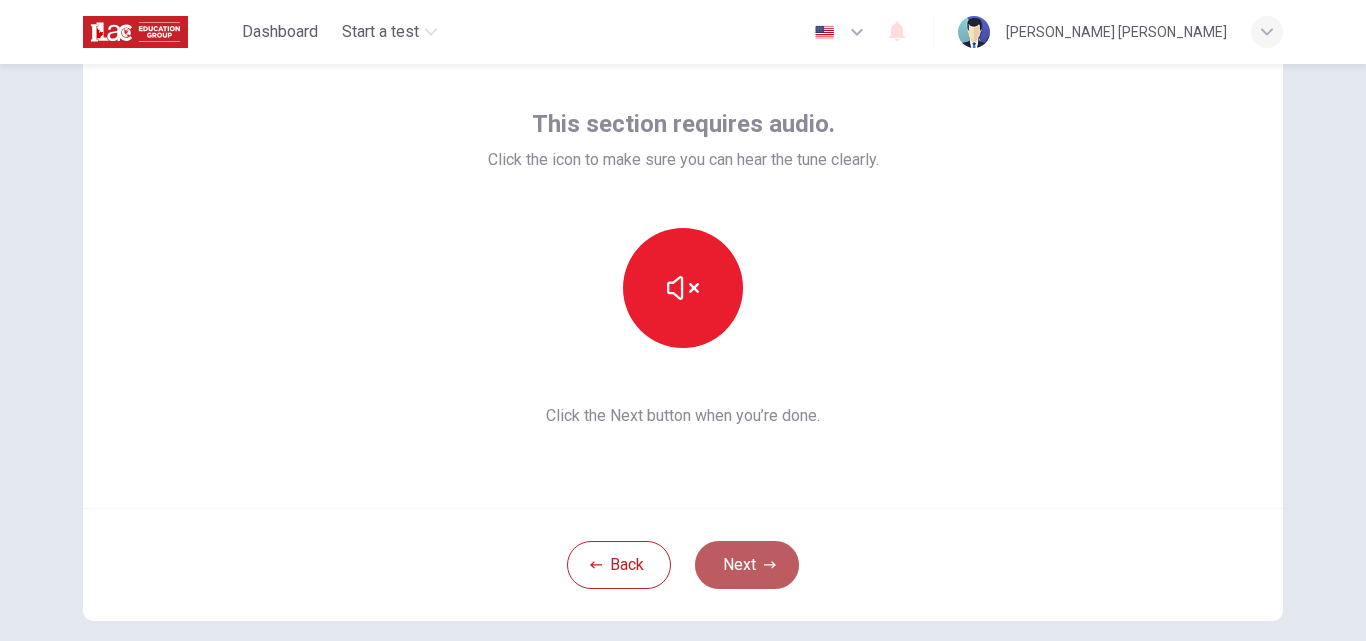 click on "Next" at bounding box center [747, 565] 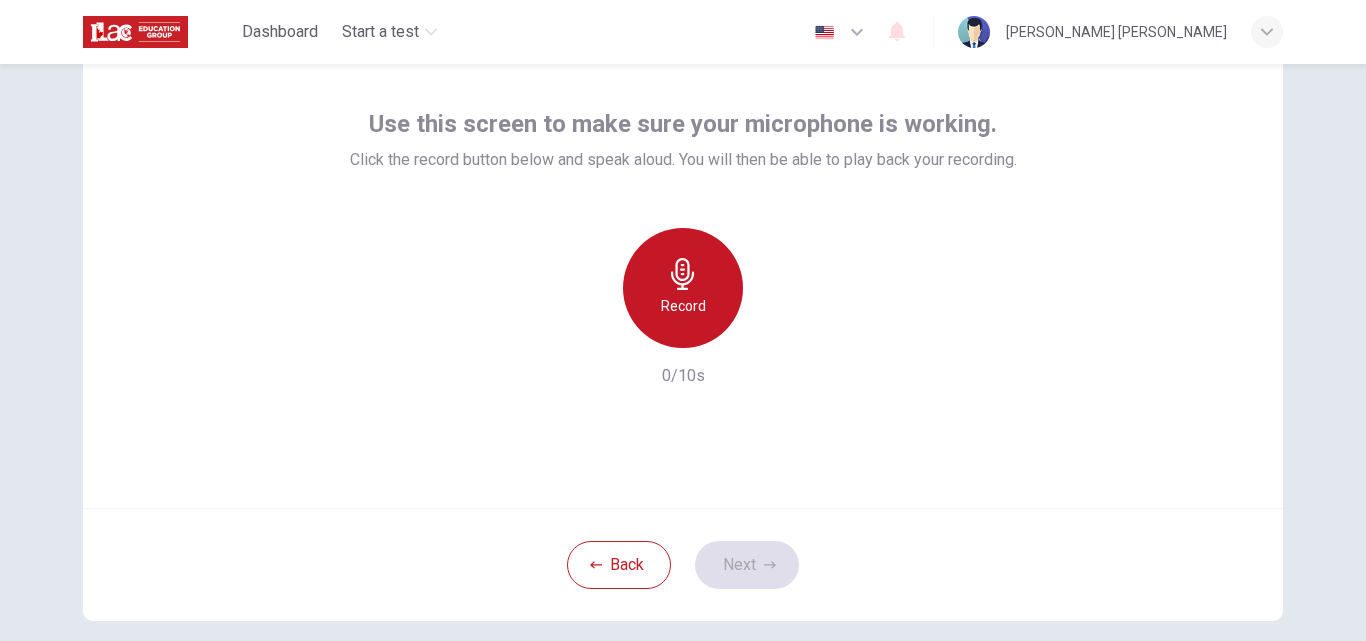 click on "Record" at bounding box center [683, 288] 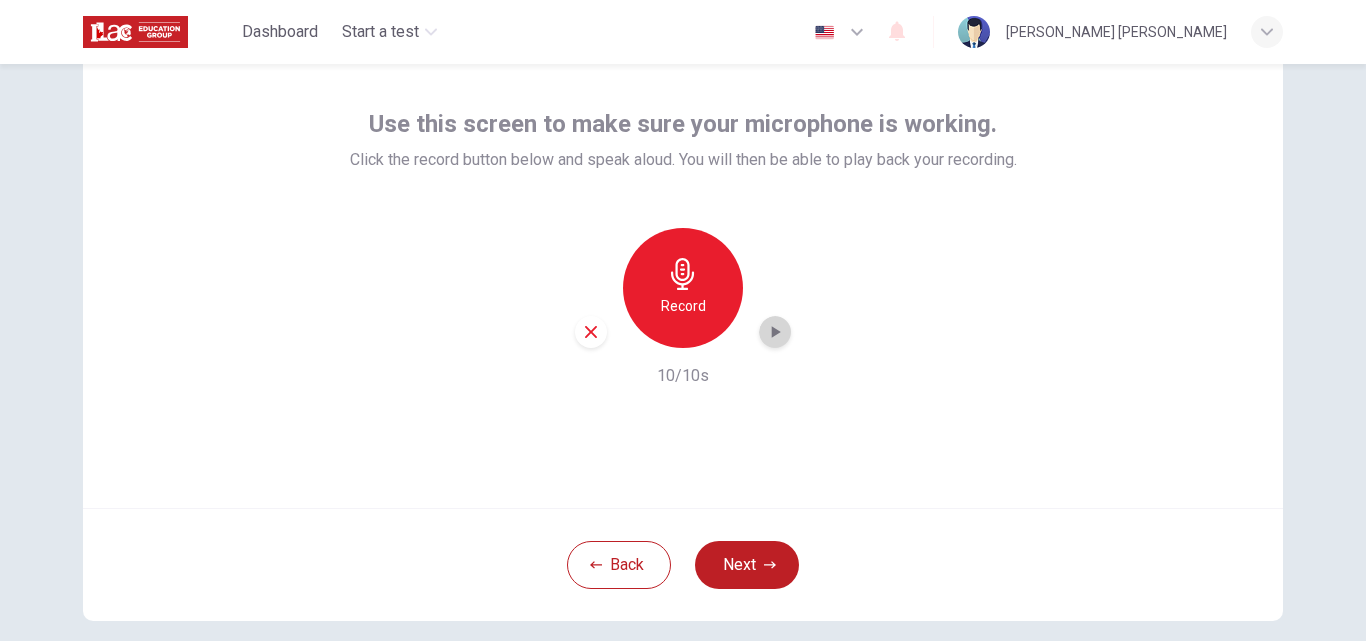 click 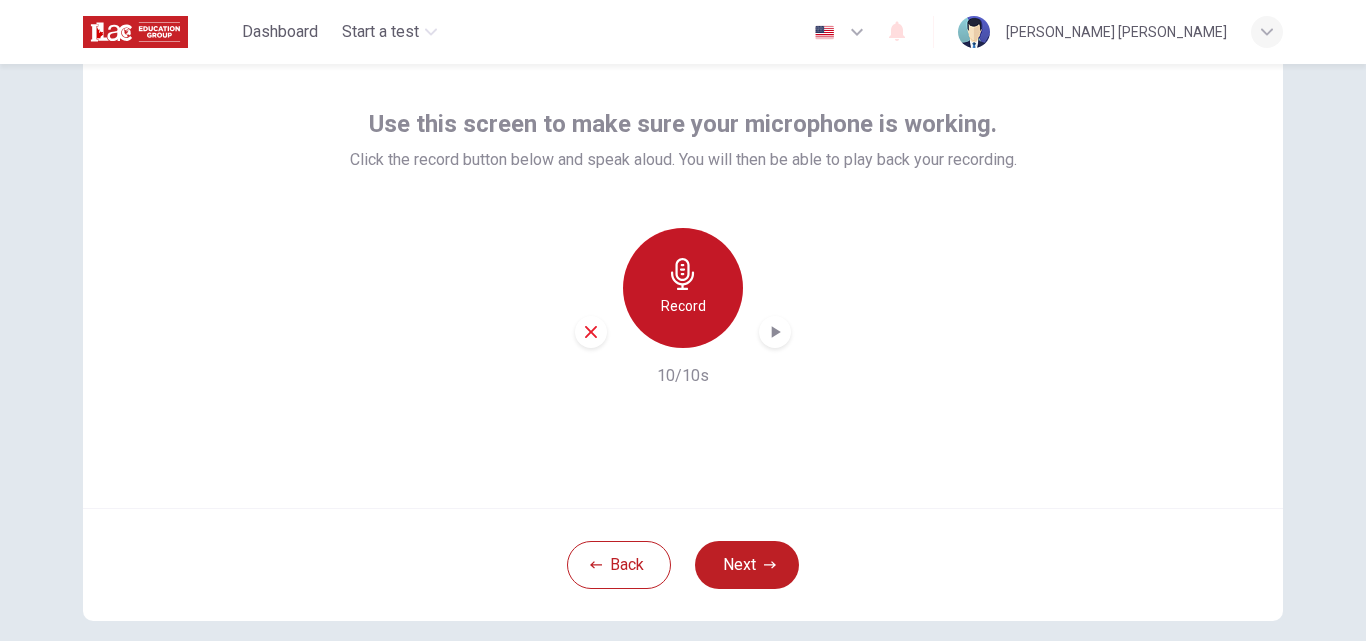 click on "Record" at bounding box center [683, 288] 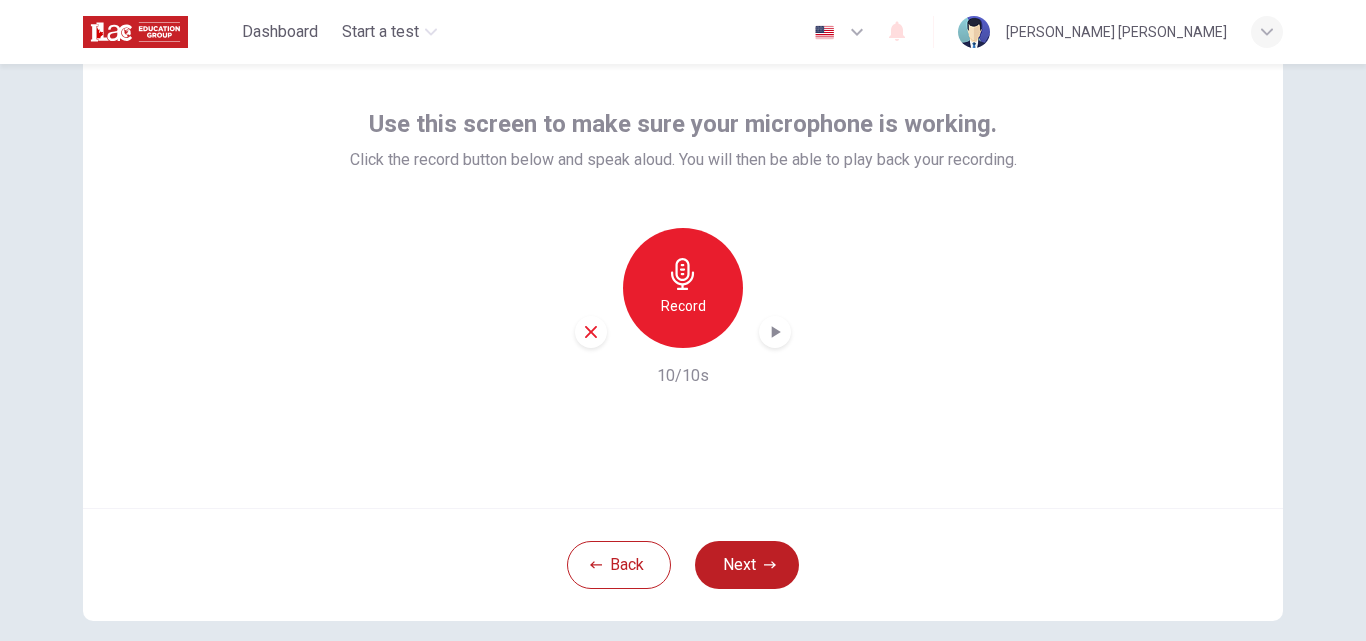 click 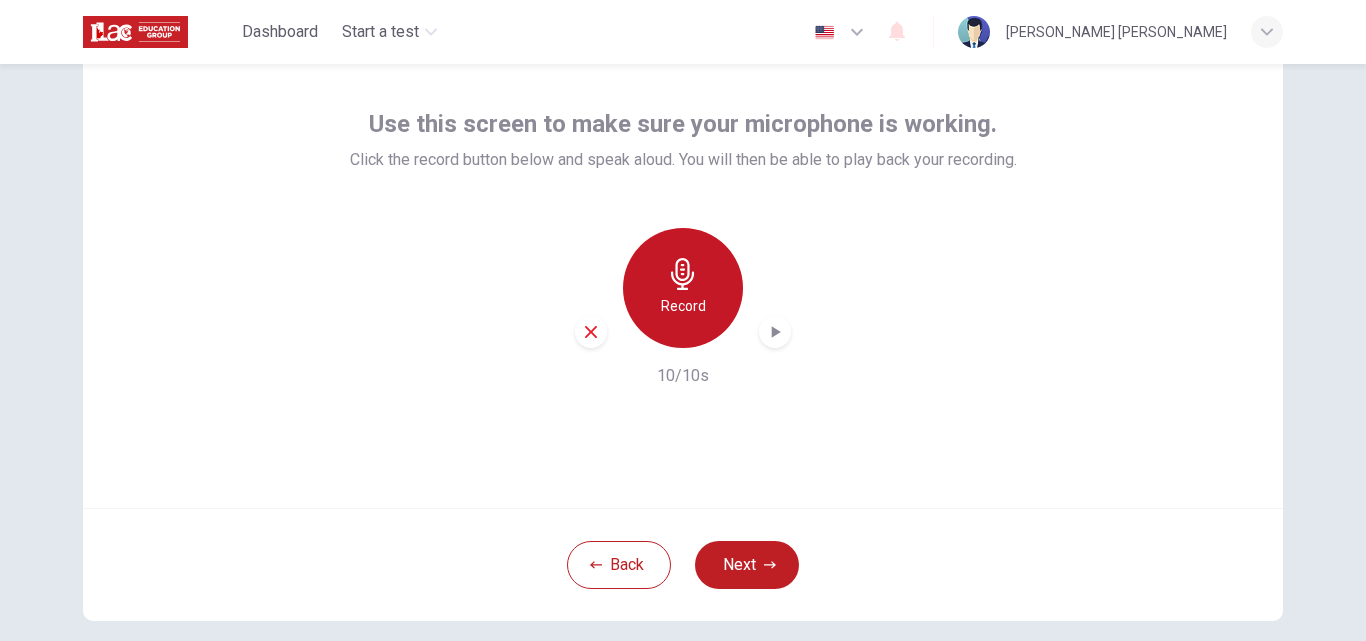 click on "Record" at bounding box center [683, 306] 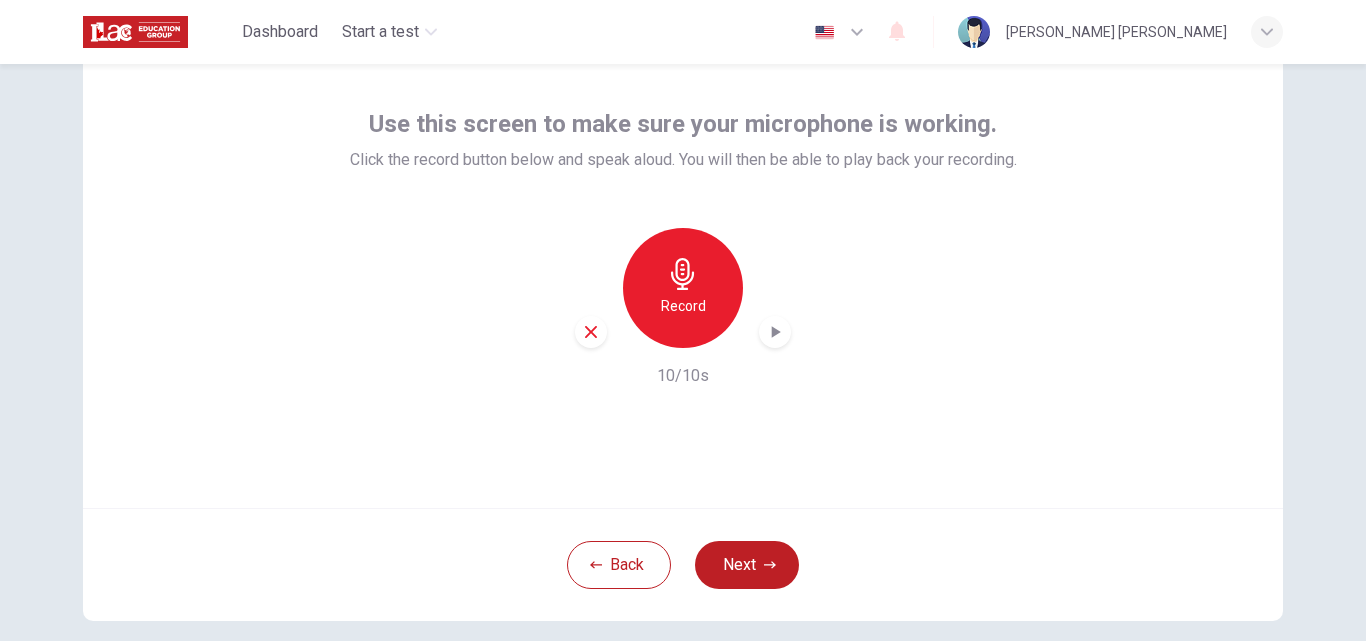 click 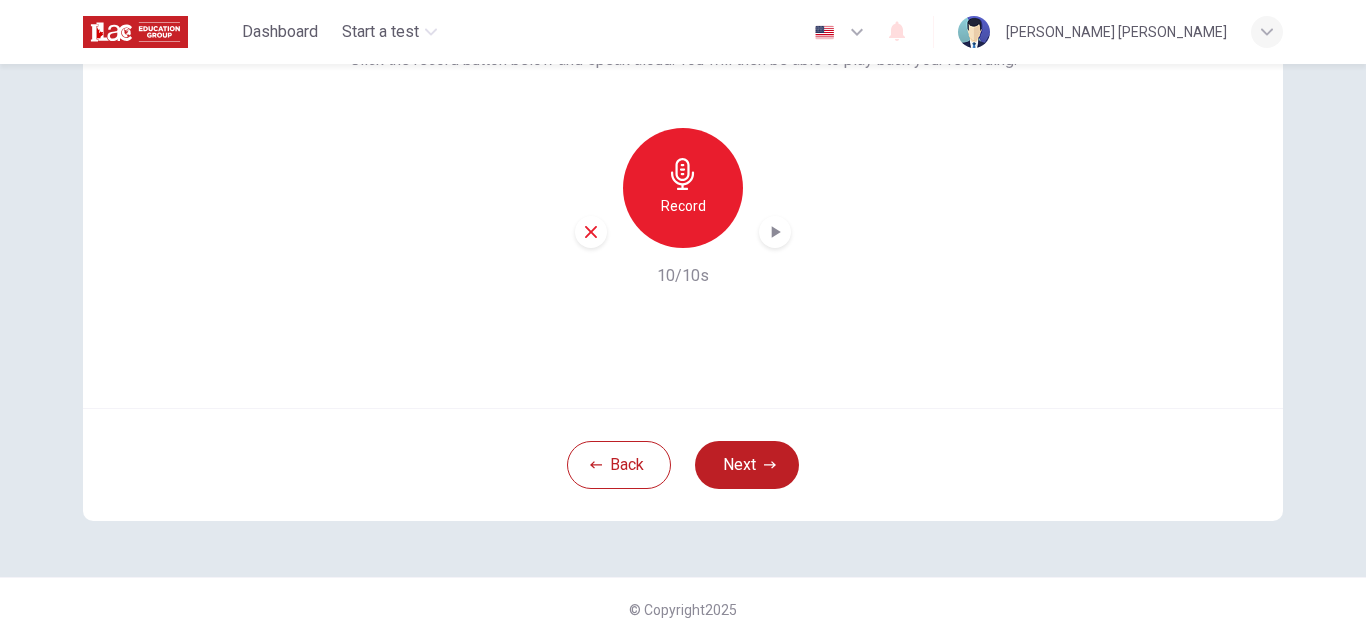 scroll, scrollTop: 92, scrollLeft: 0, axis: vertical 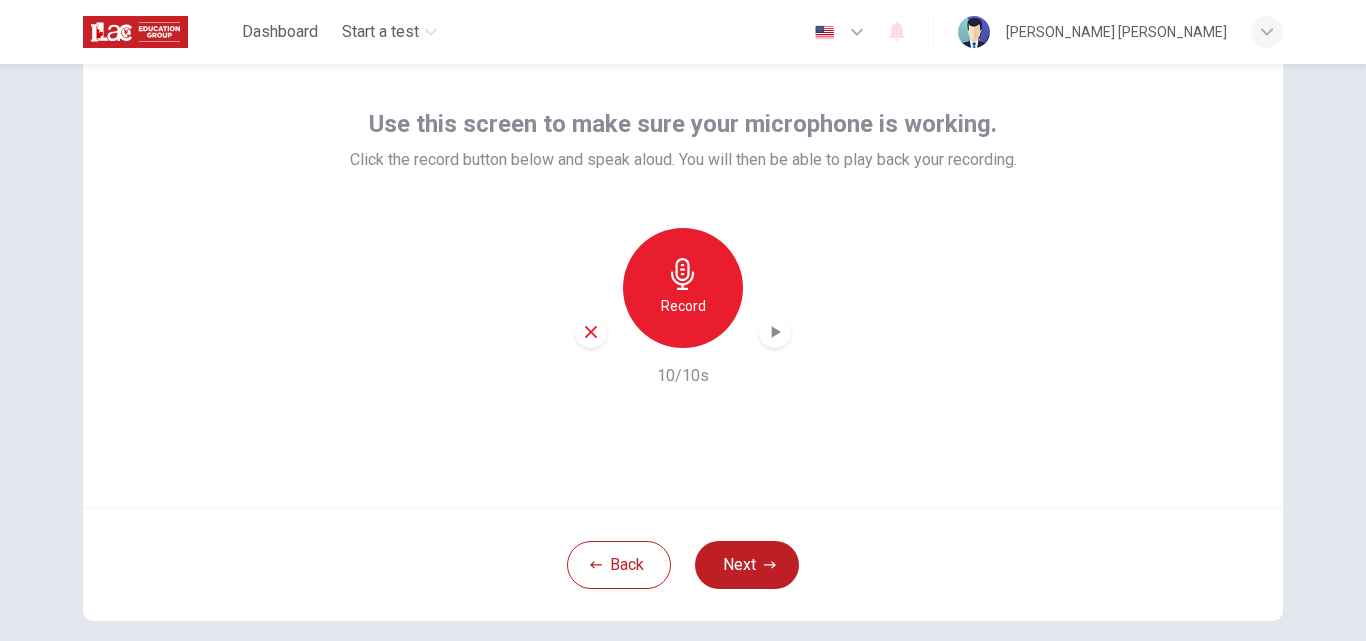 type 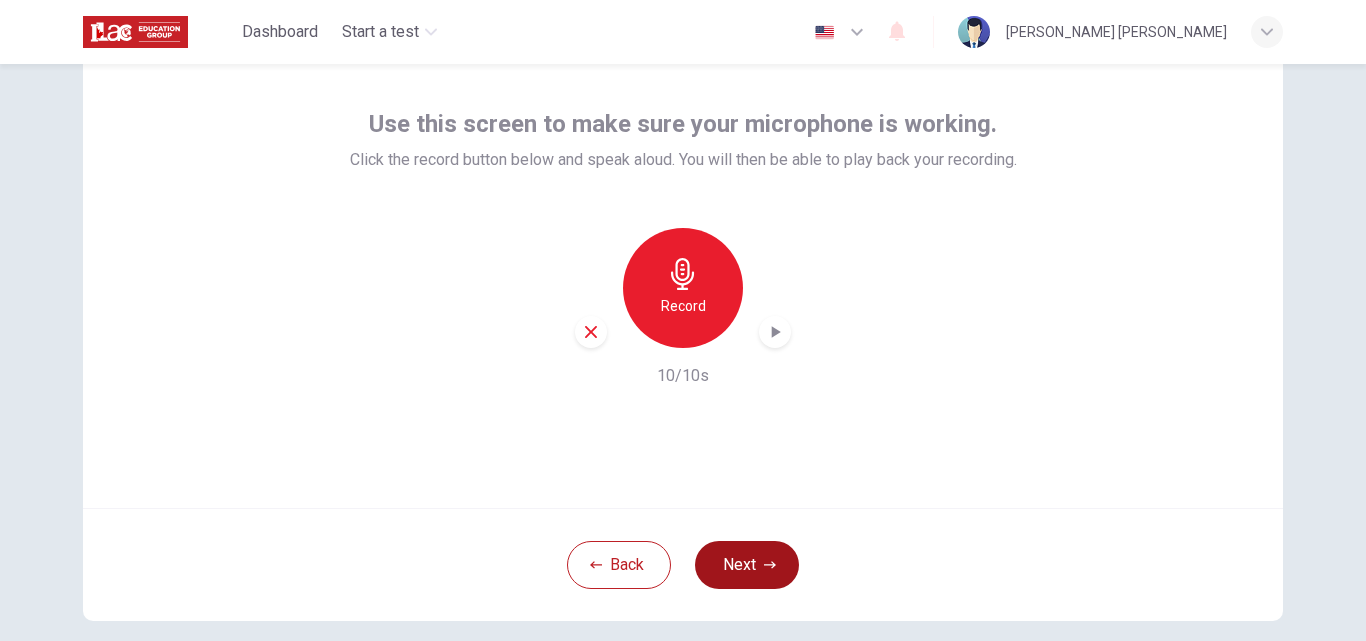 click on "Next" at bounding box center (747, 565) 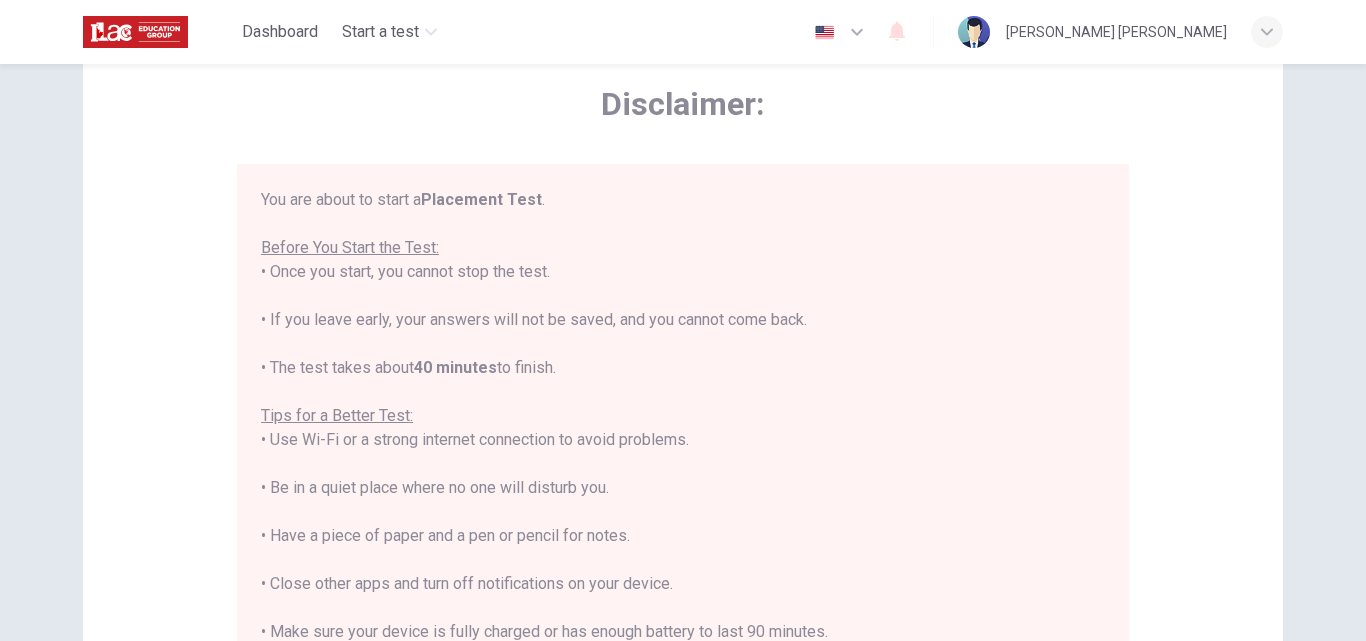 scroll, scrollTop: 23, scrollLeft: 0, axis: vertical 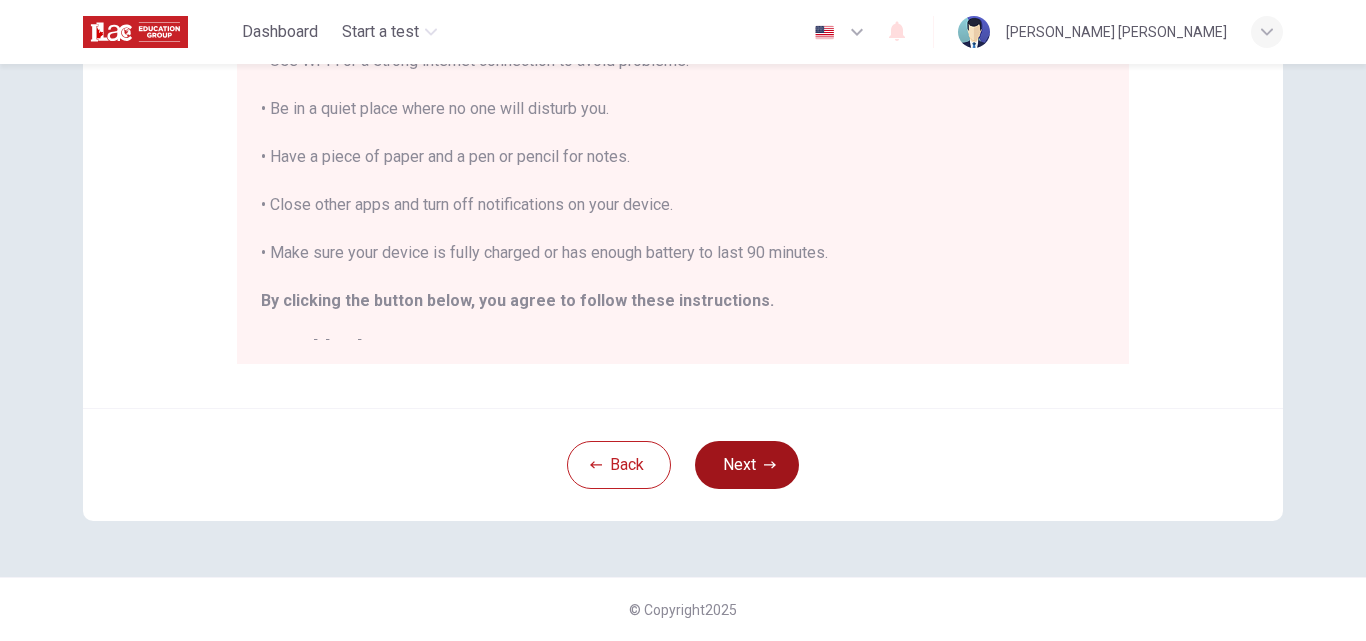 click on "Next" at bounding box center (747, 465) 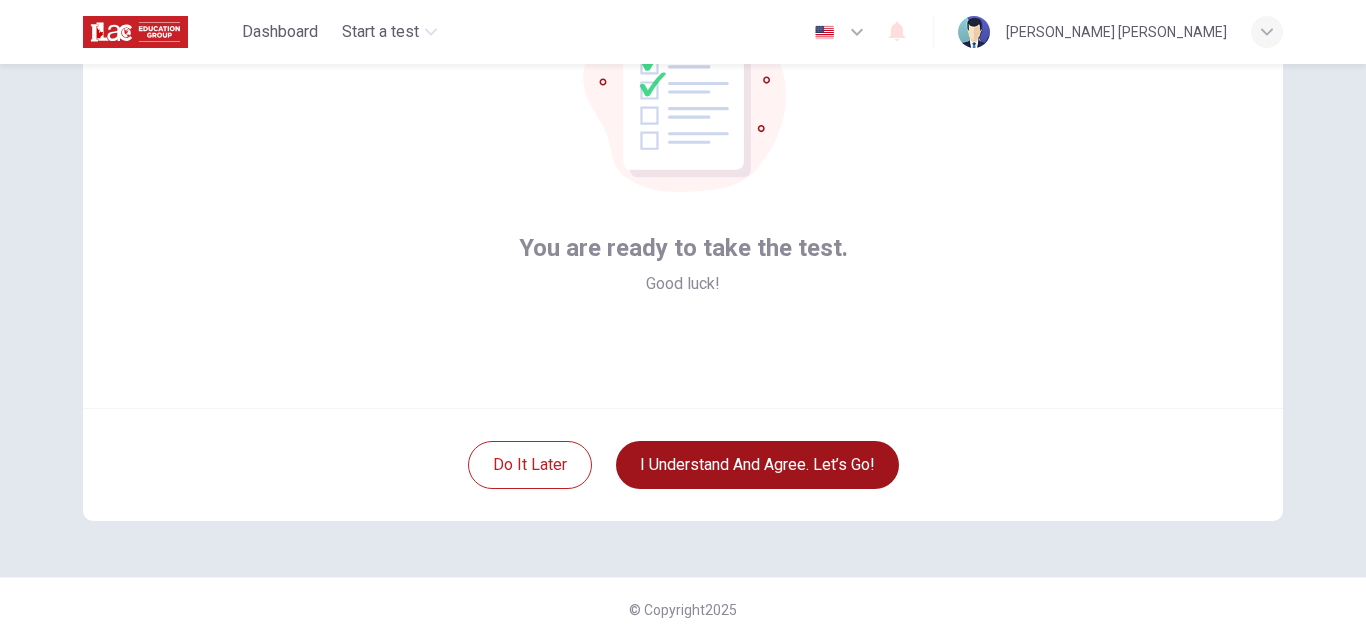 scroll, scrollTop: 92, scrollLeft: 0, axis: vertical 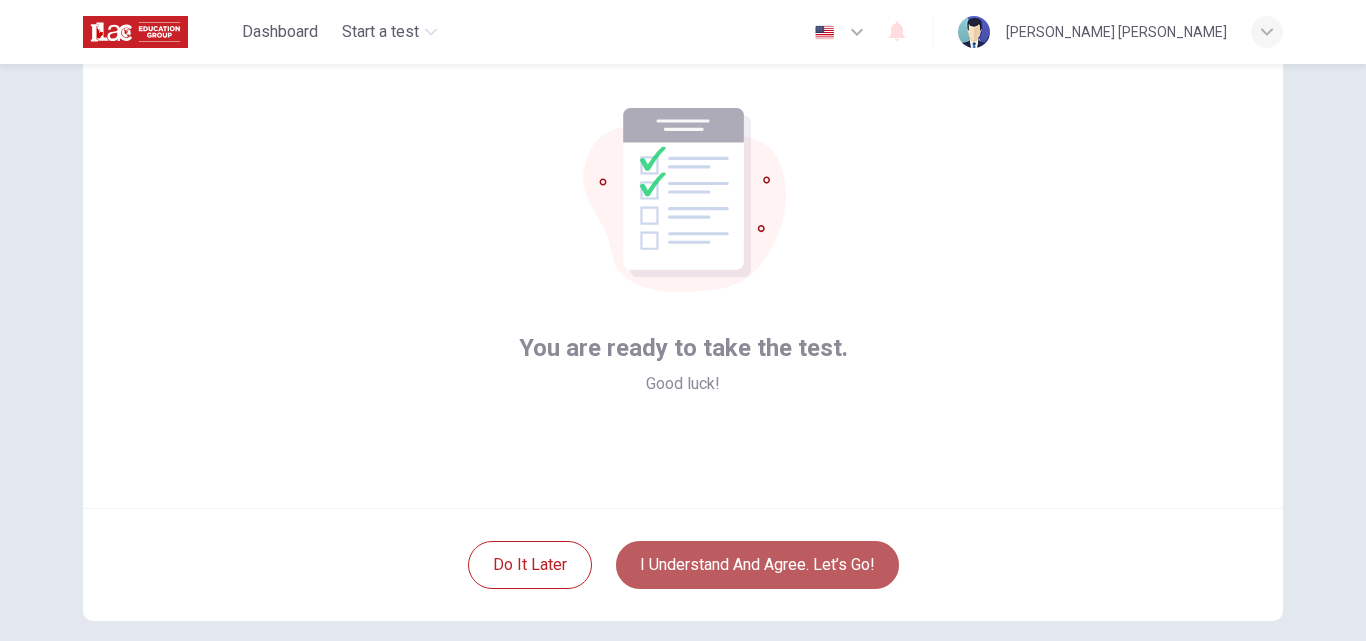 click on "I understand and agree. Let’s go!" at bounding box center (757, 565) 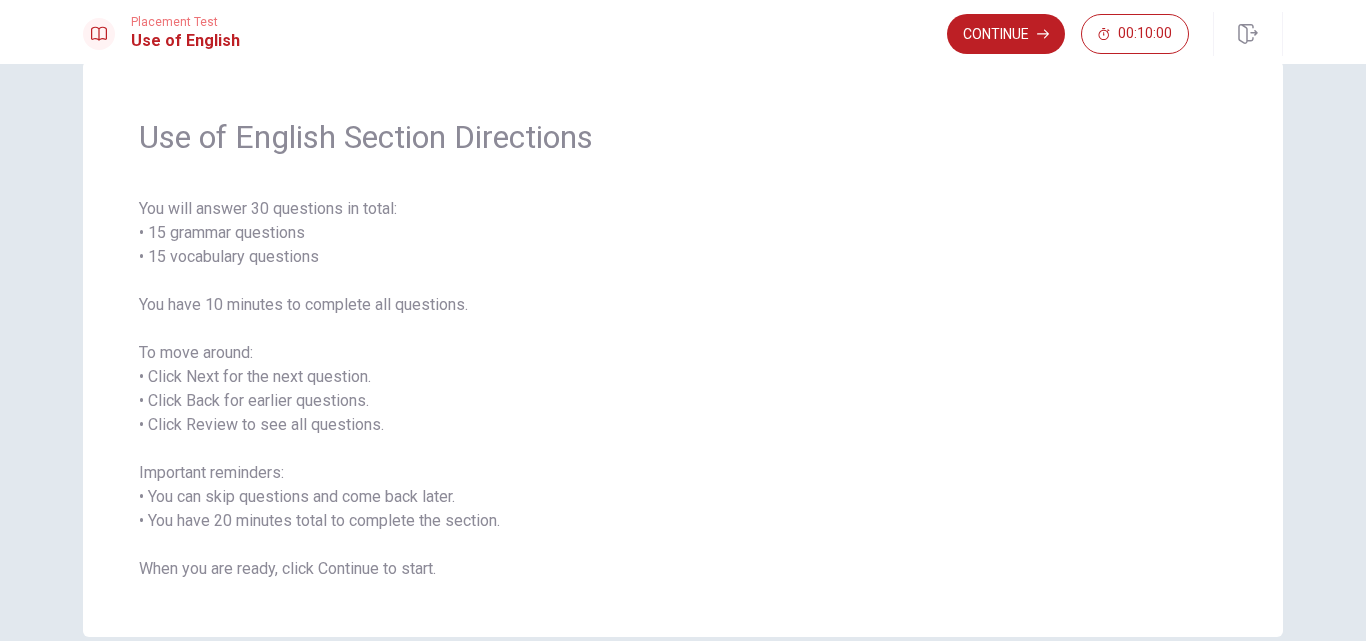 scroll, scrollTop: 143, scrollLeft: 0, axis: vertical 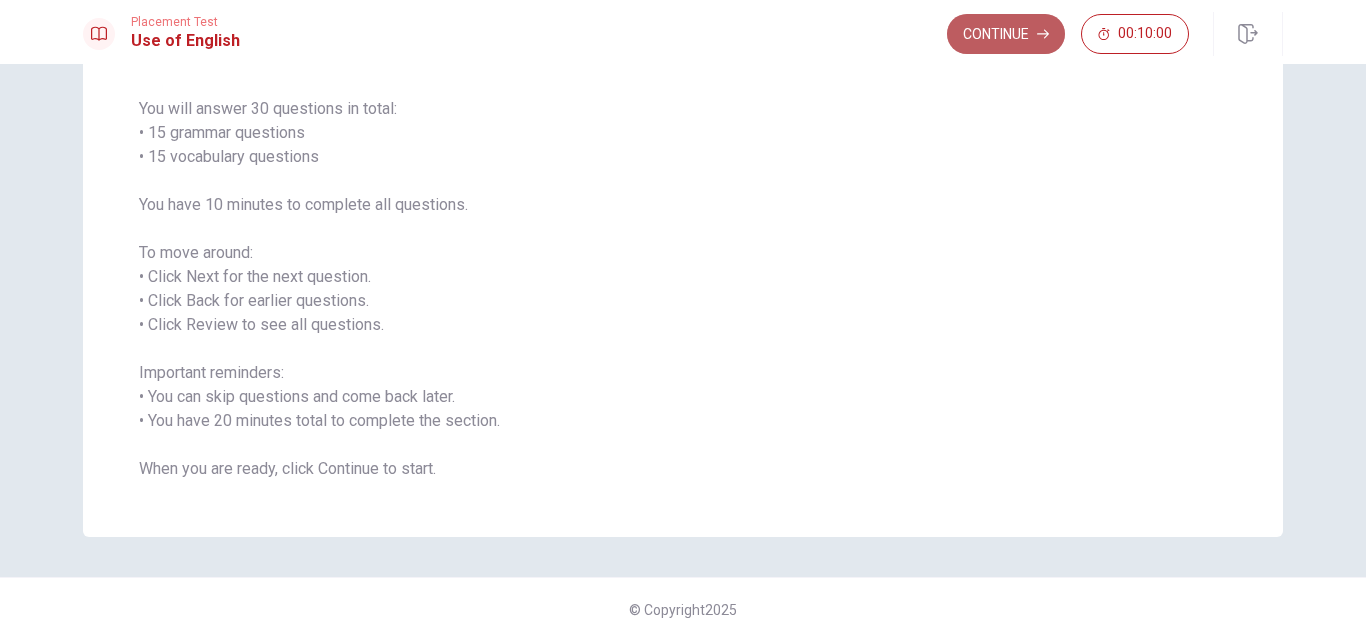 click on "Continue" at bounding box center [1006, 34] 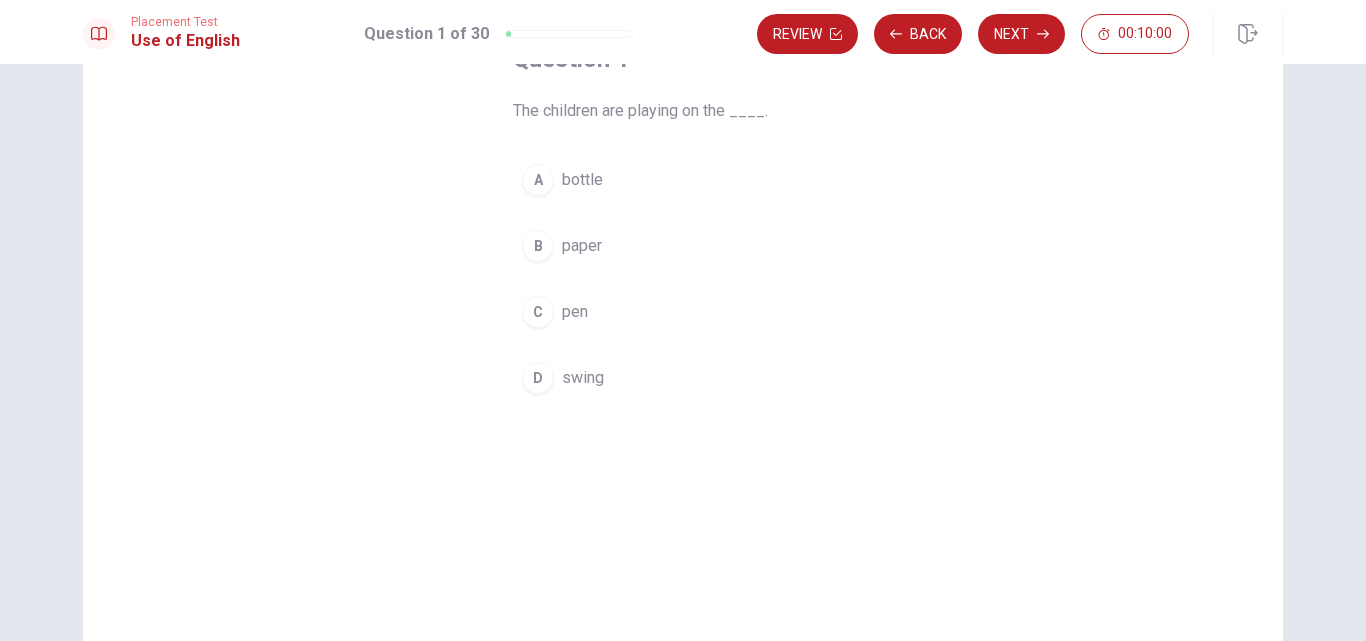scroll, scrollTop: 43, scrollLeft: 0, axis: vertical 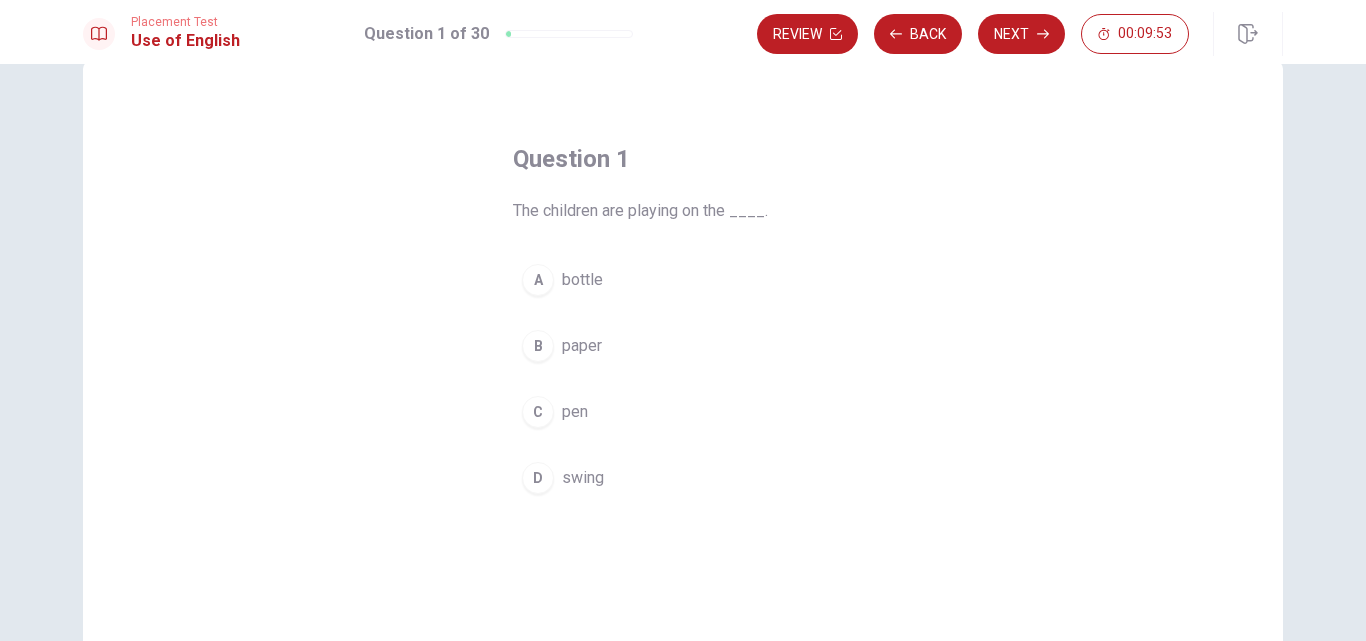 click on "D" at bounding box center [538, 478] 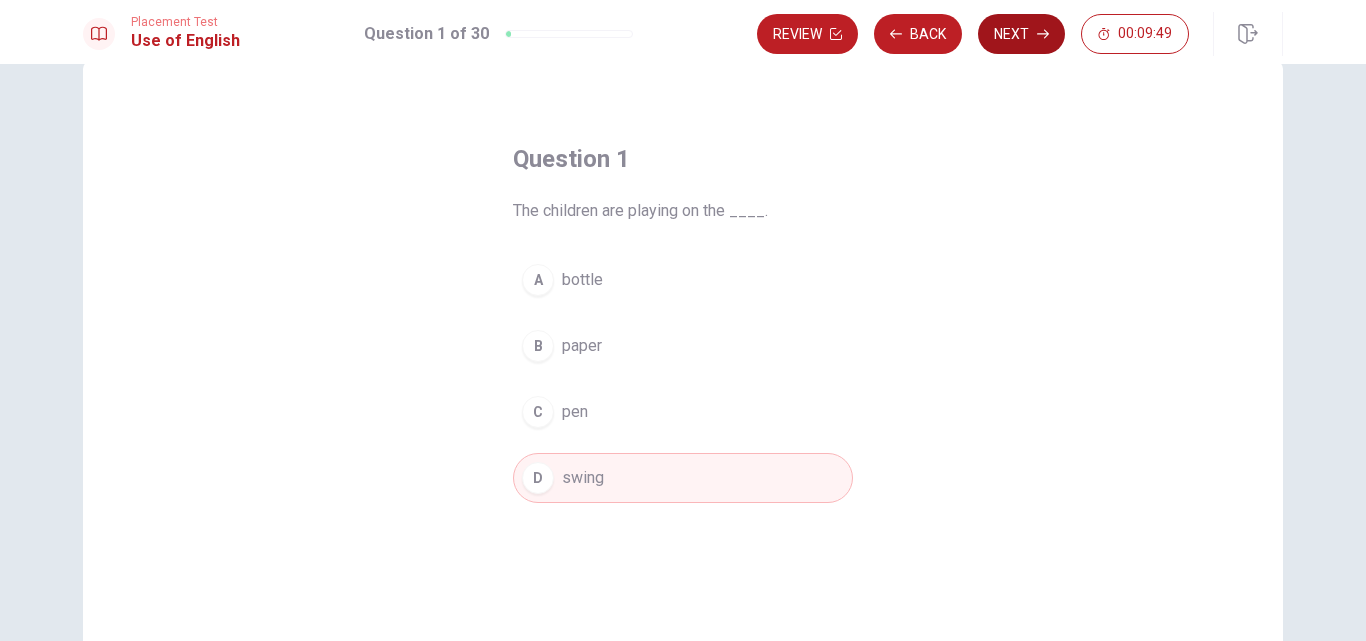 click on "Next" at bounding box center [1021, 34] 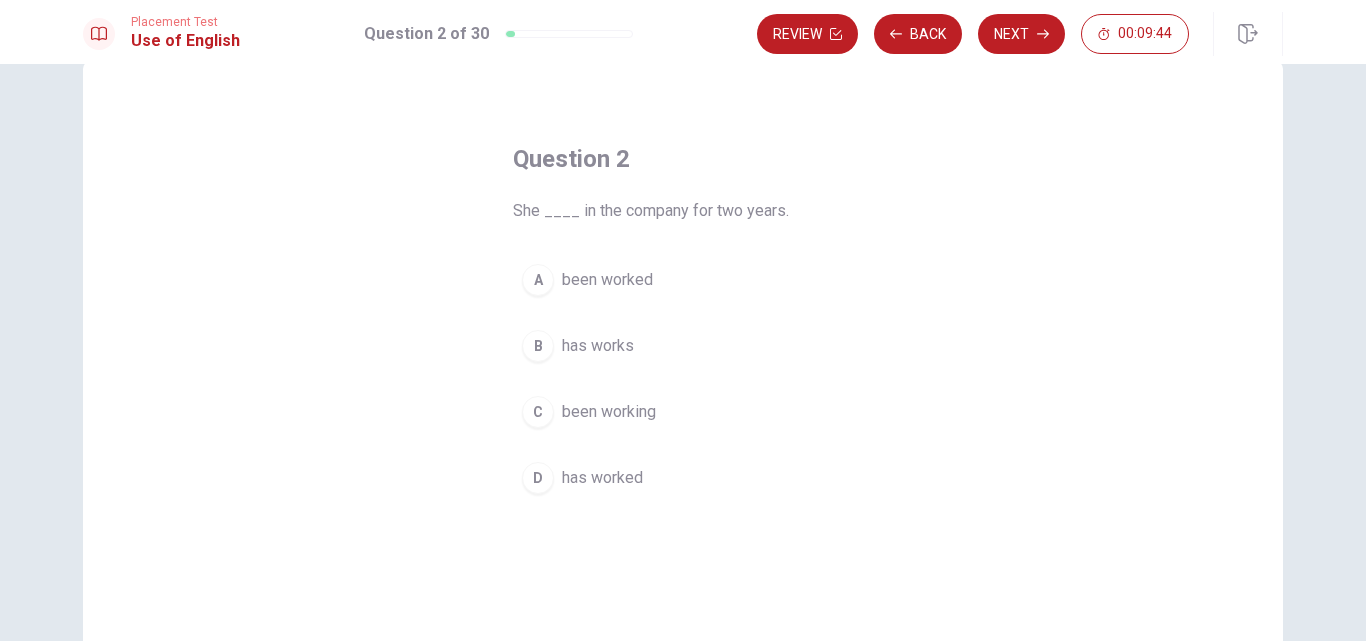 click on "been working" at bounding box center [609, 412] 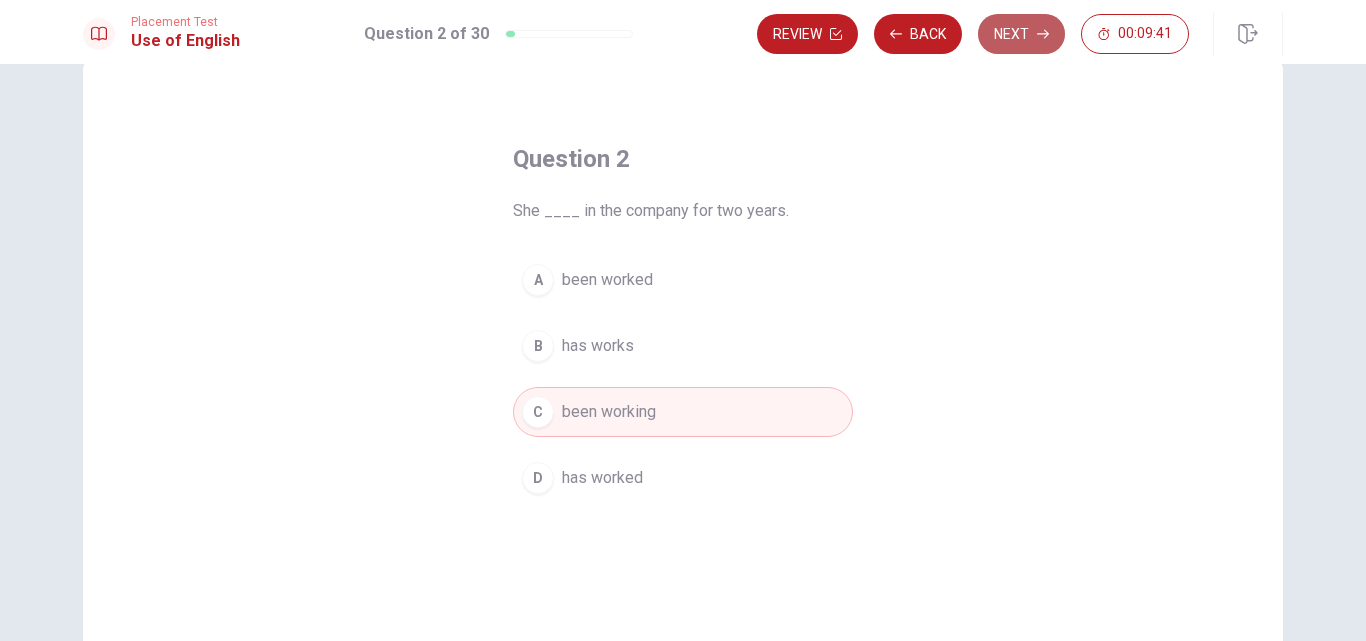 click on "Next" at bounding box center [1021, 34] 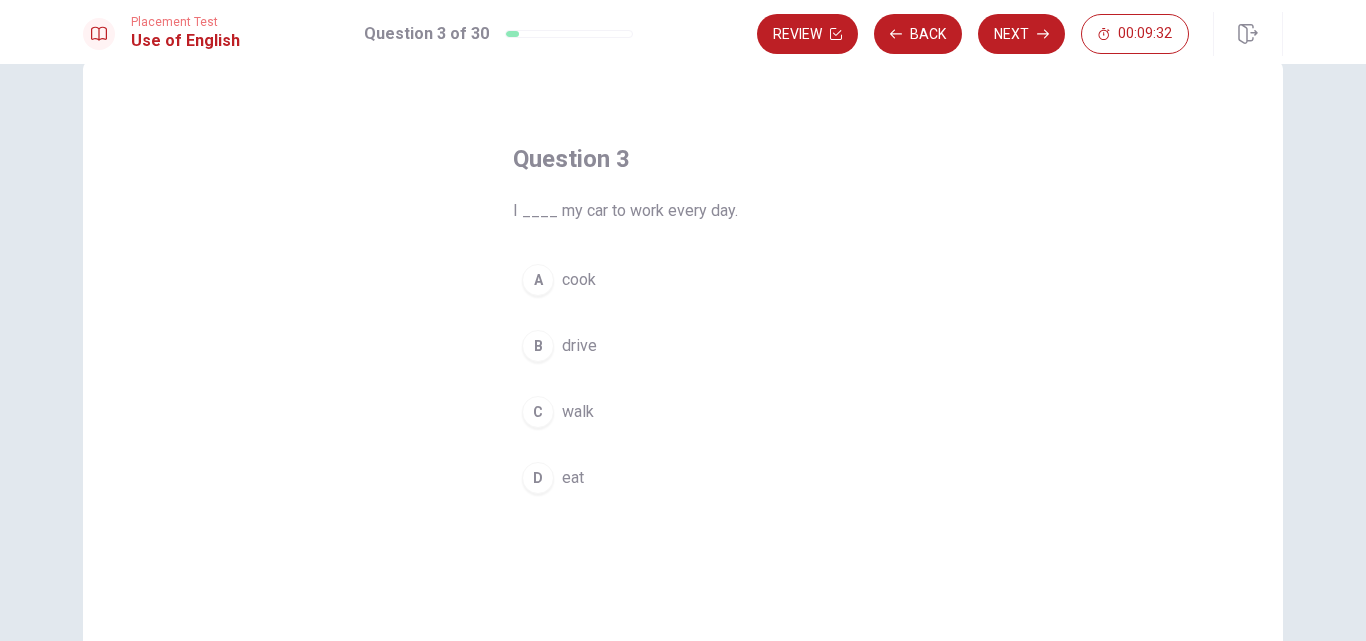 click on "B drive" at bounding box center [683, 346] 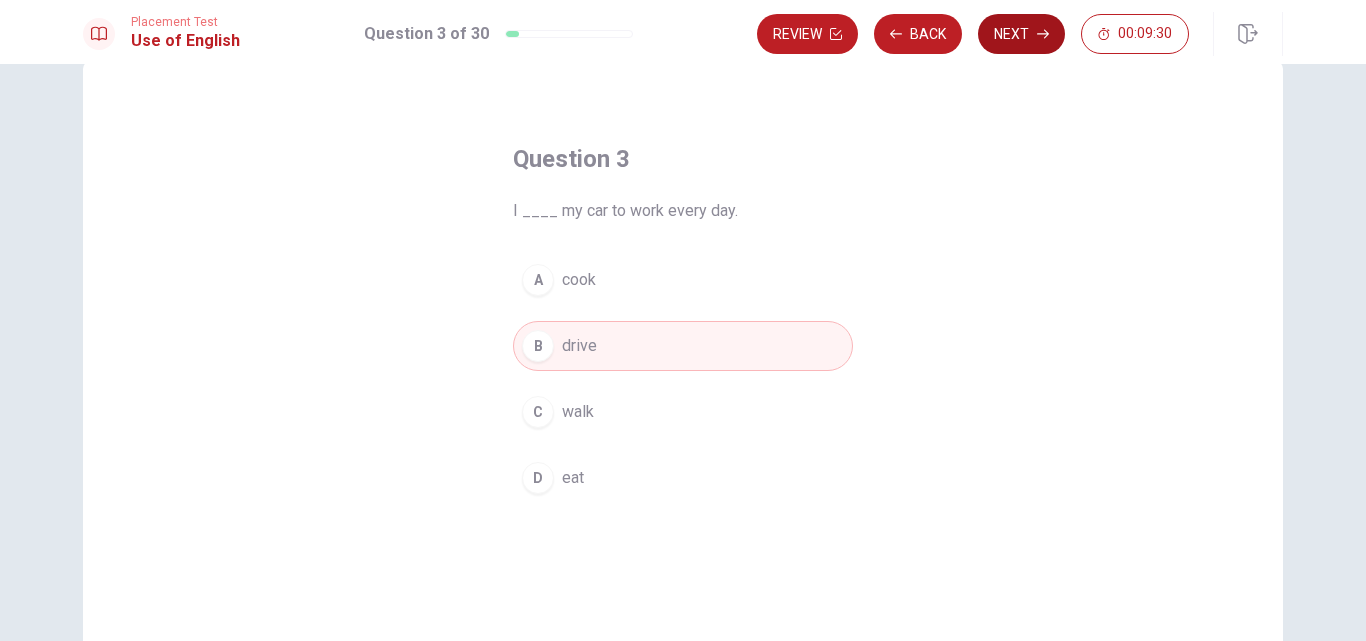 click on "Next" at bounding box center (1021, 34) 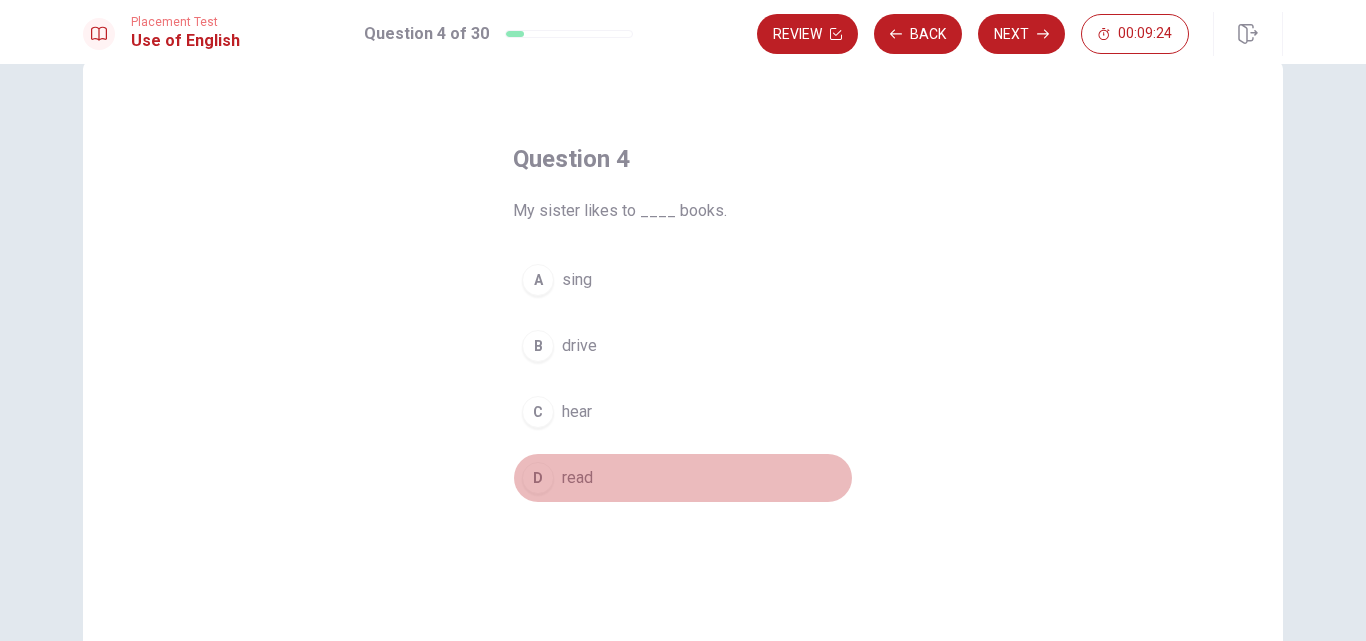 click on "read" at bounding box center [577, 478] 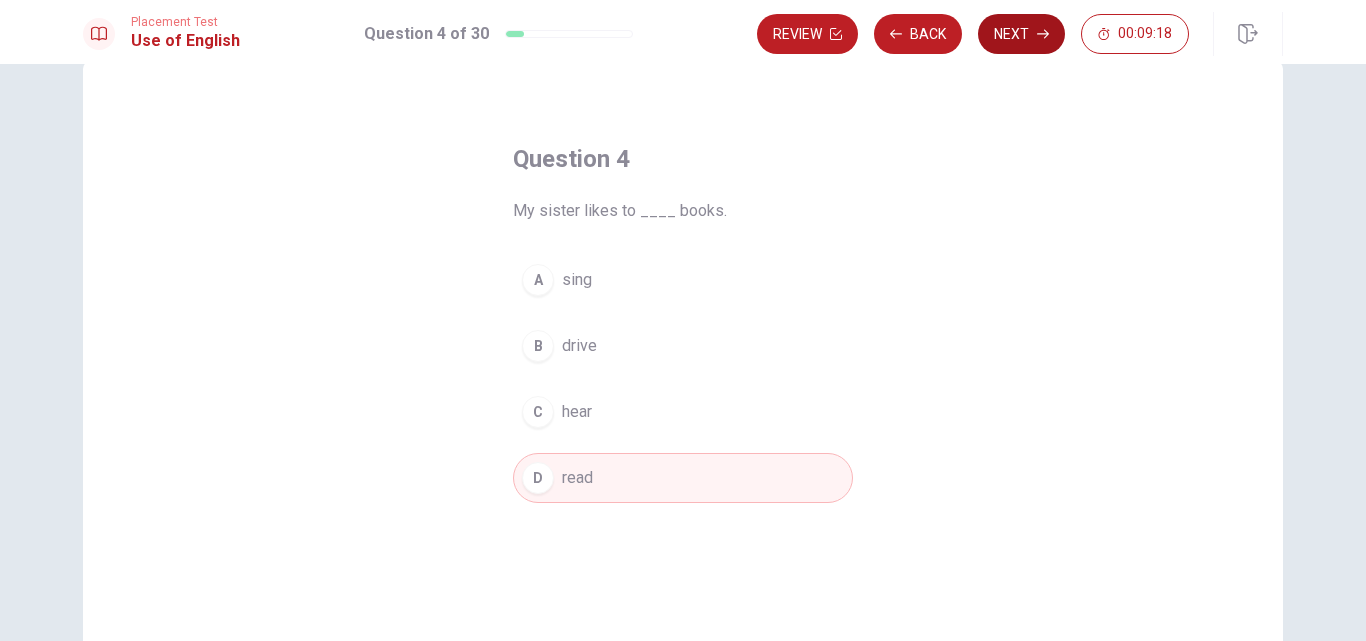 click on "Next" at bounding box center [1021, 34] 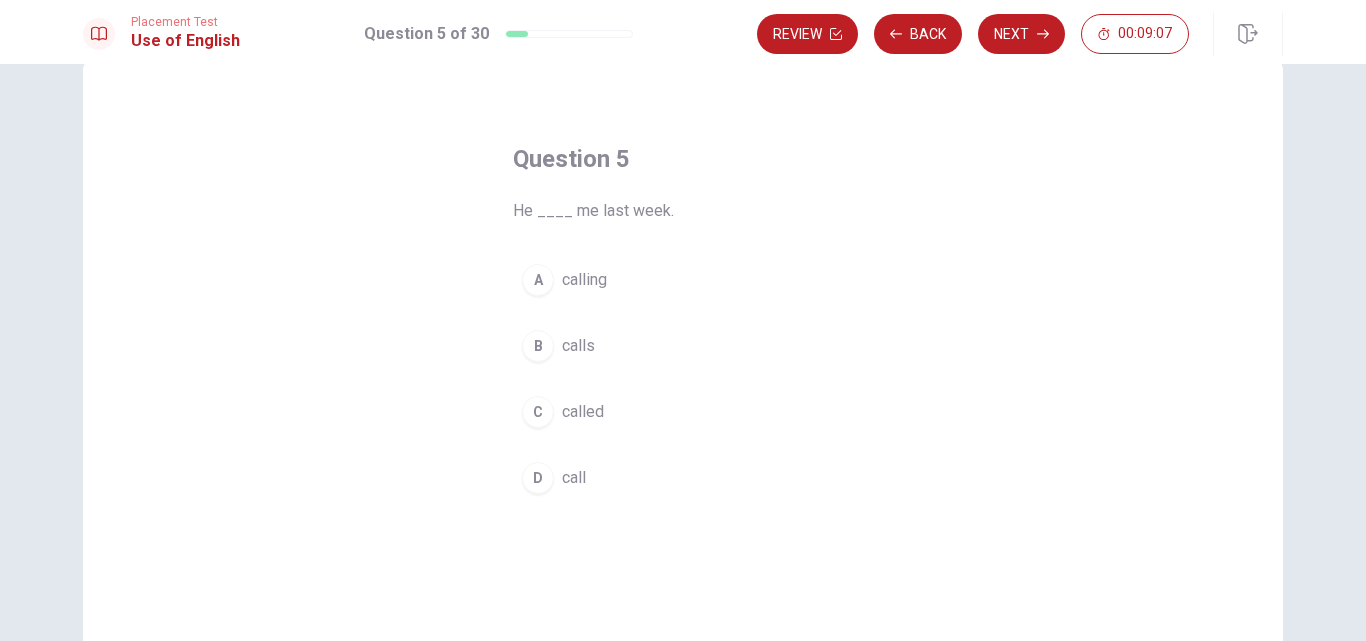 click on "called" at bounding box center (583, 412) 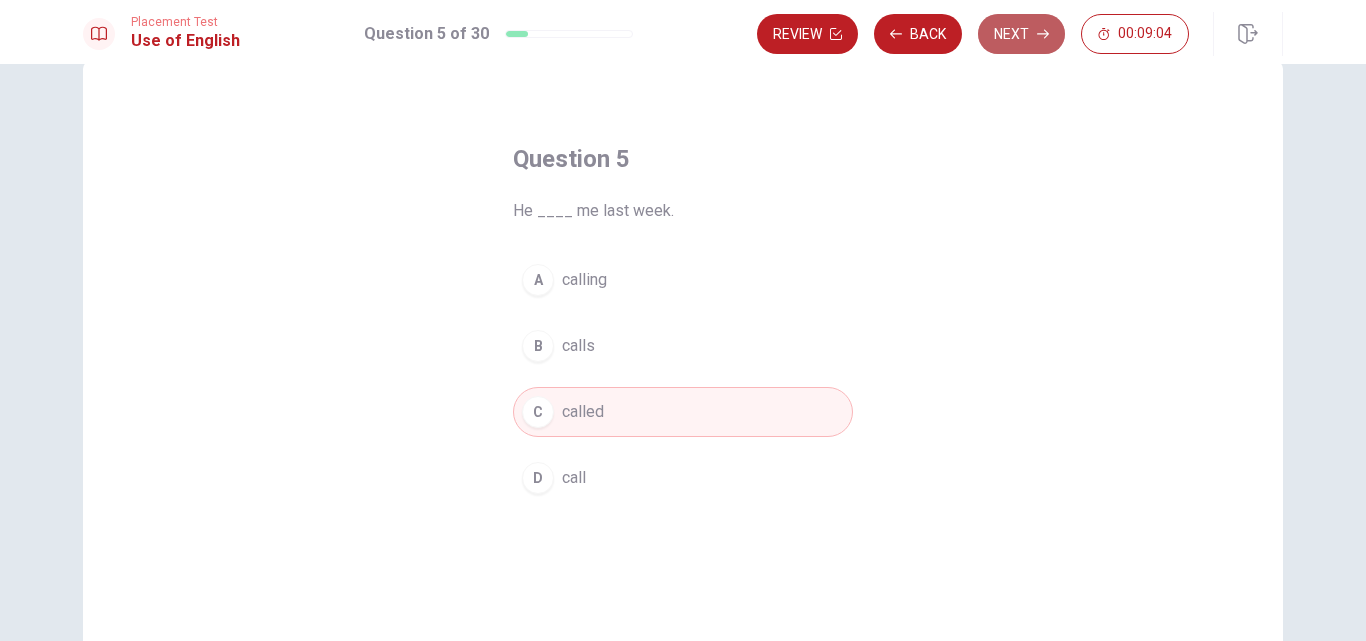 click on "Next" at bounding box center (1021, 34) 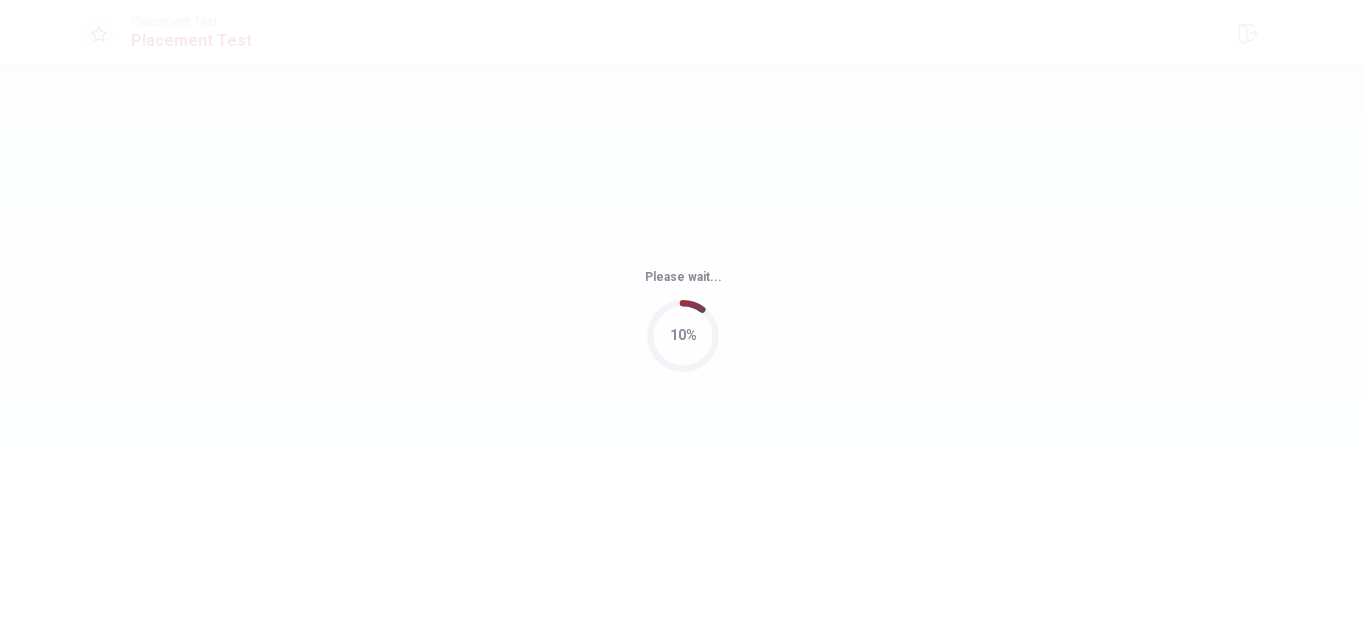 scroll, scrollTop: 0, scrollLeft: 0, axis: both 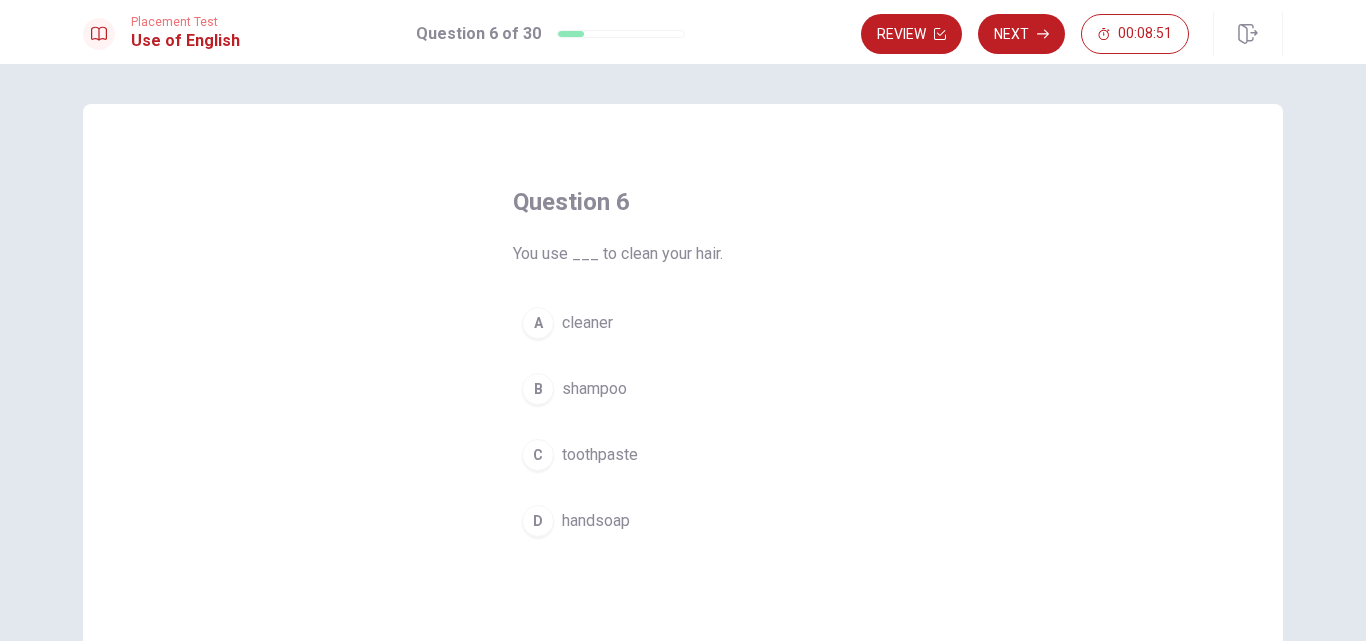 click on "B shampoo" at bounding box center (683, 389) 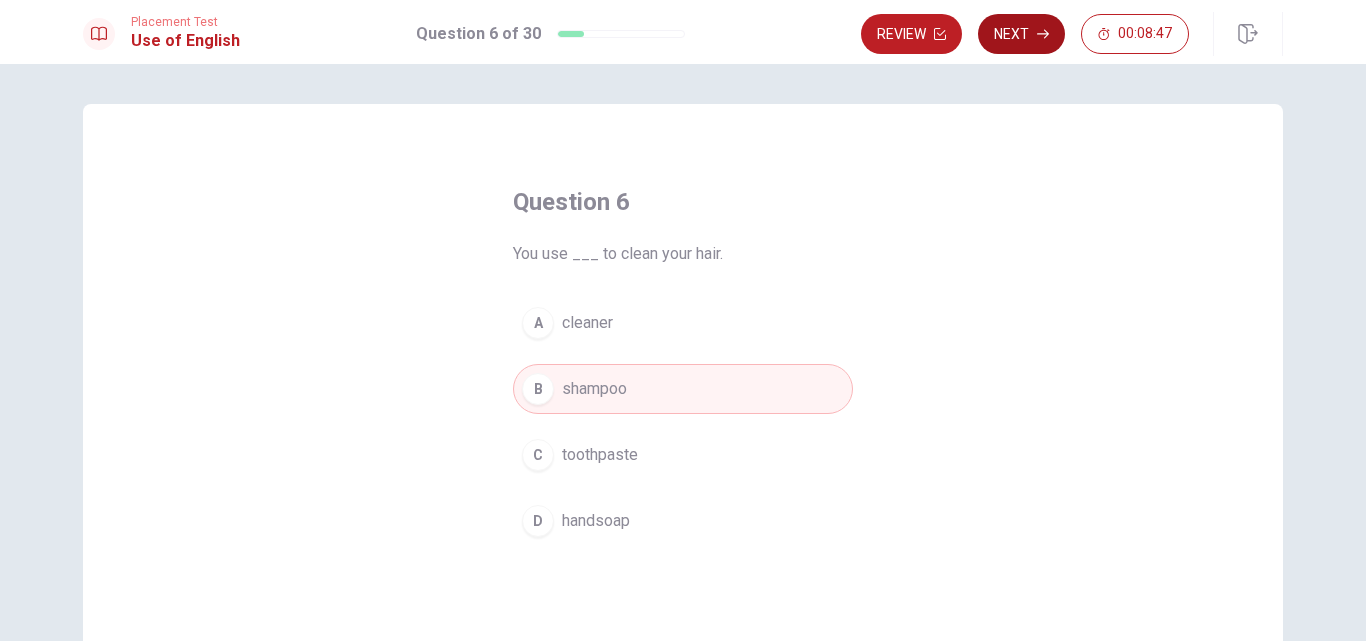 click on "Next" at bounding box center [1021, 34] 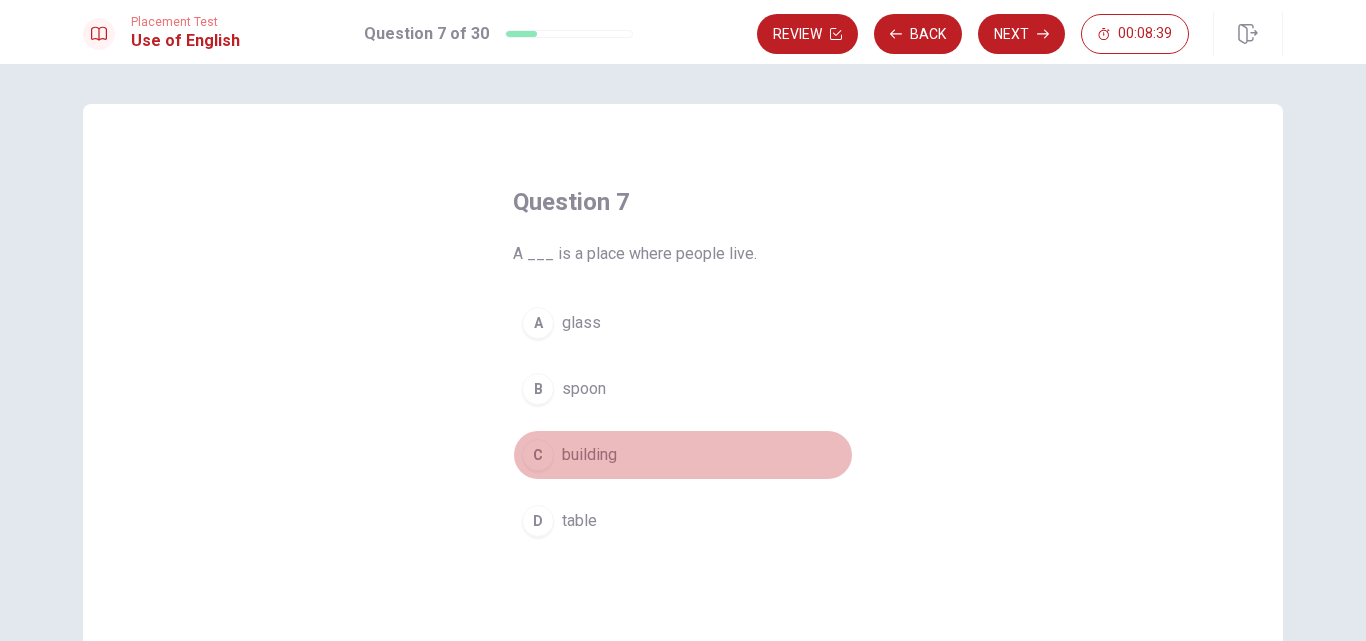 click on "building" at bounding box center (589, 455) 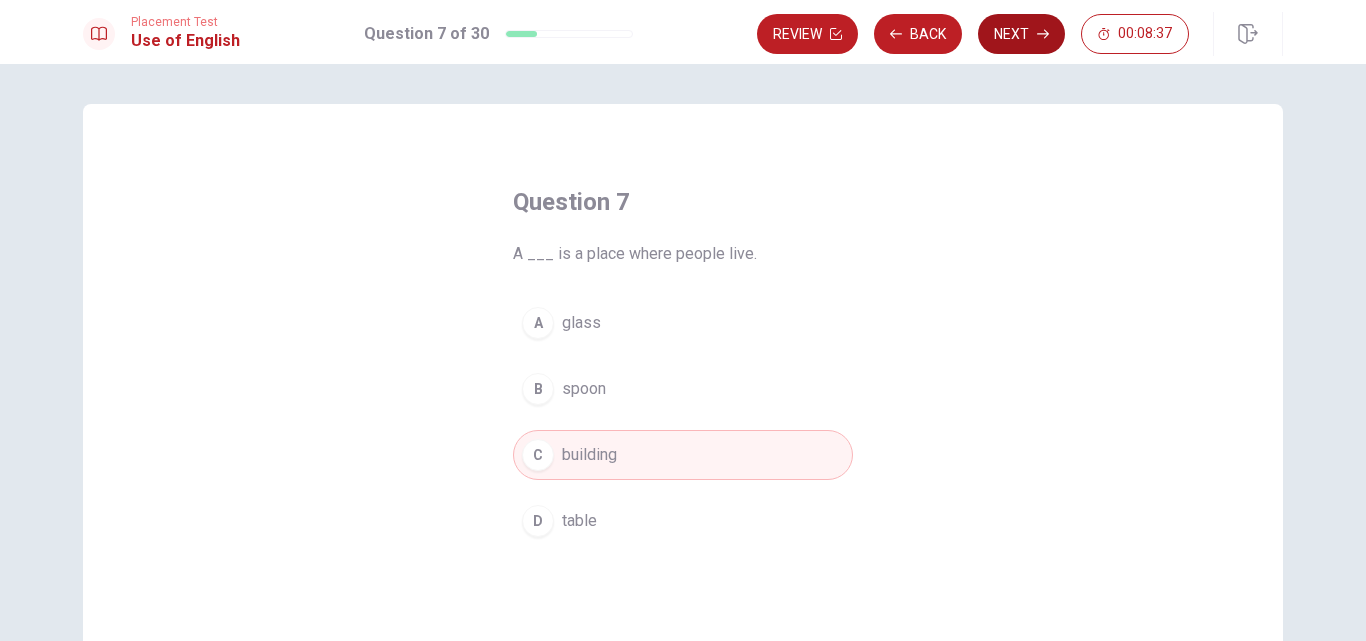 click on "Next" at bounding box center [1021, 34] 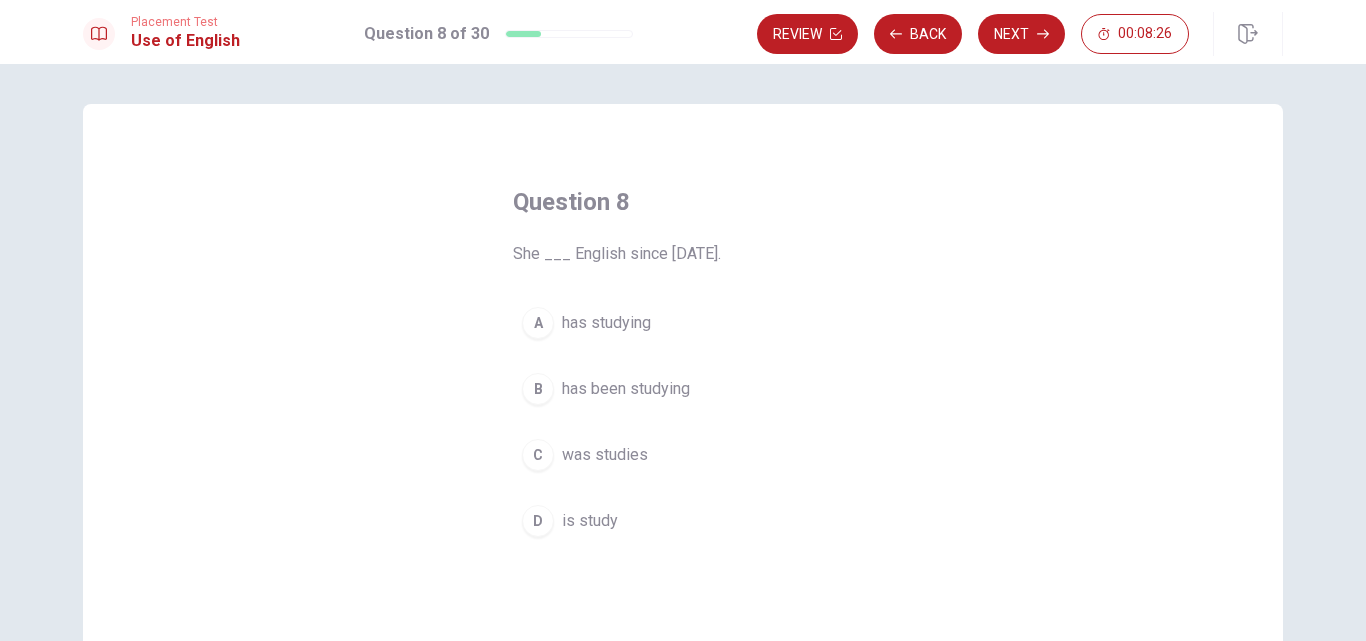 click on "has been studying" at bounding box center [626, 389] 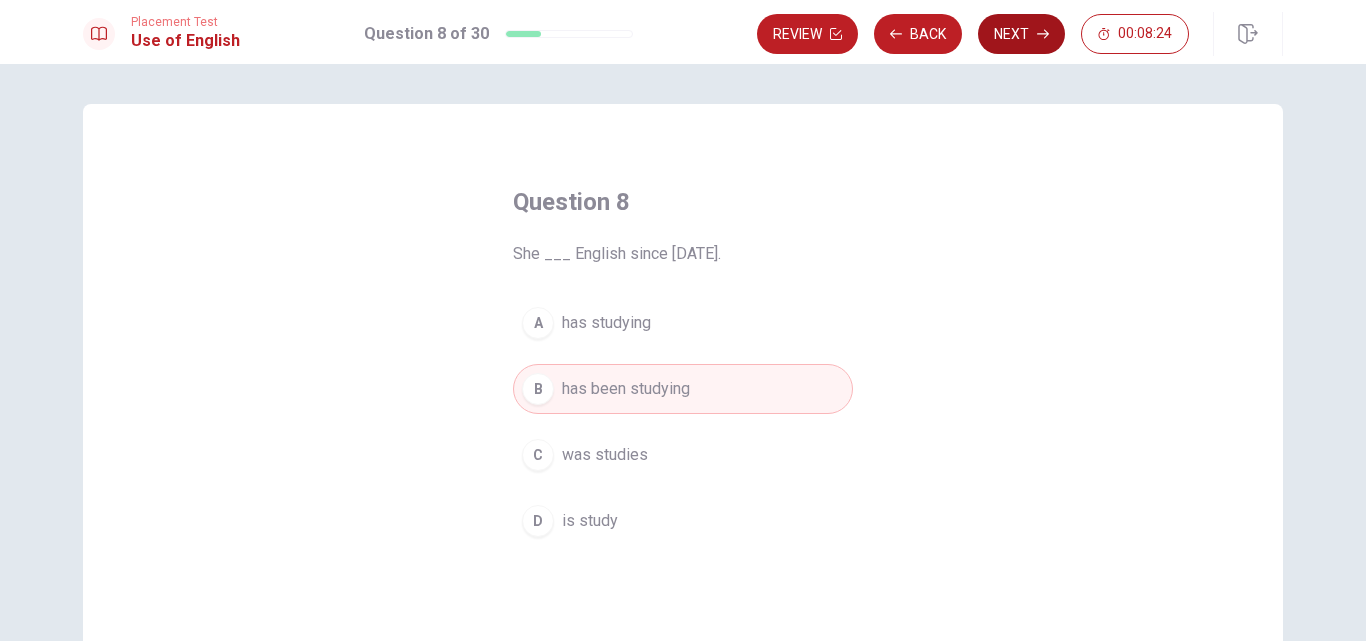 click on "Next" at bounding box center (1021, 34) 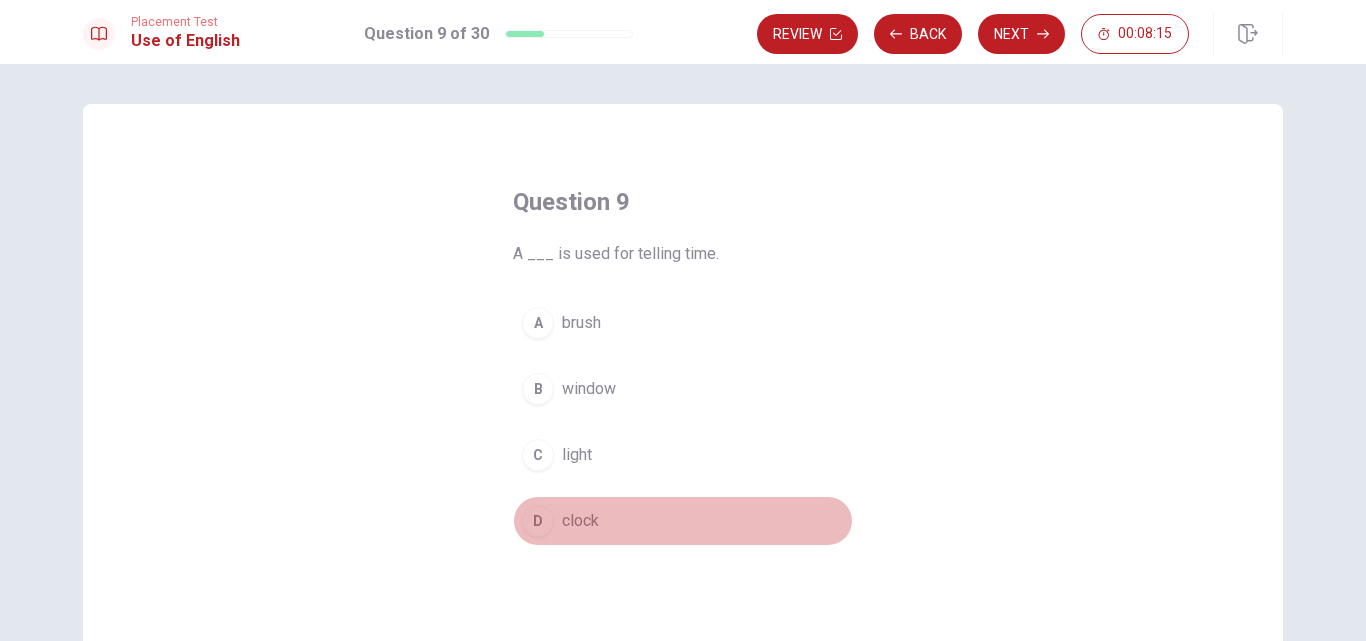 click on "clock" at bounding box center [580, 521] 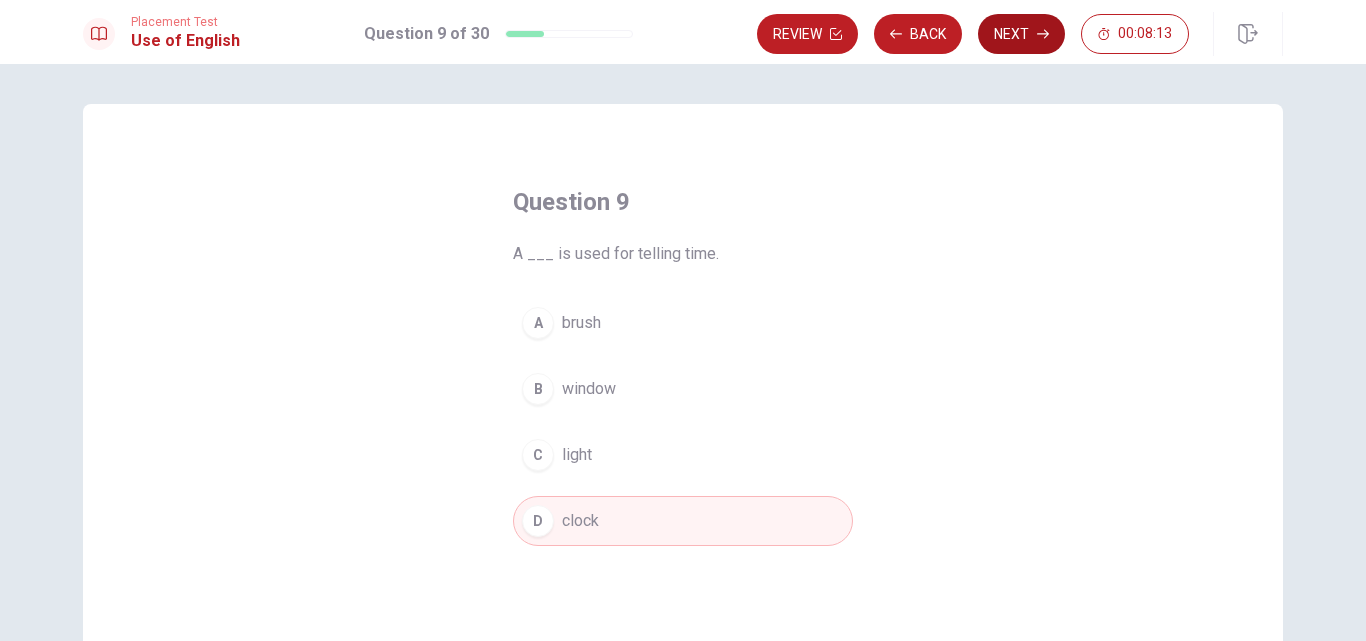 click on "Next" at bounding box center [1021, 34] 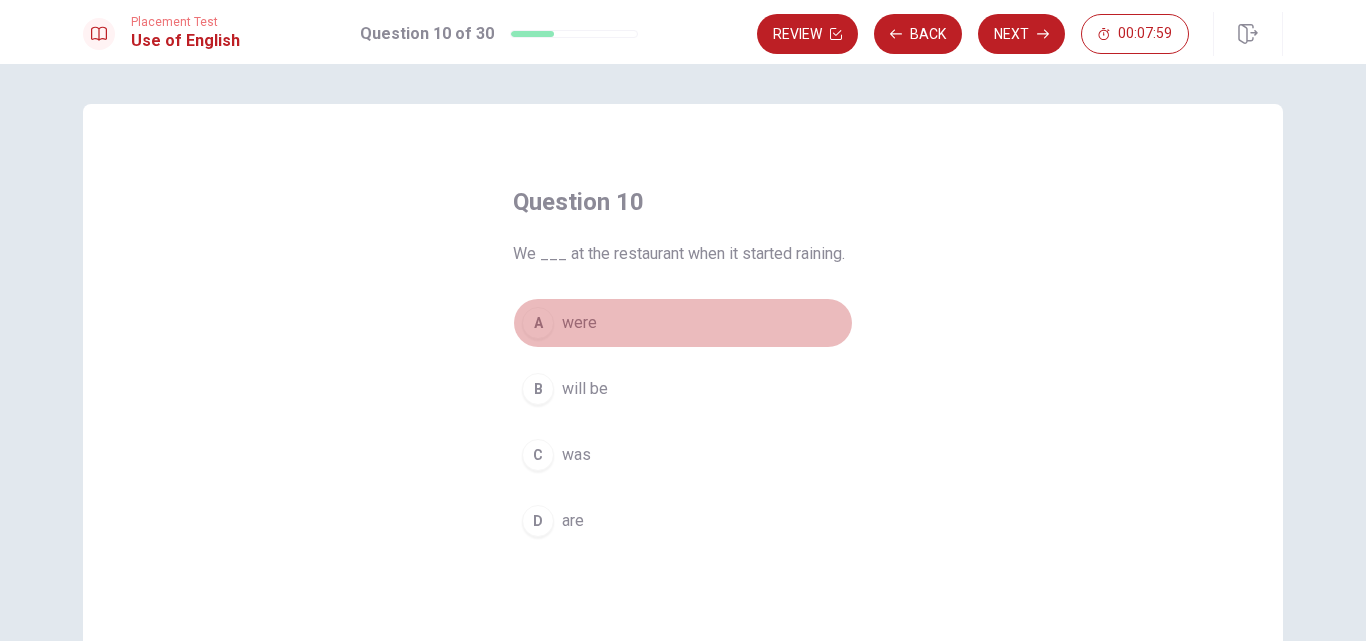 click on "were" at bounding box center (579, 323) 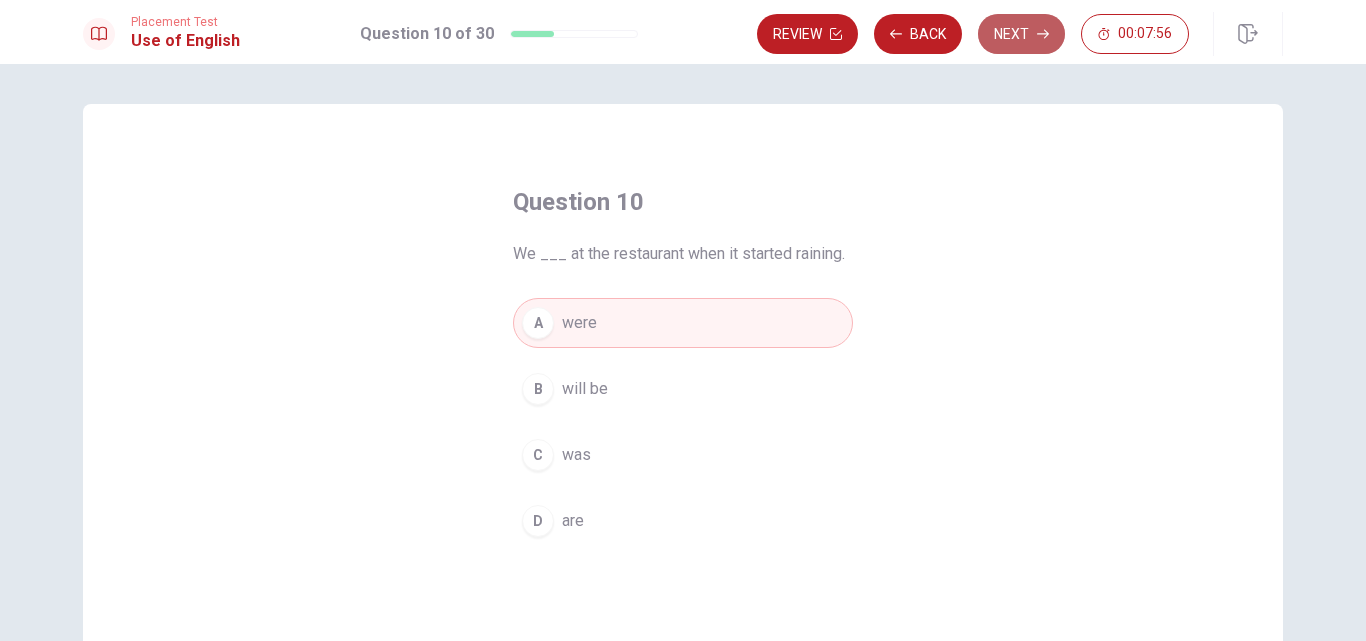 click on "Next" at bounding box center [1021, 34] 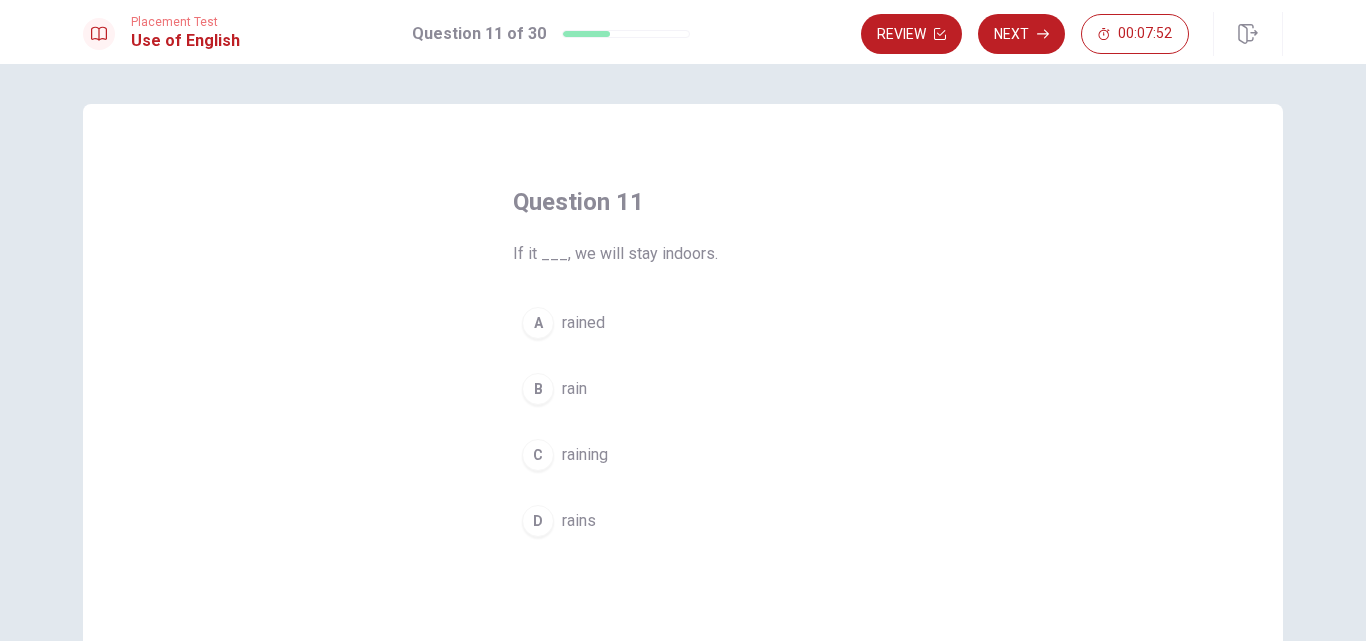 scroll, scrollTop: 100, scrollLeft: 0, axis: vertical 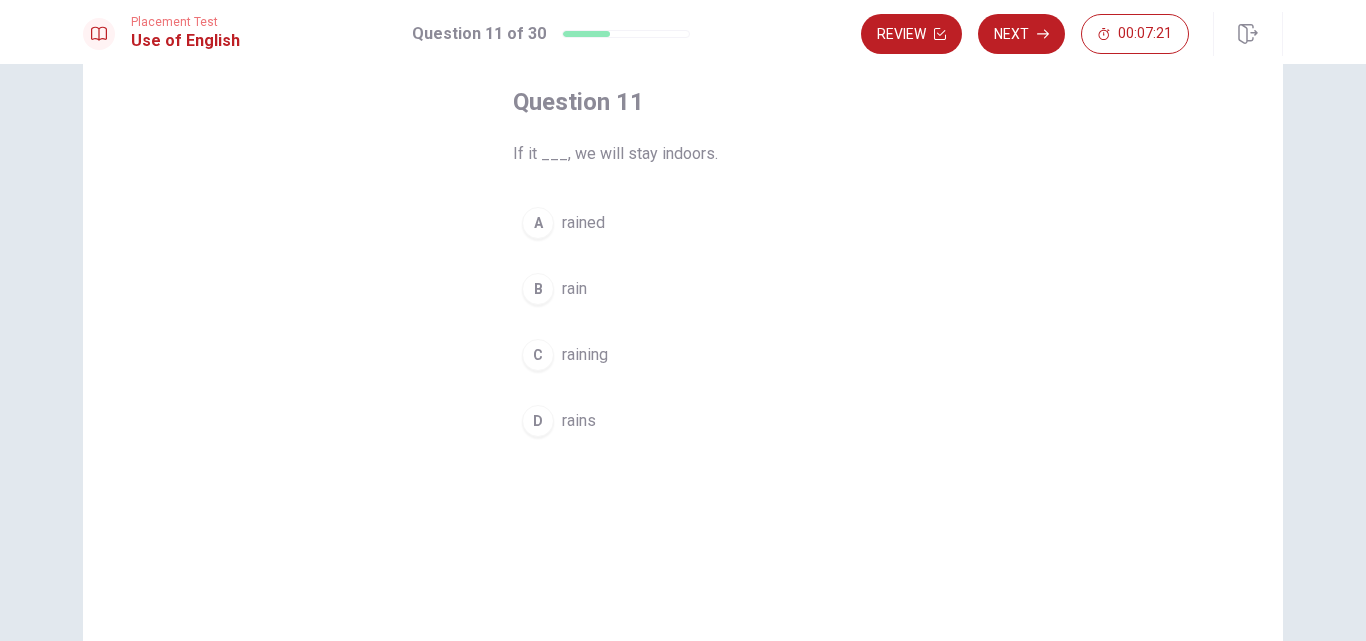 click on "rains" at bounding box center [579, 421] 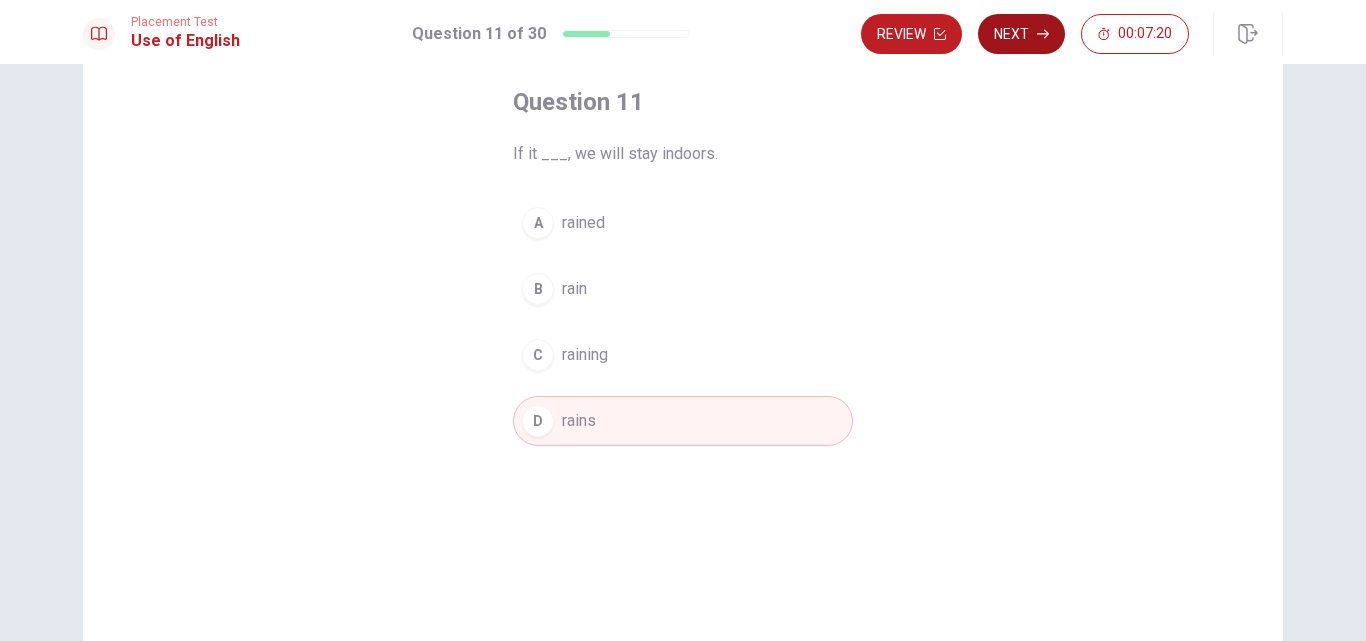 click on "Next" at bounding box center [1021, 34] 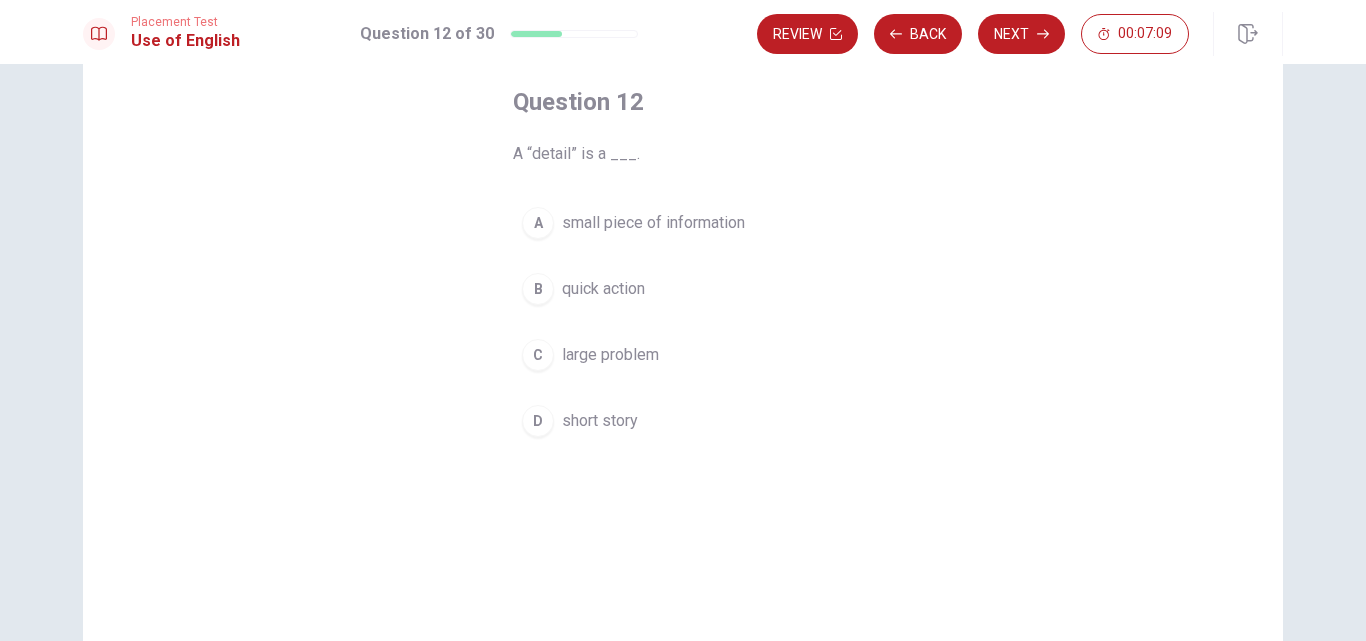 click on "small piece of information" at bounding box center [653, 223] 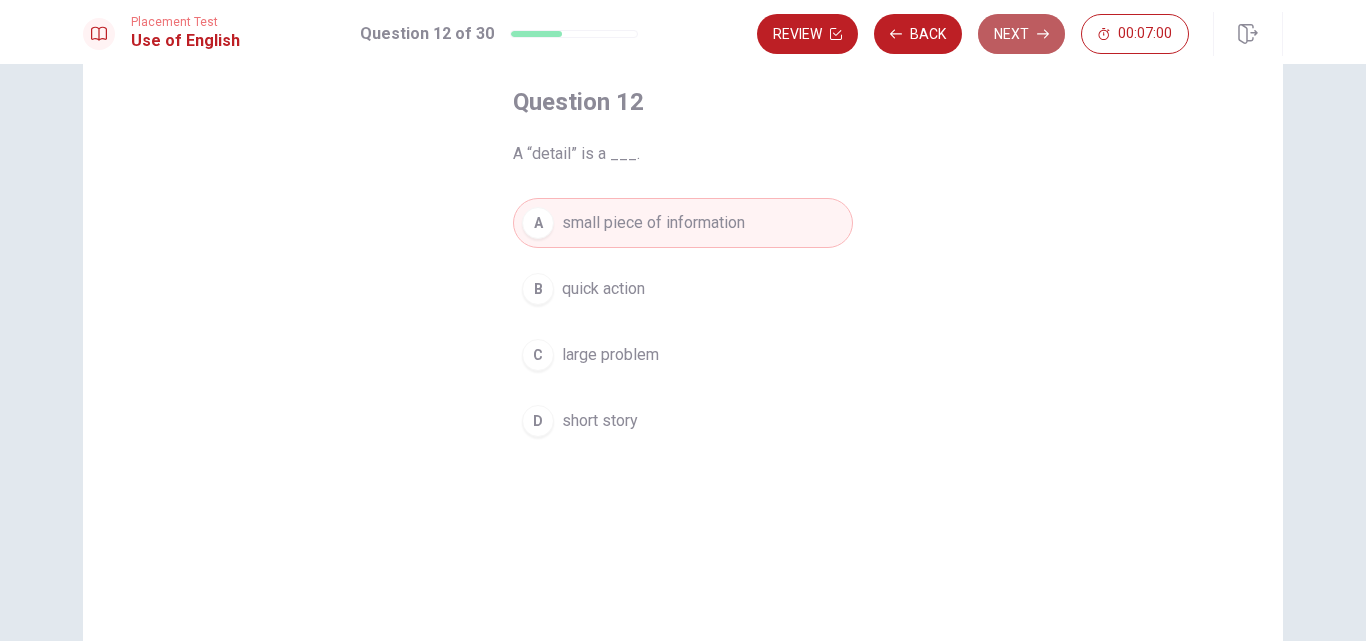 click on "Next" at bounding box center (1021, 34) 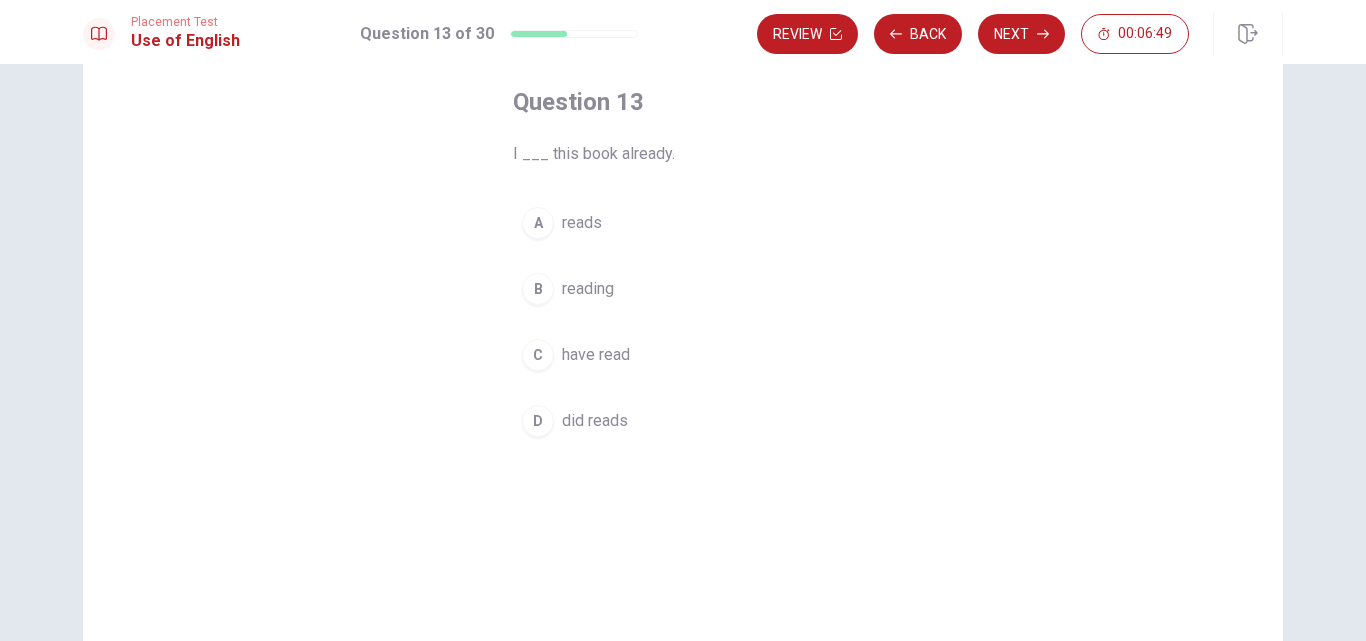 click on "have read" at bounding box center [596, 355] 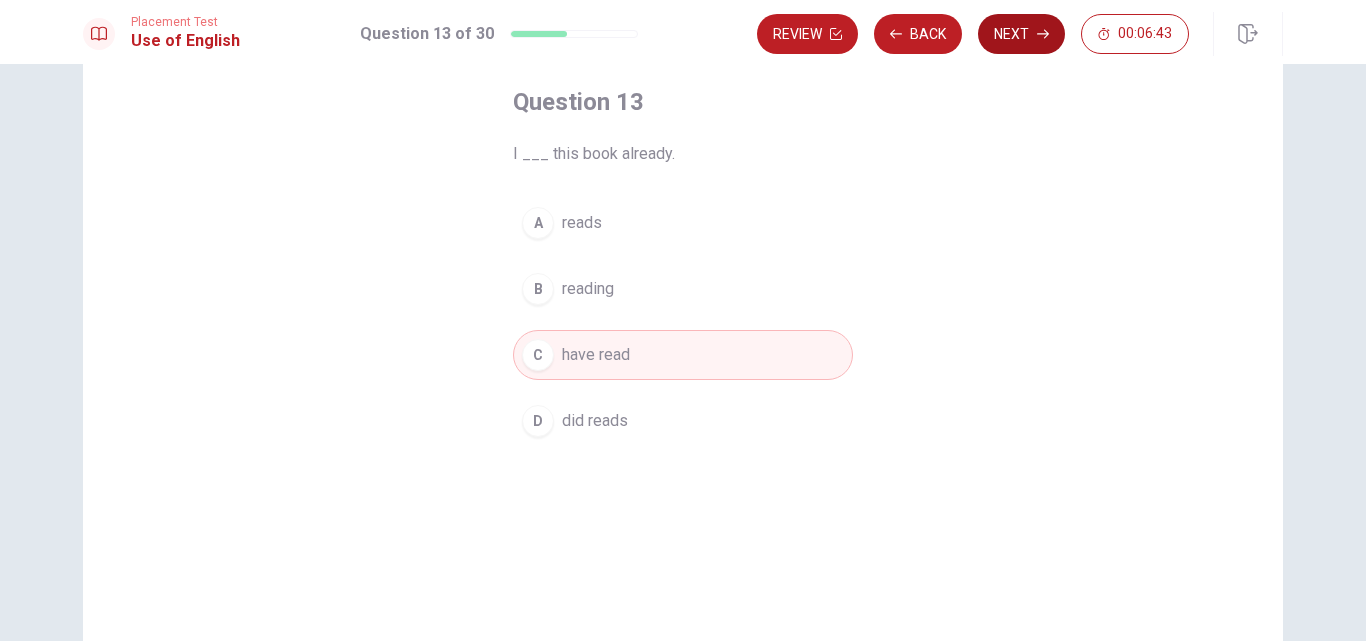 click on "Next" at bounding box center [1021, 34] 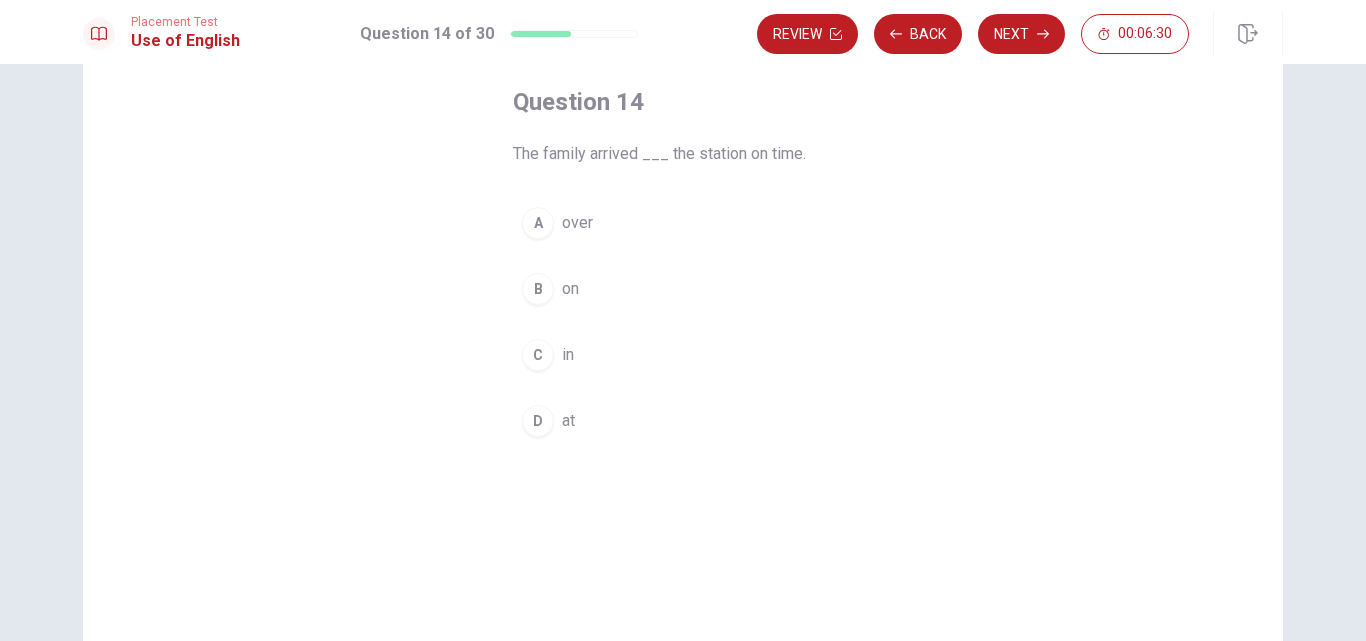 click on "at" at bounding box center (568, 421) 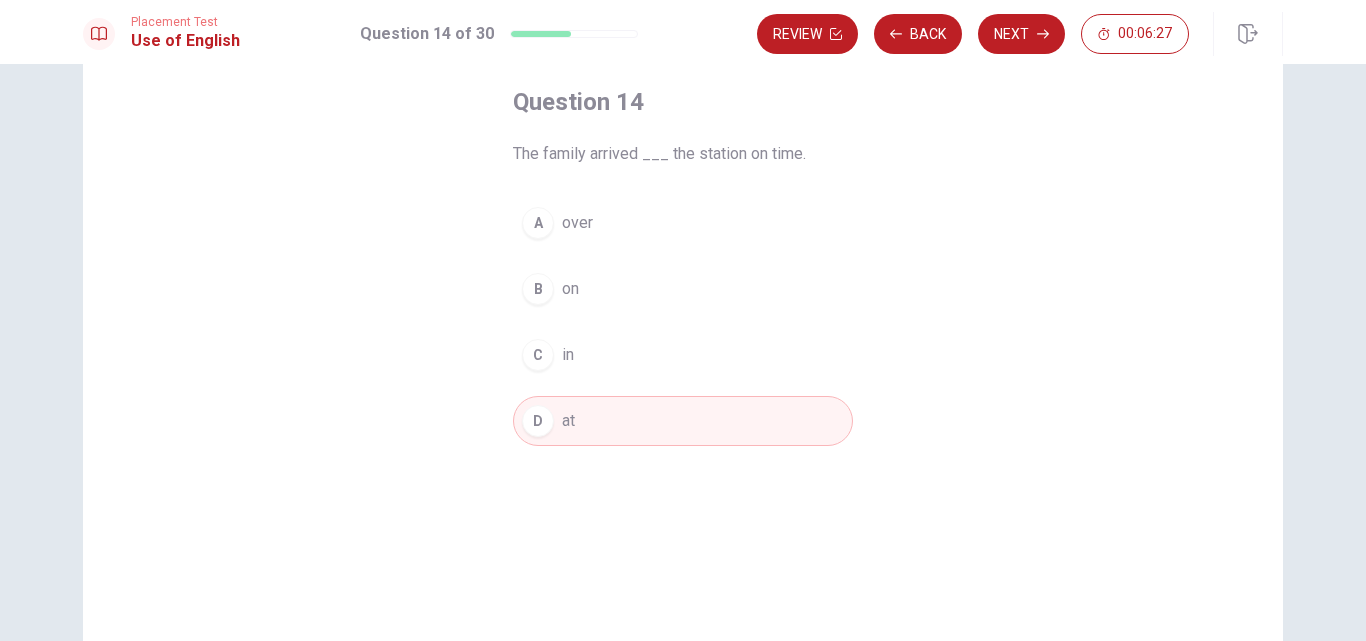 click on "Next" at bounding box center [1021, 34] 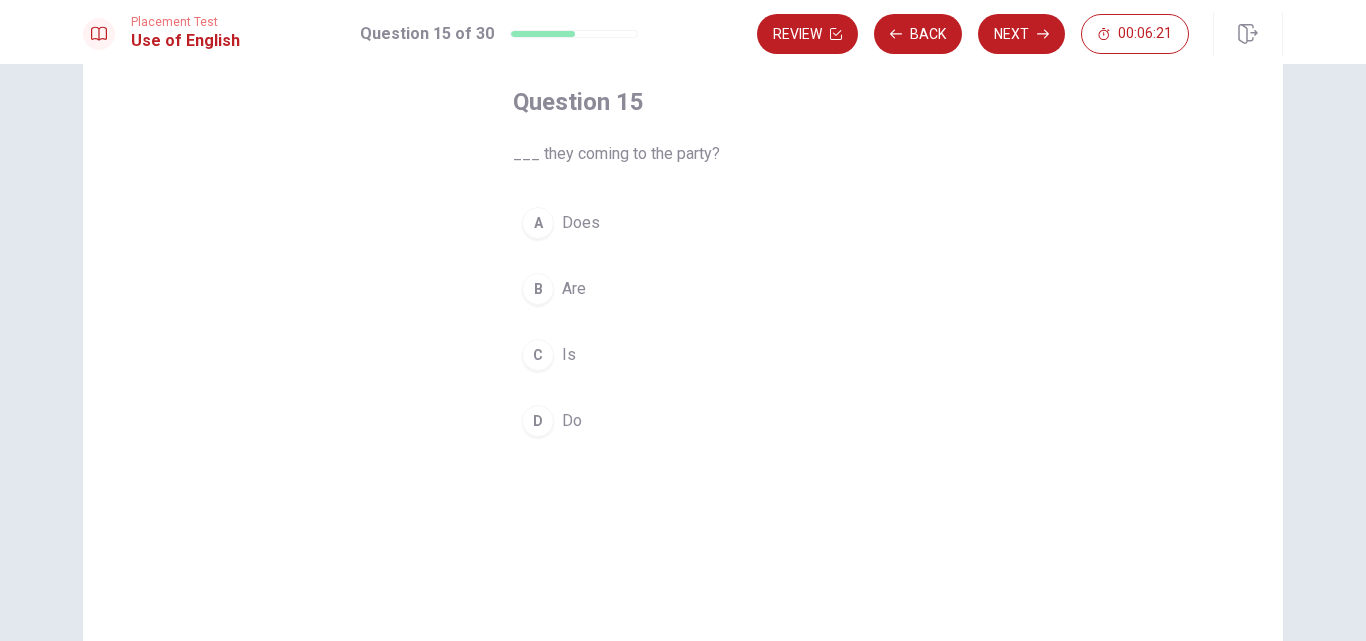 click on "Are" at bounding box center [574, 289] 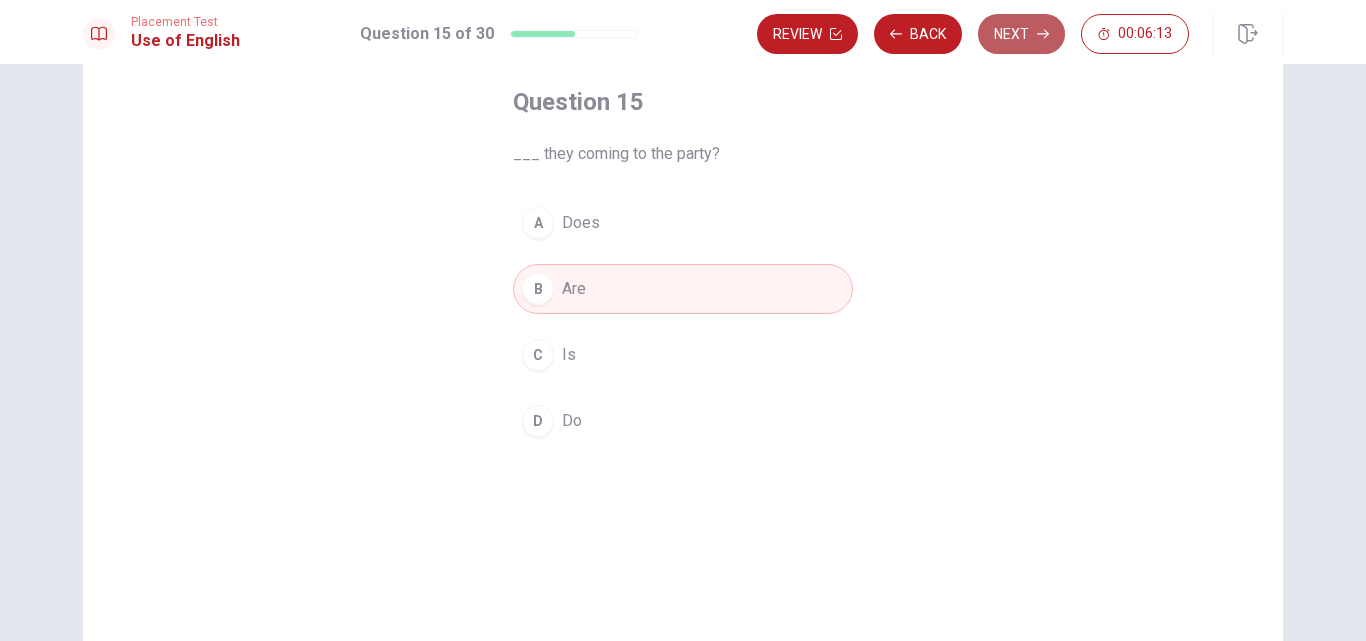 click on "Next" at bounding box center (1021, 34) 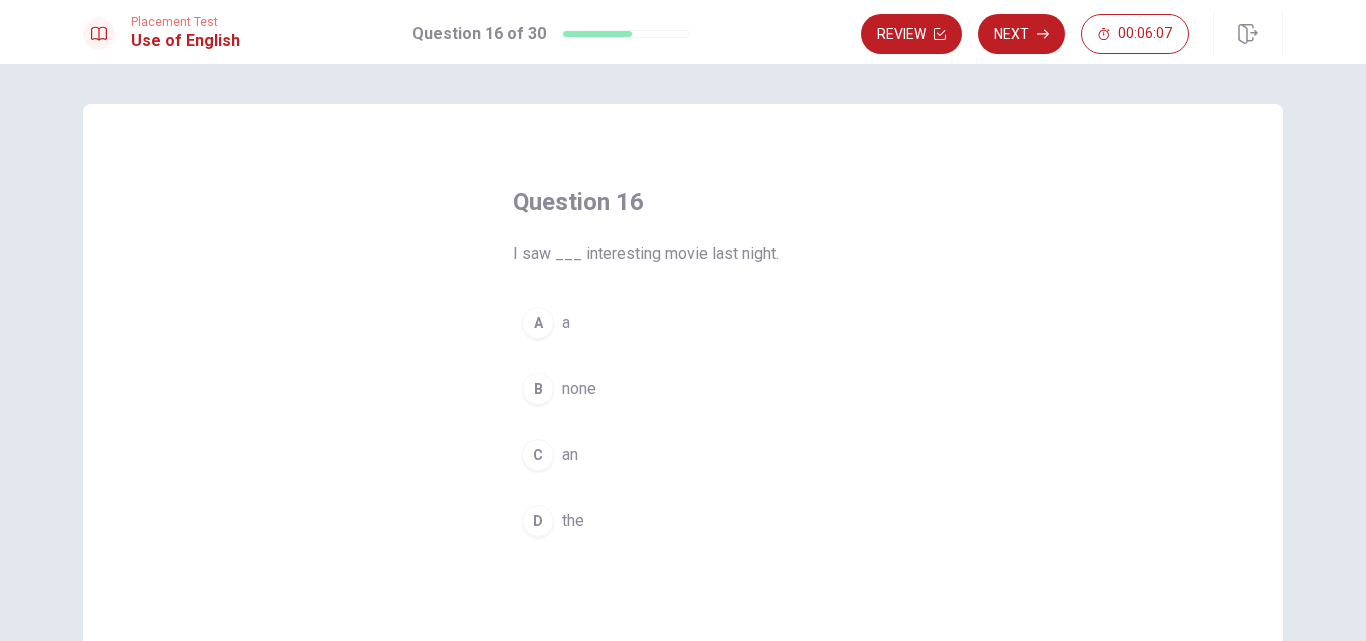 scroll, scrollTop: 100, scrollLeft: 0, axis: vertical 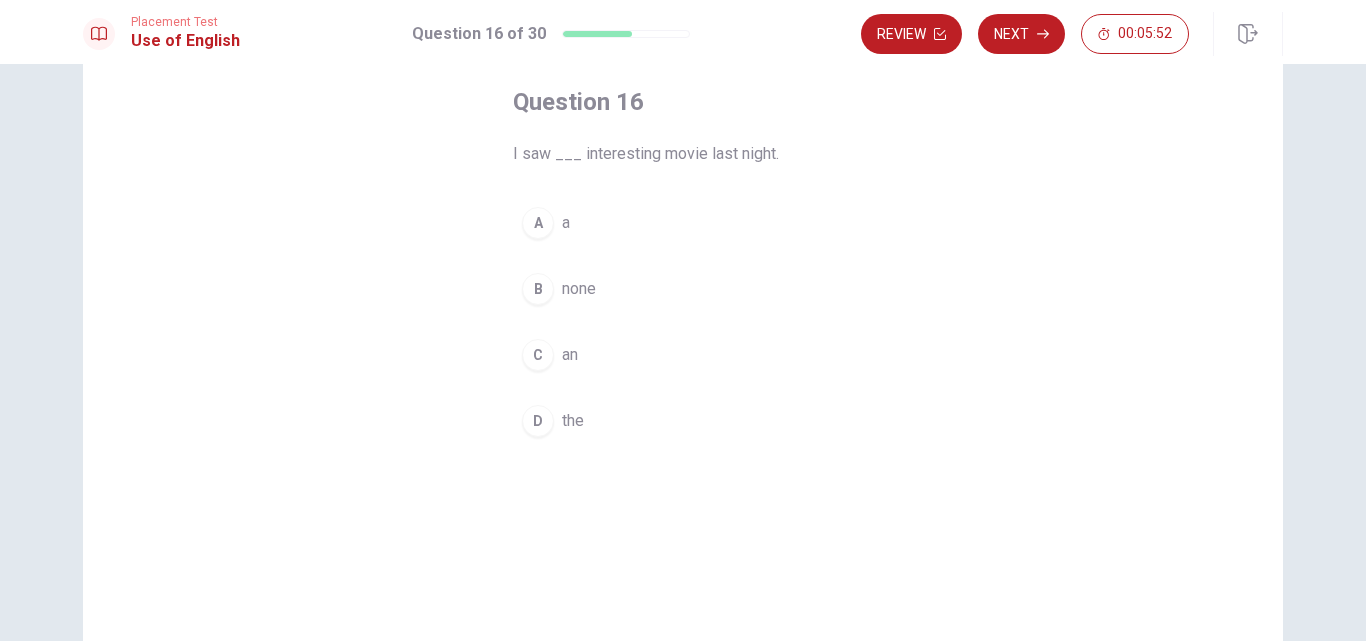 click on "C" at bounding box center (538, 355) 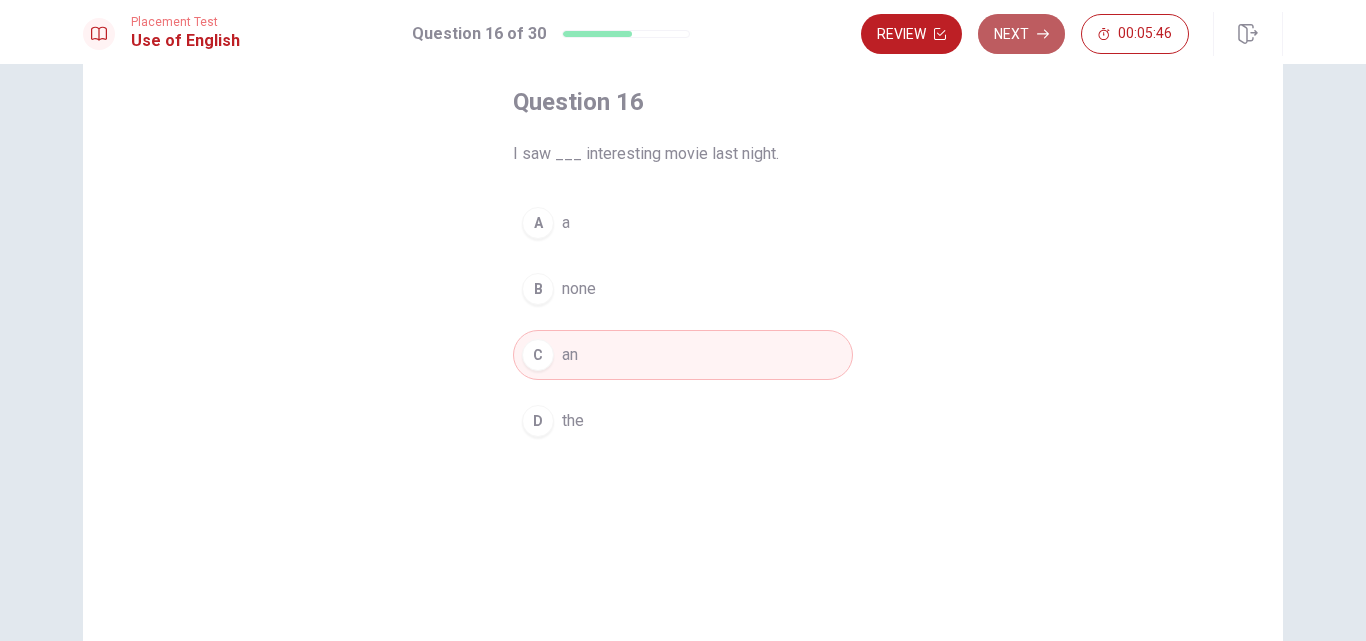 click on "Next" at bounding box center (1021, 34) 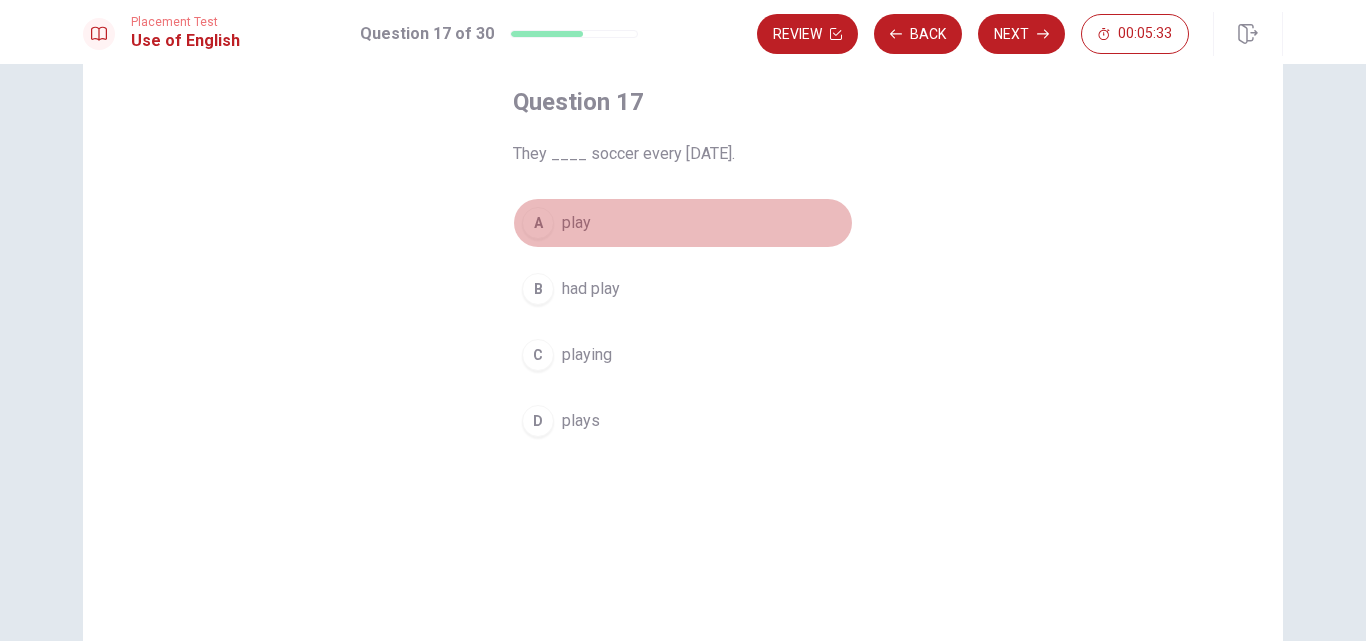 click on "play" at bounding box center (576, 223) 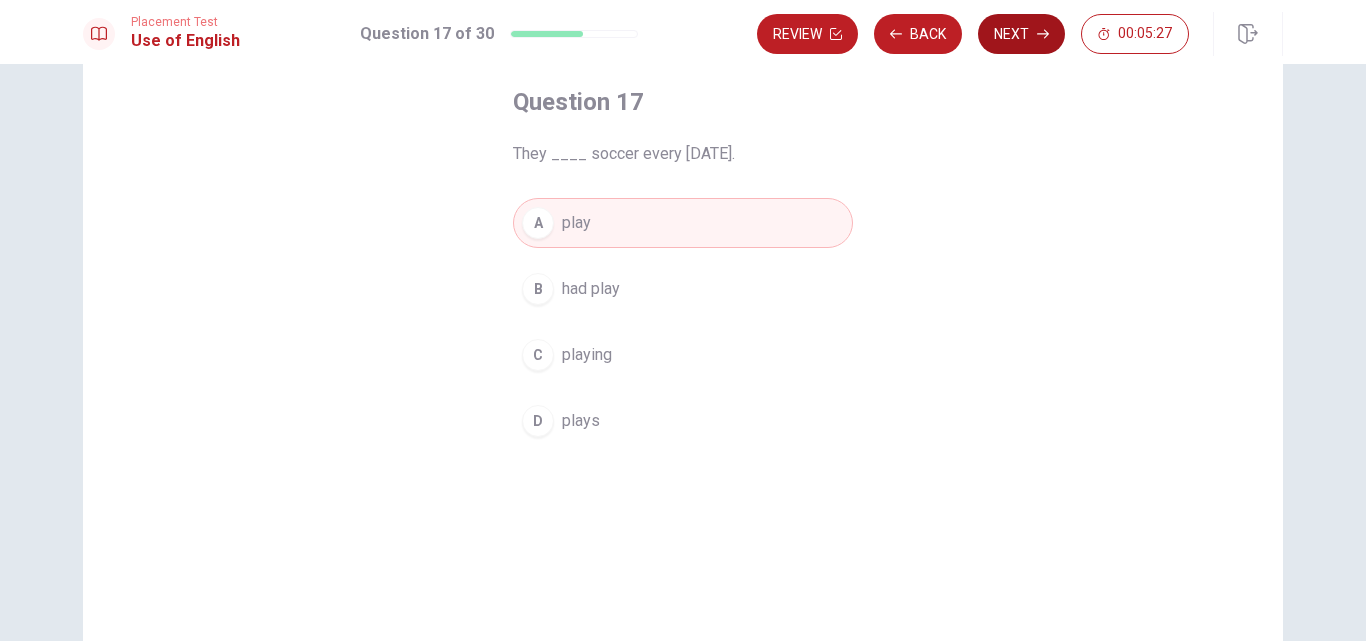 click on "Next" at bounding box center [1021, 34] 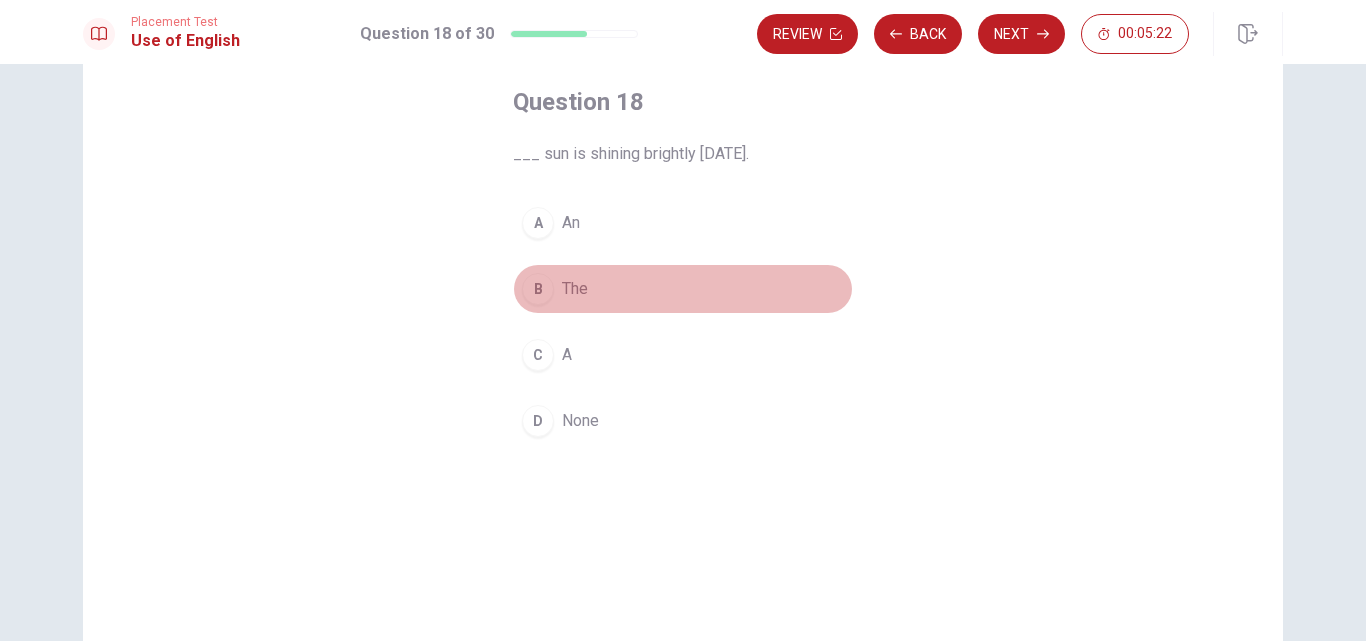 click on "B The" at bounding box center [683, 289] 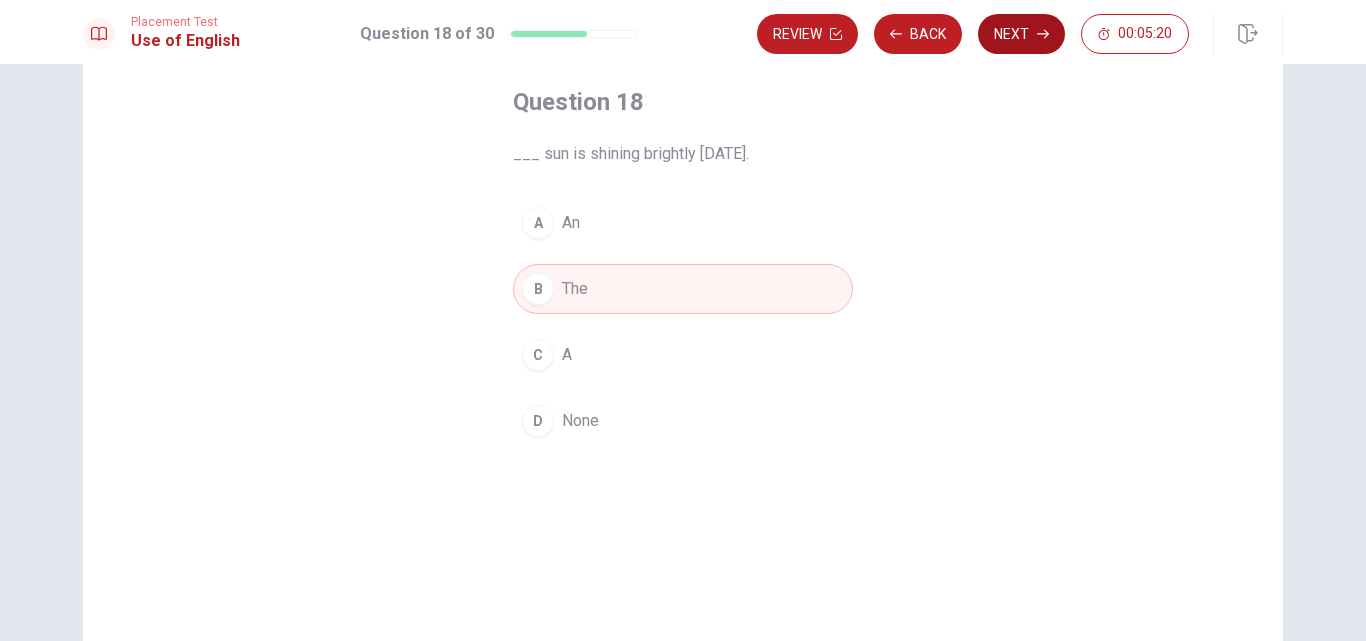 click 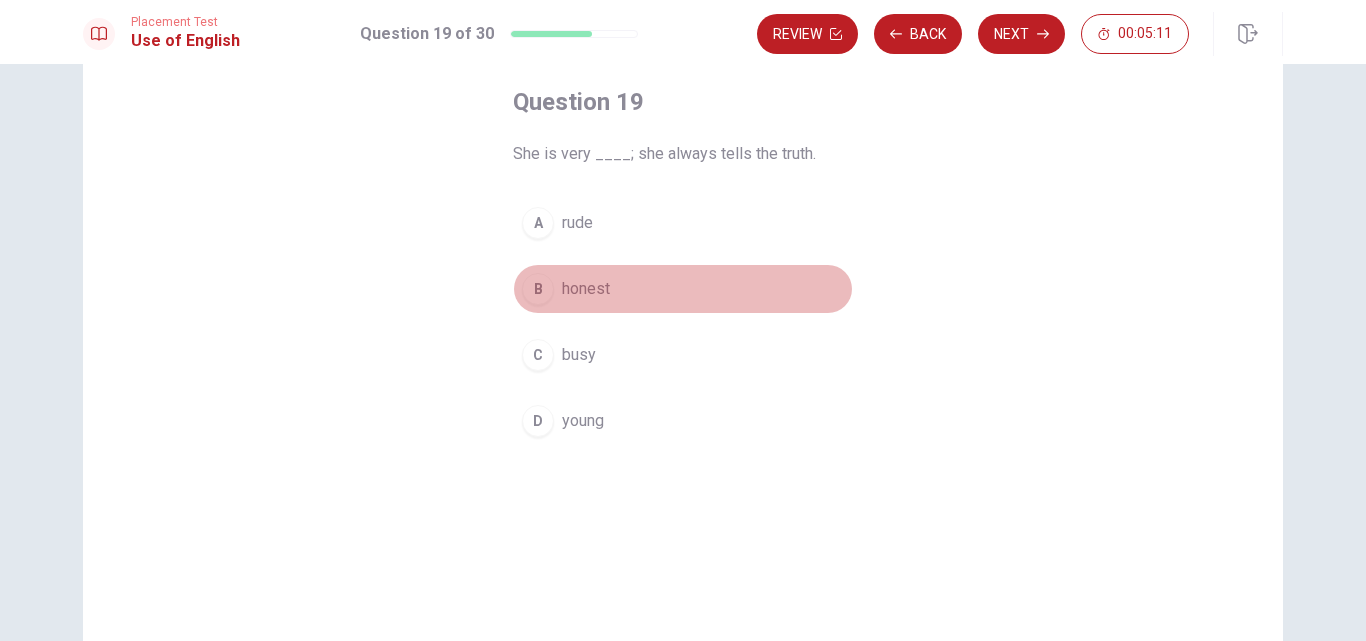 click on "honest" at bounding box center (586, 289) 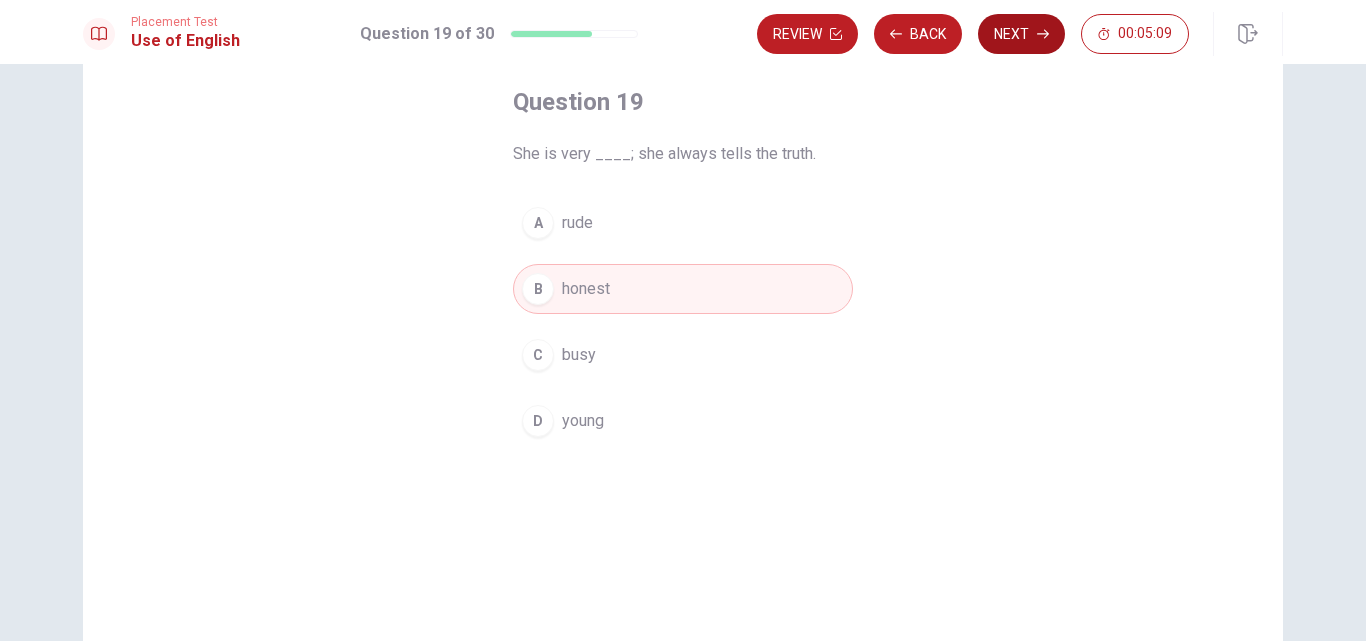 click on "Next" at bounding box center [1021, 34] 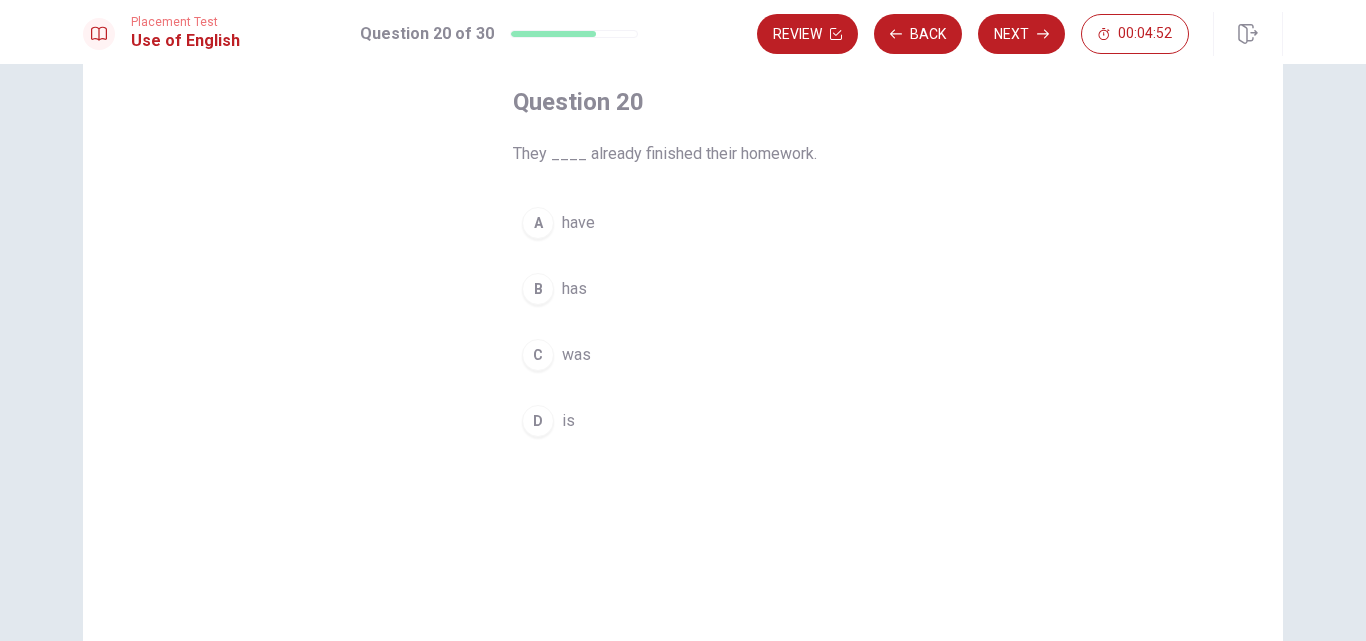click on "have" at bounding box center (578, 223) 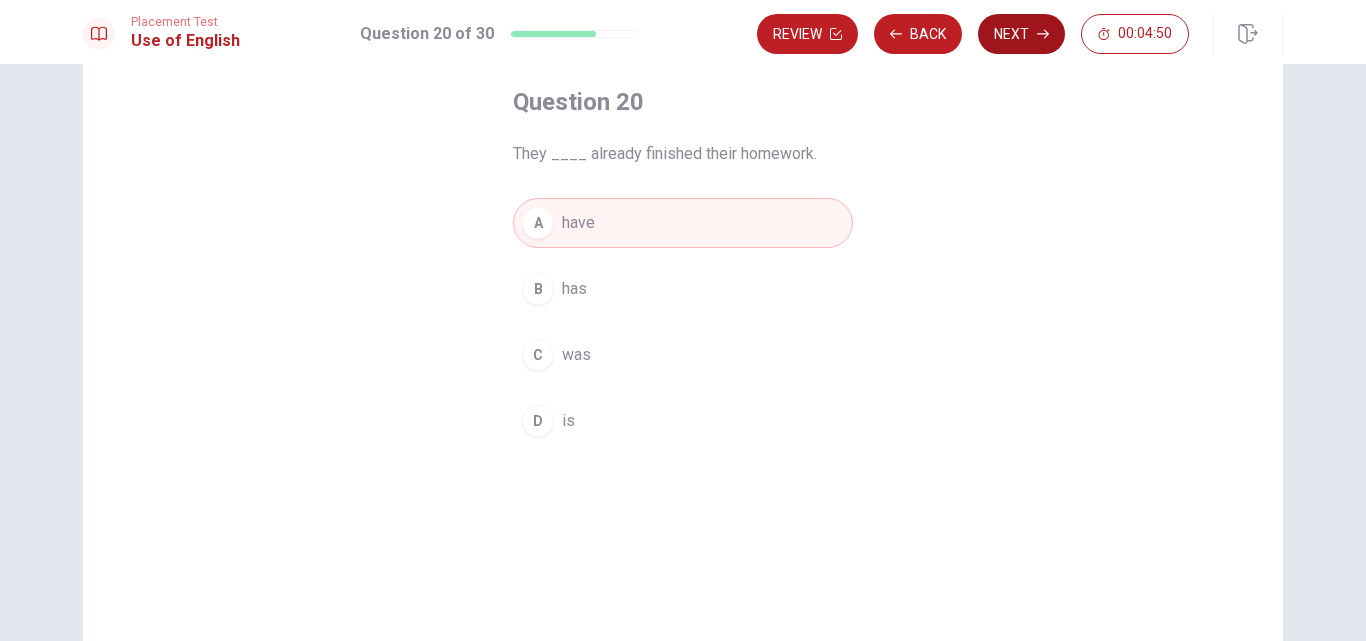click on "Next" at bounding box center (1021, 34) 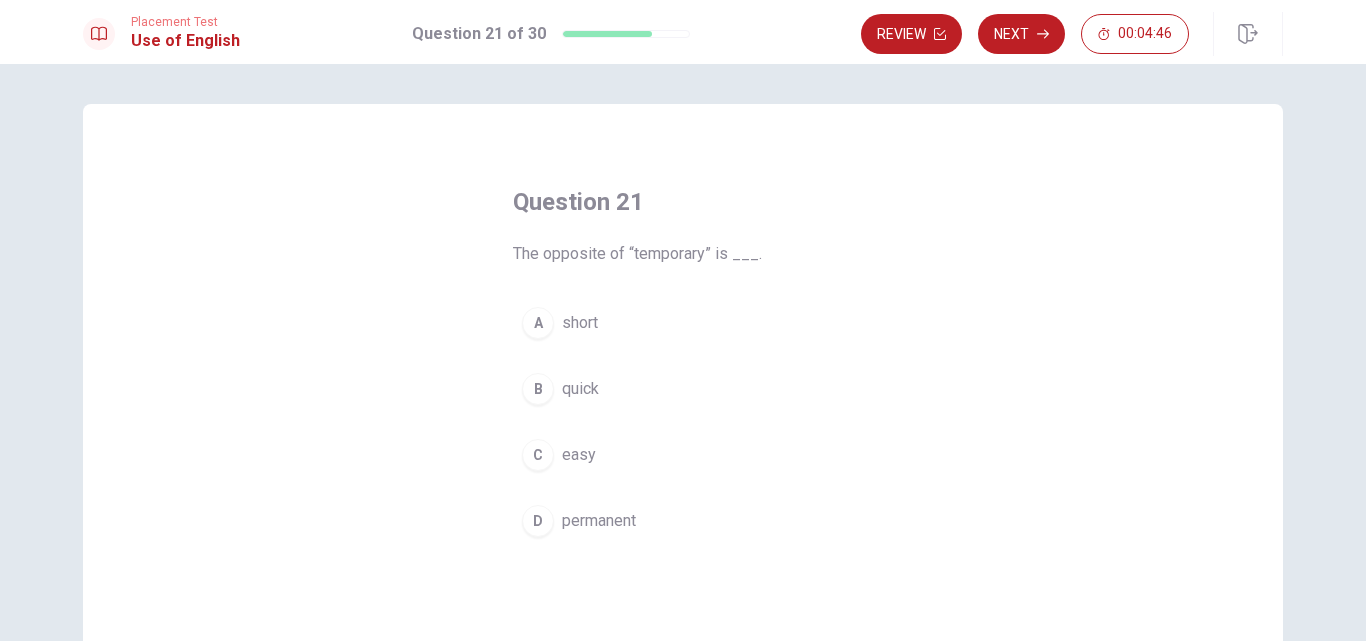 scroll, scrollTop: 100, scrollLeft: 0, axis: vertical 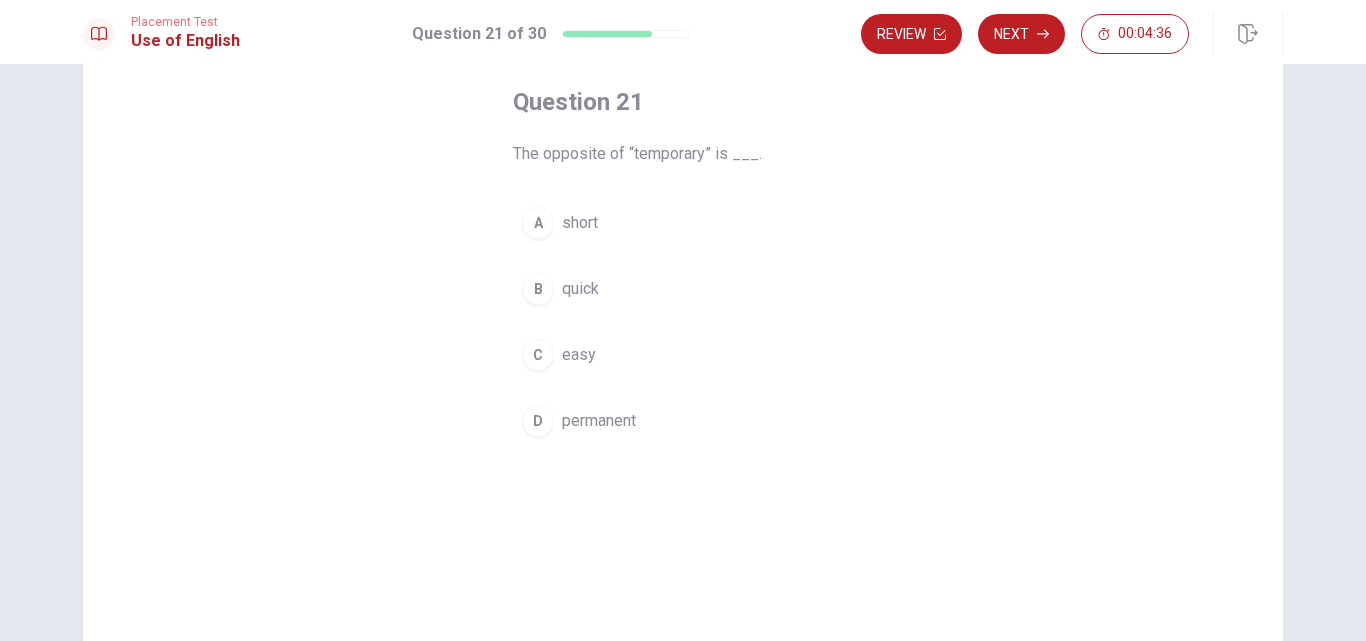 click on "permanent" at bounding box center [599, 421] 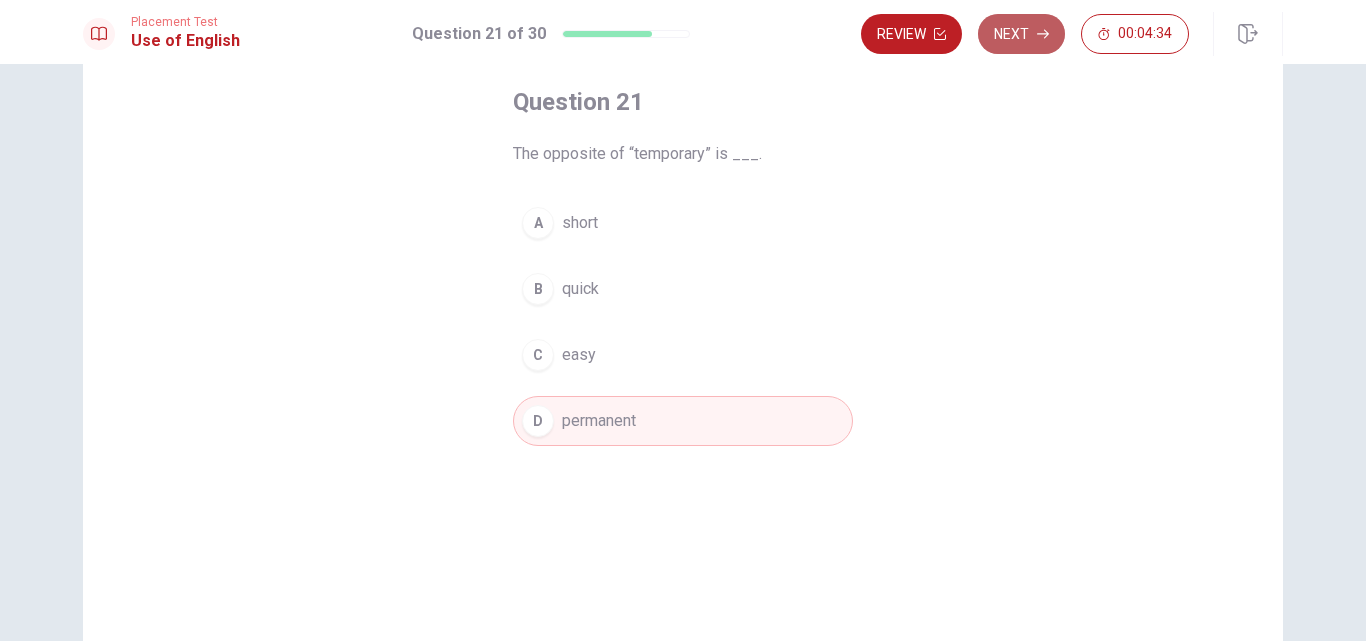 click on "Next" at bounding box center [1021, 34] 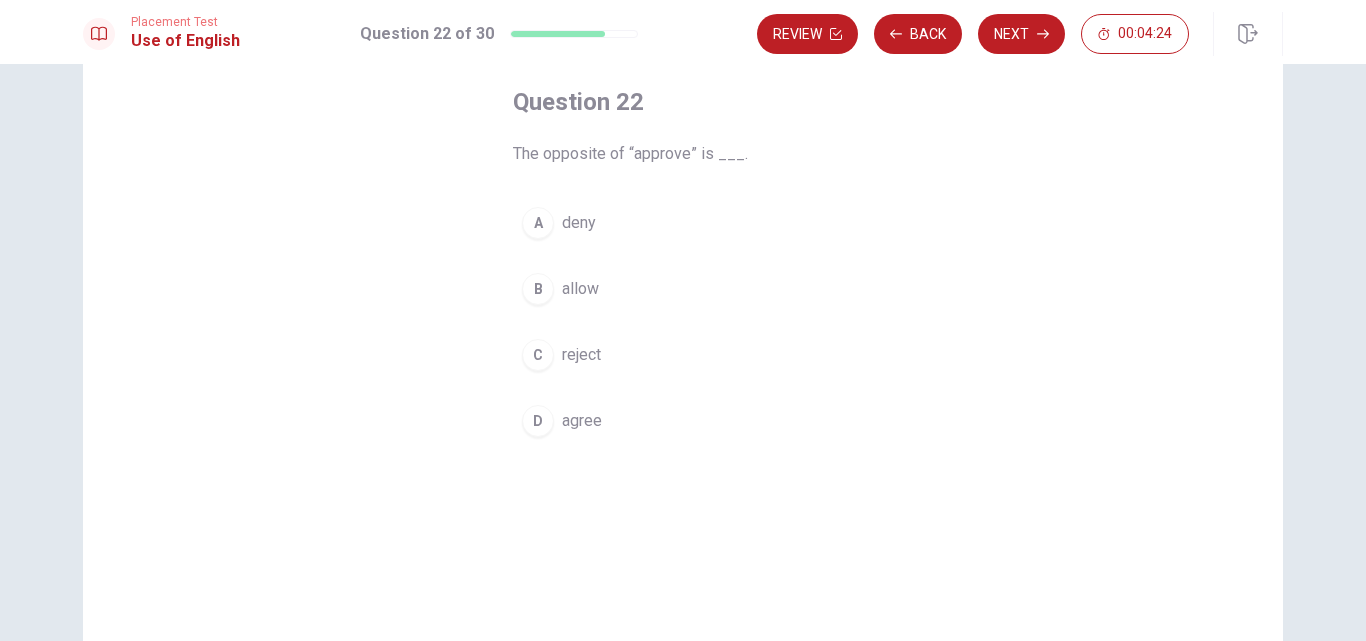 click on "deny" at bounding box center [579, 223] 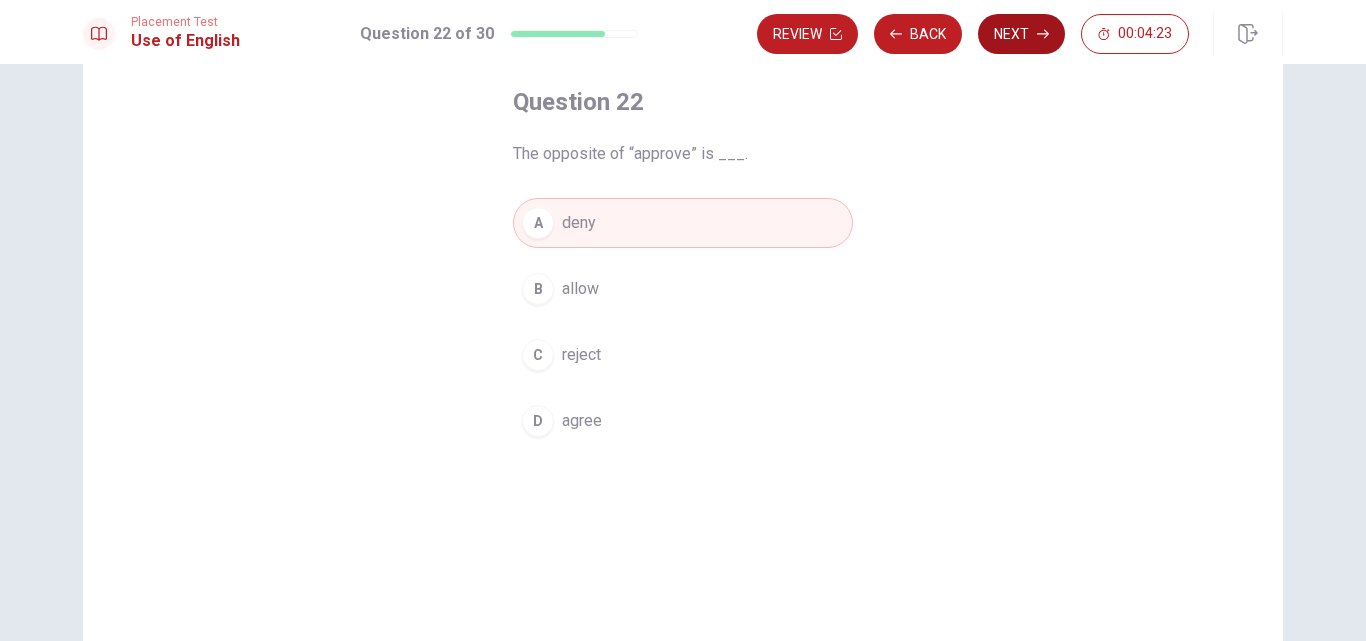 click on "Next" at bounding box center [1021, 34] 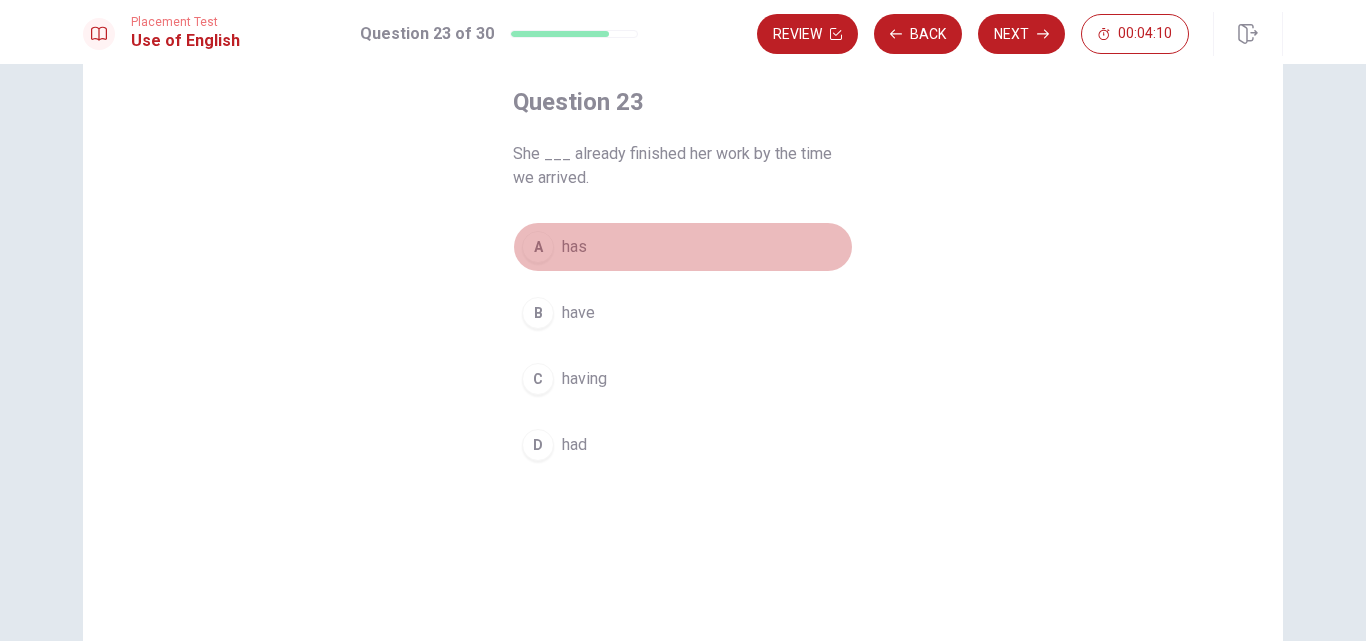 click on "has" at bounding box center (574, 247) 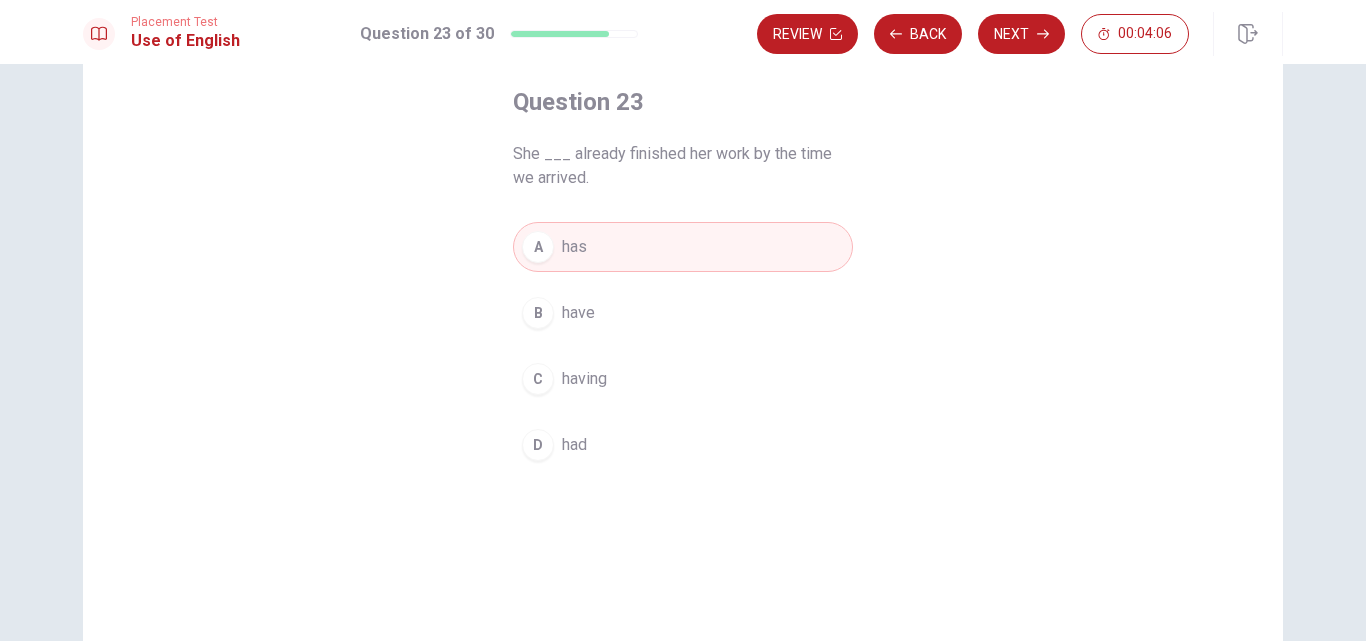 click on "had" at bounding box center [574, 445] 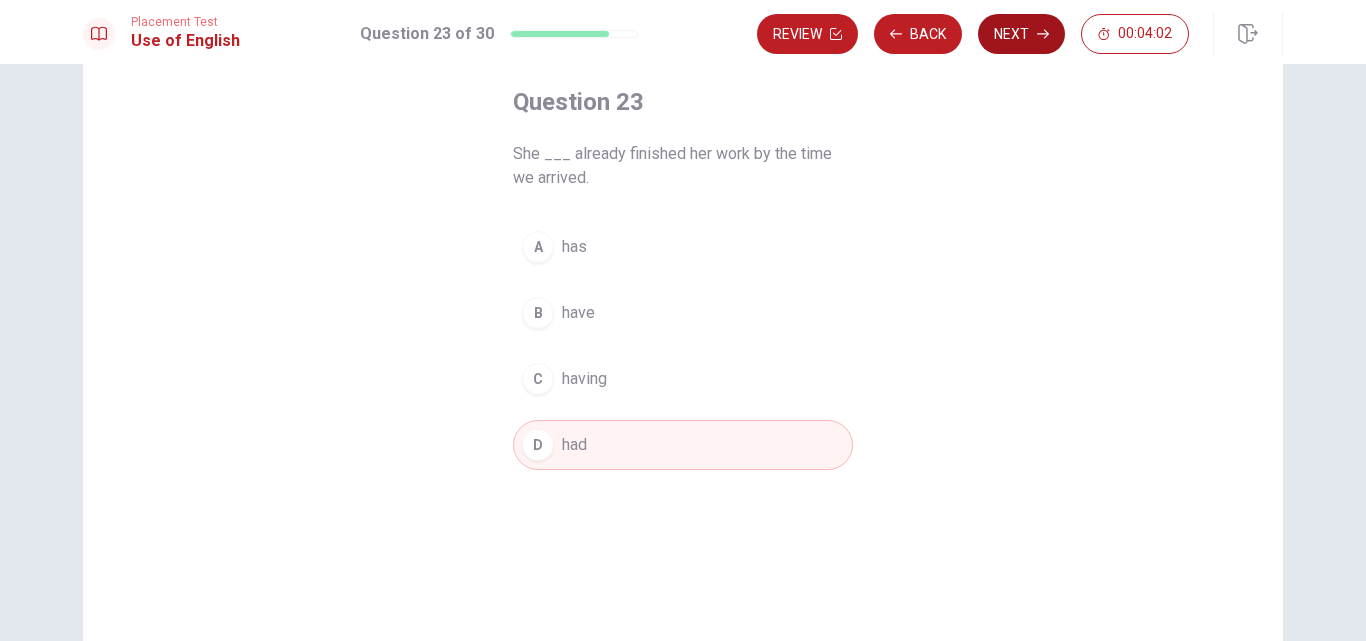 click on "Next" at bounding box center (1021, 34) 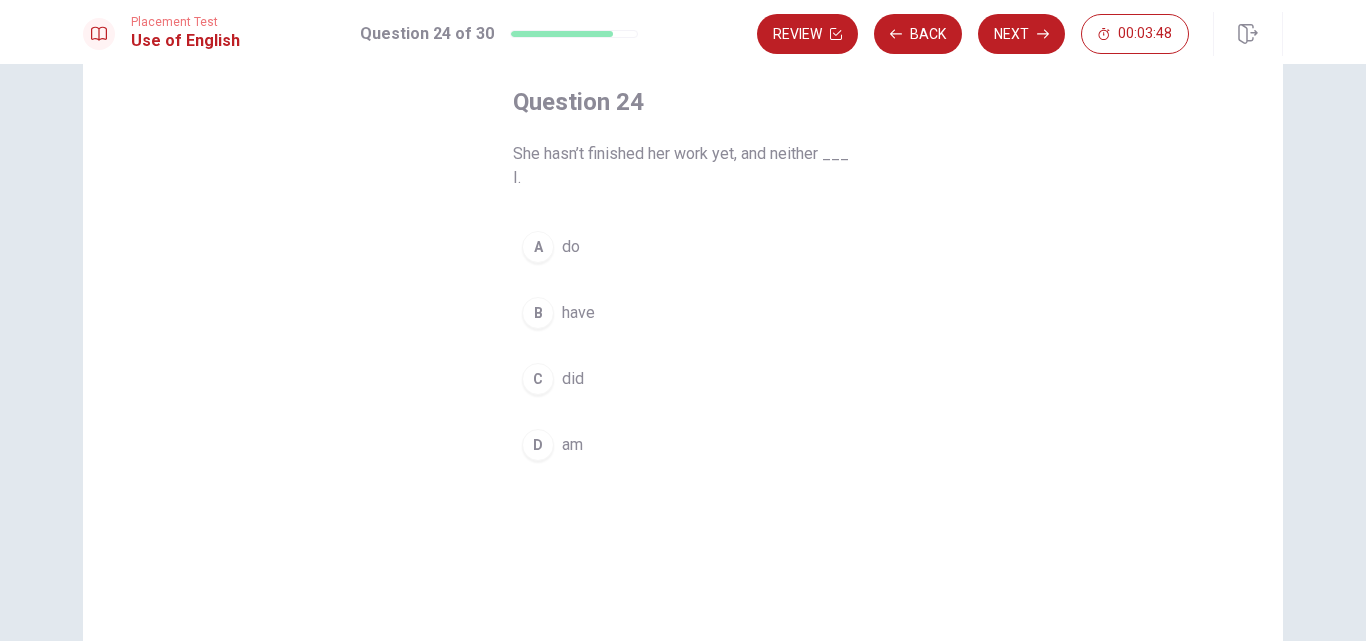 click on "did" at bounding box center [573, 379] 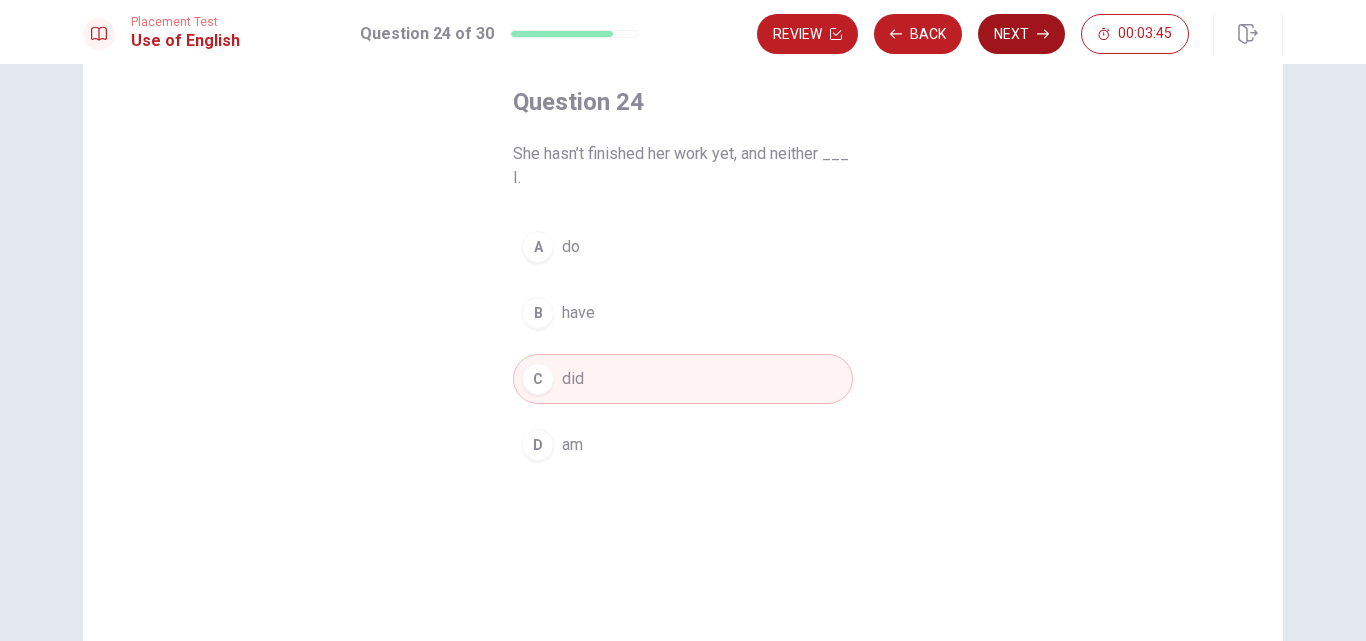 click on "Next" at bounding box center [1021, 34] 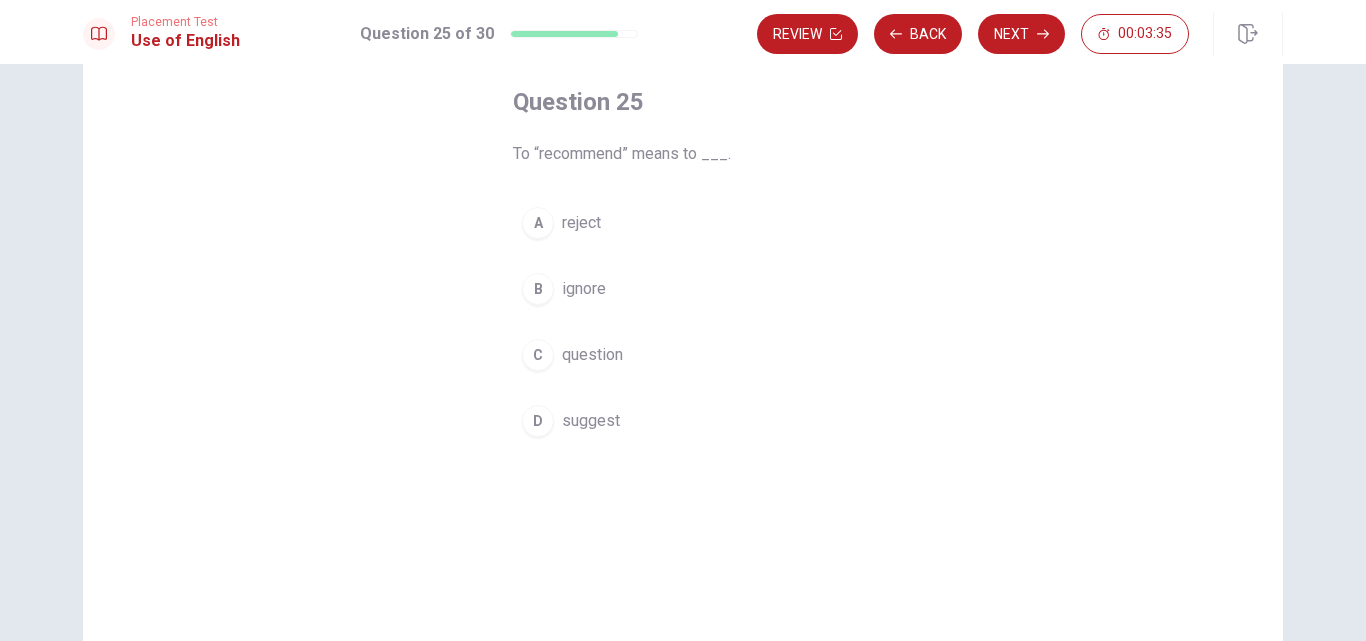 click on "suggest" at bounding box center (591, 421) 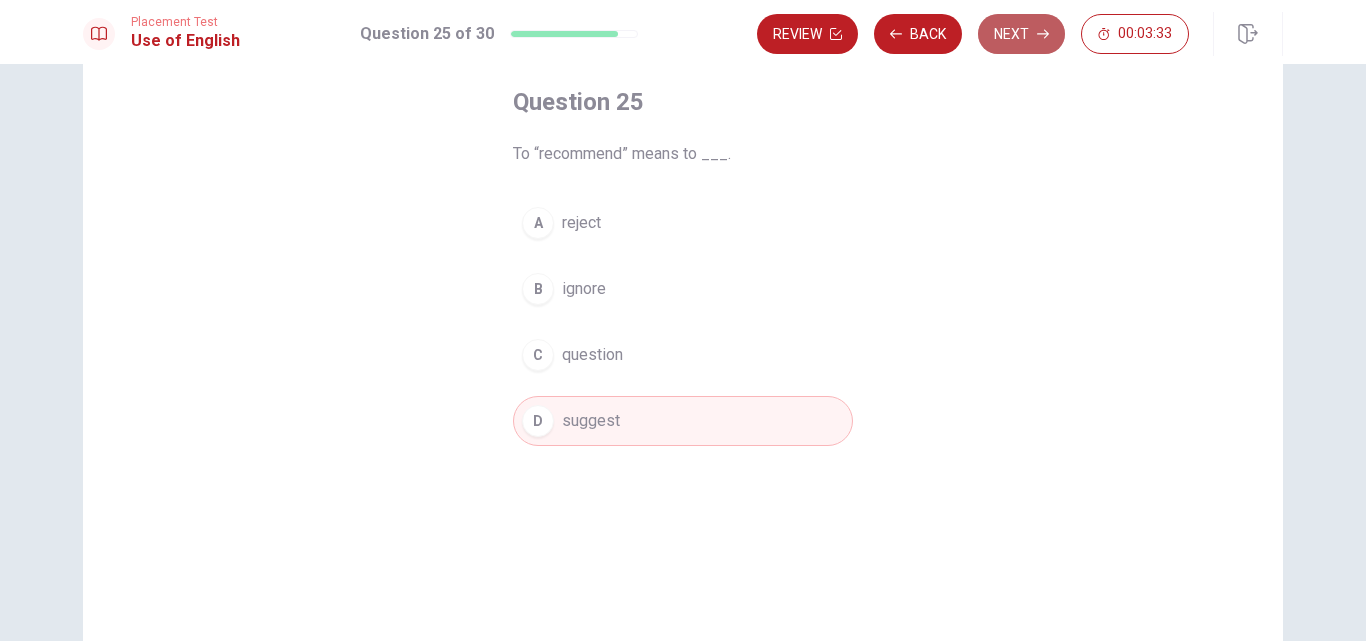 click on "Next" at bounding box center (1021, 34) 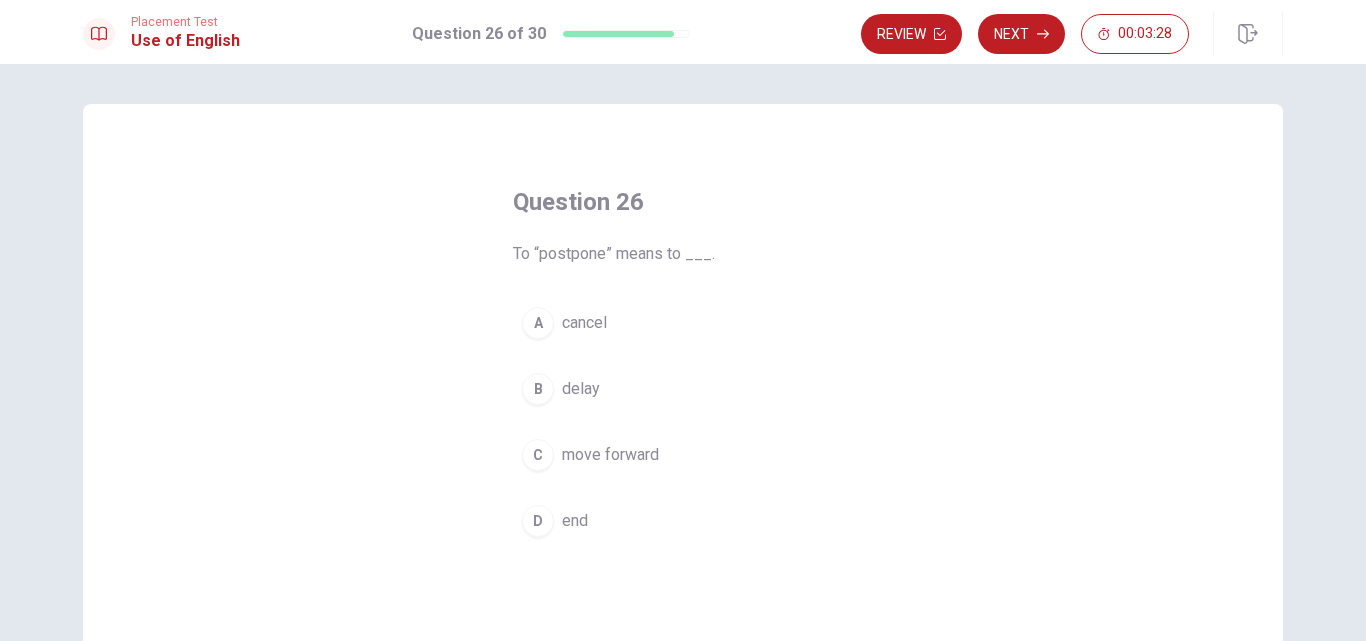 scroll, scrollTop: 100, scrollLeft: 0, axis: vertical 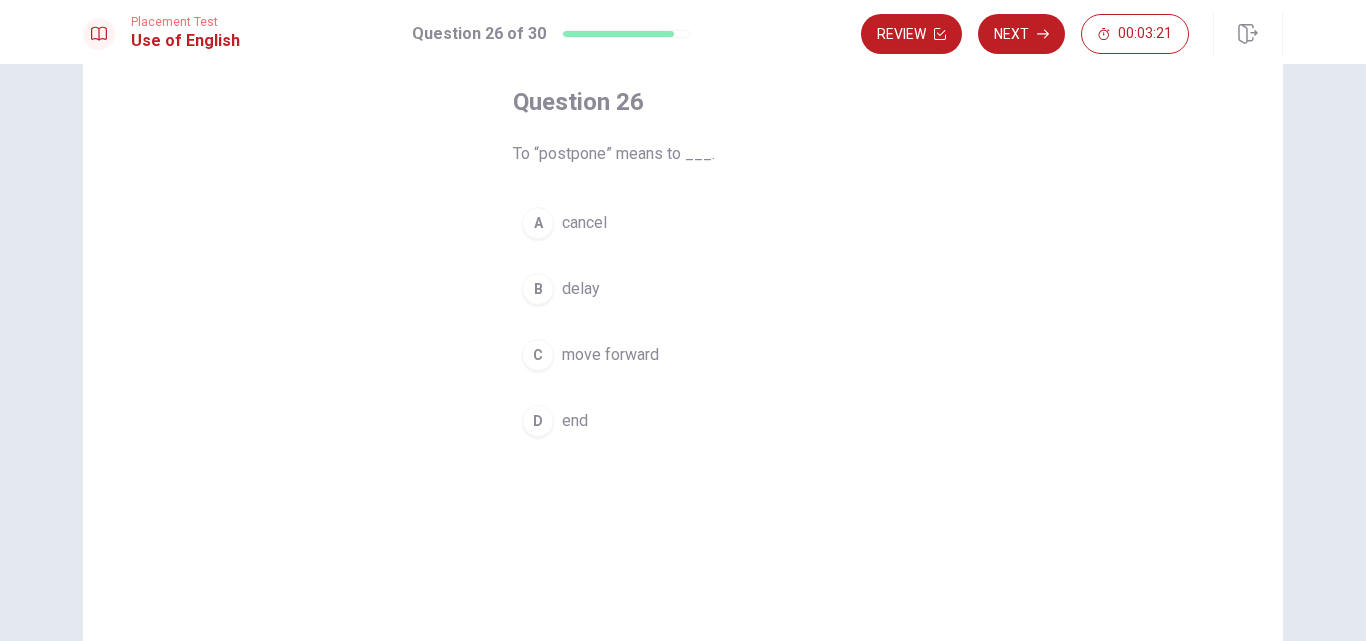 click on "move forward" at bounding box center [610, 355] 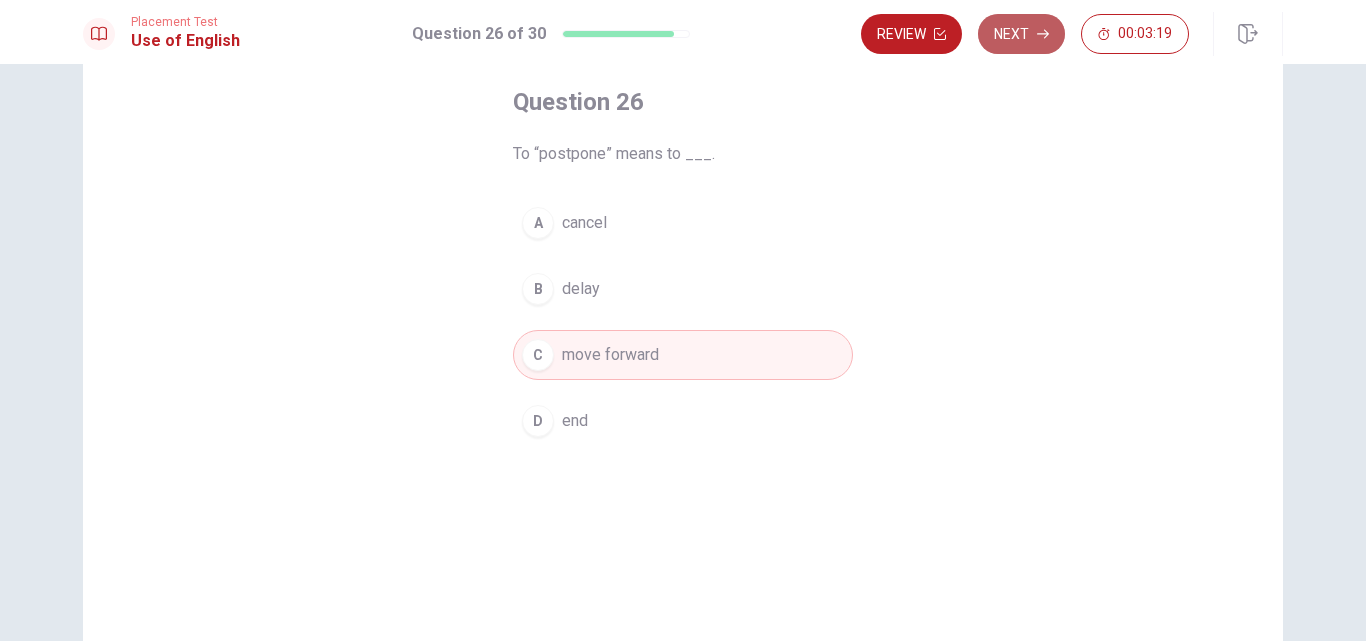 click on "Next" at bounding box center (1021, 34) 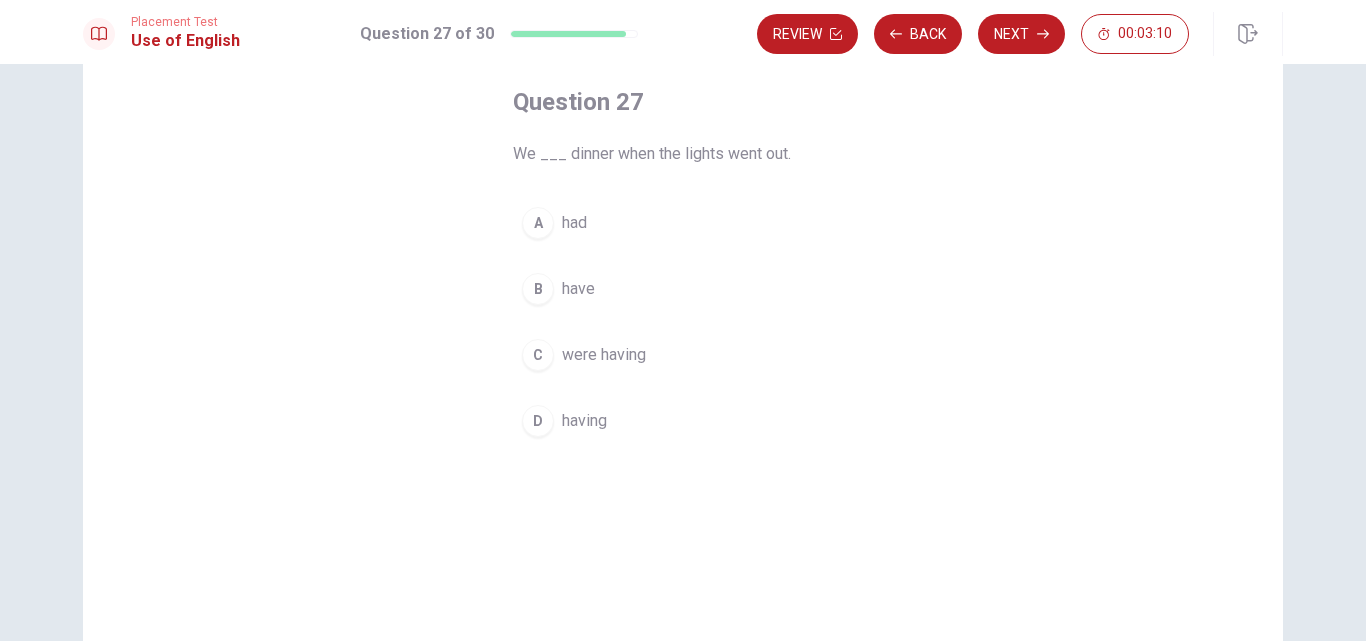 click on "were having" at bounding box center (604, 355) 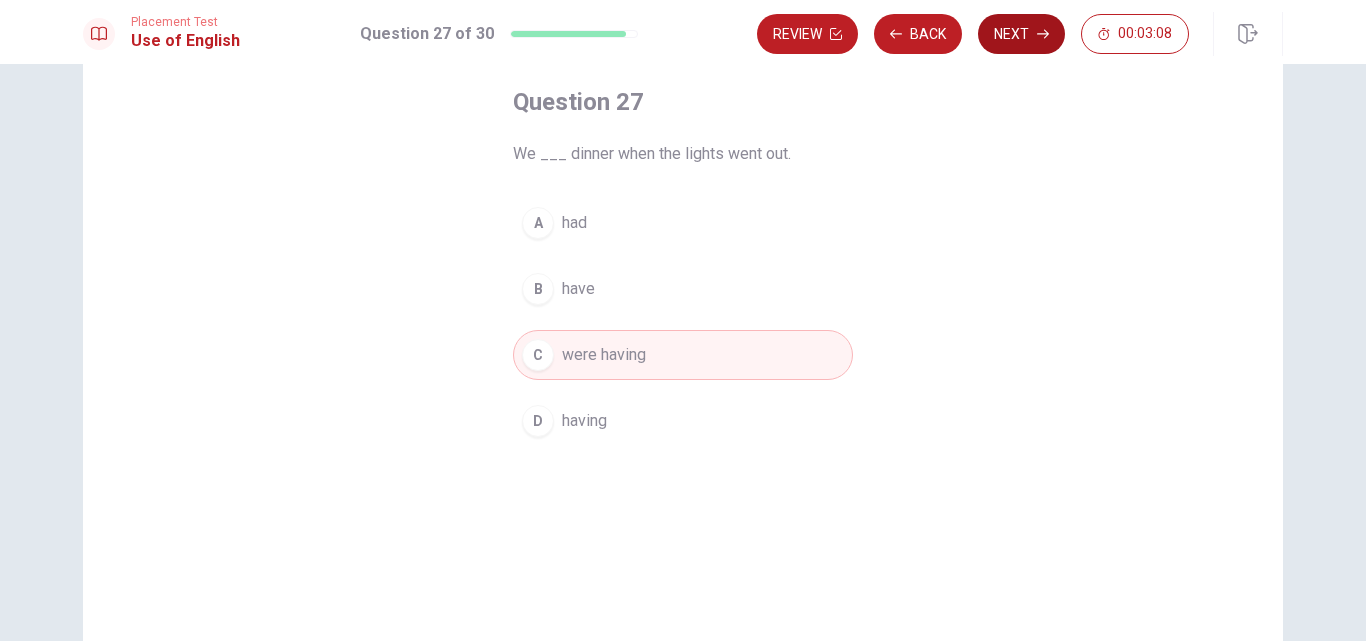 click on "Next" at bounding box center [1021, 34] 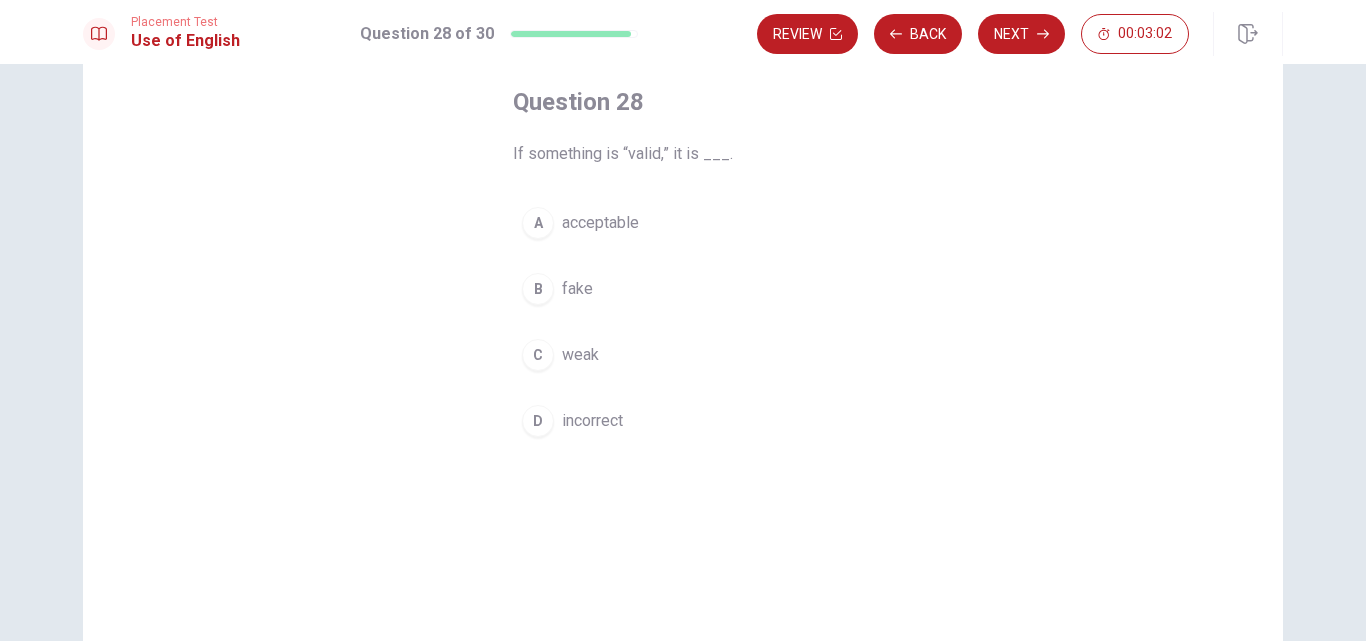 click on "acceptable" at bounding box center [600, 223] 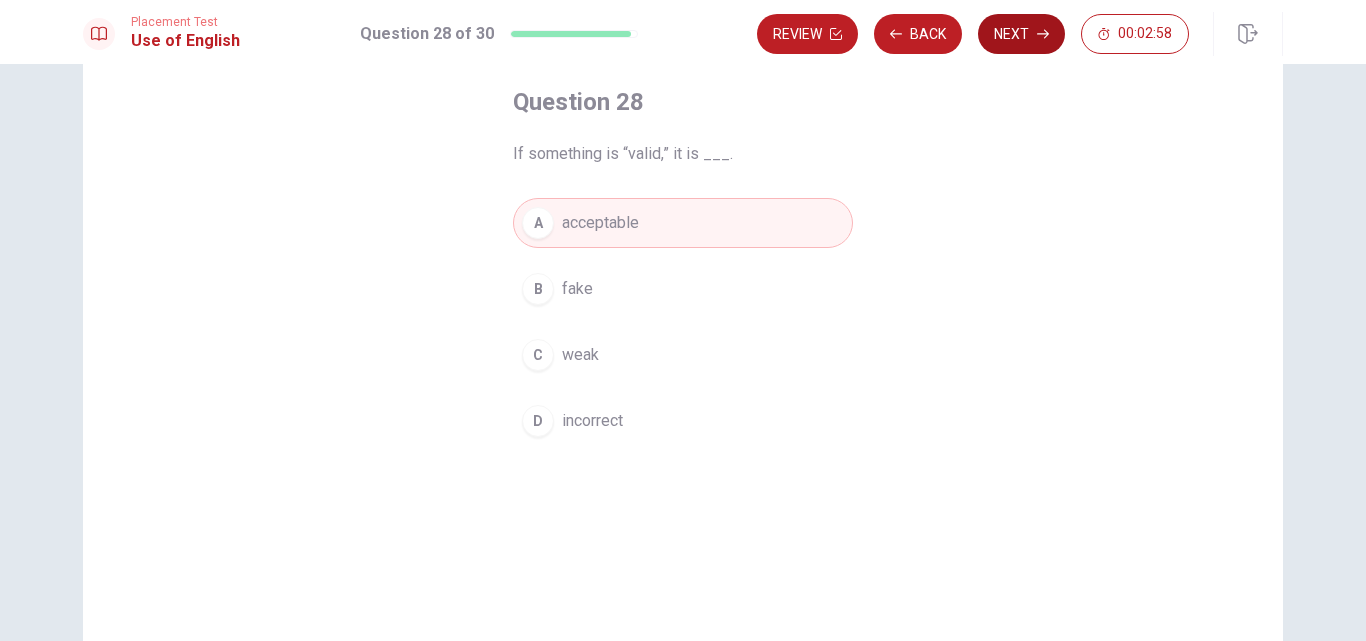 click on "Next" at bounding box center [1021, 34] 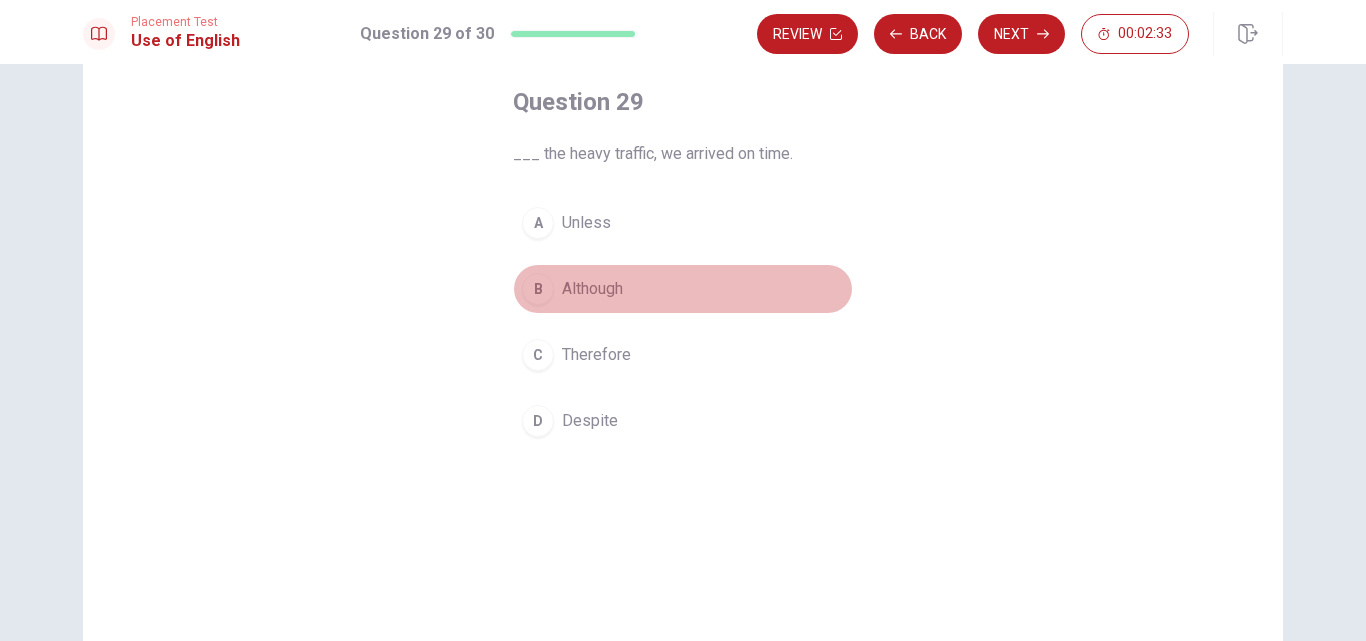 click on "Although" at bounding box center (592, 289) 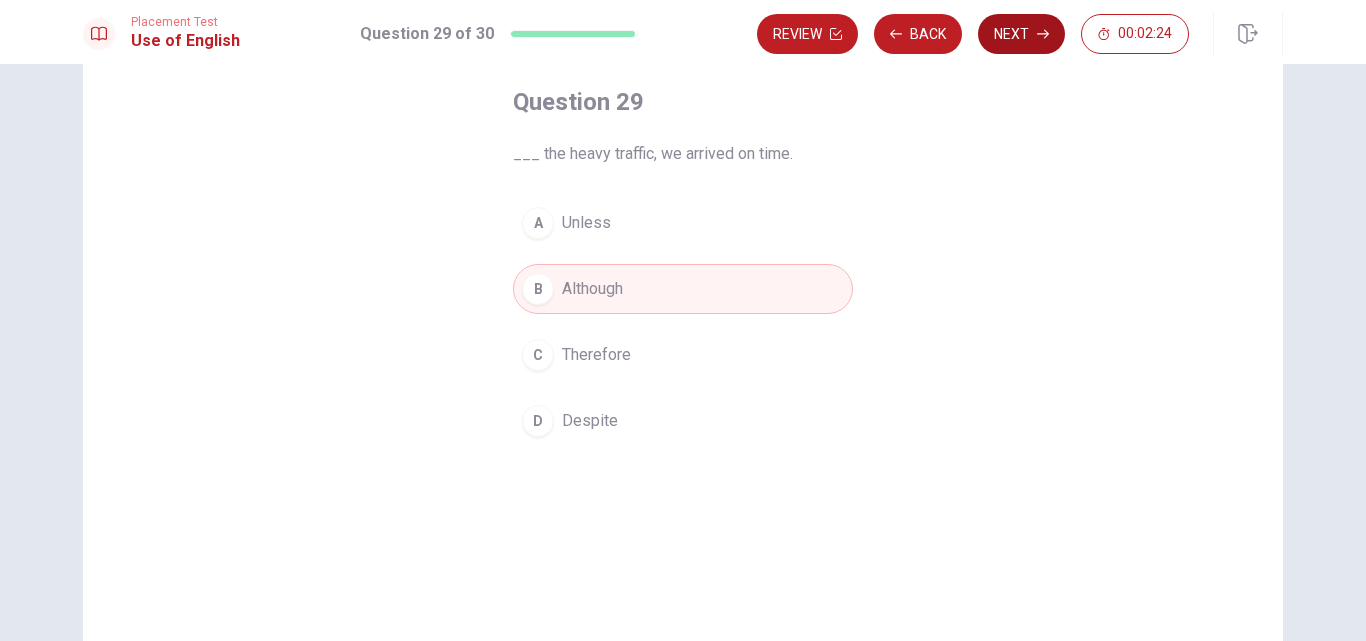 click on "Next" at bounding box center (1021, 34) 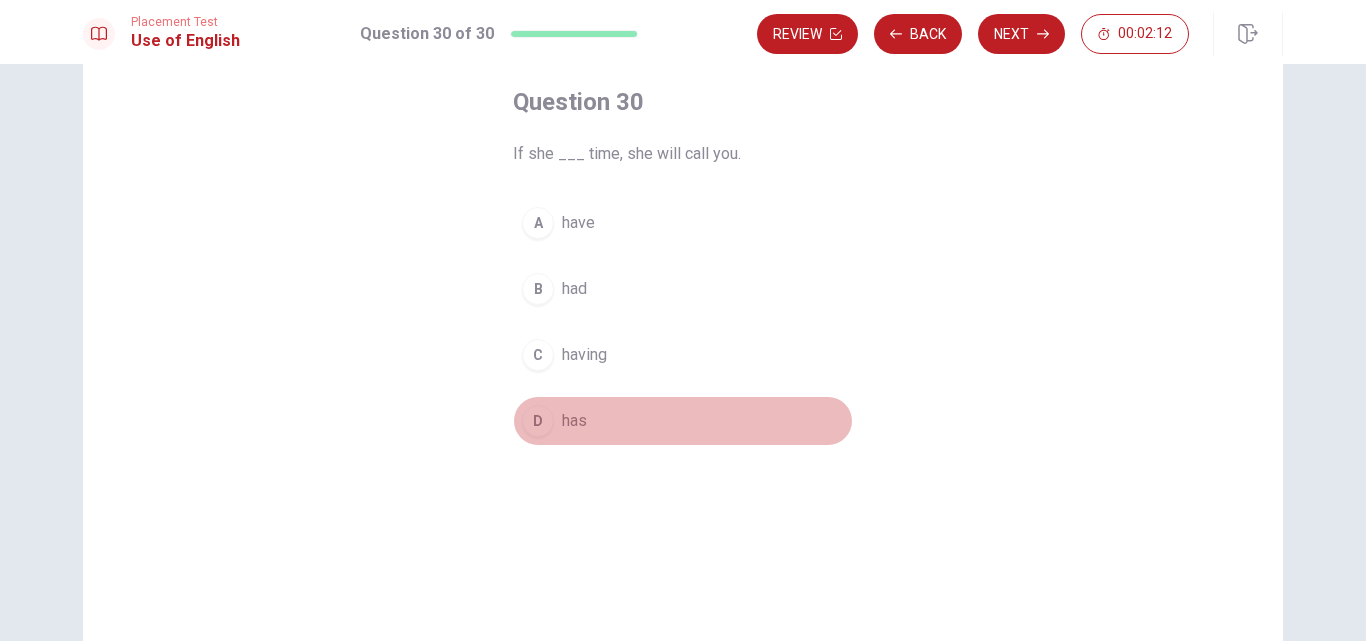 click on "has" at bounding box center (574, 421) 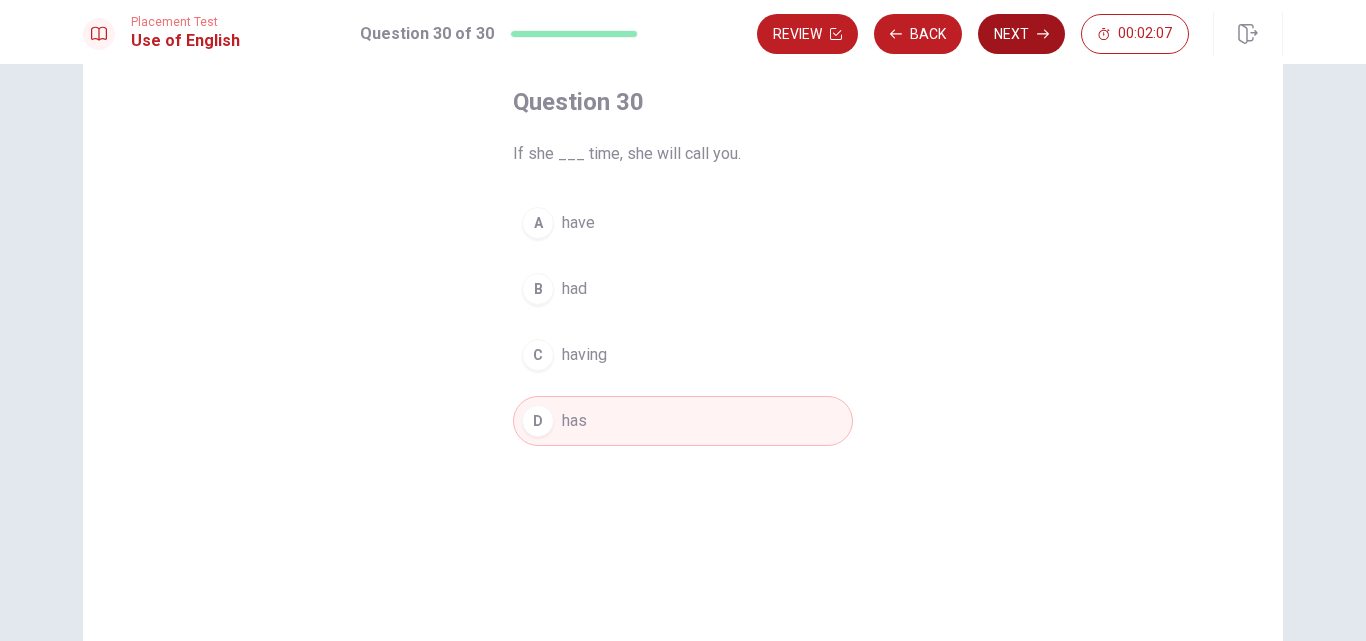 click on "Next" at bounding box center [1021, 34] 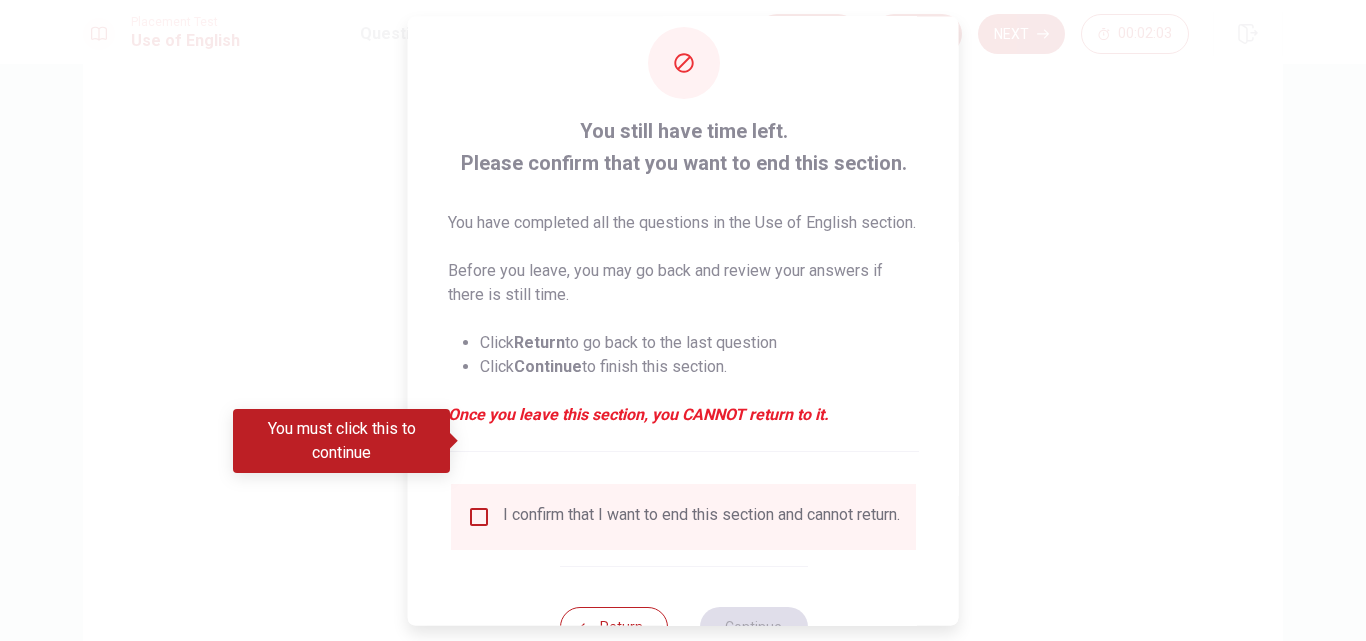 scroll, scrollTop: 129, scrollLeft: 0, axis: vertical 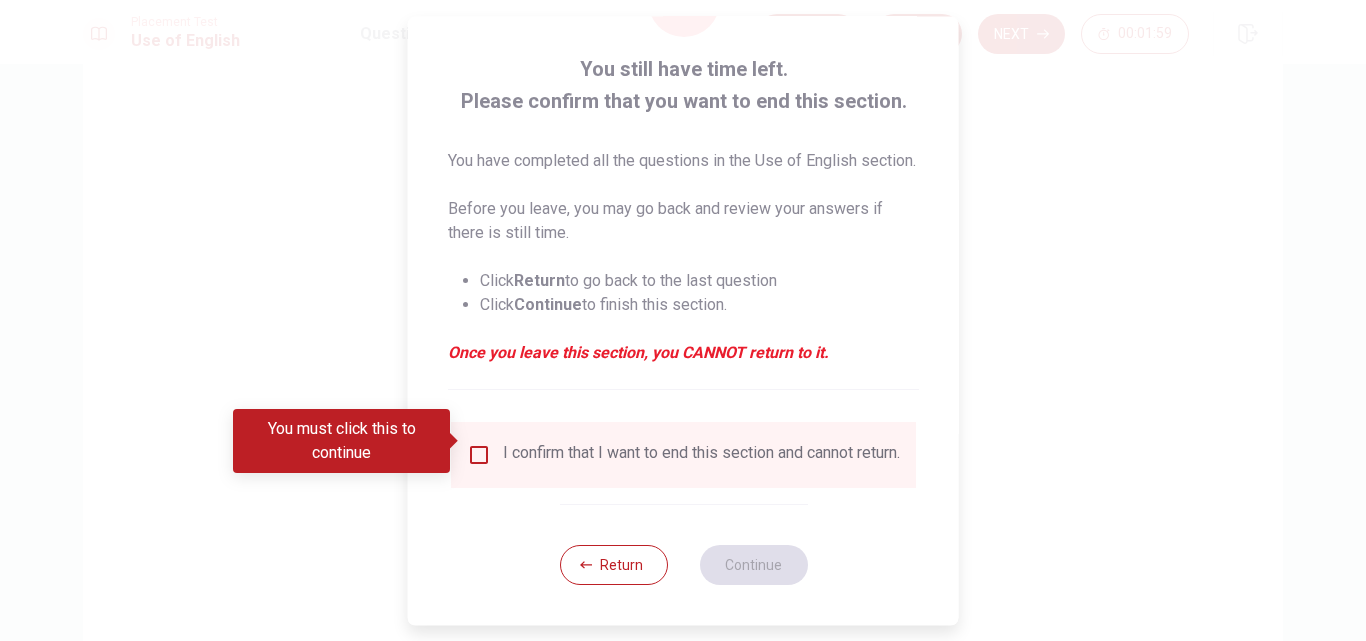 click at bounding box center [479, 455] 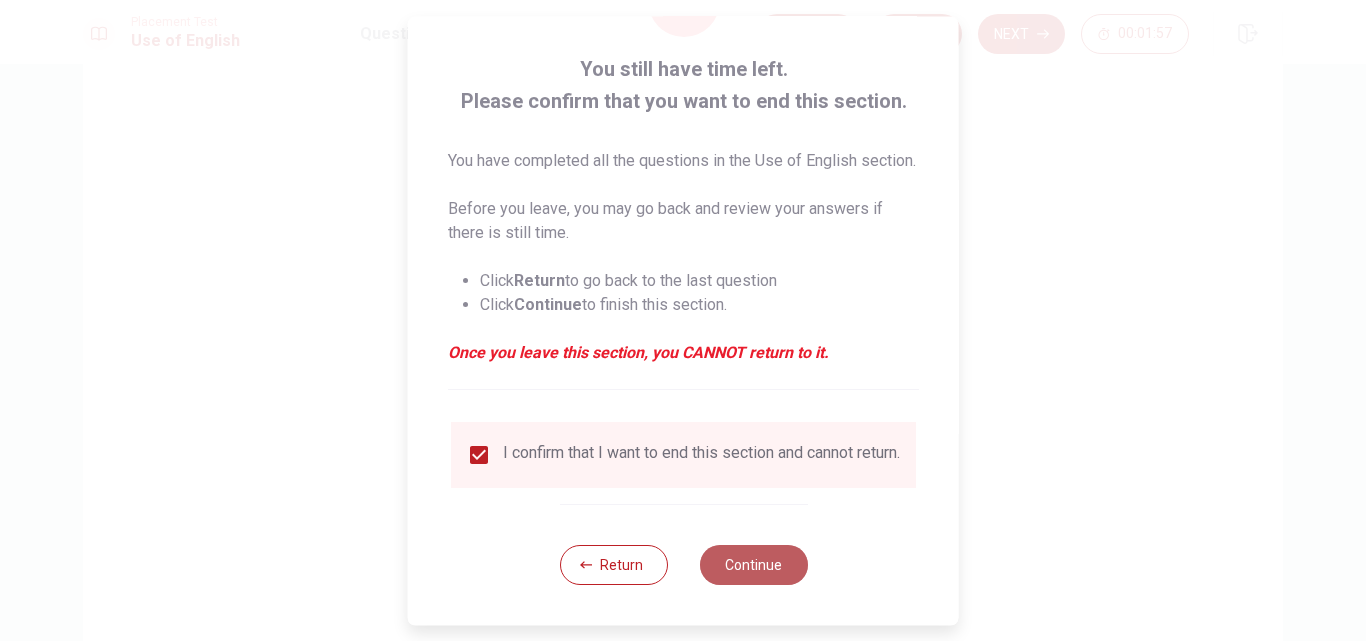 click on "Continue" at bounding box center [753, 565] 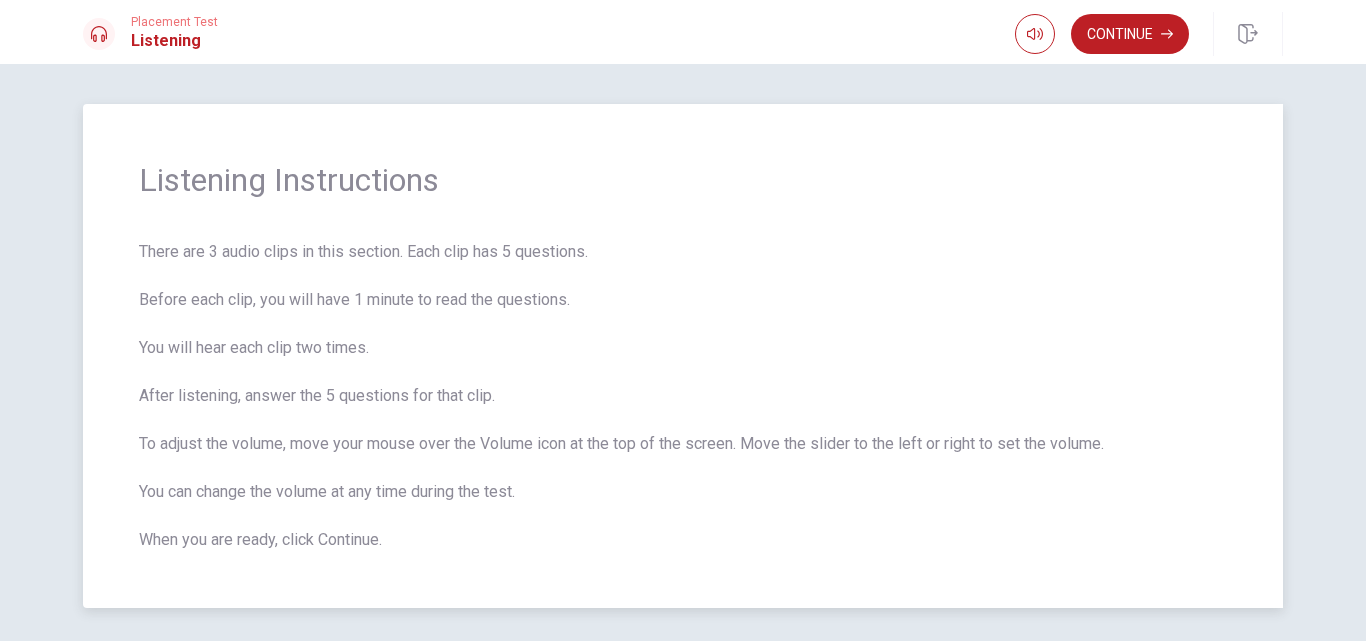scroll, scrollTop: 71, scrollLeft: 0, axis: vertical 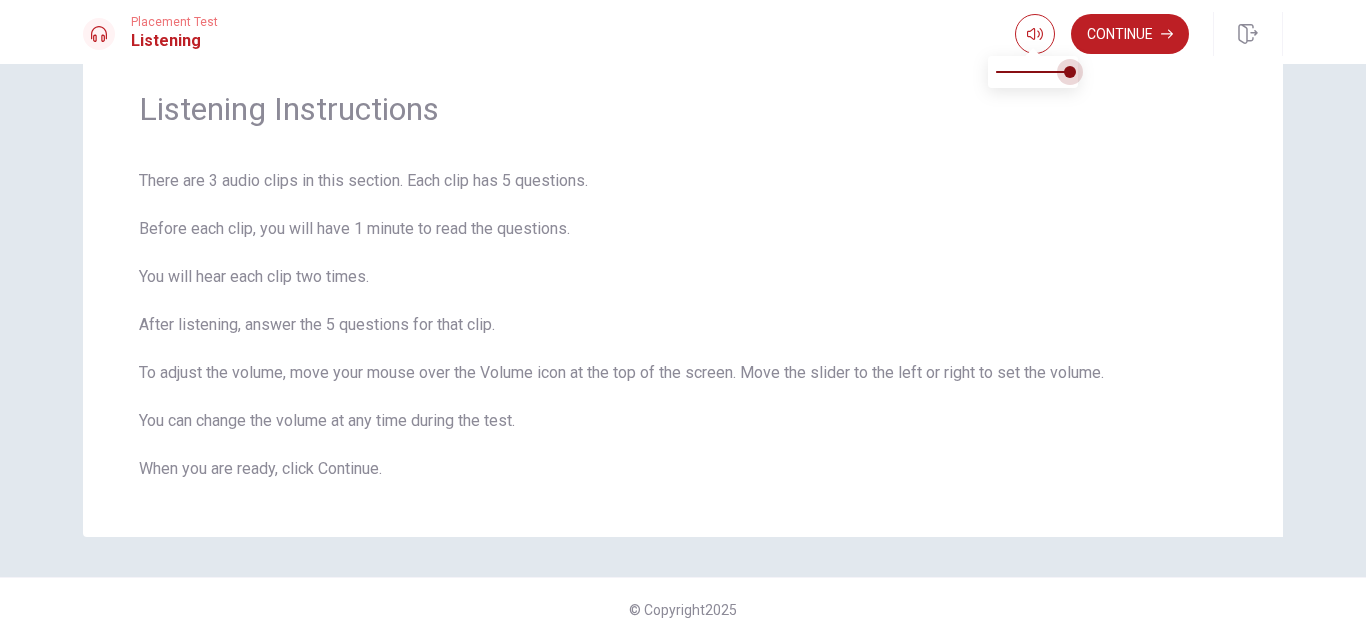 click at bounding box center [1070, 72] 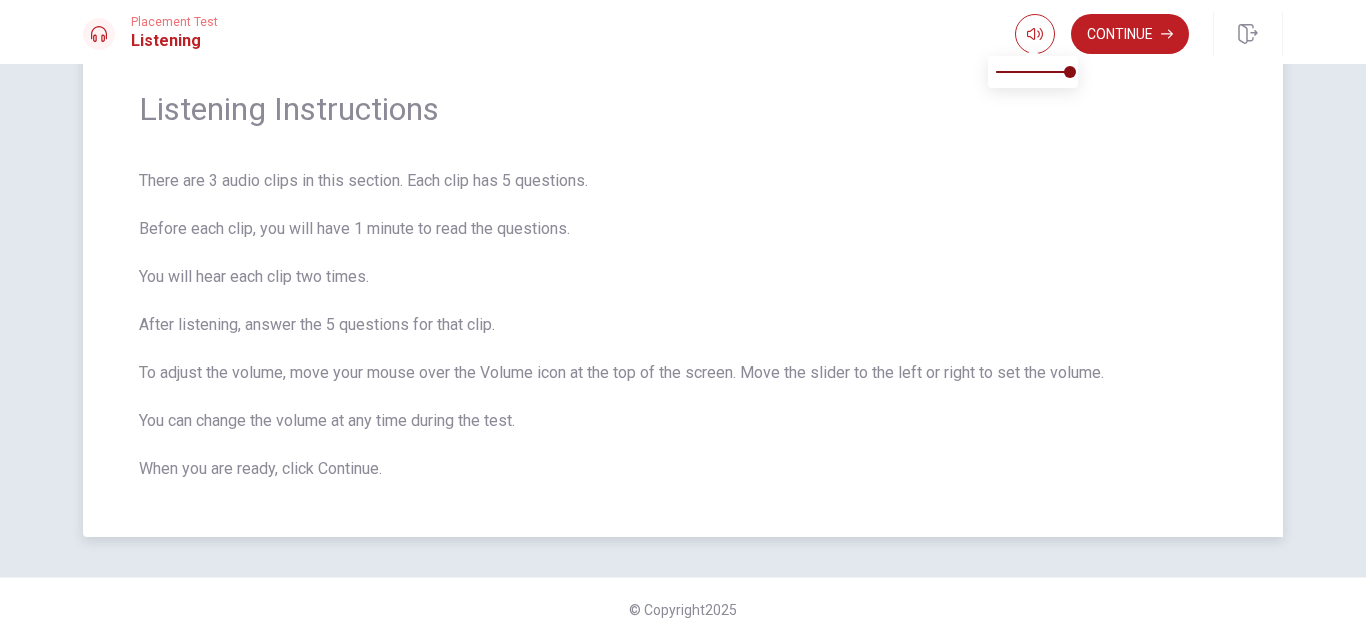 scroll, scrollTop: 0, scrollLeft: 0, axis: both 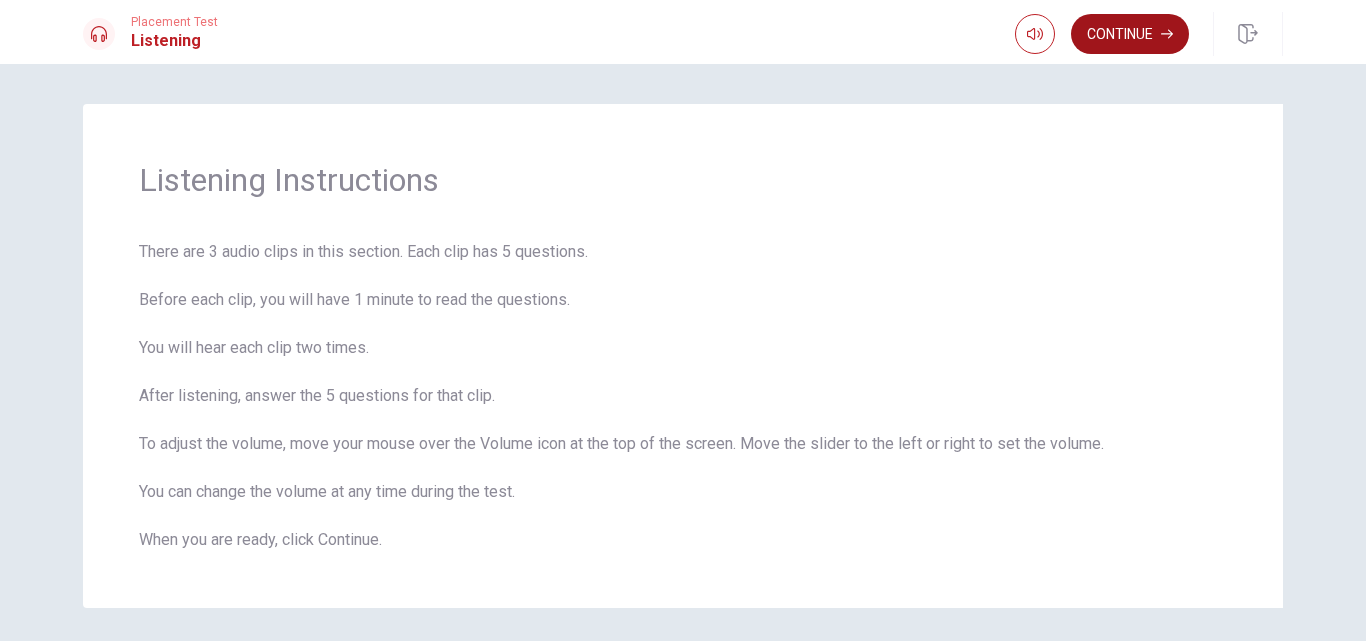 click on "Continue" at bounding box center (1130, 34) 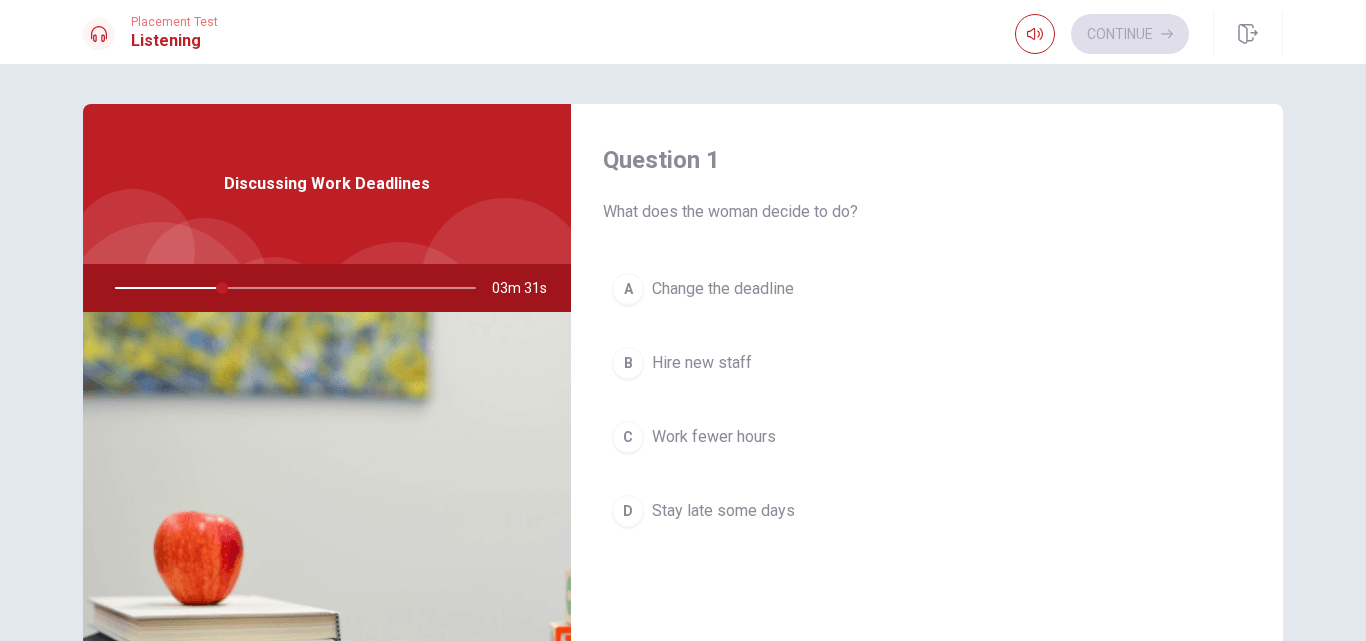 scroll, scrollTop: 100, scrollLeft: 0, axis: vertical 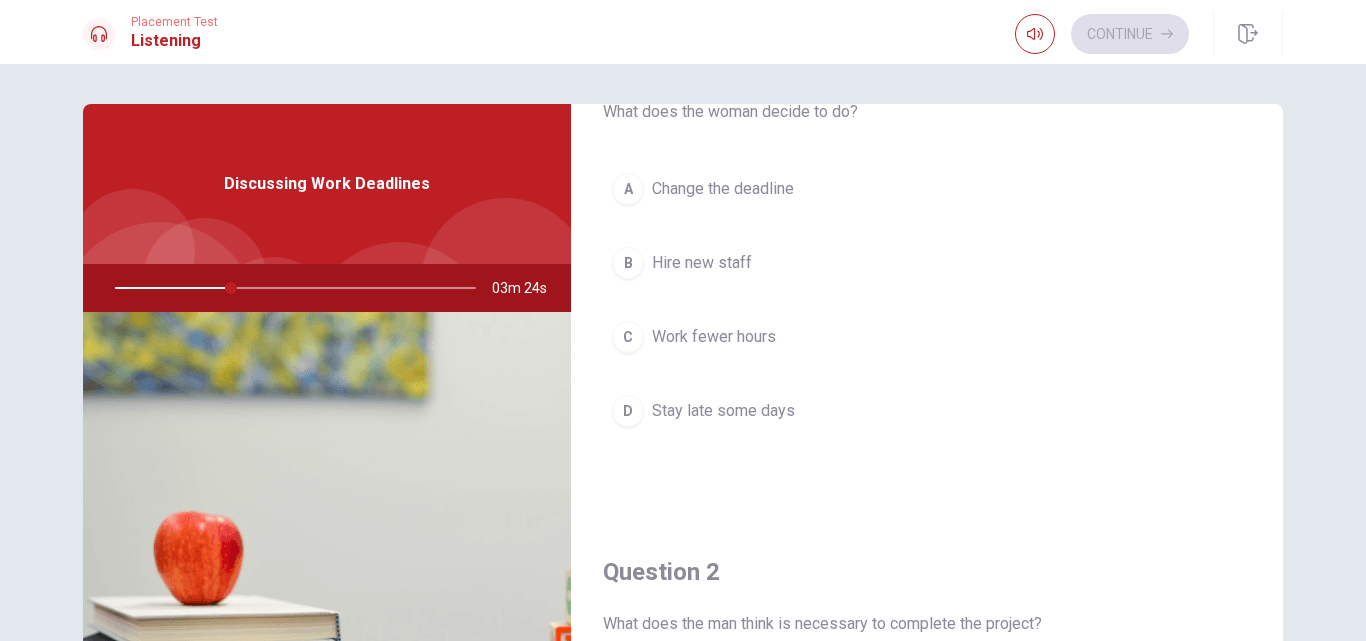 click on "Change the deadline" at bounding box center [723, 189] 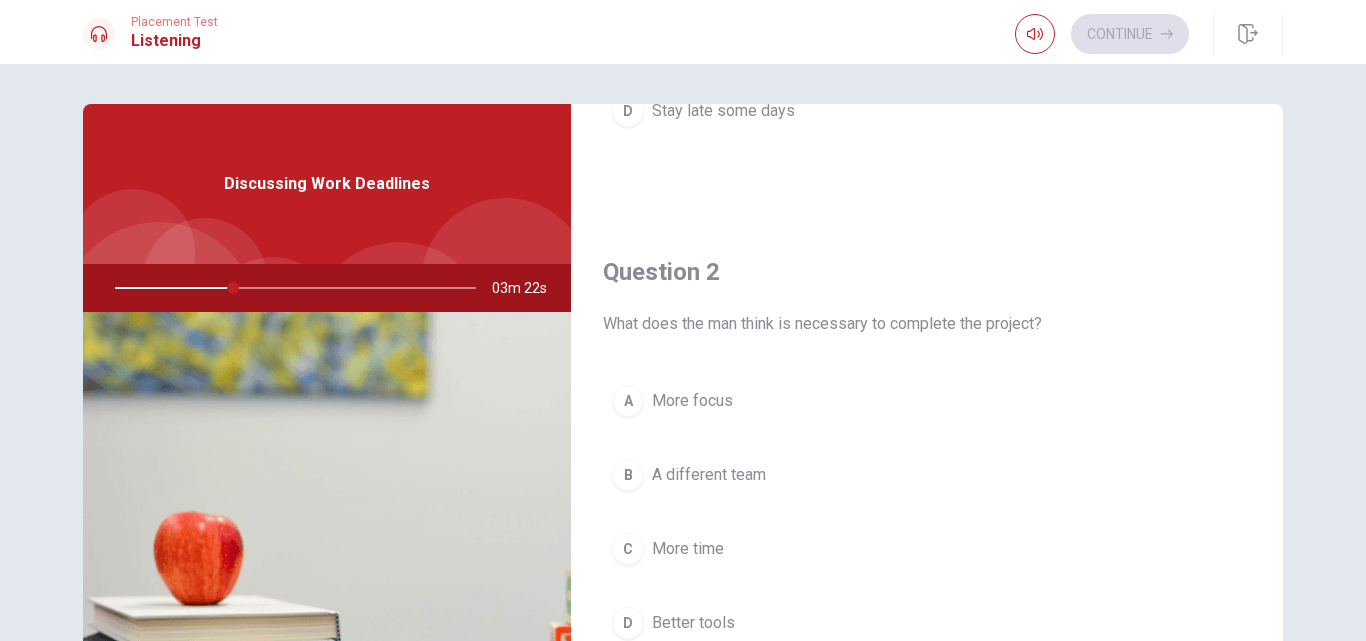 scroll, scrollTop: 500, scrollLeft: 0, axis: vertical 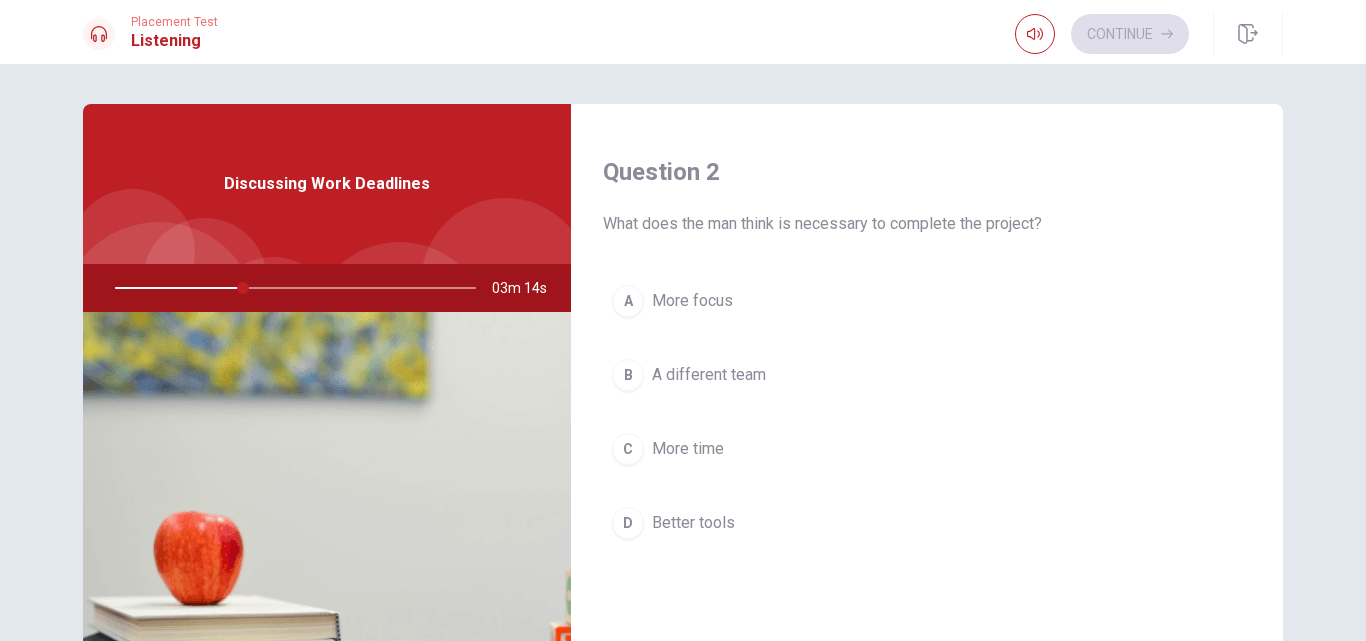click on "More focus" at bounding box center (692, 301) 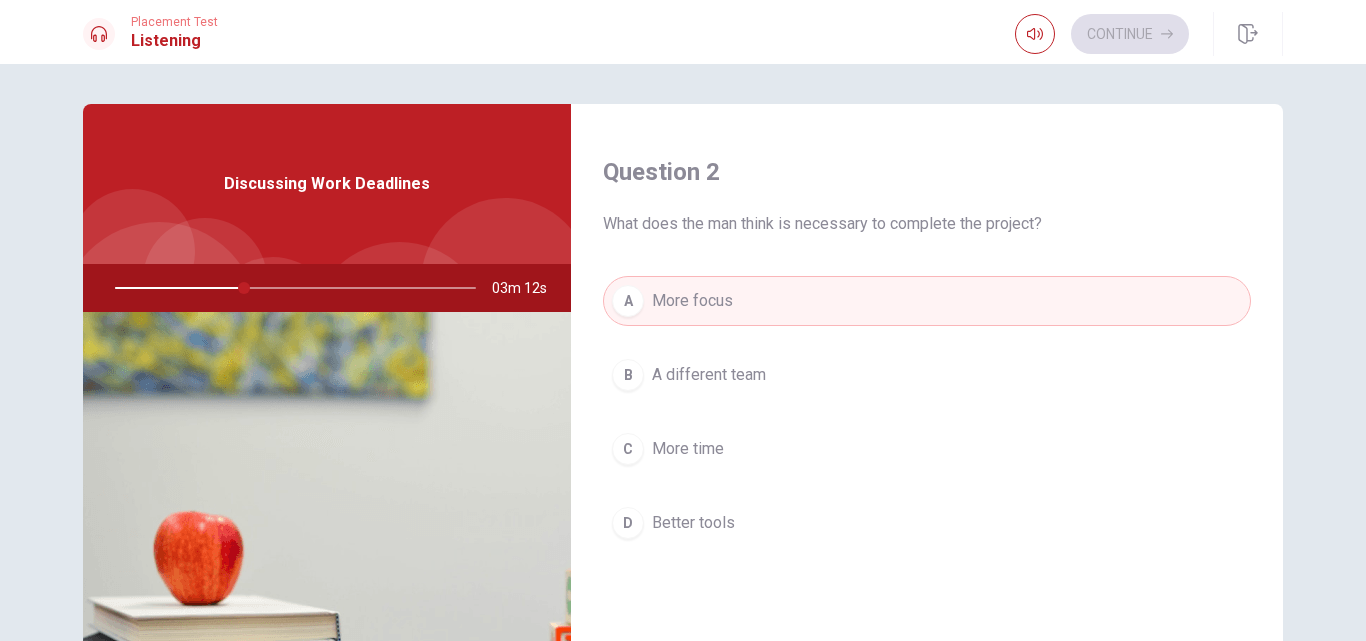 click on "More time" at bounding box center (688, 449) 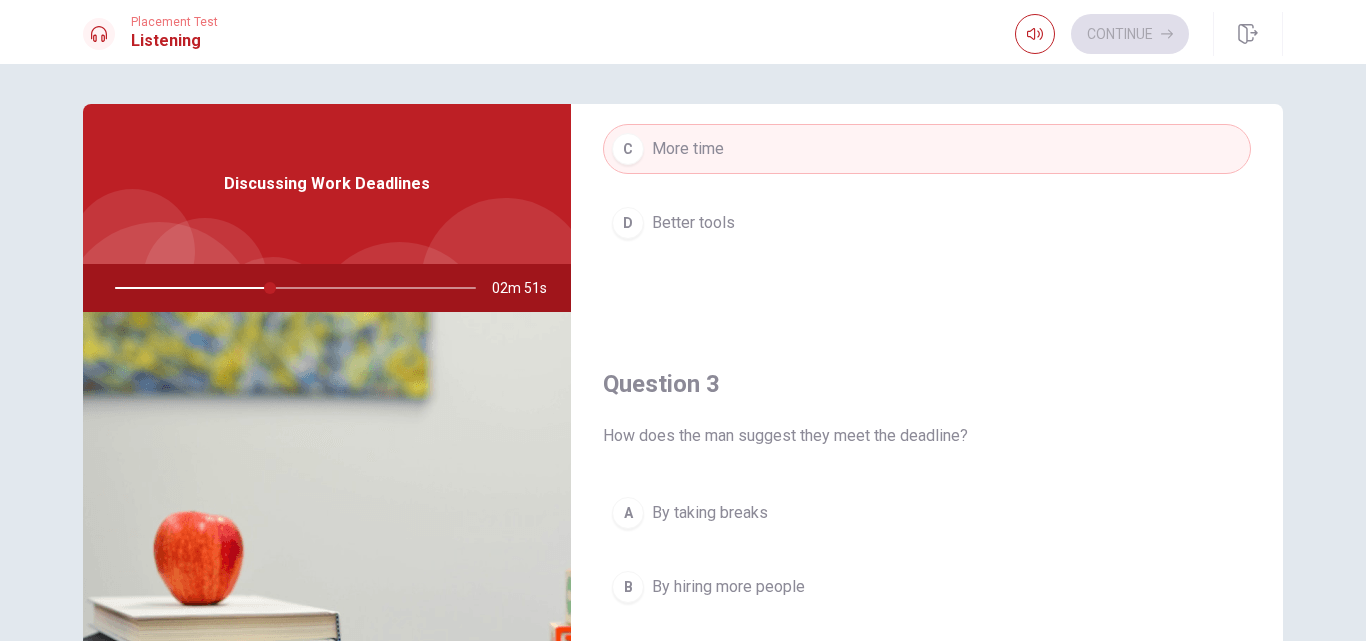 scroll, scrollTop: 1000, scrollLeft: 0, axis: vertical 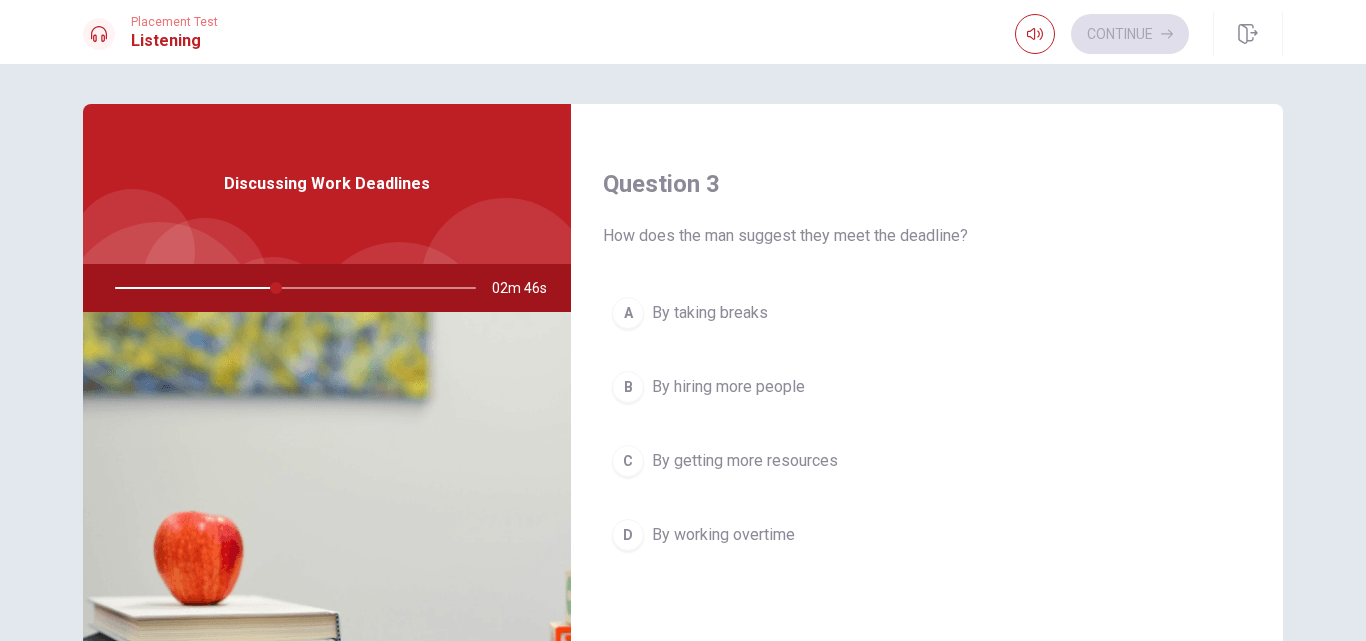click on "By working overtime" at bounding box center [723, 535] 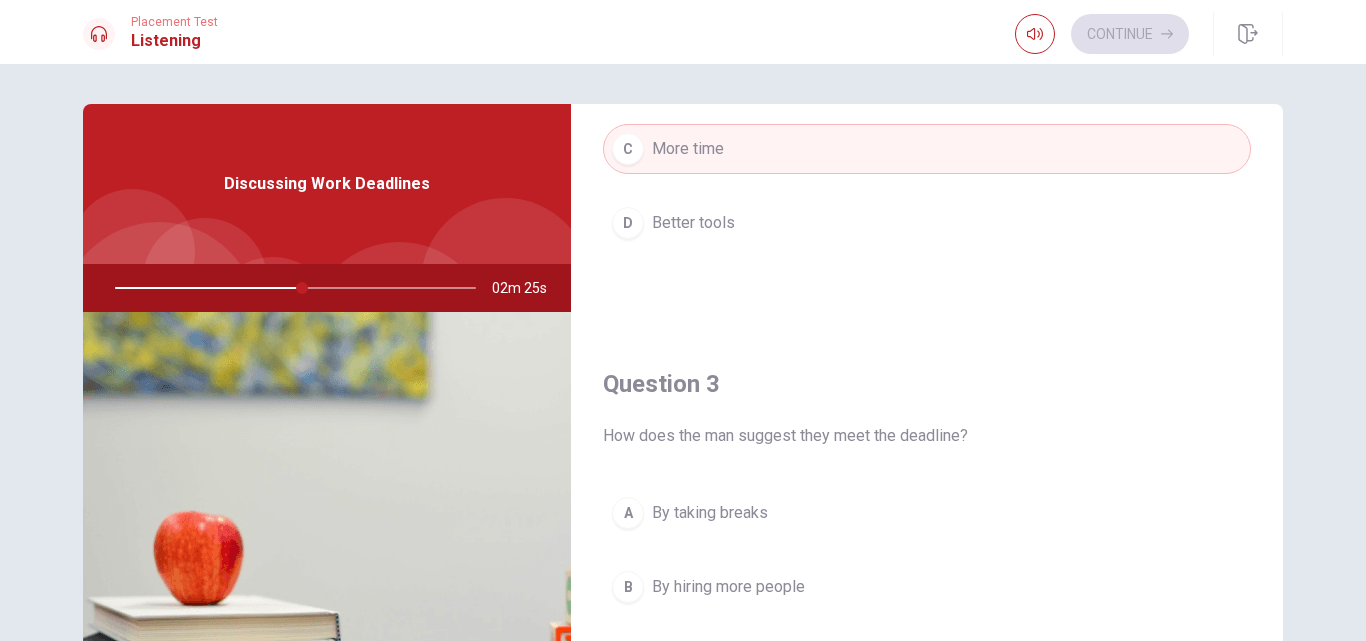 scroll, scrollTop: 500, scrollLeft: 0, axis: vertical 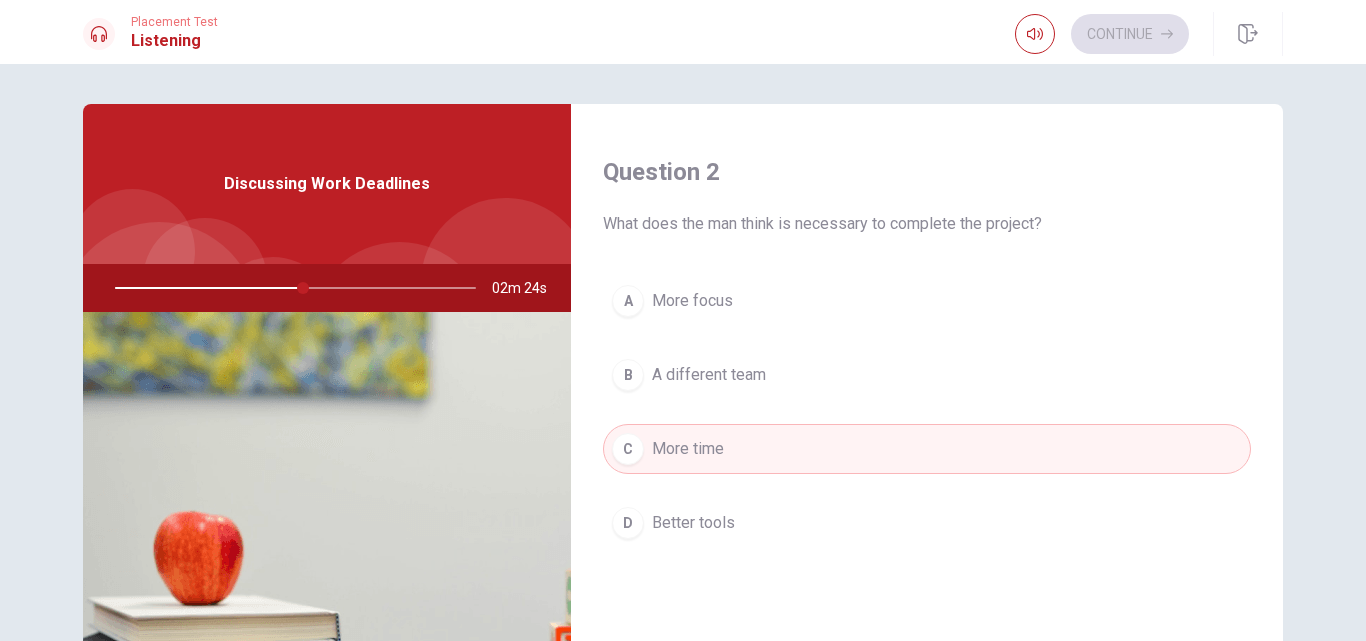 click on "A More focus" at bounding box center [927, 301] 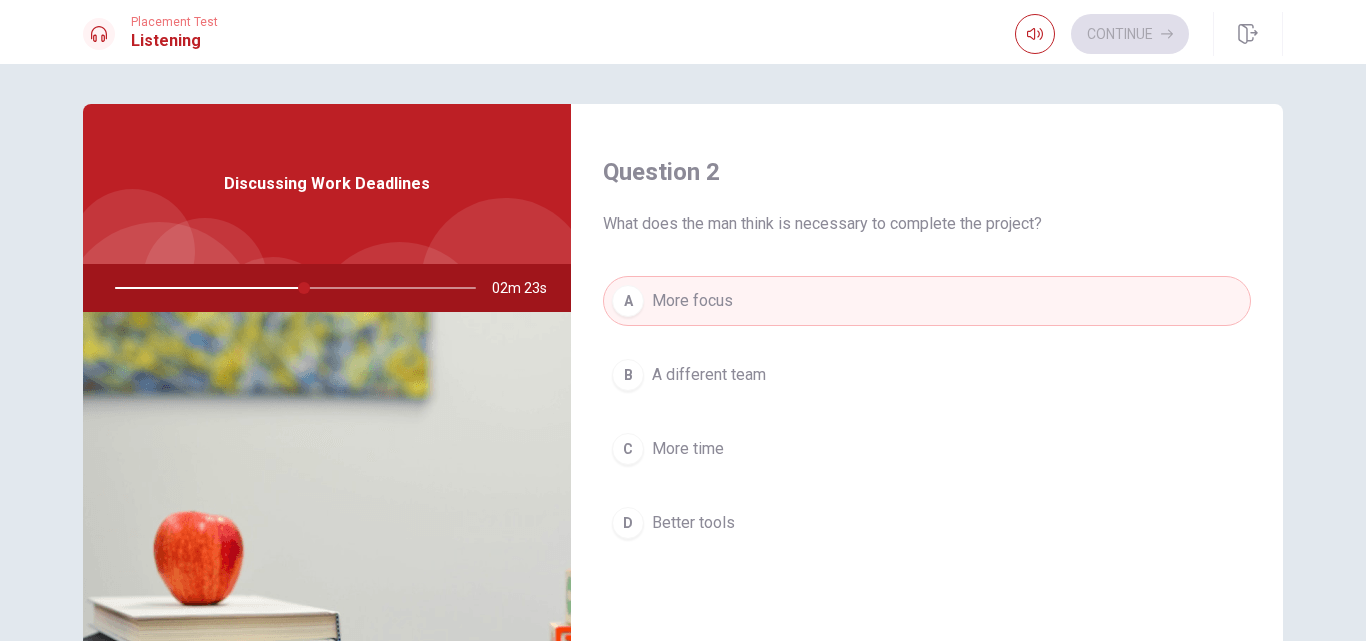 scroll, scrollTop: 600, scrollLeft: 0, axis: vertical 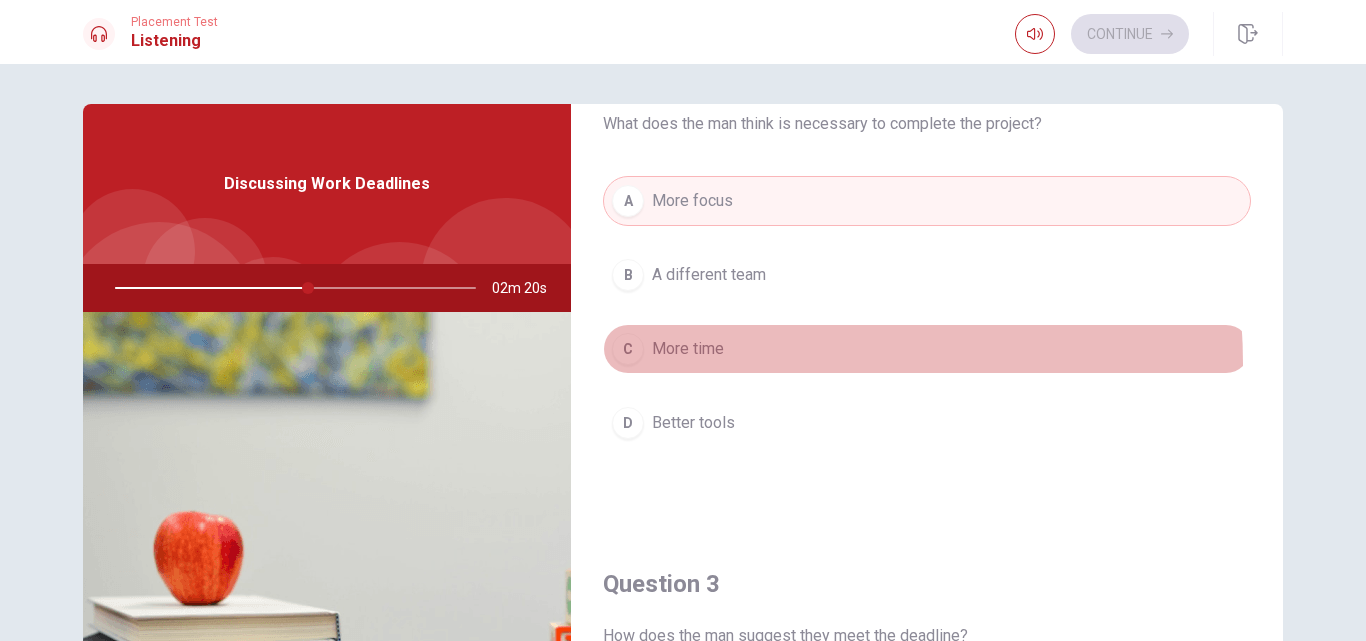 click on "C More time" at bounding box center [927, 349] 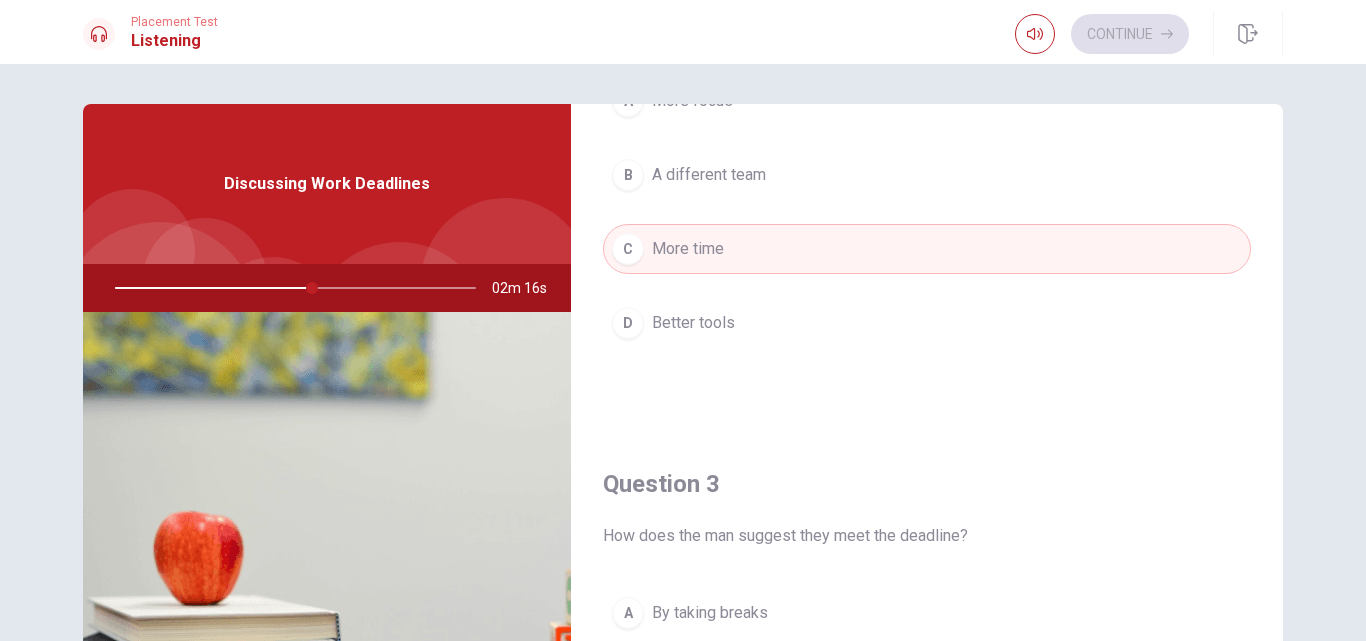 scroll, scrollTop: 500, scrollLeft: 0, axis: vertical 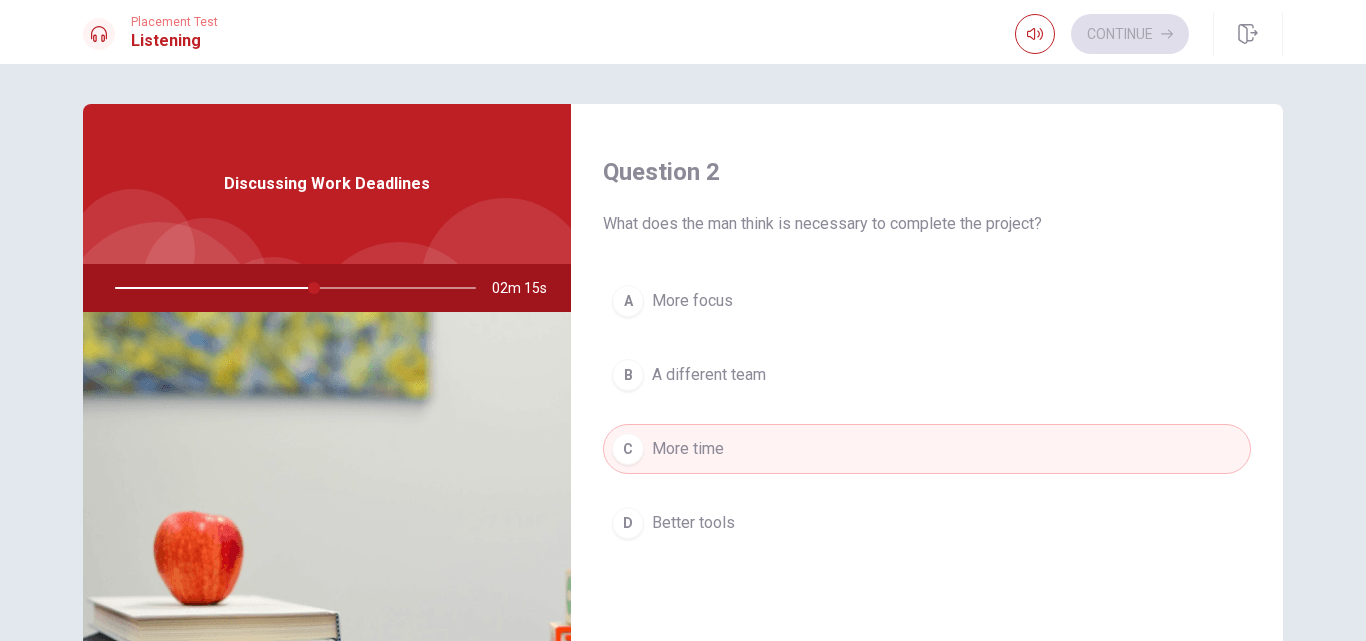 click on "More focus" at bounding box center [692, 301] 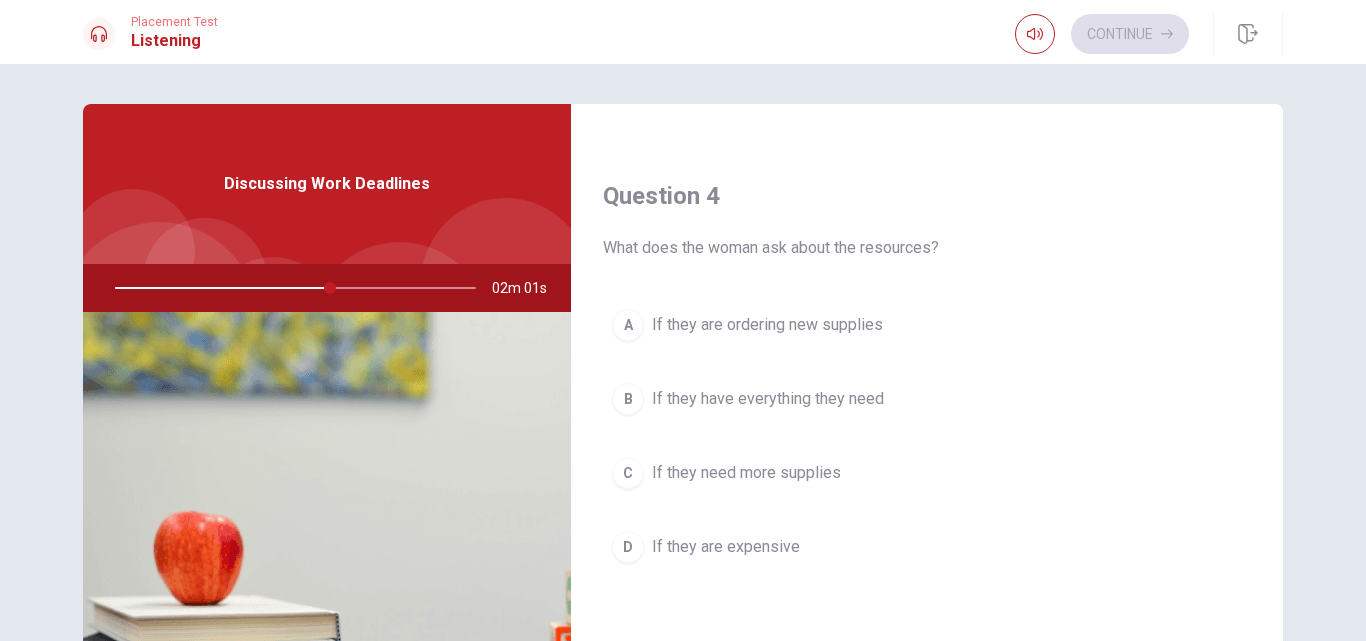 scroll, scrollTop: 1600, scrollLeft: 0, axis: vertical 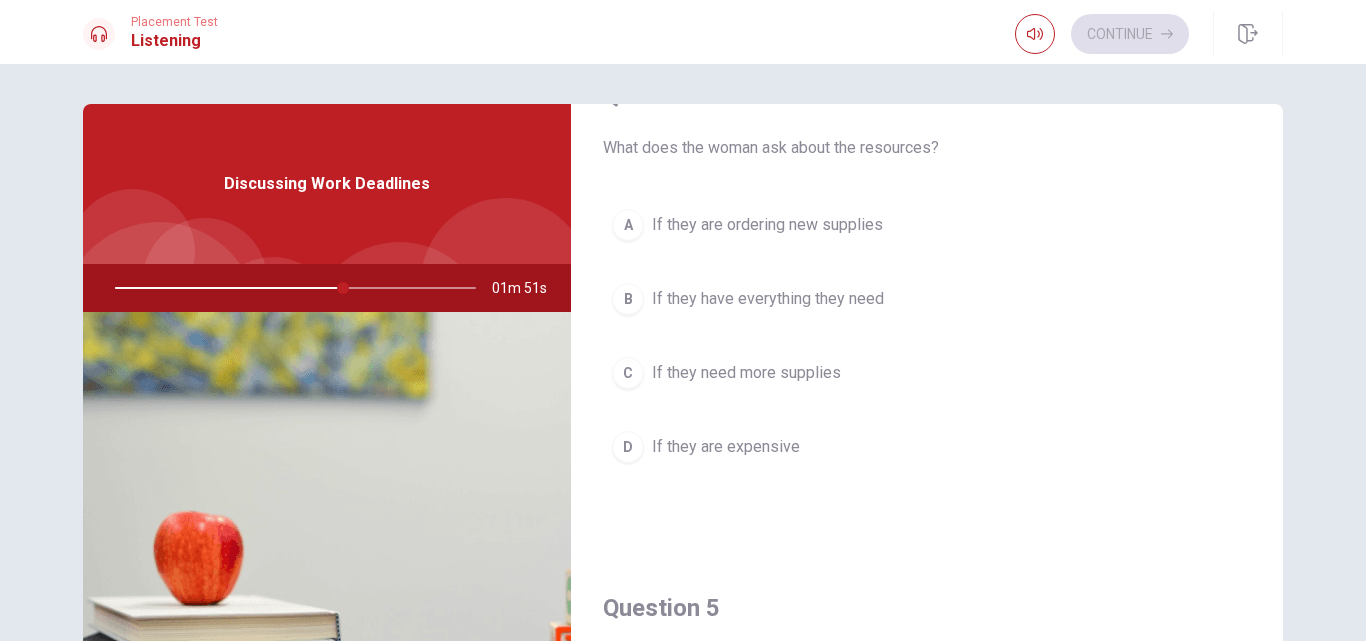 click on "If they have everything they need" at bounding box center (768, 299) 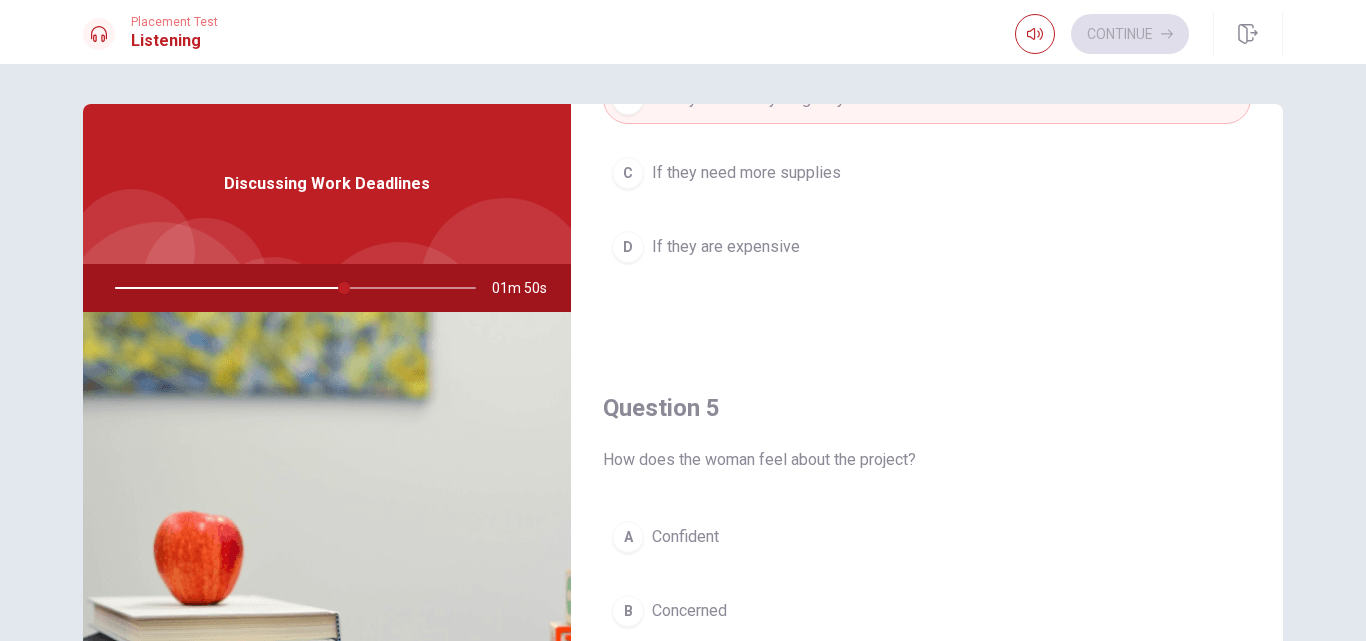 scroll, scrollTop: 1865, scrollLeft: 0, axis: vertical 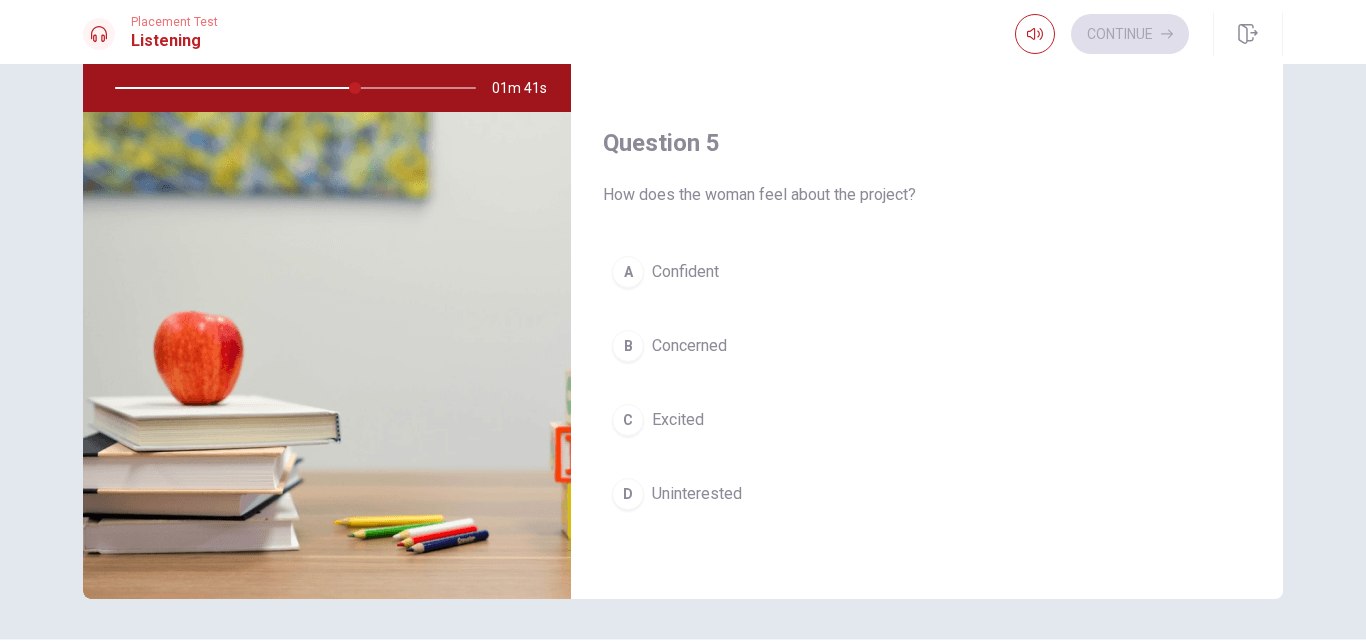 click on "Concerned" at bounding box center (689, 346) 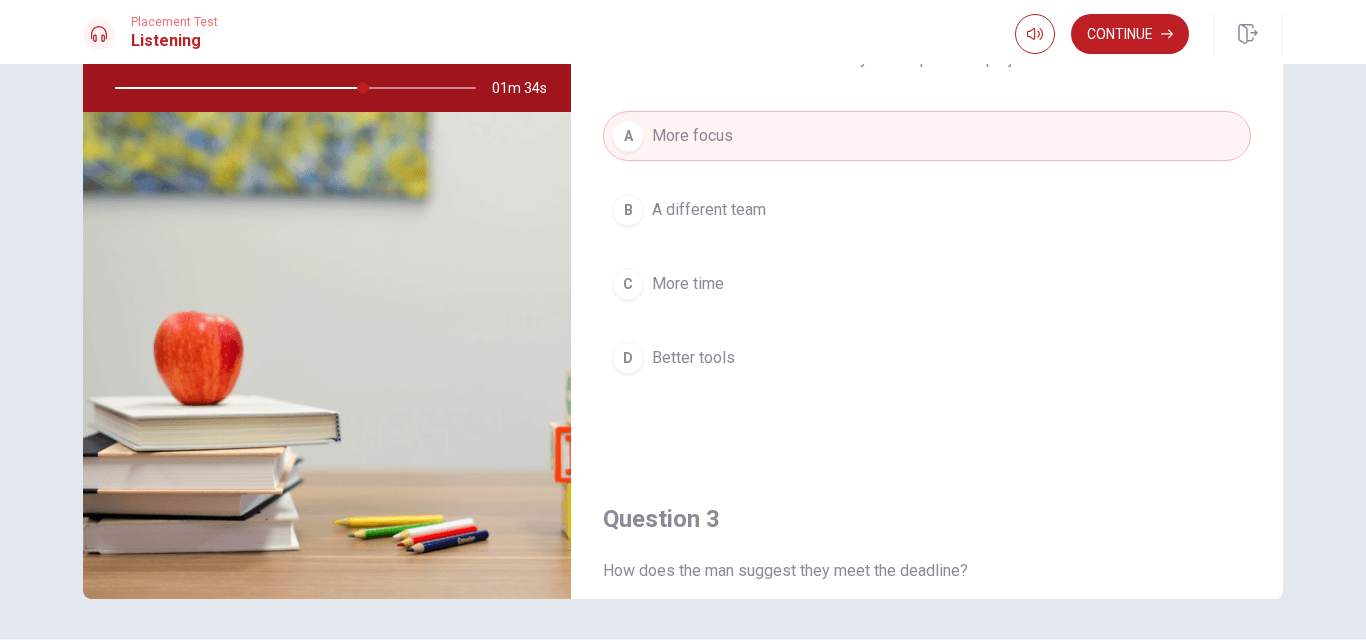 scroll, scrollTop: 165, scrollLeft: 0, axis: vertical 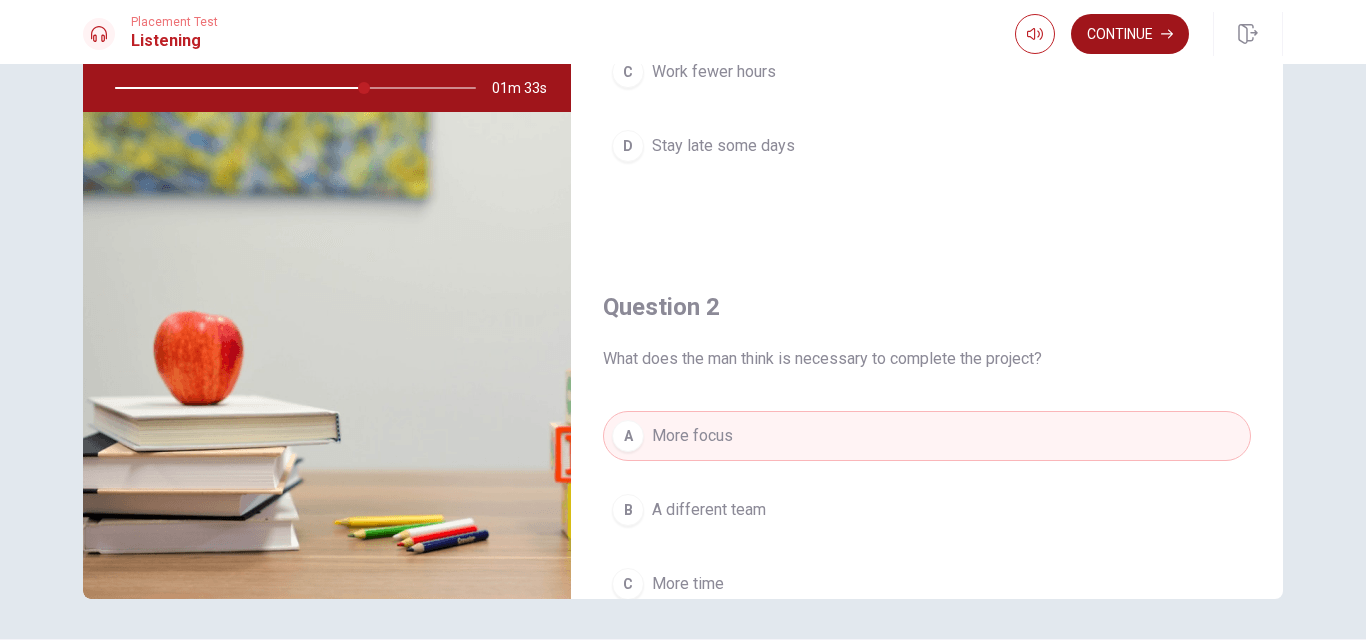 click on "Continue" at bounding box center [1130, 34] 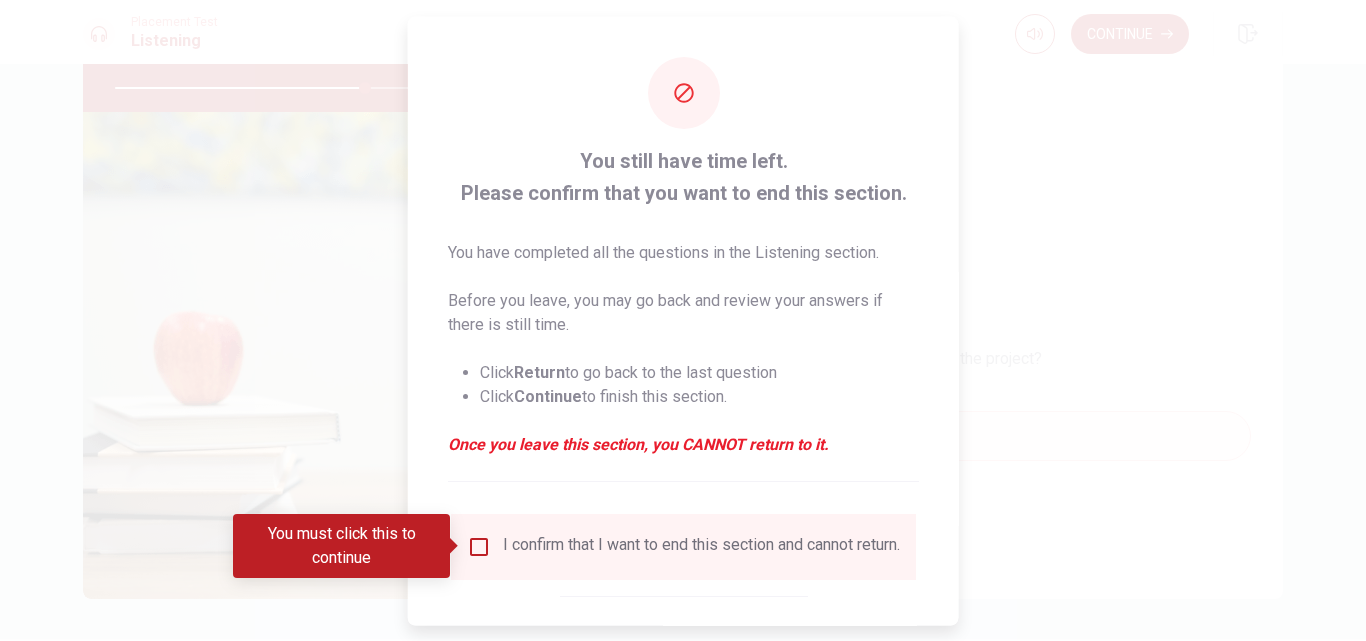 scroll, scrollTop: 105, scrollLeft: 0, axis: vertical 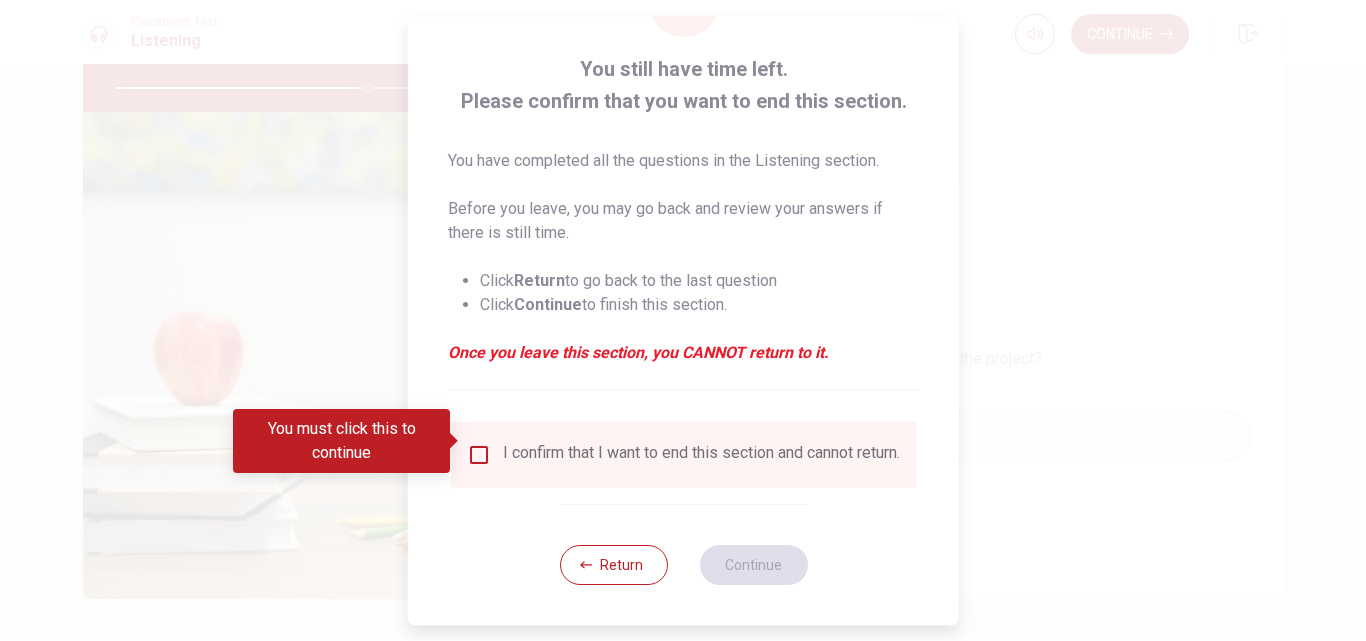 click at bounding box center [479, 455] 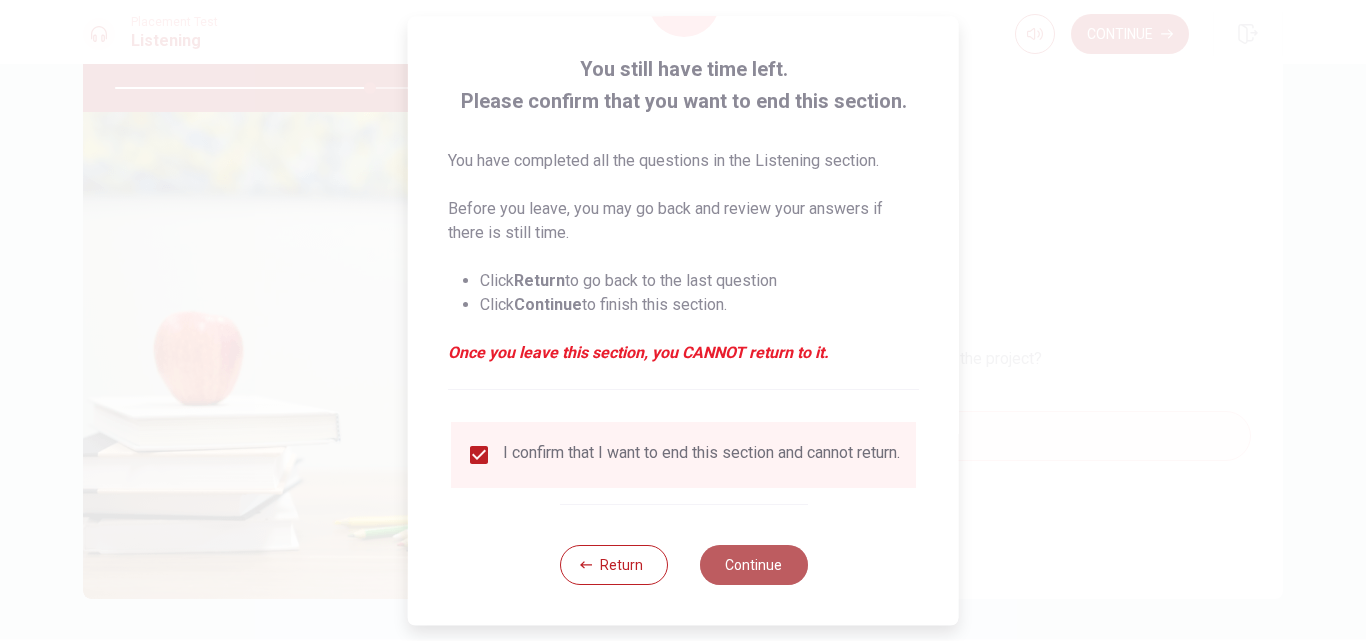 click on "Continue" at bounding box center (753, 565) 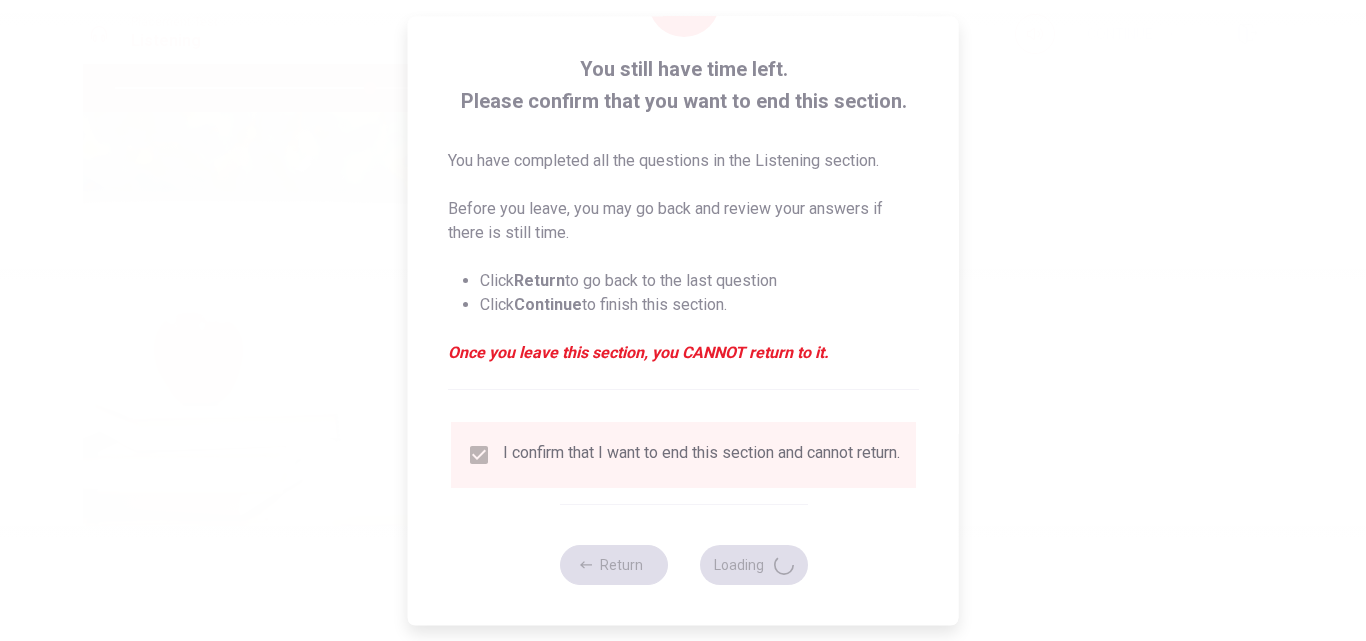 type on "71" 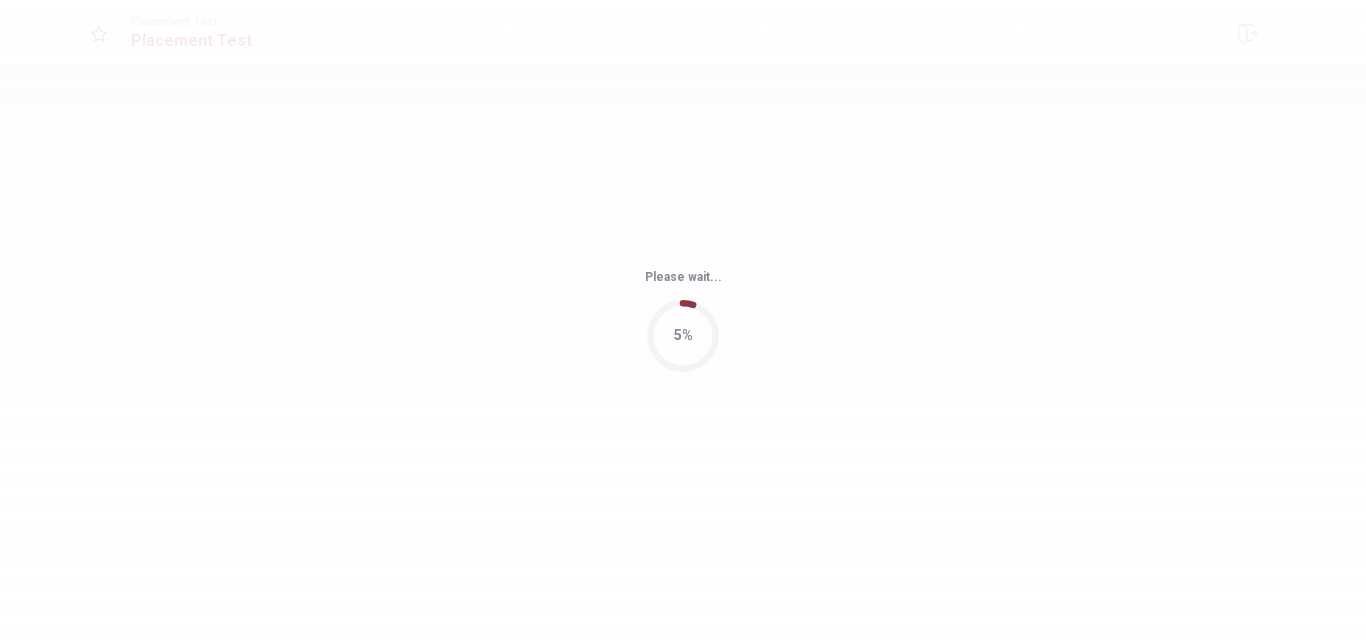 scroll, scrollTop: 0, scrollLeft: 0, axis: both 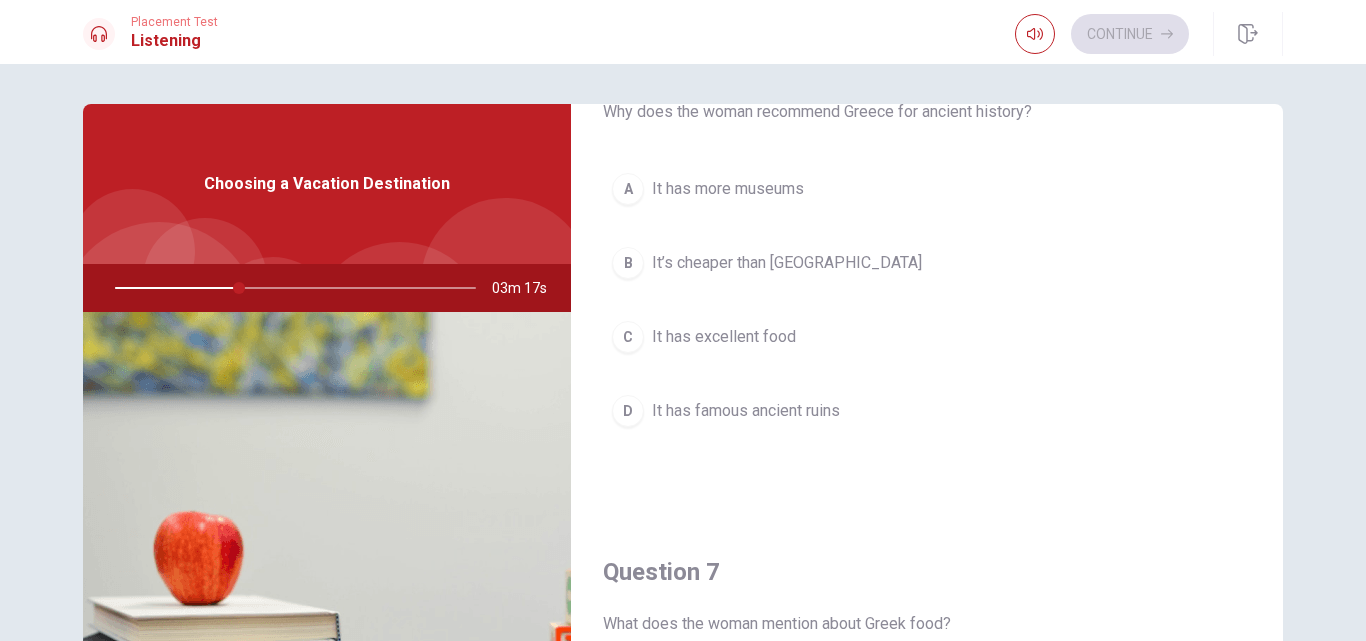 click on "It has famous ancient ruins" at bounding box center [746, 411] 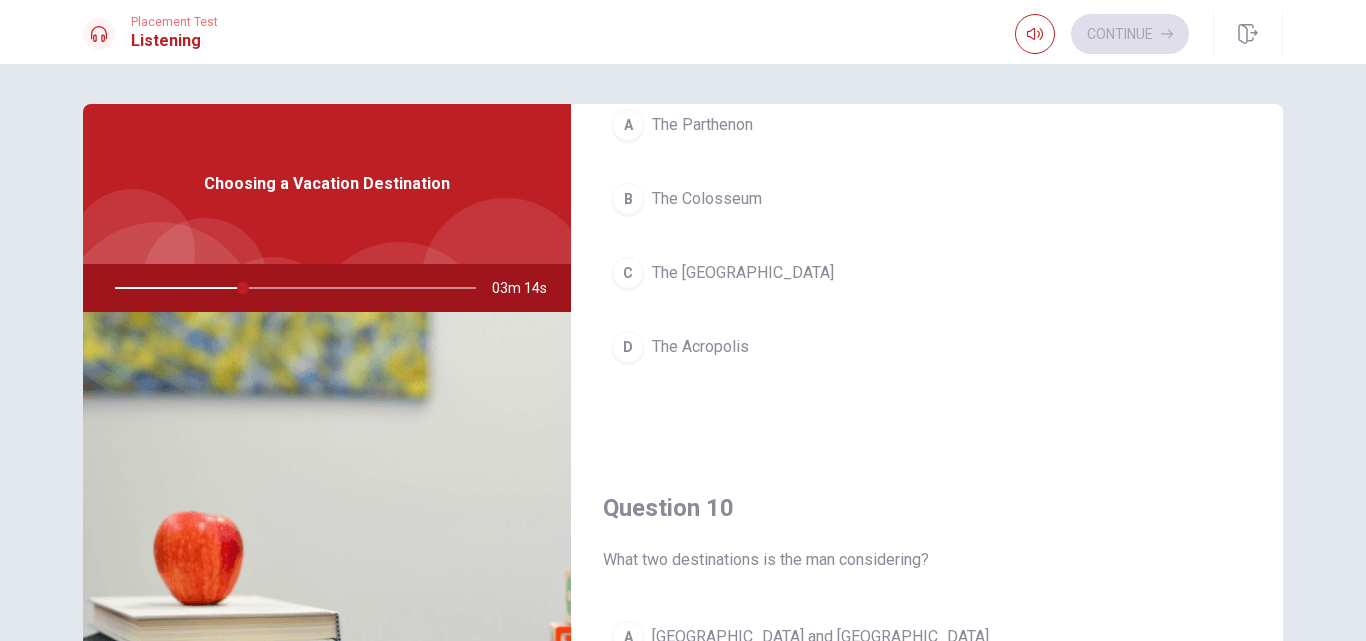 scroll, scrollTop: 1500, scrollLeft: 0, axis: vertical 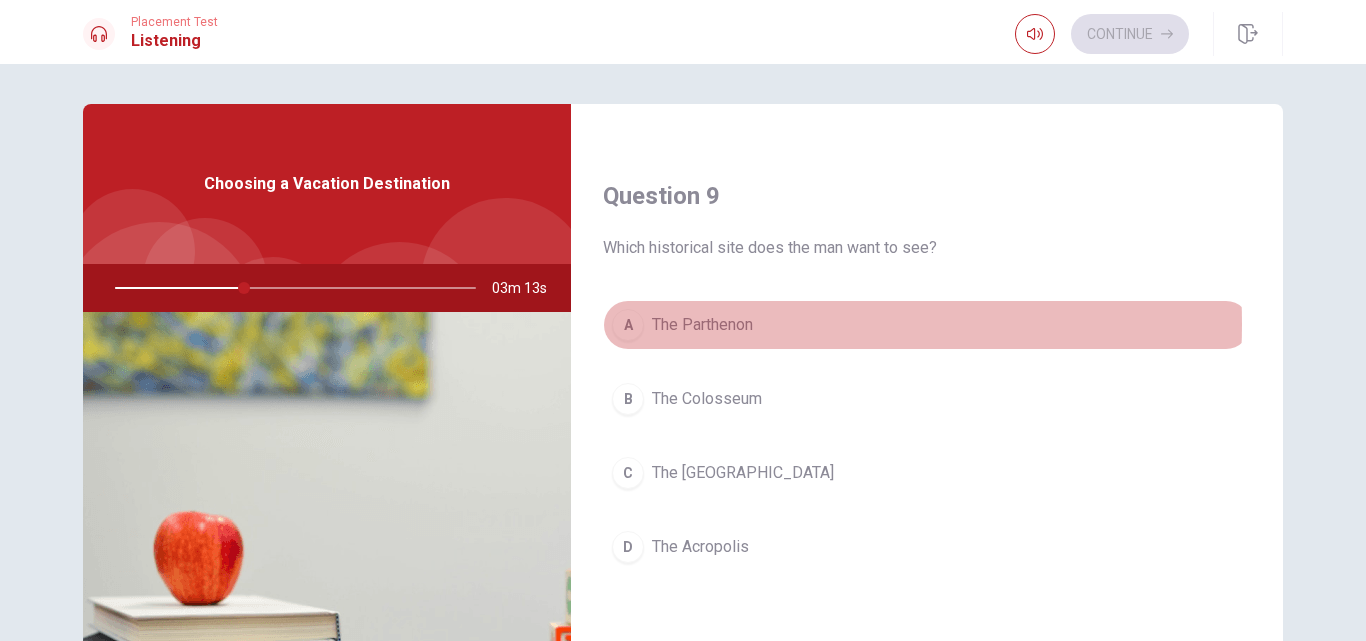 click on "The Parthenon" at bounding box center [702, 325] 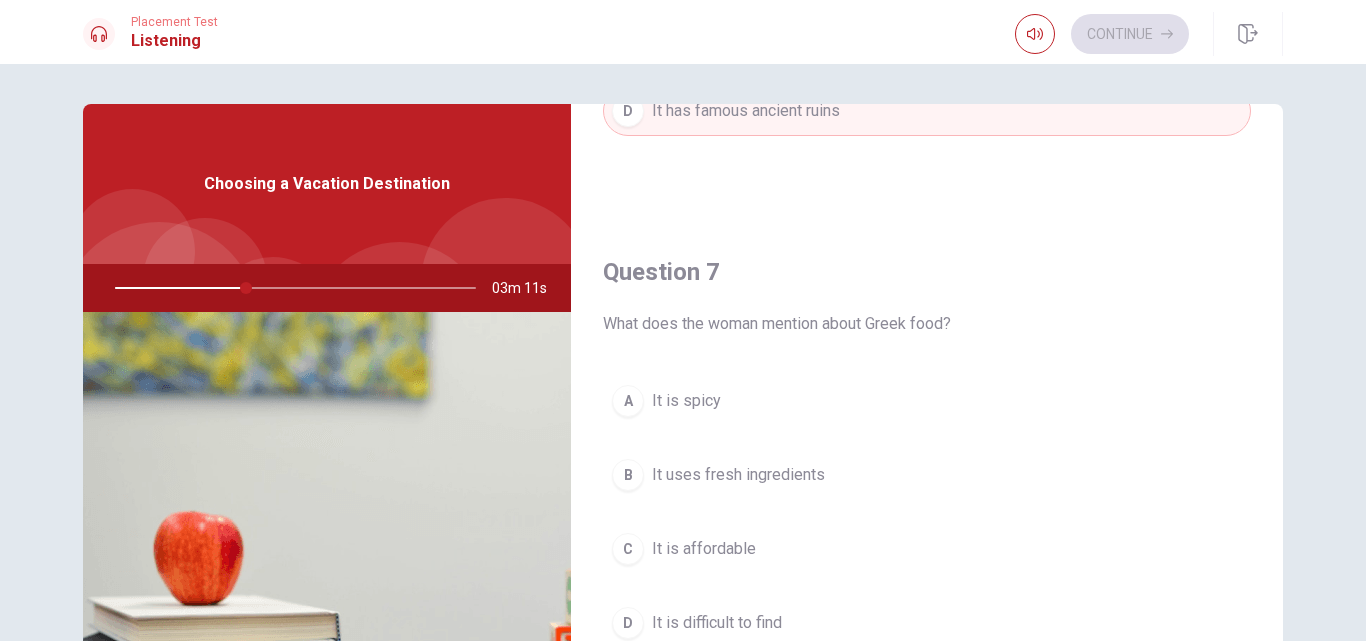 scroll, scrollTop: 600, scrollLeft: 0, axis: vertical 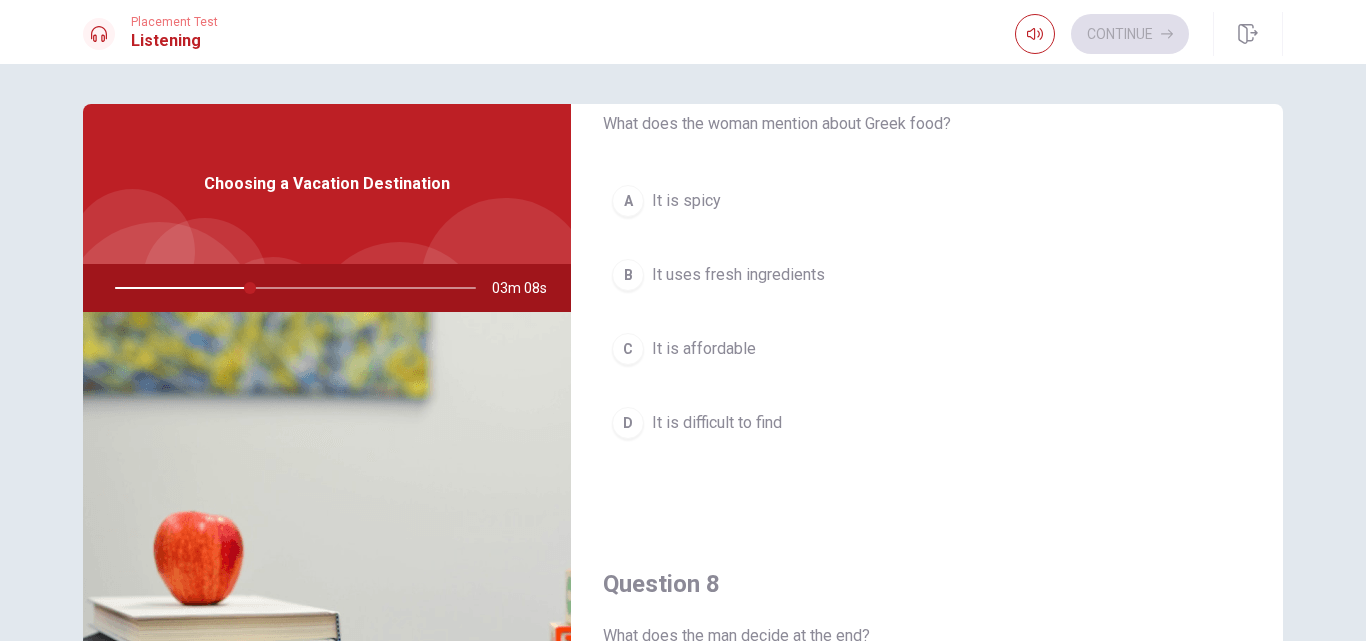 click on "It uses fresh ingredients" at bounding box center (738, 275) 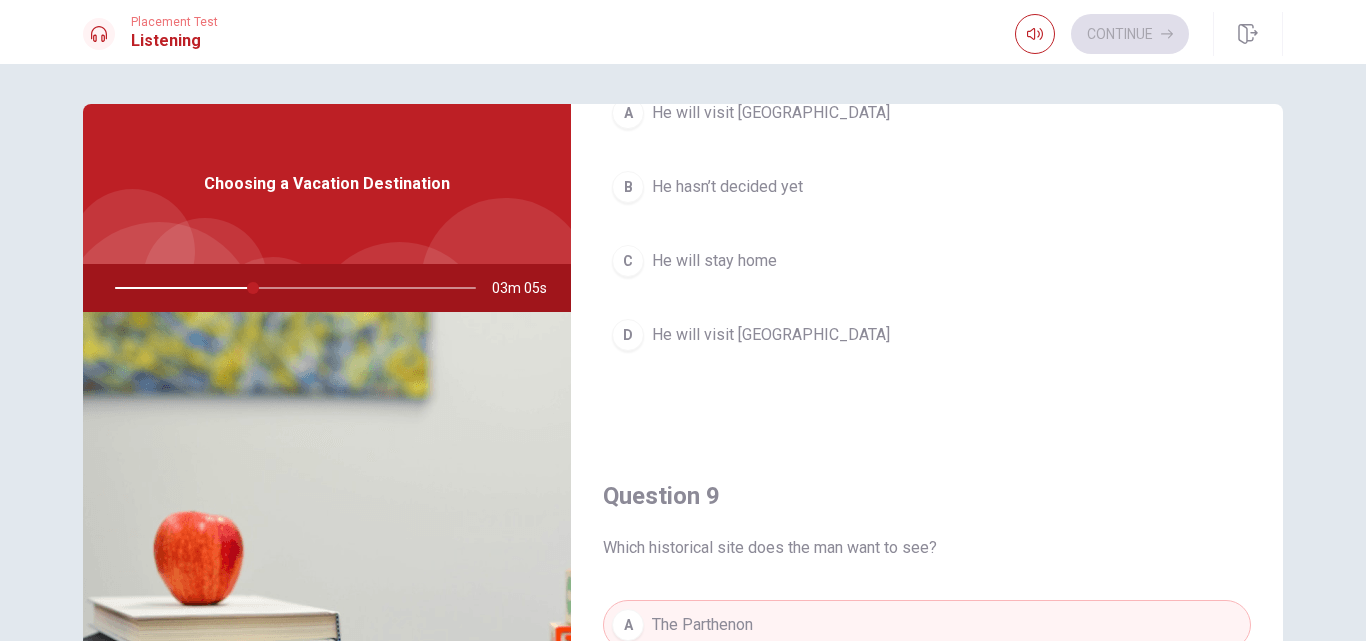 scroll, scrollTop: 1000, scrollLeft: 0, axis: vertical 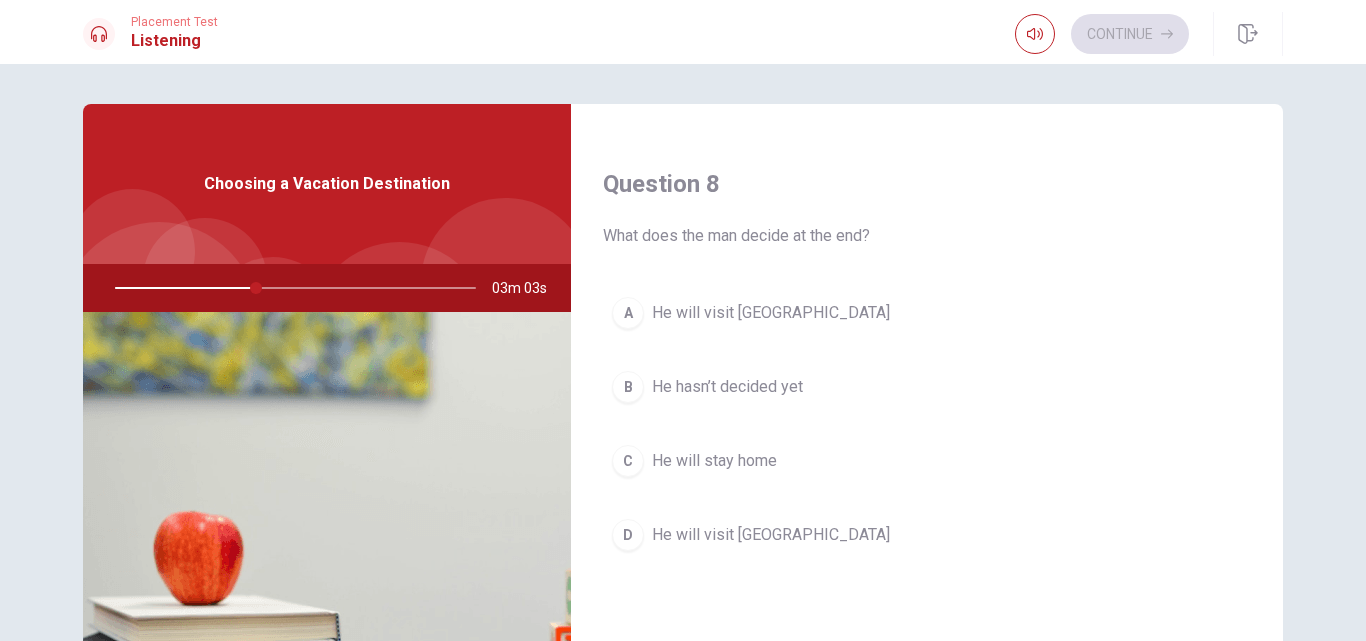 click on "He will visit [GEOGRAPHIC_DATA]" at bounding box center [771, 535] 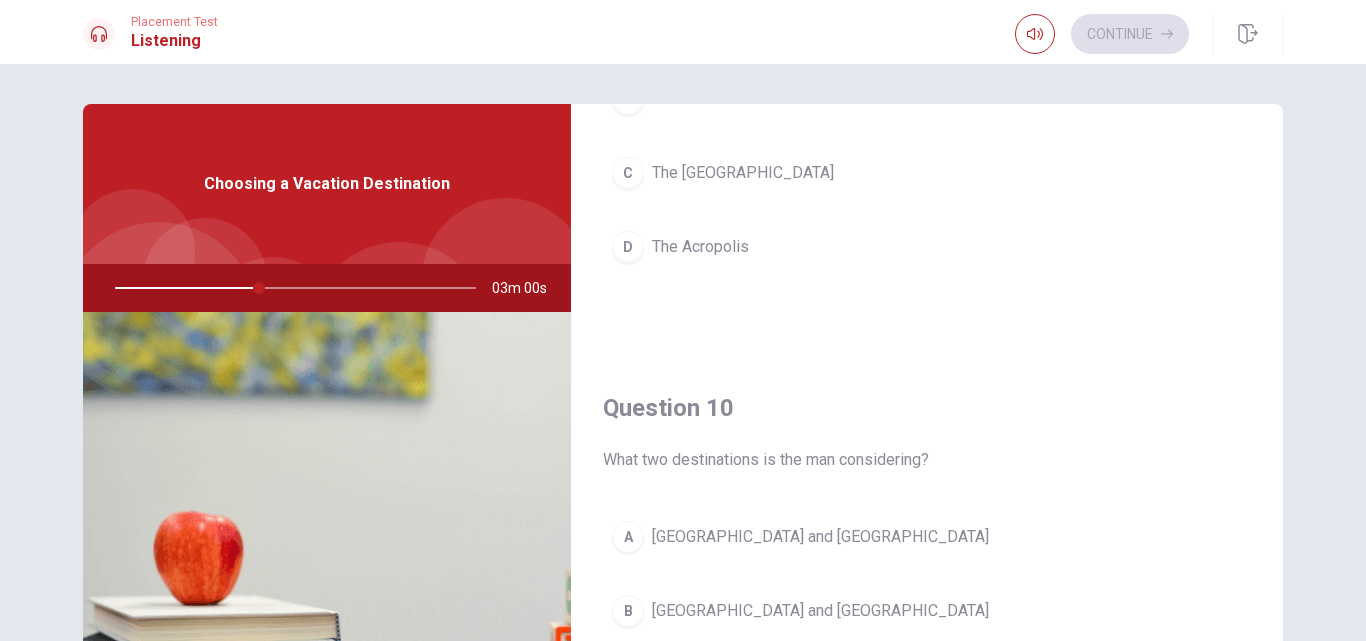 scroll, scrollTop: 1865, scrollLeft: 0, axis: vertical 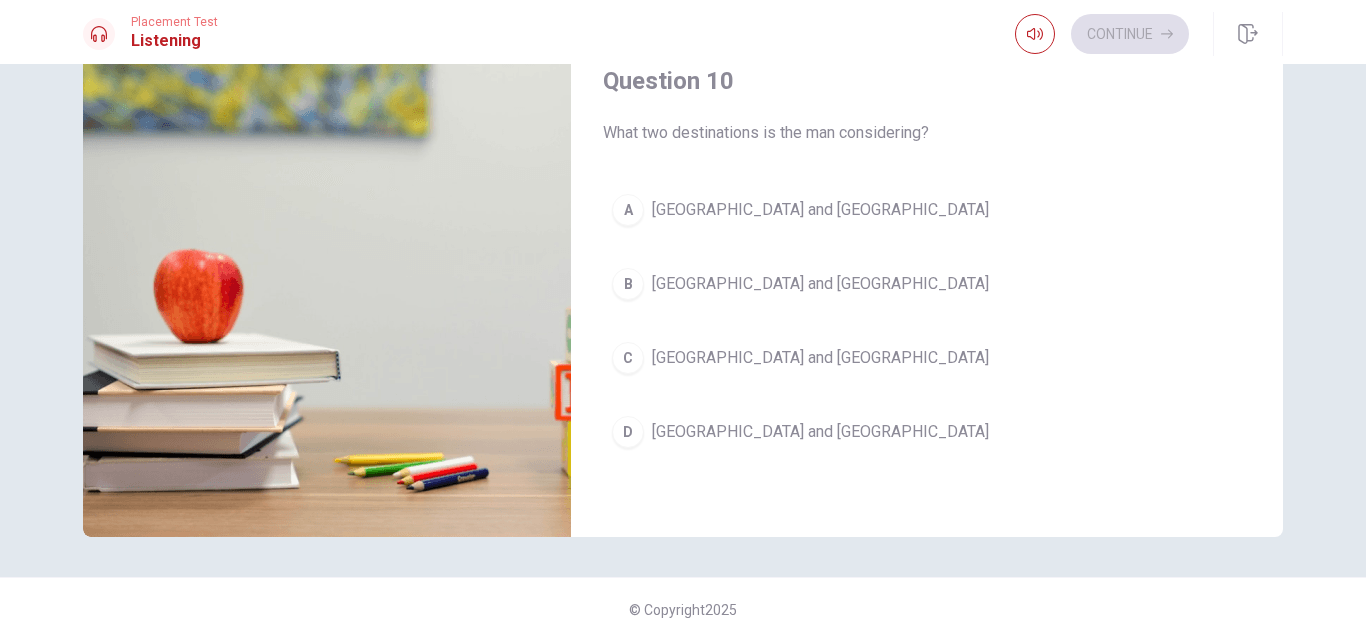 click on "[GEOGRAPHIC_DATA] and [GEOGRAPHIC_DATA]" at bounding box center [820, 210] 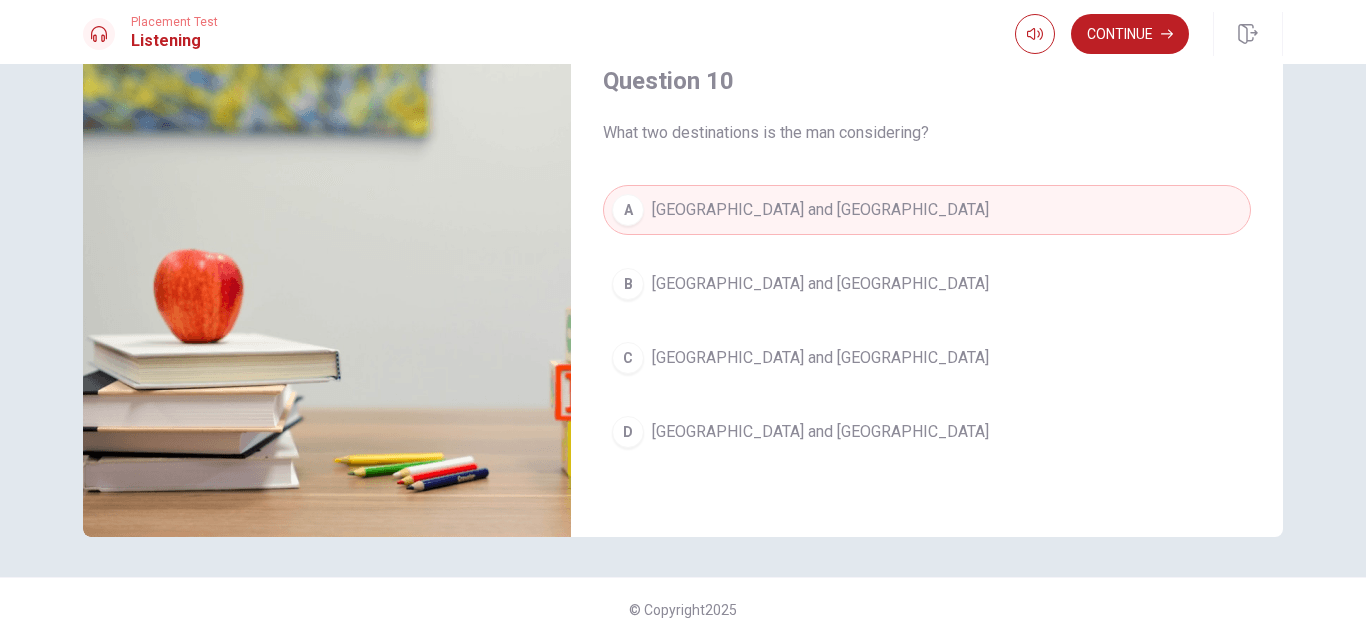 scroll, scrollTop: 1165, scrollLeft: 0, axis: vertical 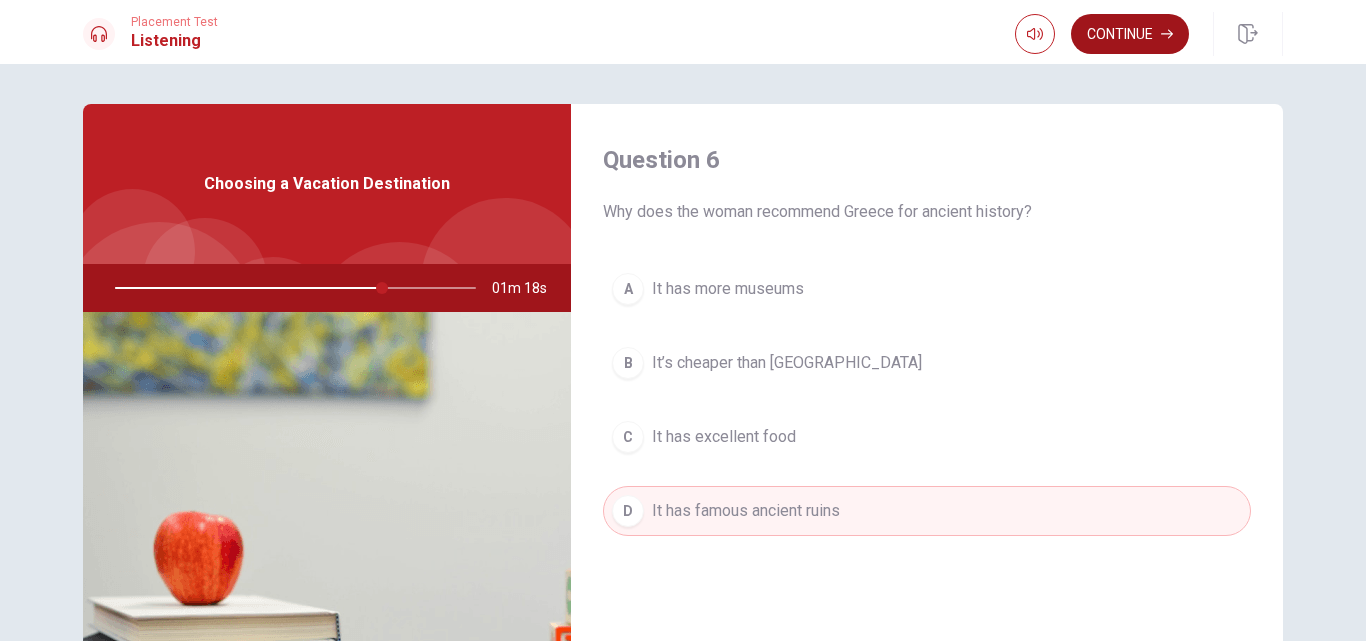 click on "Continue" at bounding box center [1130, 34] 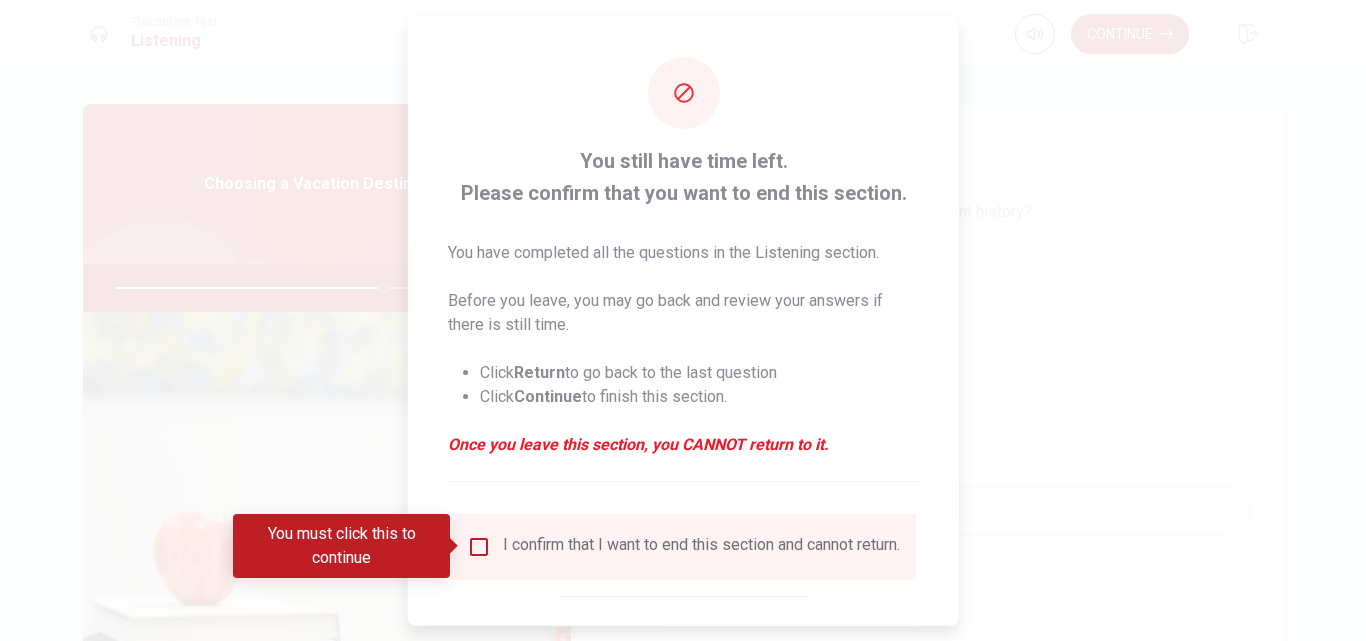 click at bounding box center (479, 546) 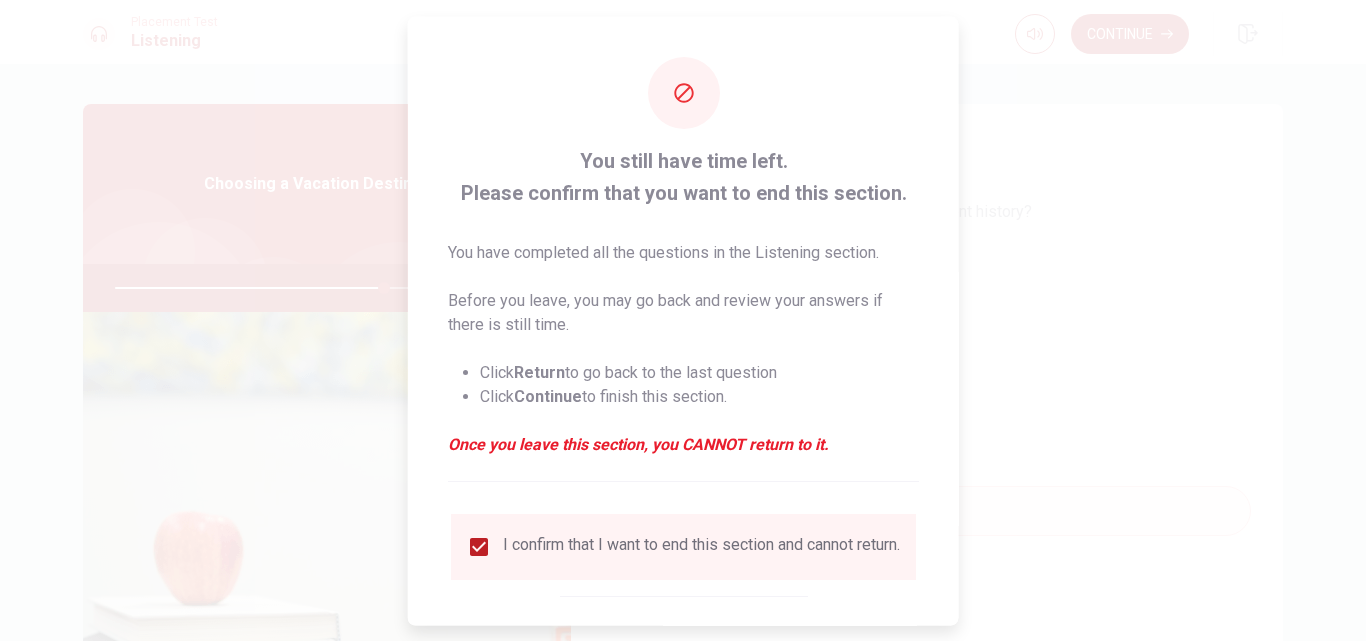 scroll, scrollTop: 105, scrollLeft: 0, axis: vertical 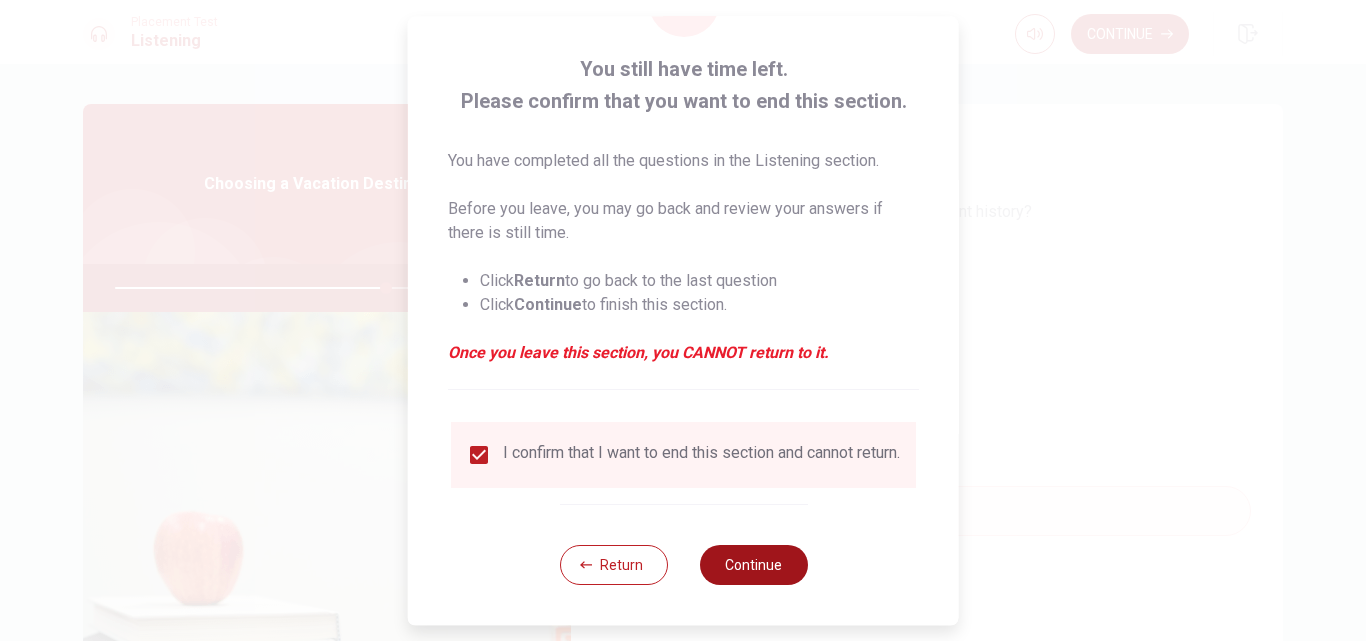 click on "Continue" at bounding box center (753, 565) 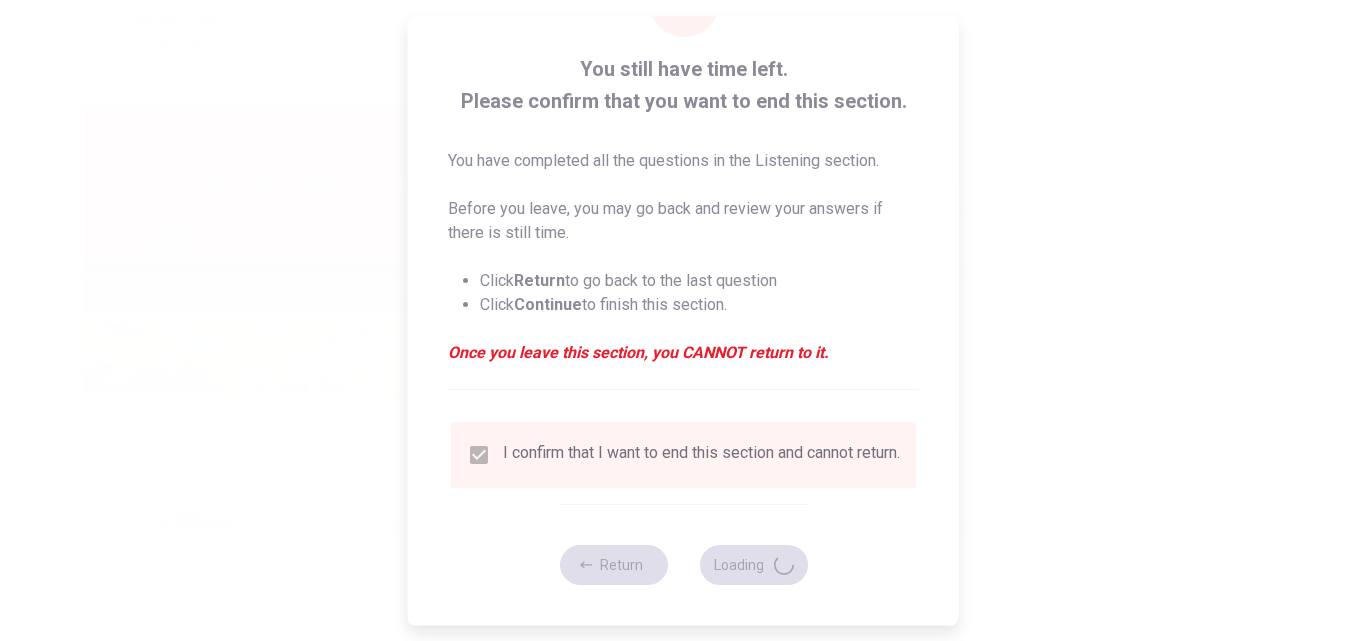 type on "76" 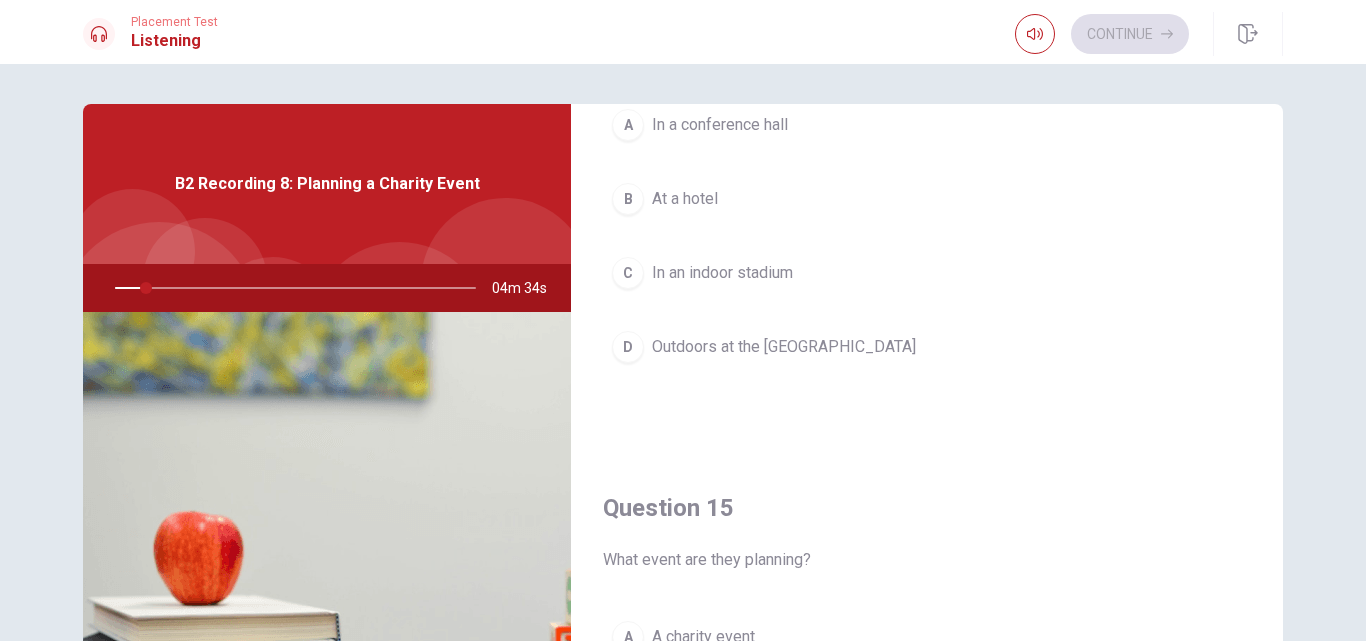 scroll, scrollTop: 1865, scrollLeft: 0, axis: vertical 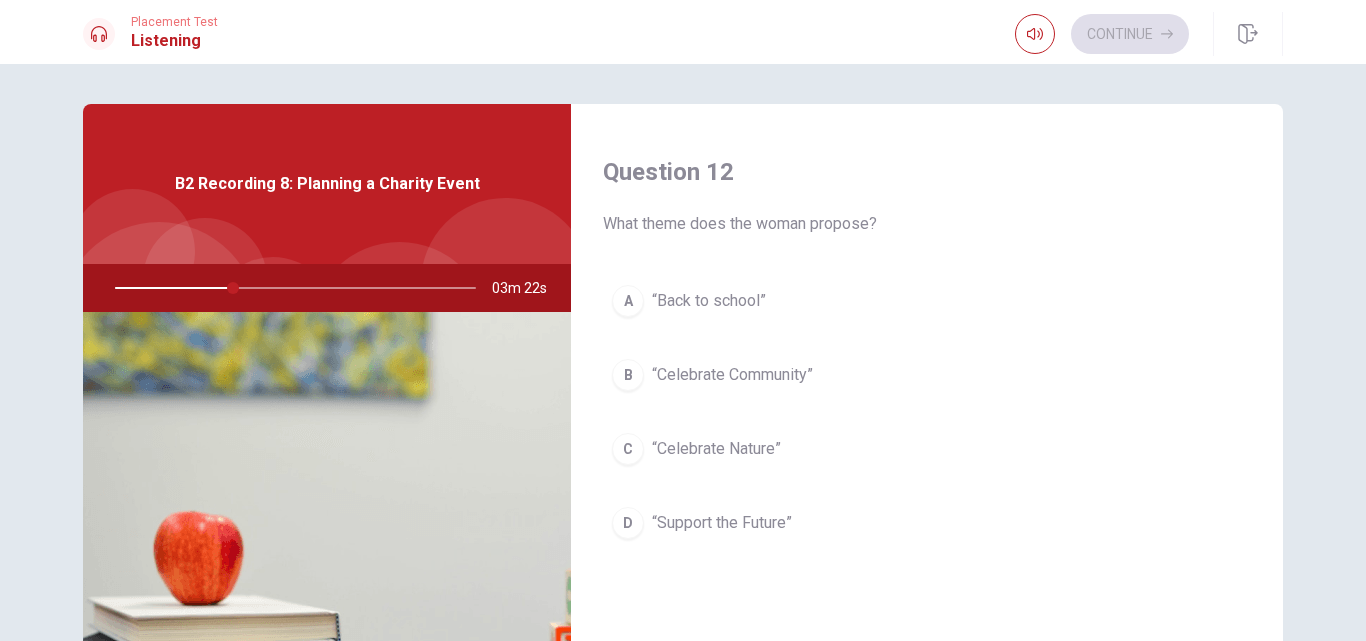 click on "“Celebrate Nature”" at bounding box center (716, 449) 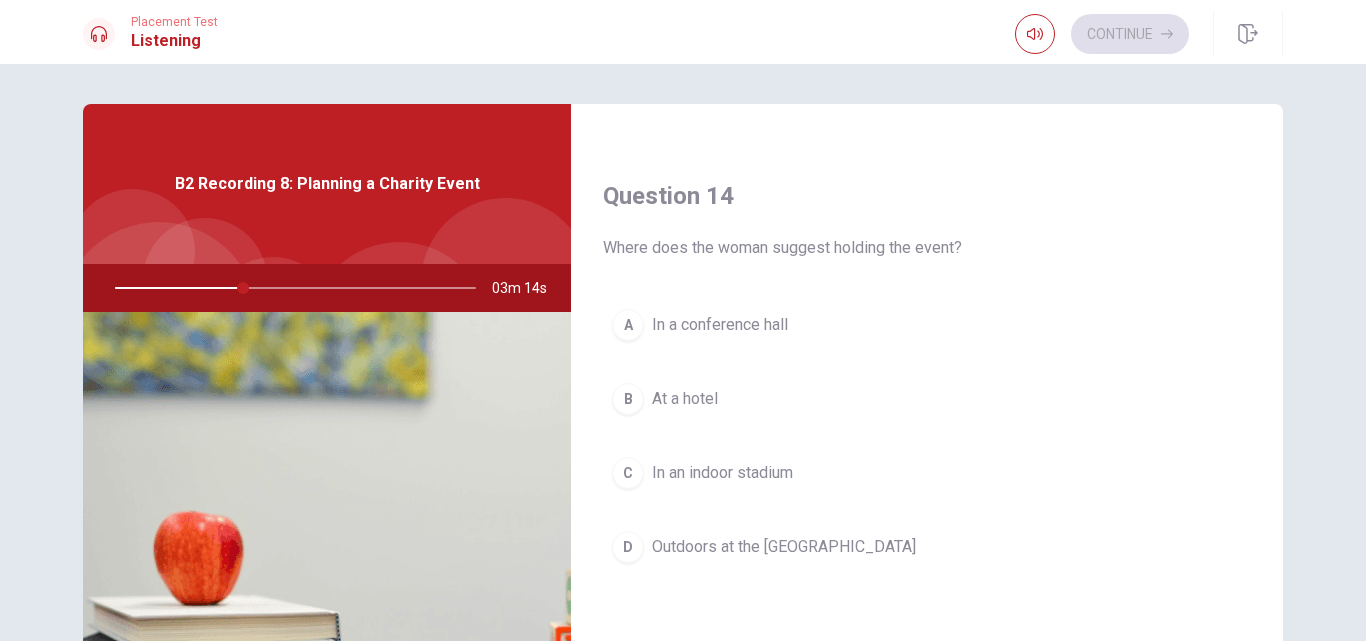scroll, scrollTop: 1600, scrollLeft: 0, axis: vertical 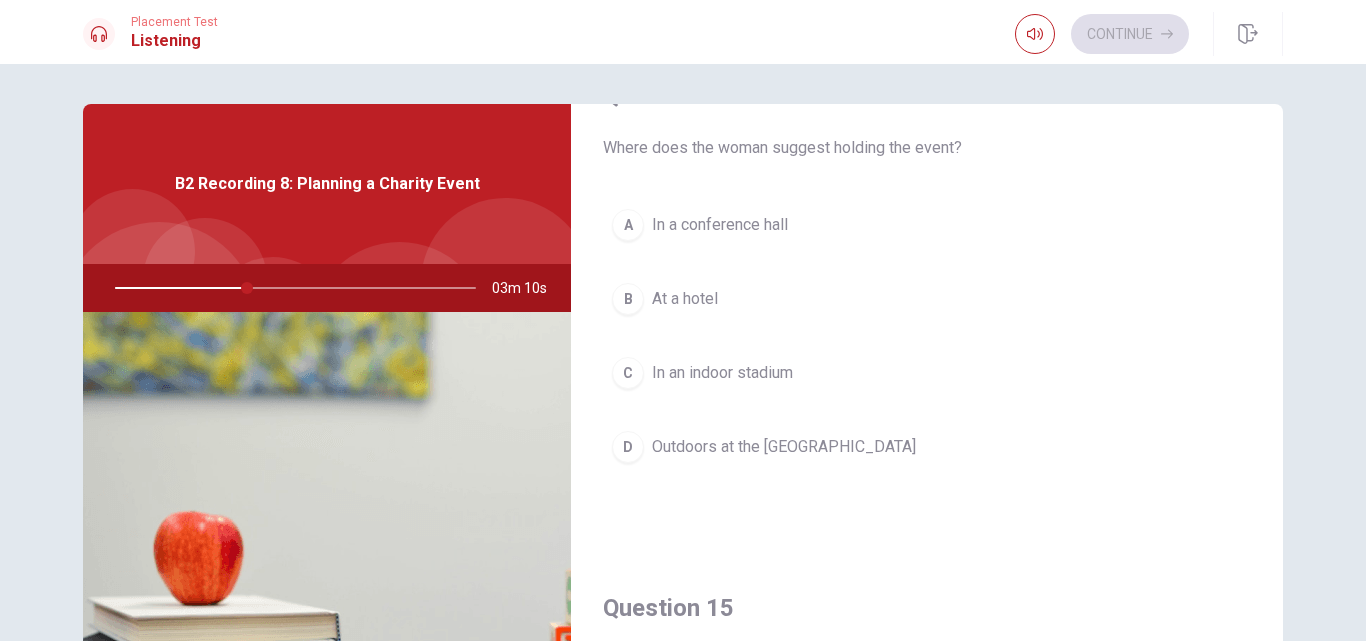 click on "Outdoors at the [GEOGRAPHIC_DATA]" at bounding box center [784, 447] 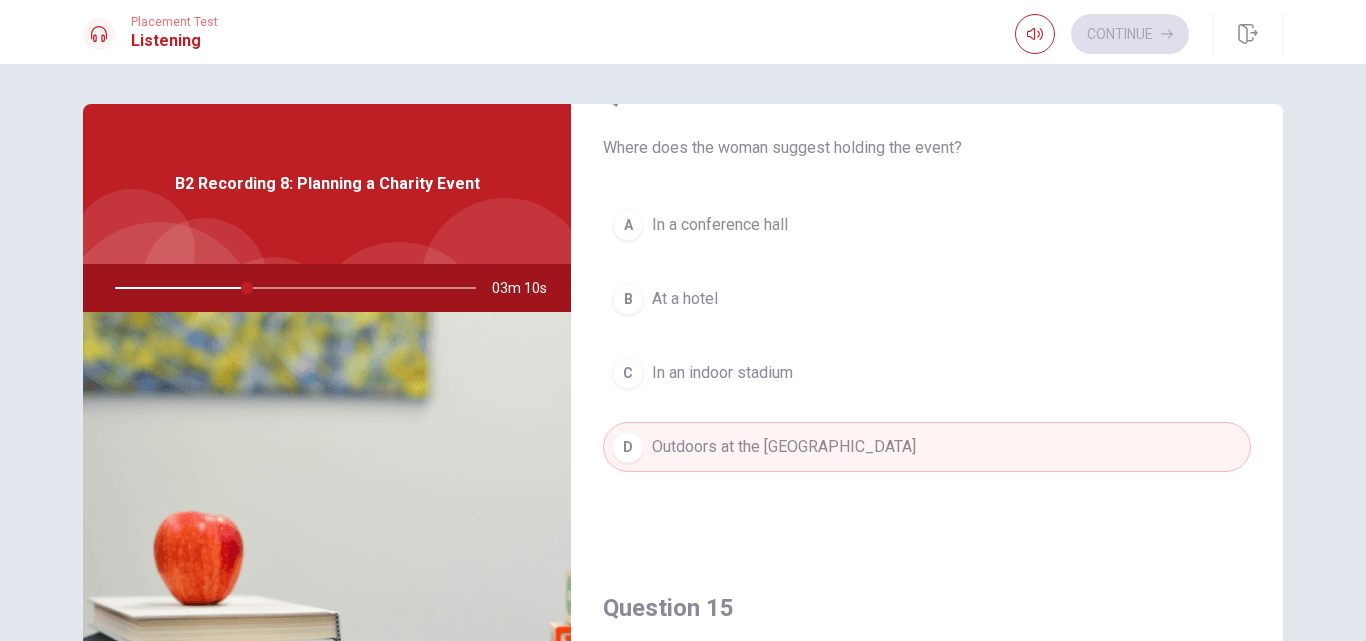 scroll, scrollTop: 1865, scrollLeft: 0, axis: vertical 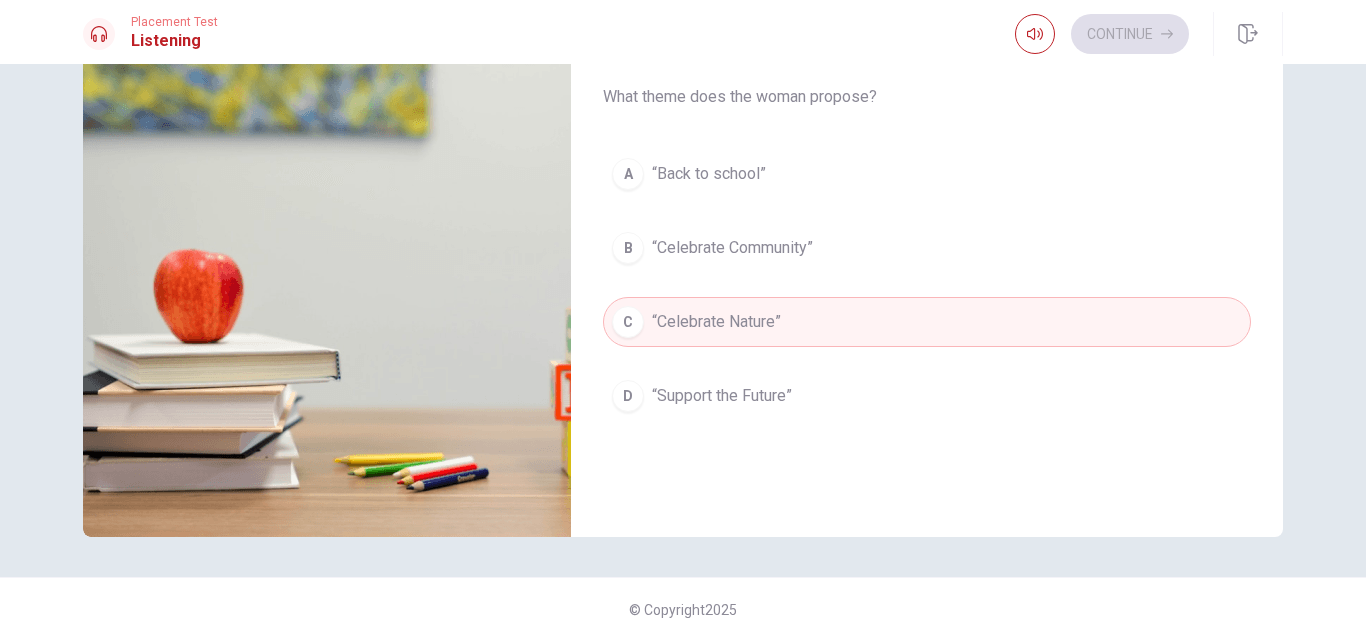 click on "“Celebrate Community”" at bounding box center [732, 248] 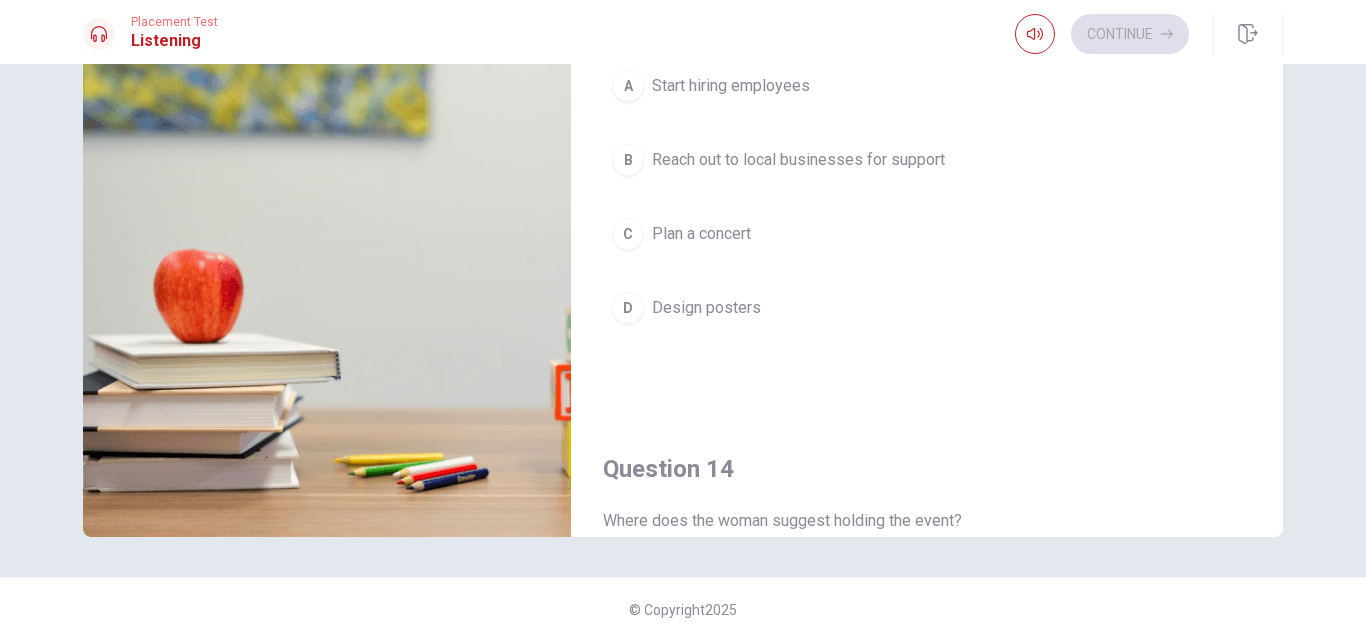 scroll, scrollTop: 865, scrollLeft: 0, axis: vertical 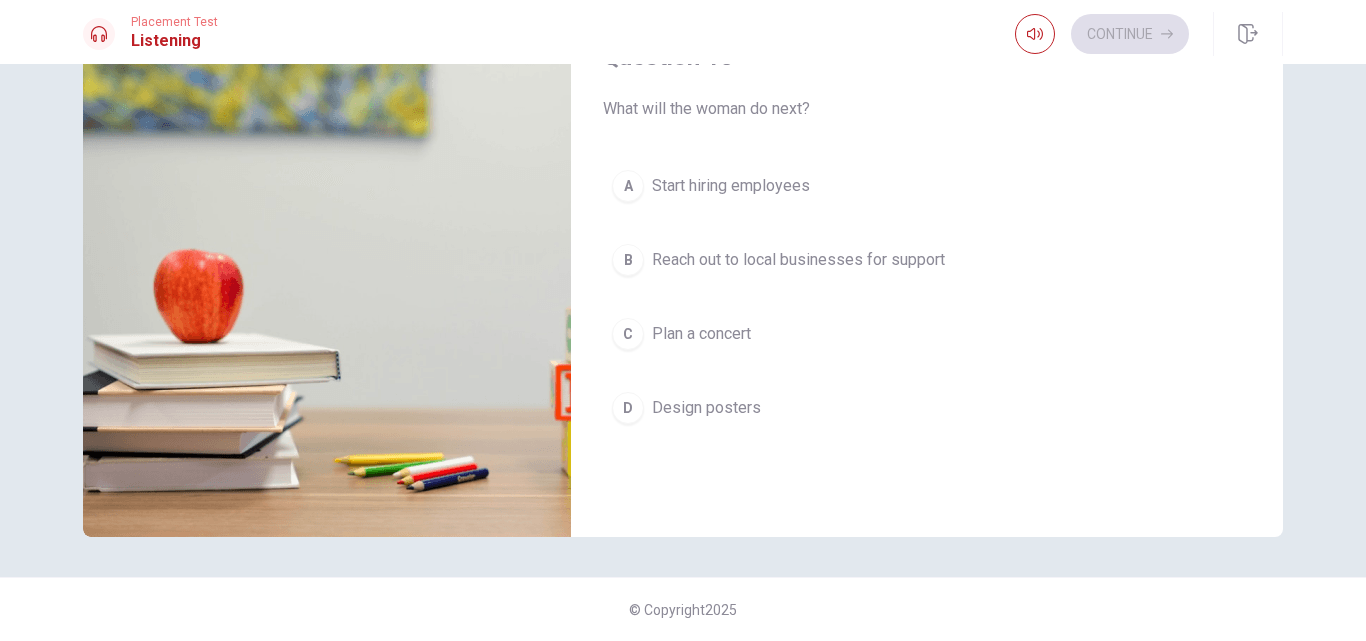 click on "Reach out to local businesses for support" at bounding box center [798, 260] 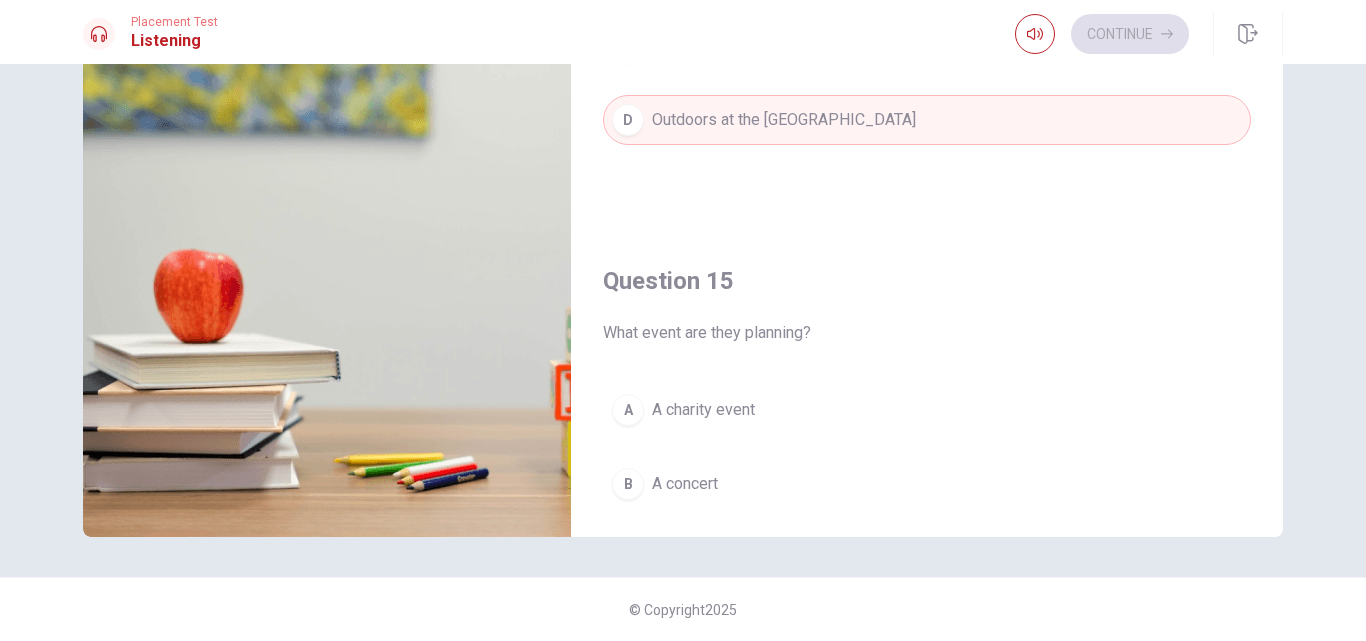 scroll, scrollTop: 1865, scrollLeft: 0, axis: vertical 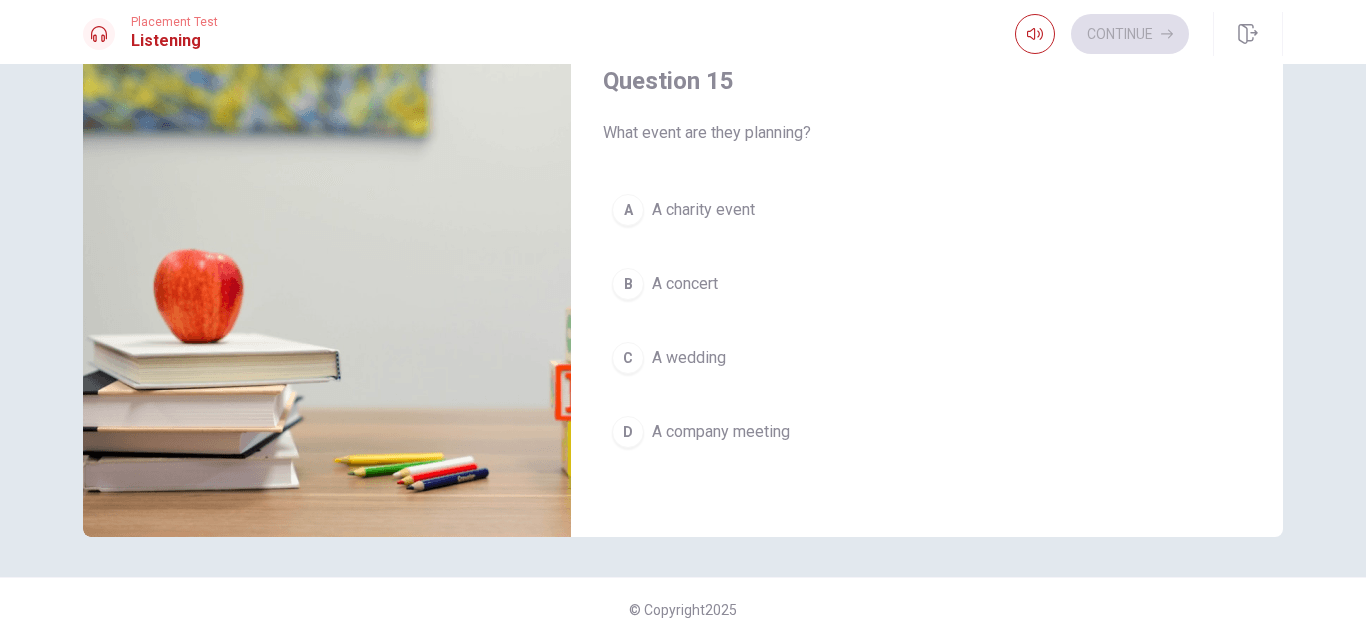 click on "A charity event" at bounding box center (703, 210) 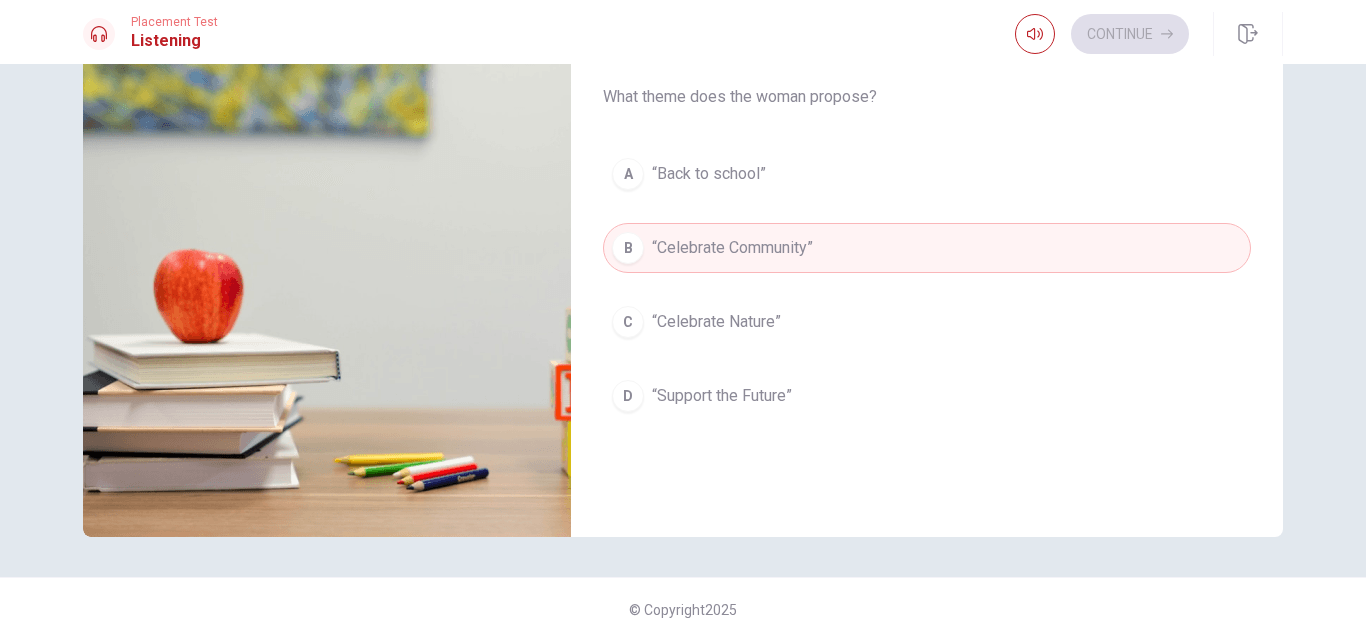 scroll, scrollTop: 0, scrollLeft: 0, axis: both 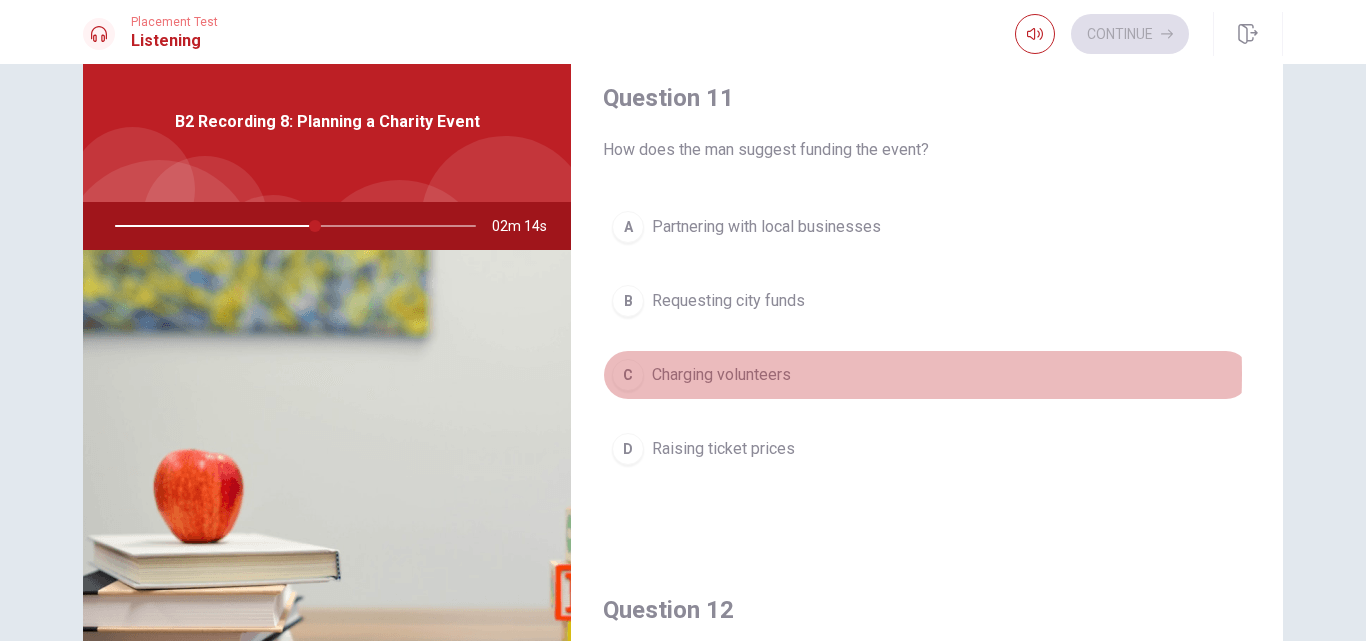 click on "Charging volunteers" at bounding box center [721, 375] 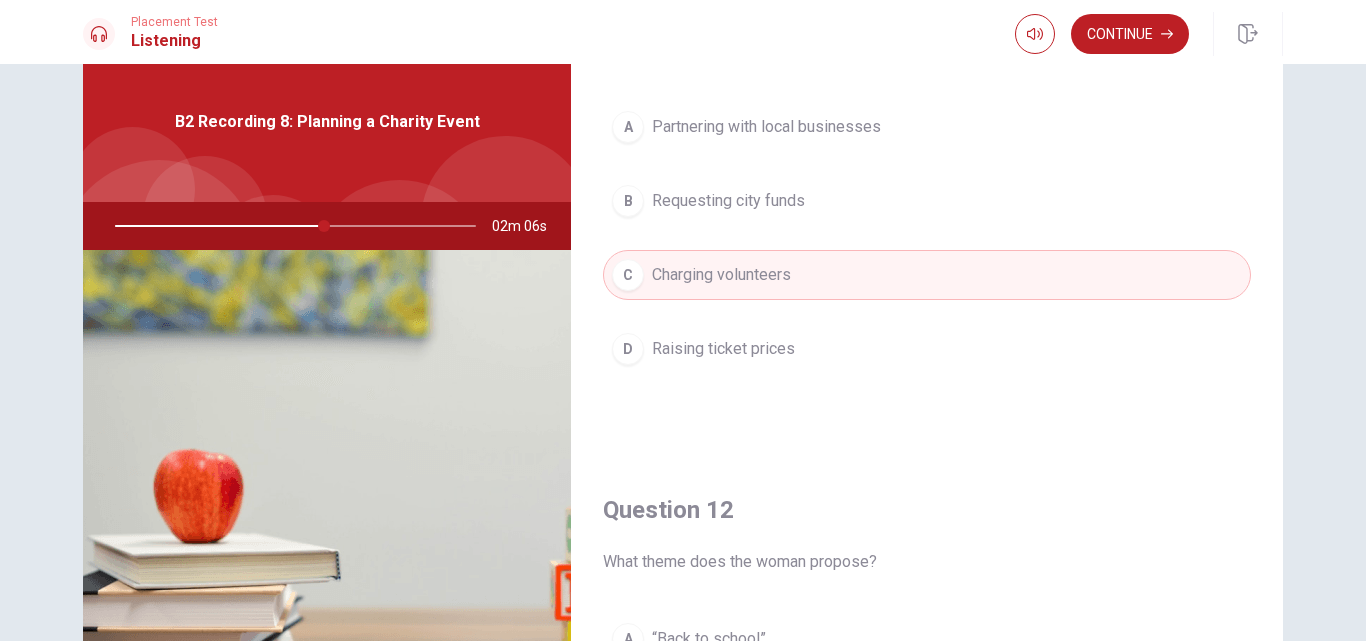 scroll, scrollTop: 0, scrollLeft: 0, axis: both 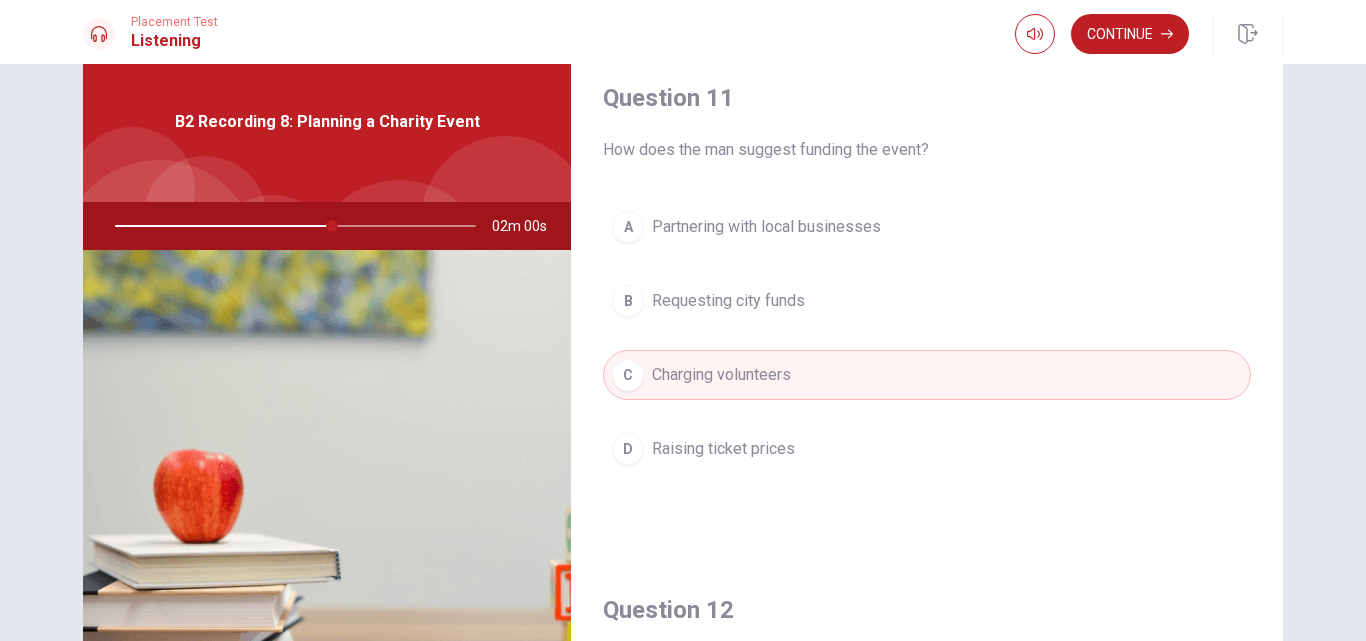 click on "Partnering with local businesses" at bounding box center (766, 227) 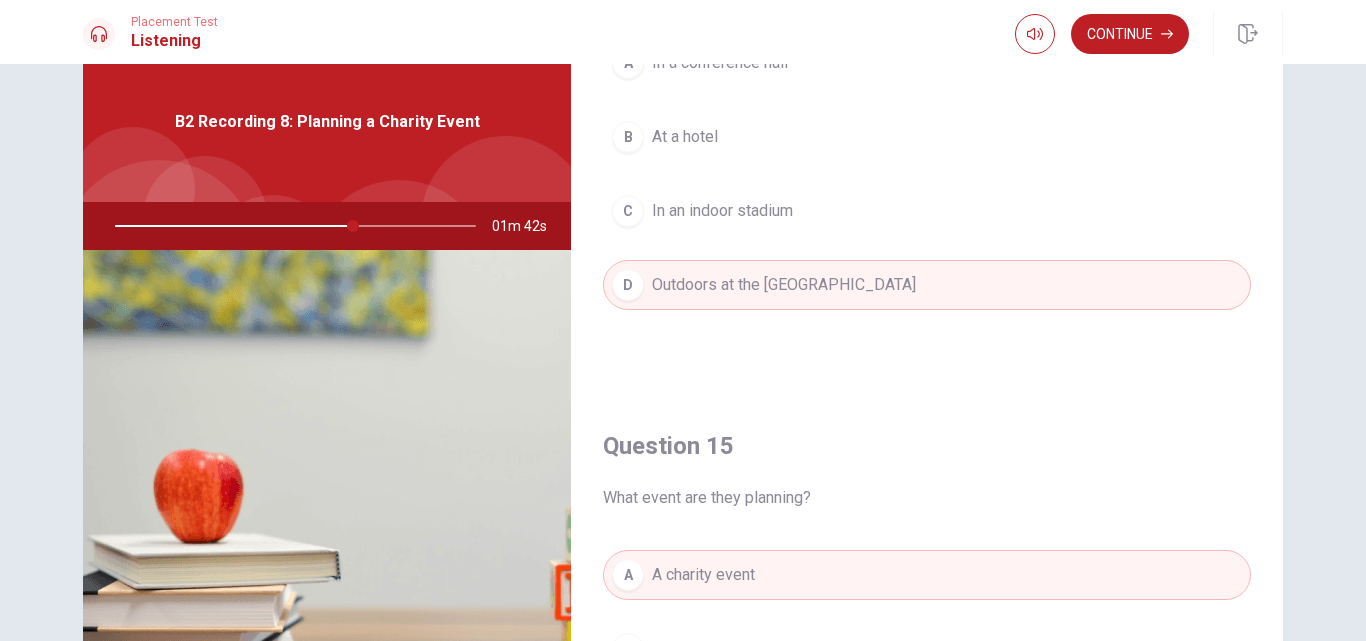 scroll, scrollTop: 1865, scrollLeft: 0, axis: vertical 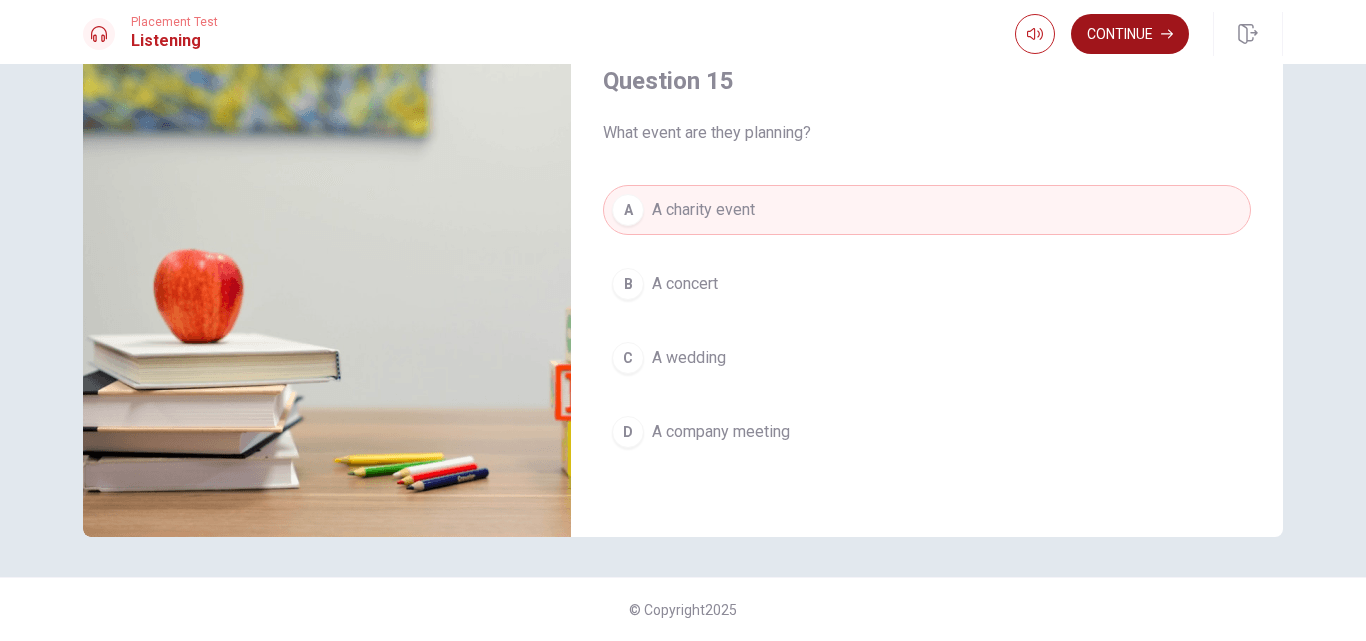 click on "Continue" at bounding box center [1130, 34] 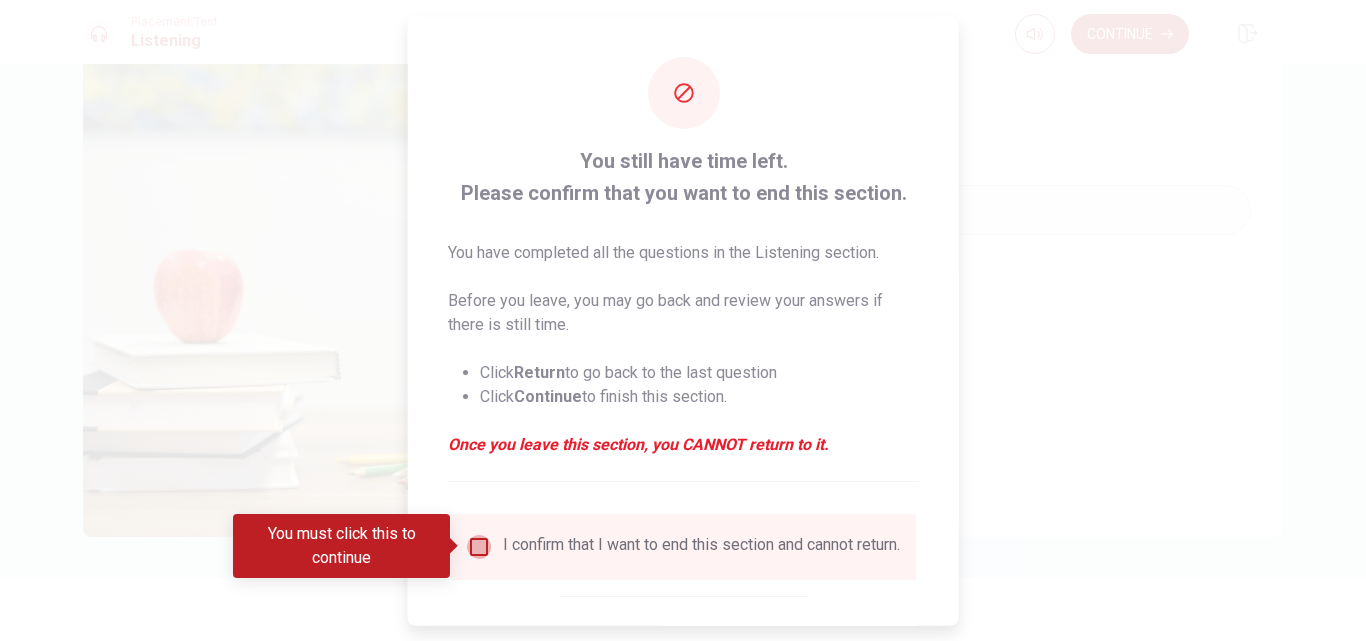 click at bounding box center (479, 546) 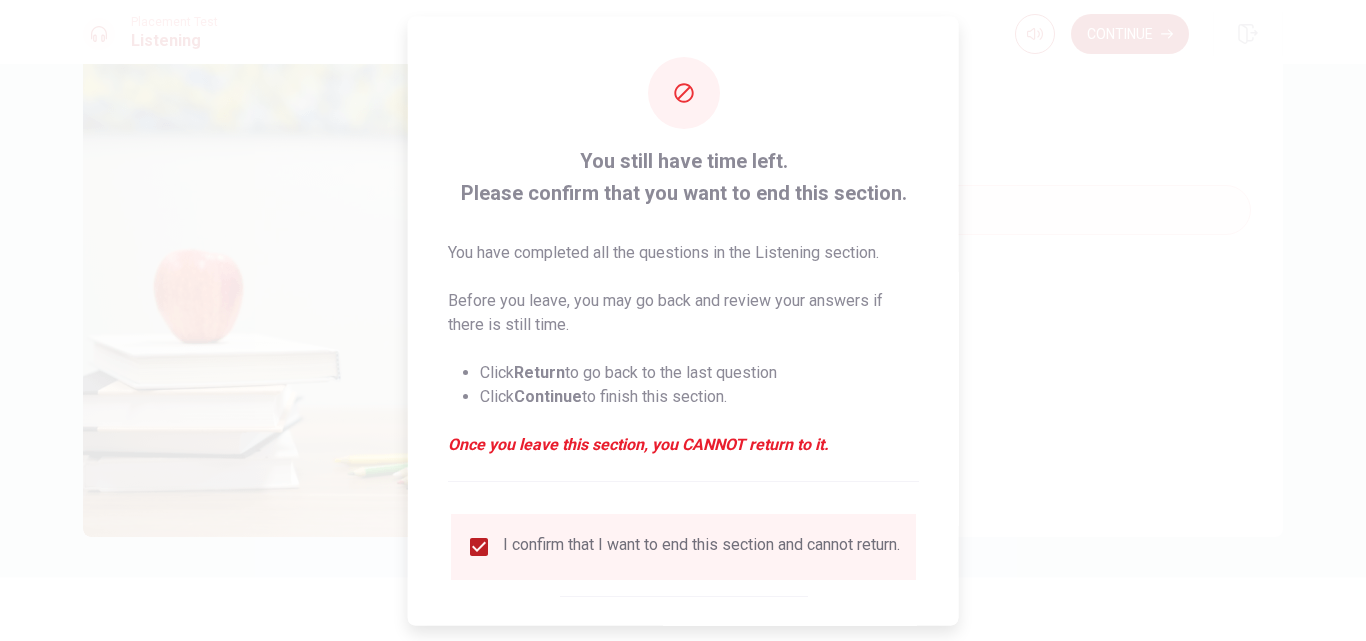scroll, scrollTop: 105, scrollLeft: 0, axis: vertical 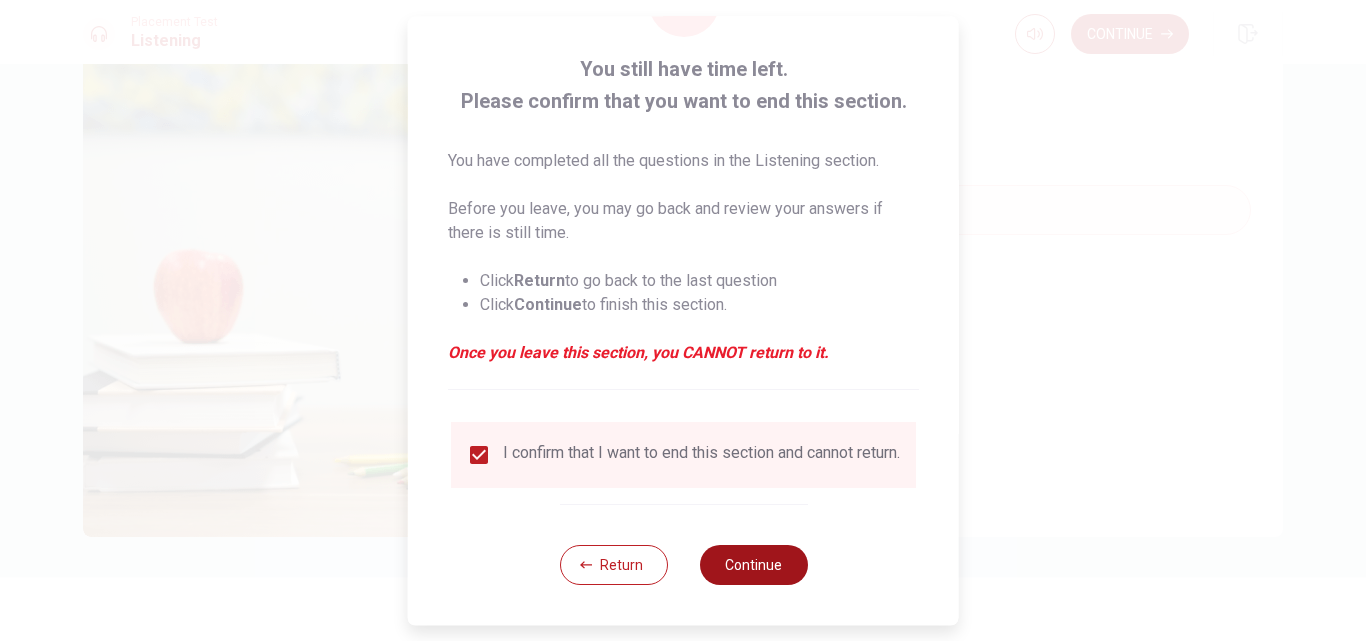 click on "Continue" at bounding box center [753, 565] 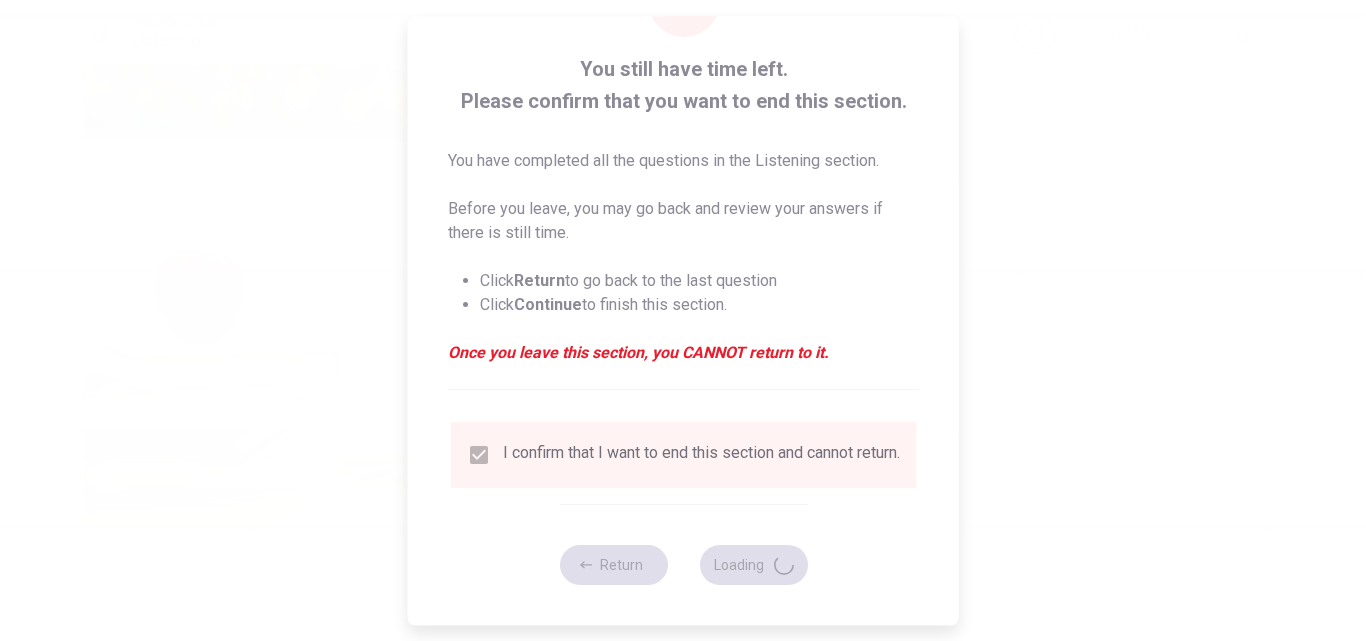 type on "69" 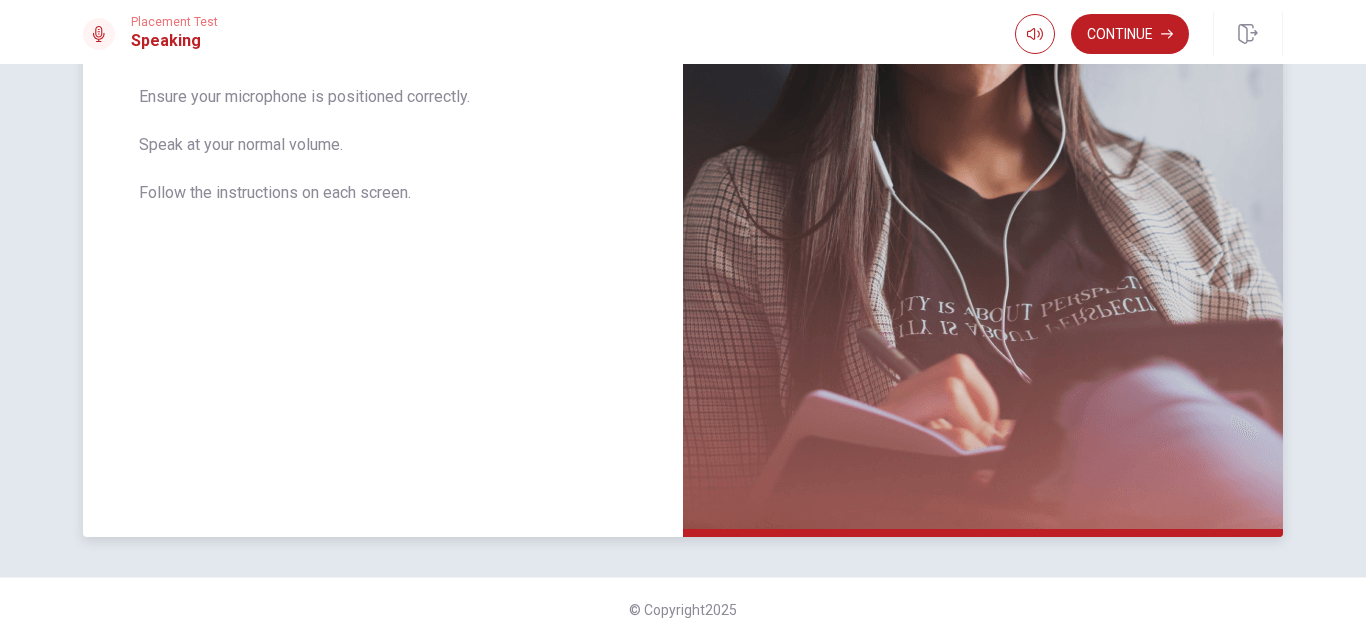 scroll, scrollTop: 39, scrollLeft: 0, axis: vertical 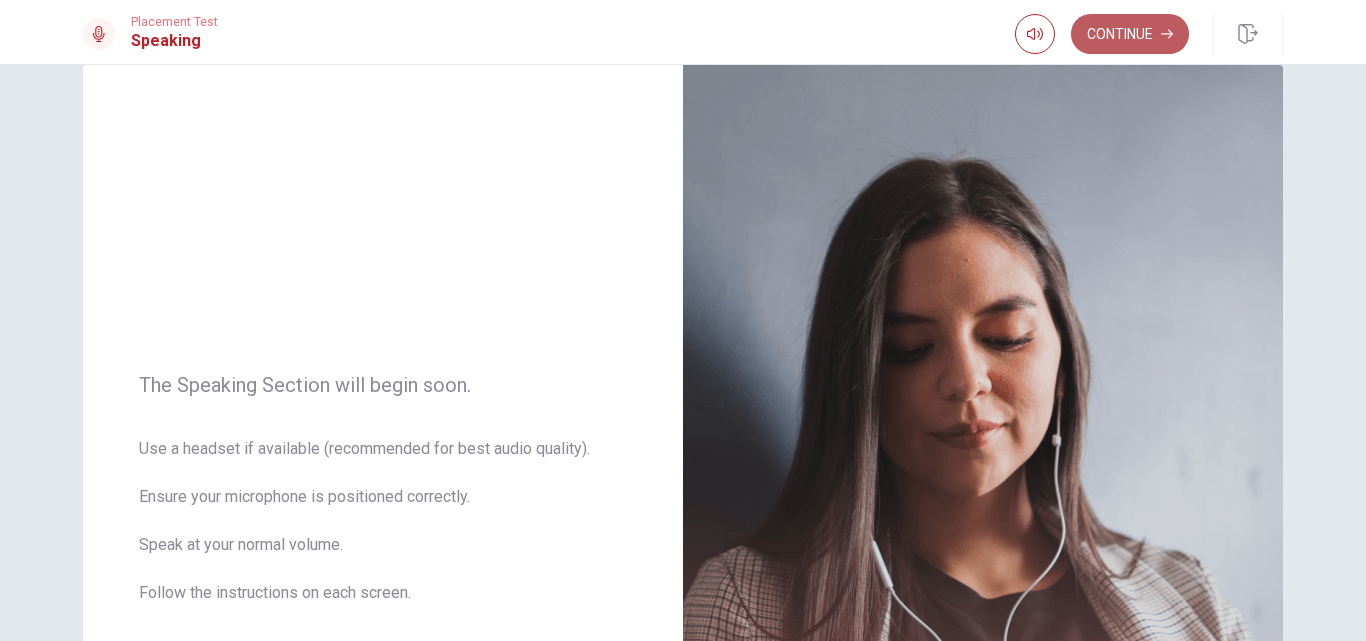 click on "Continue" at bounding box center (1130, 34) 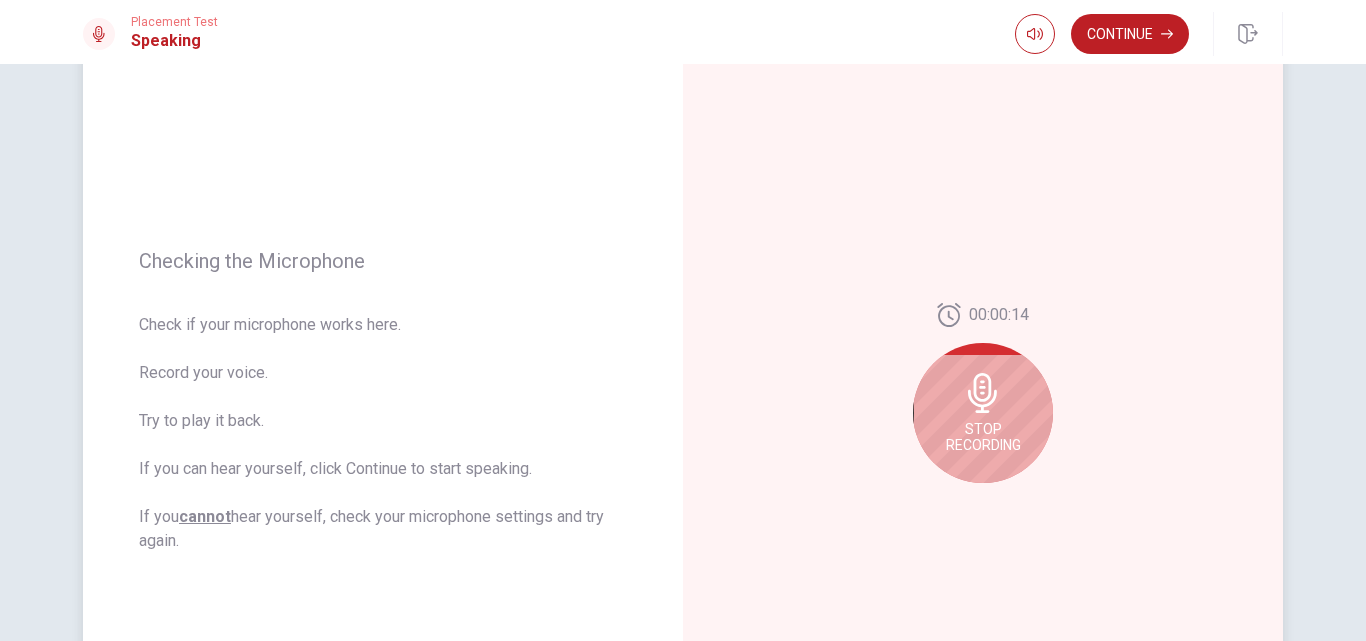 scroll, scrollTop: 239, scrollLeft: 0, axis: vertical 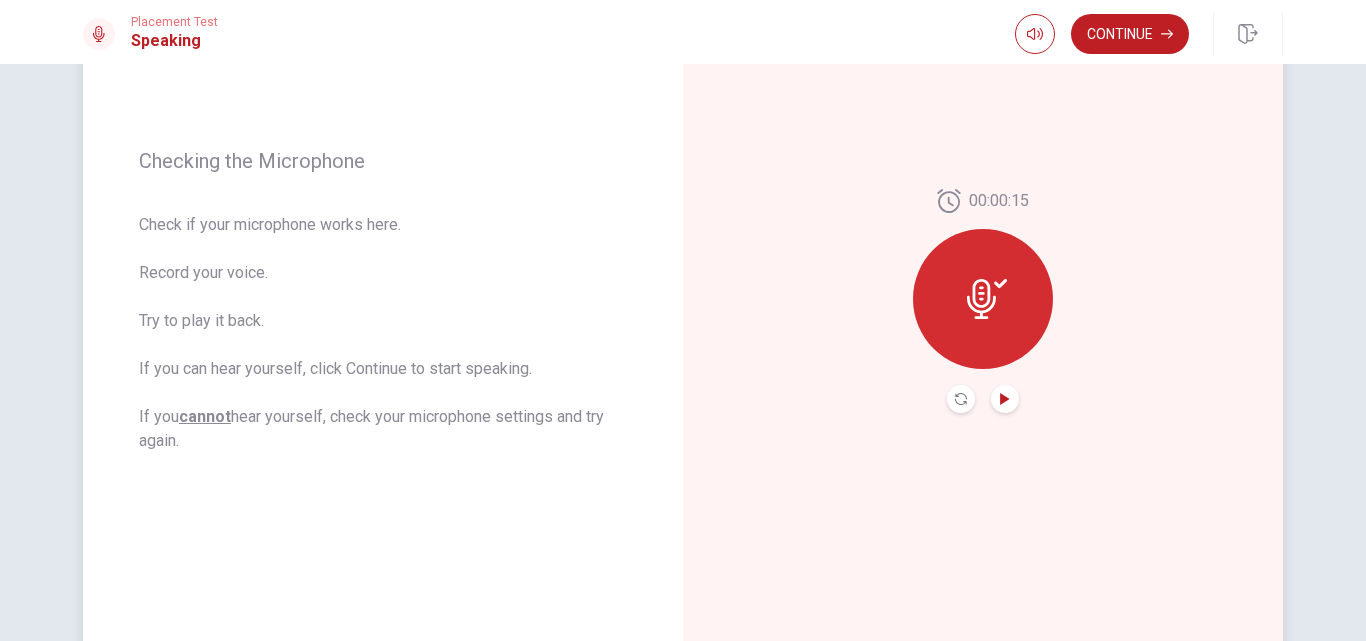 click 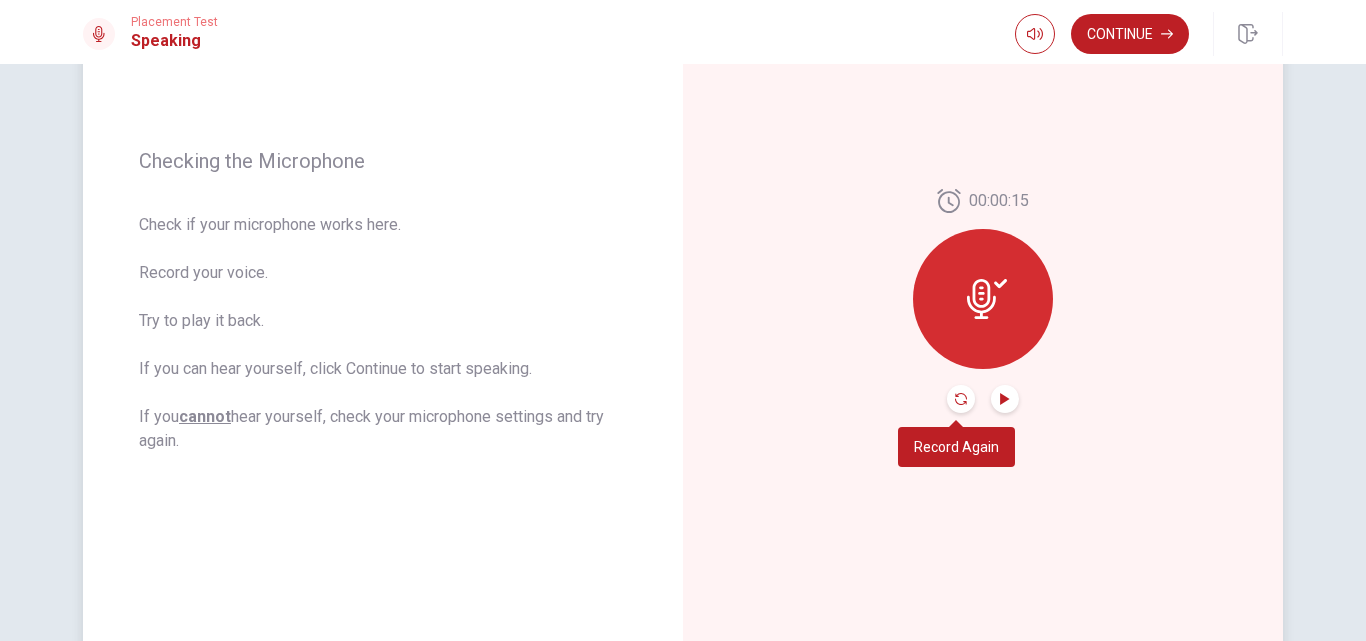 click 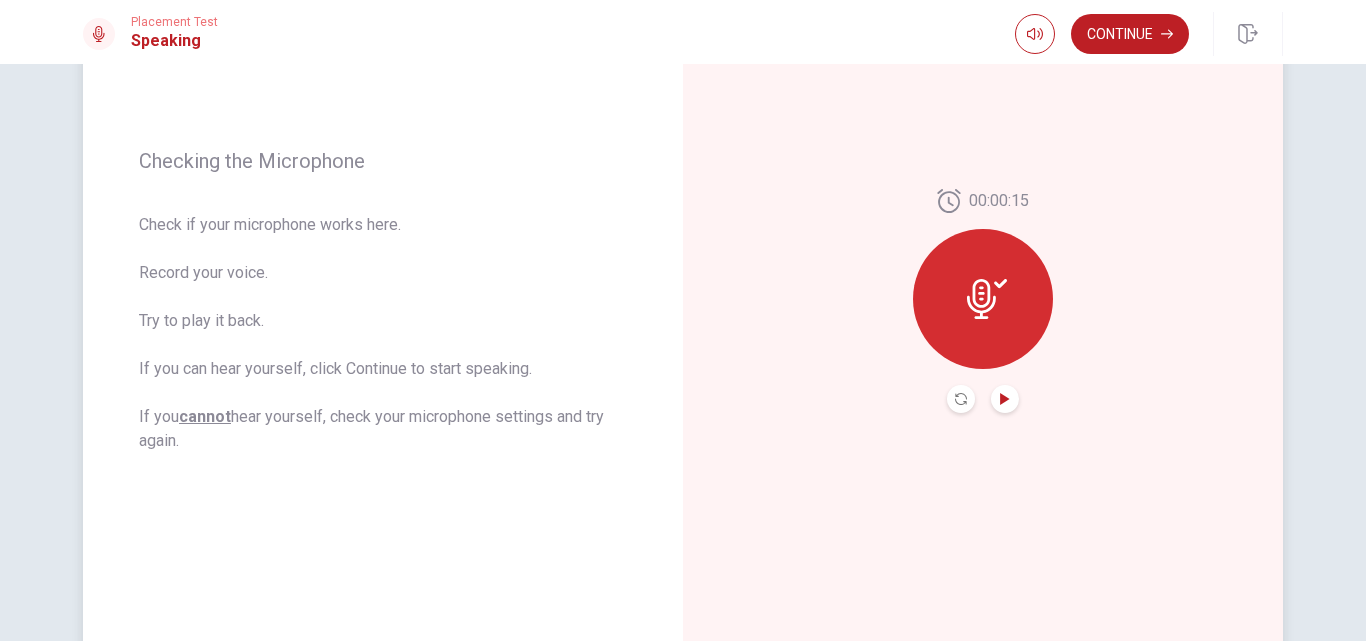click 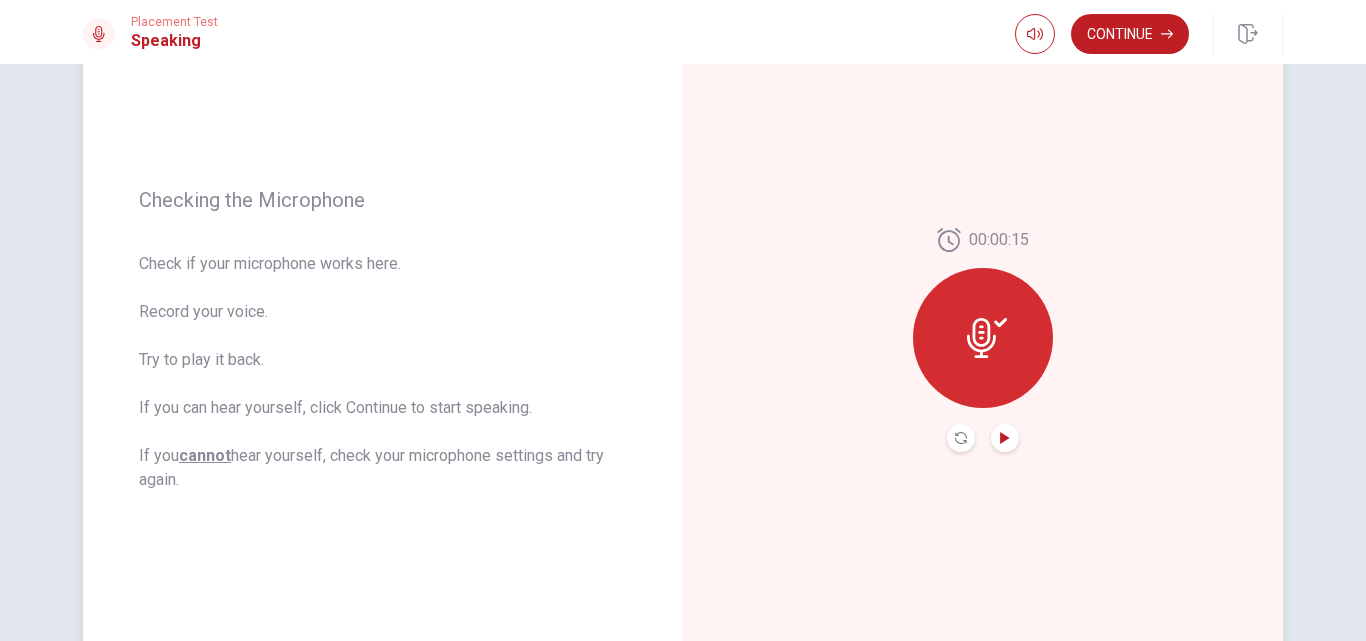 scroll, scrollTop: 100, scrollLeft: 0, axis: vertical 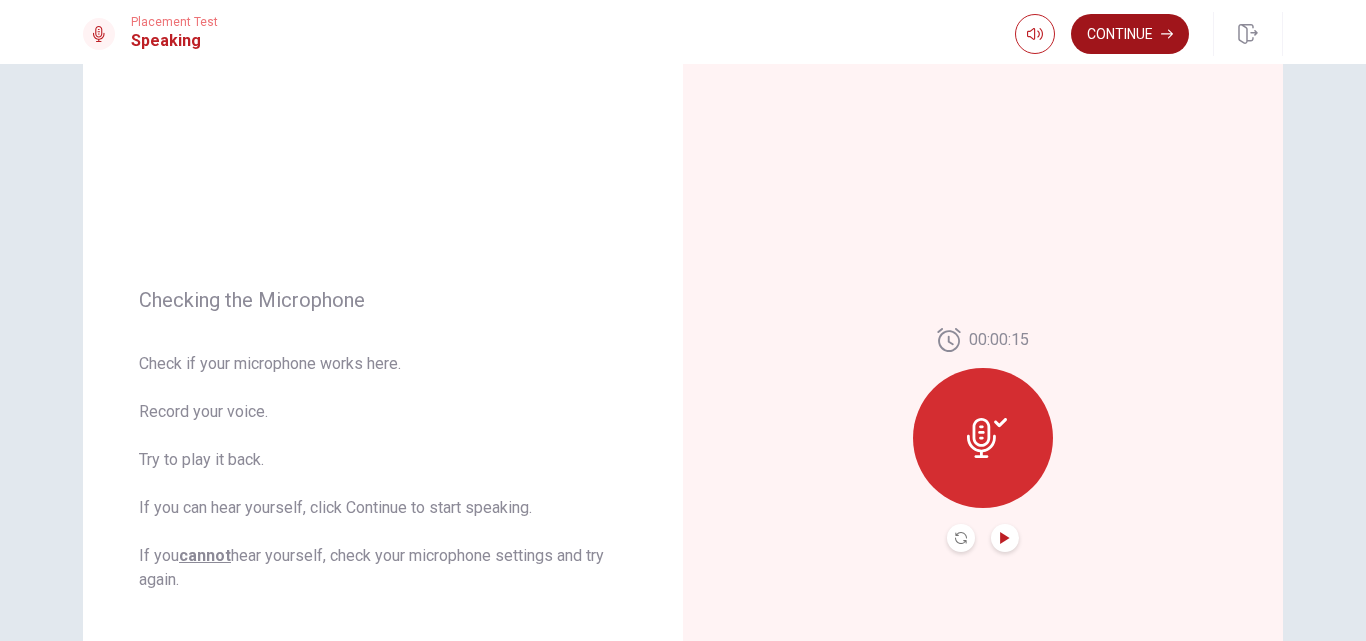 click on "Continue" at bounding box center (1130, 34) 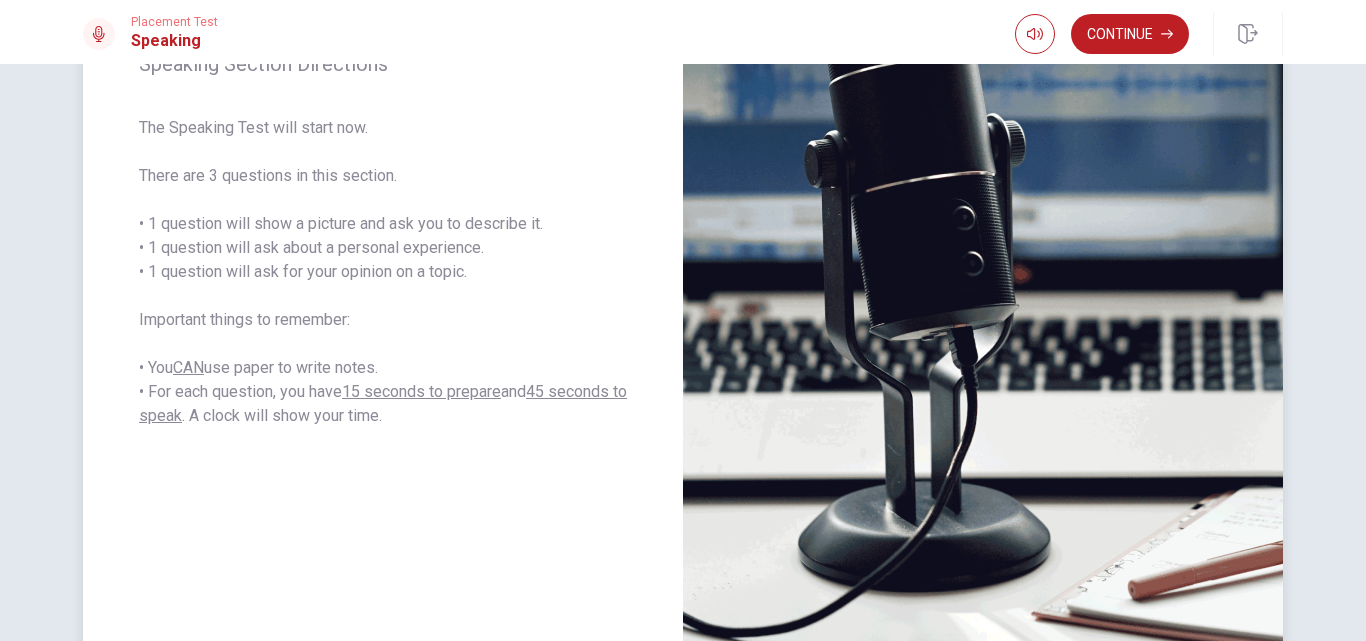 scroll, scrollTop: 200, scrollLeft: 0, axis: vertical 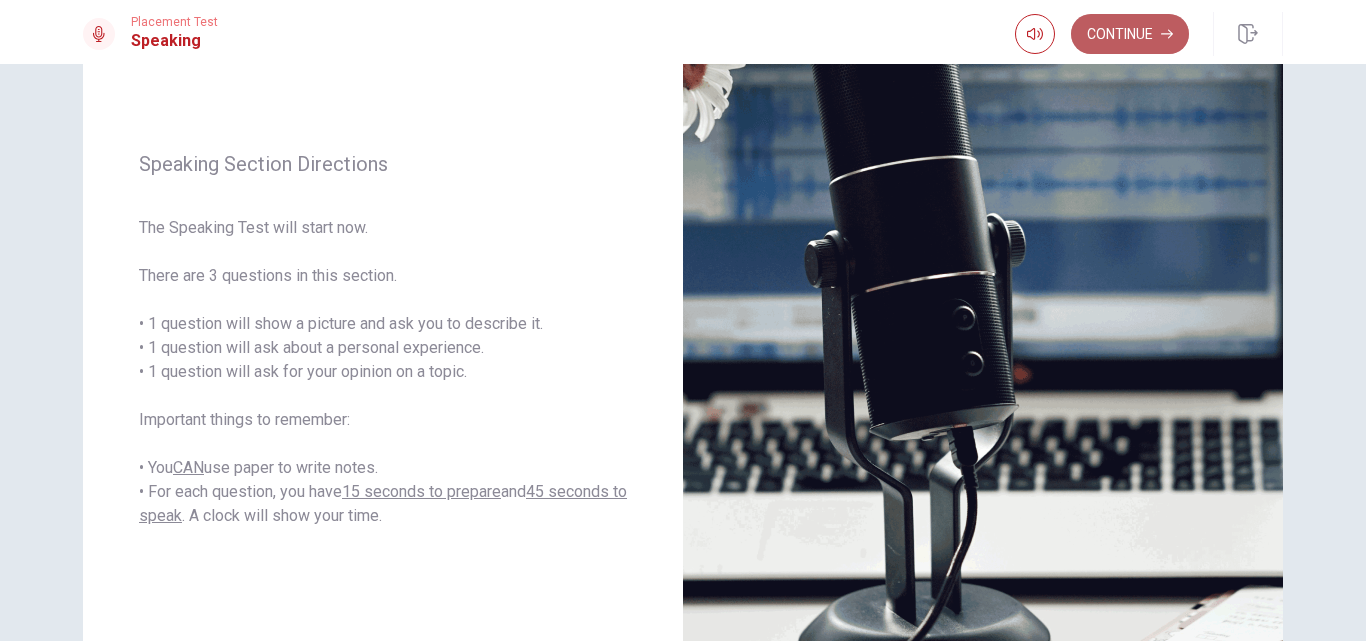 click on "Continue" at bounding box center [1130, 34] 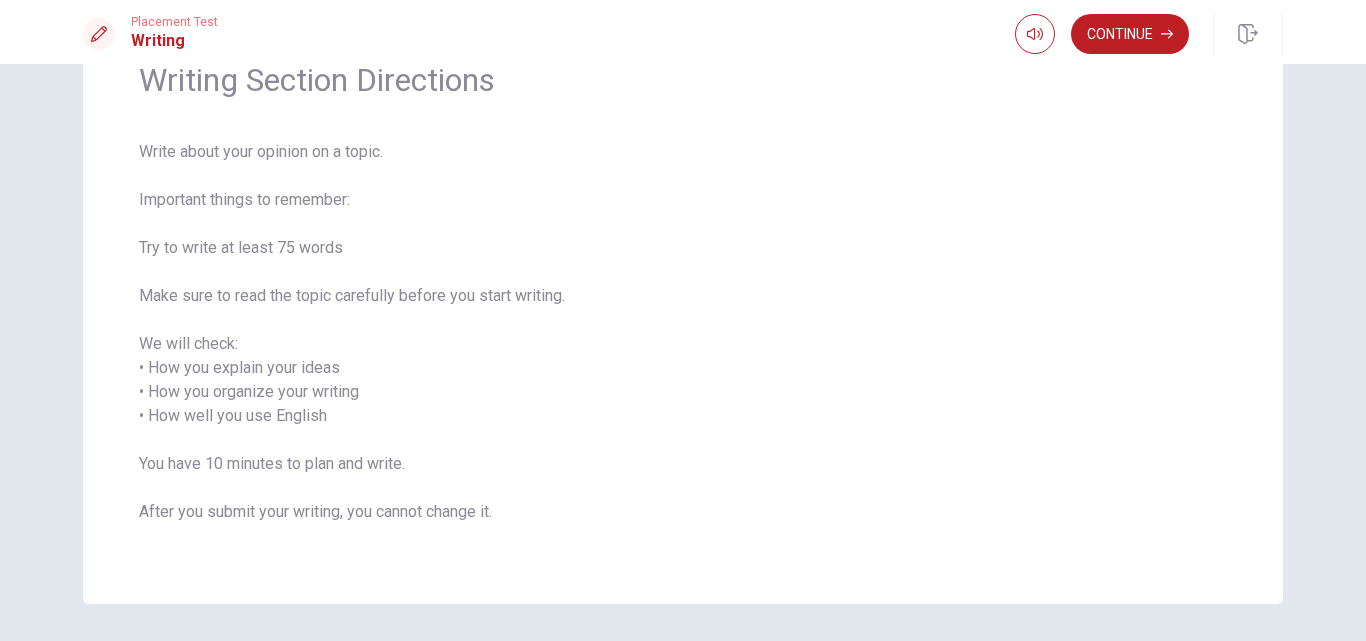 scroll, scrollTop: 167, scrollLeft: 0, axis: vertical 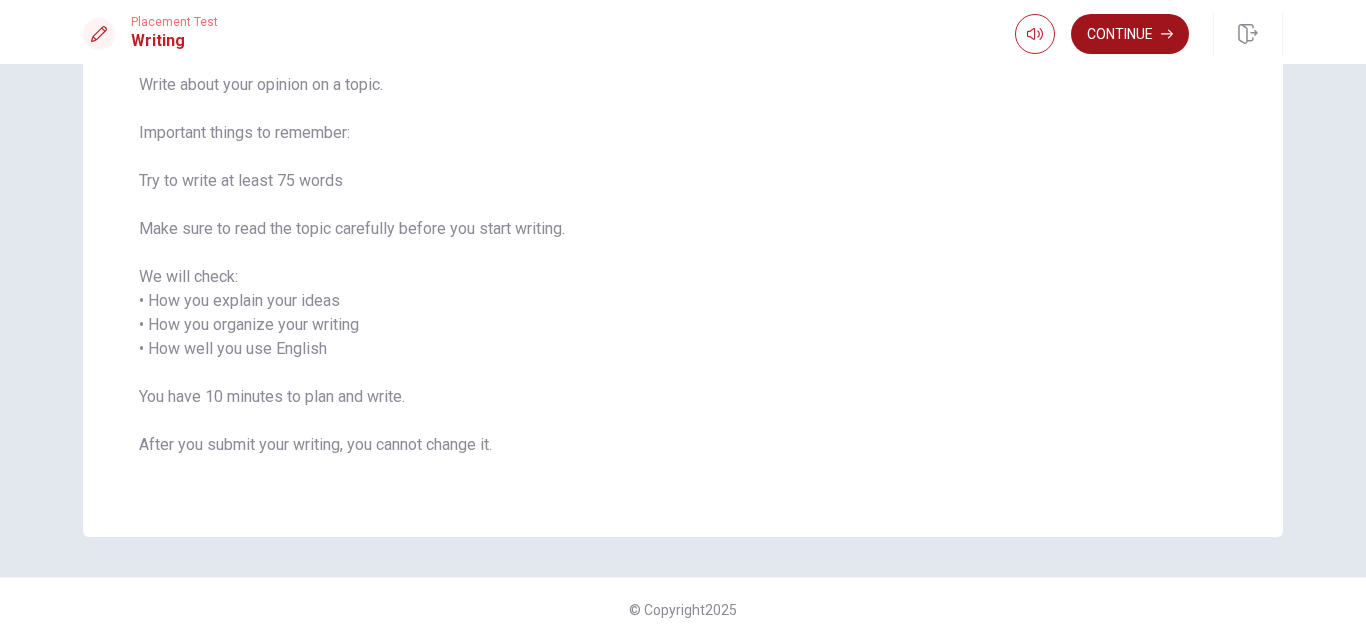 click on "Continue" at bounding box center (1130, 34) 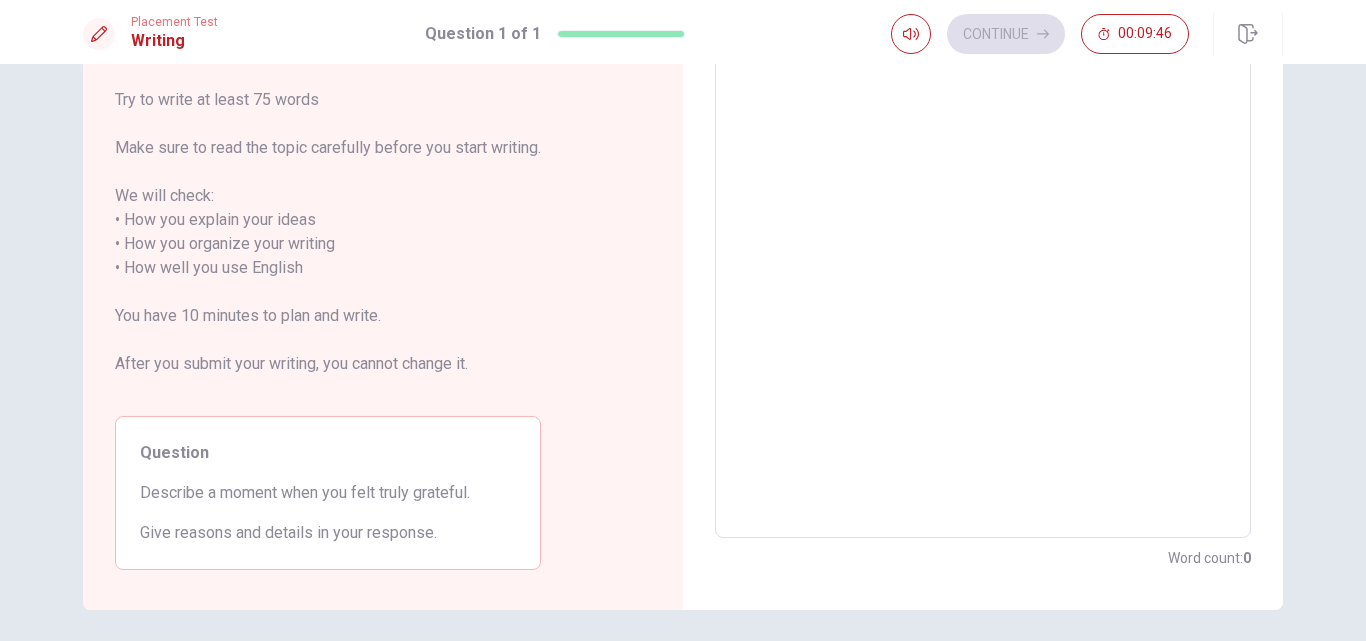 scroll, scrollTop: 100, scrollLeft: 0, axis: vertical 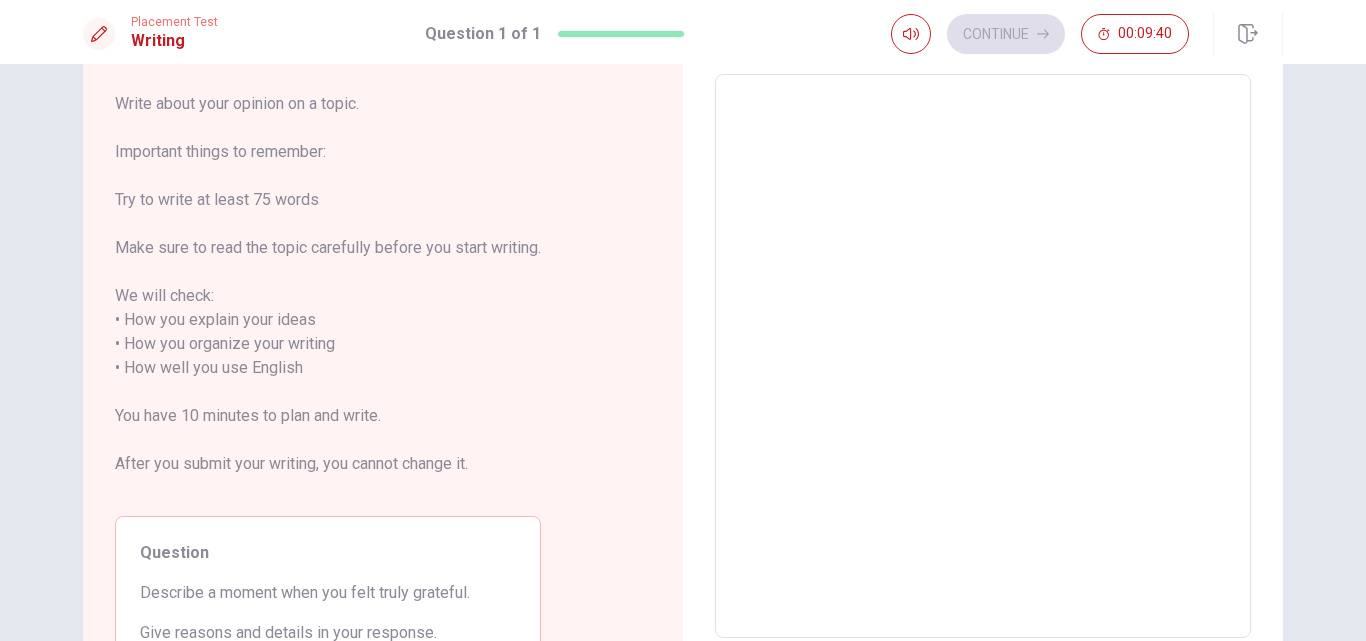 click at bounding box center [983, 356] 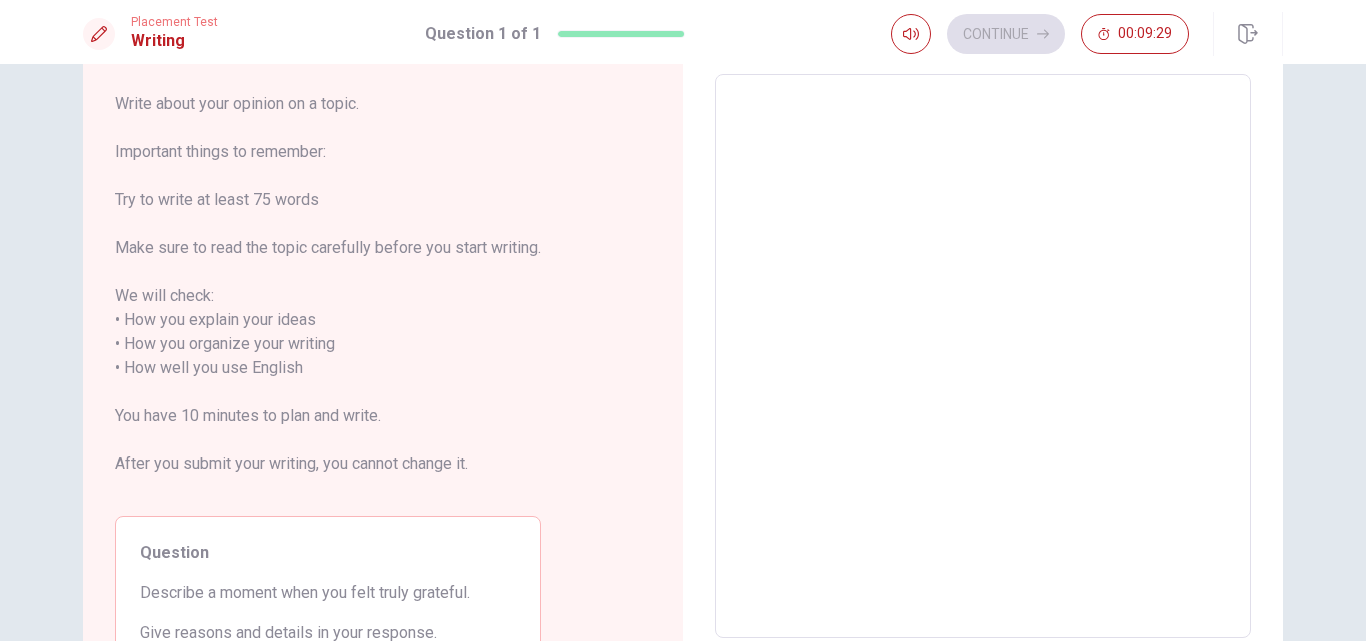 type on "A" 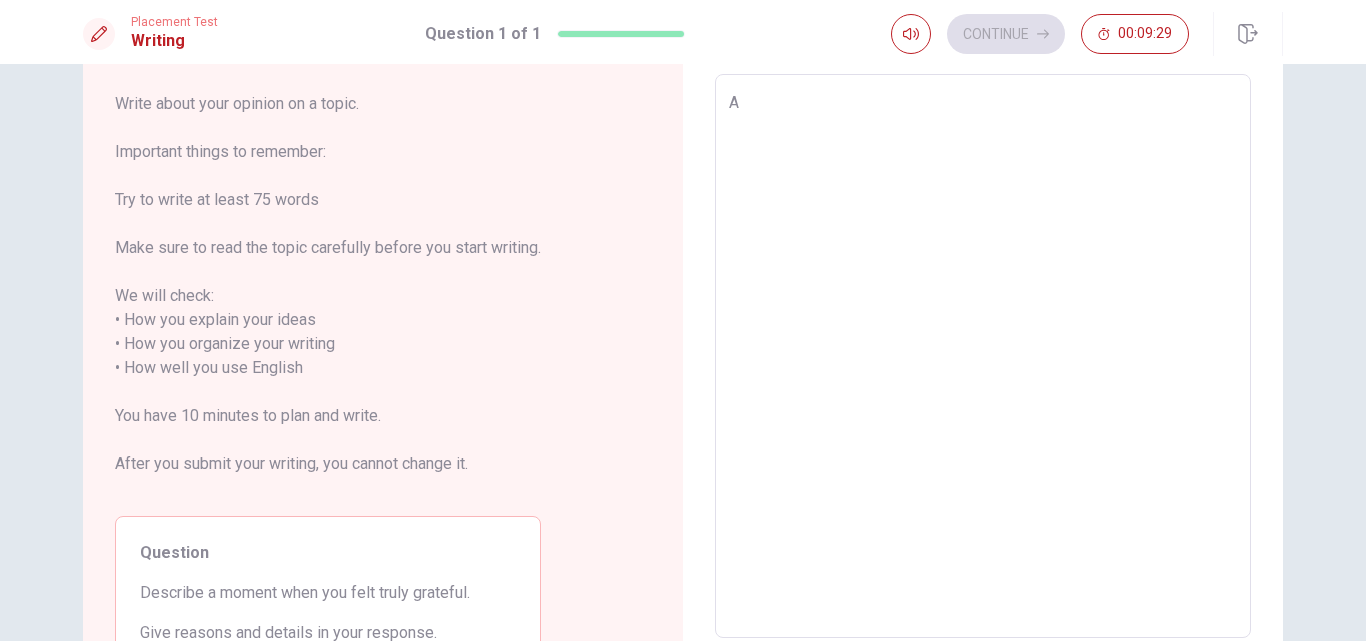 type on "x" 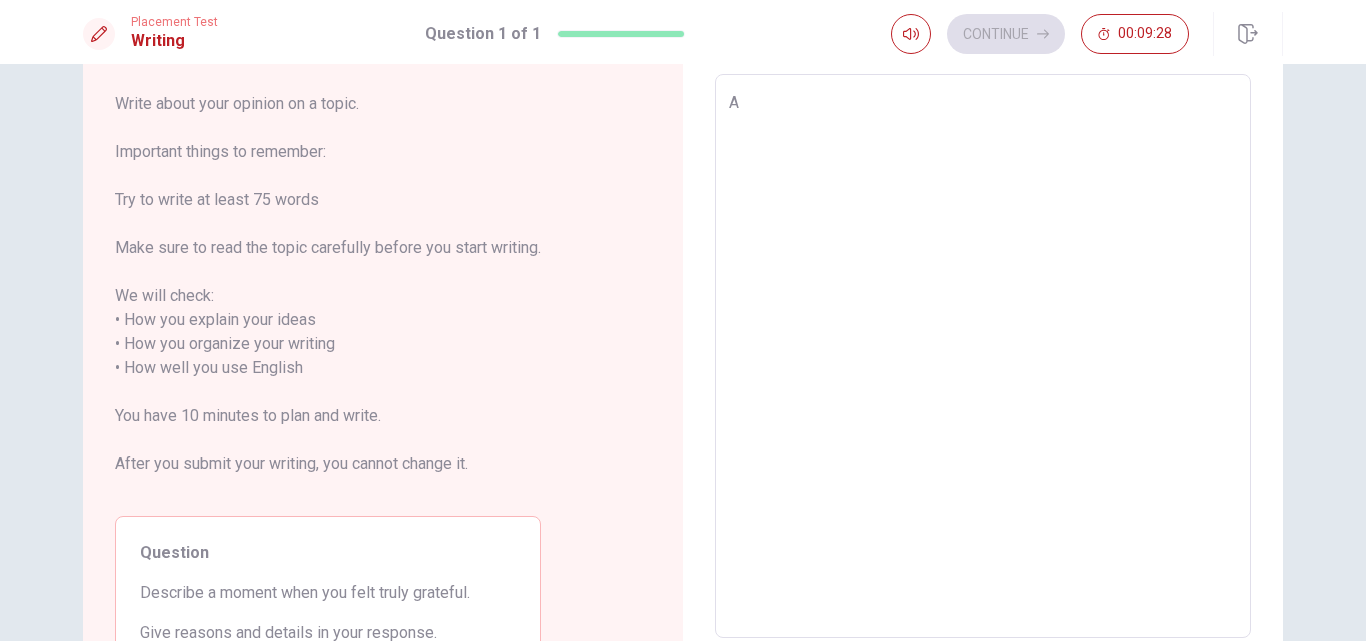 type on "A m" 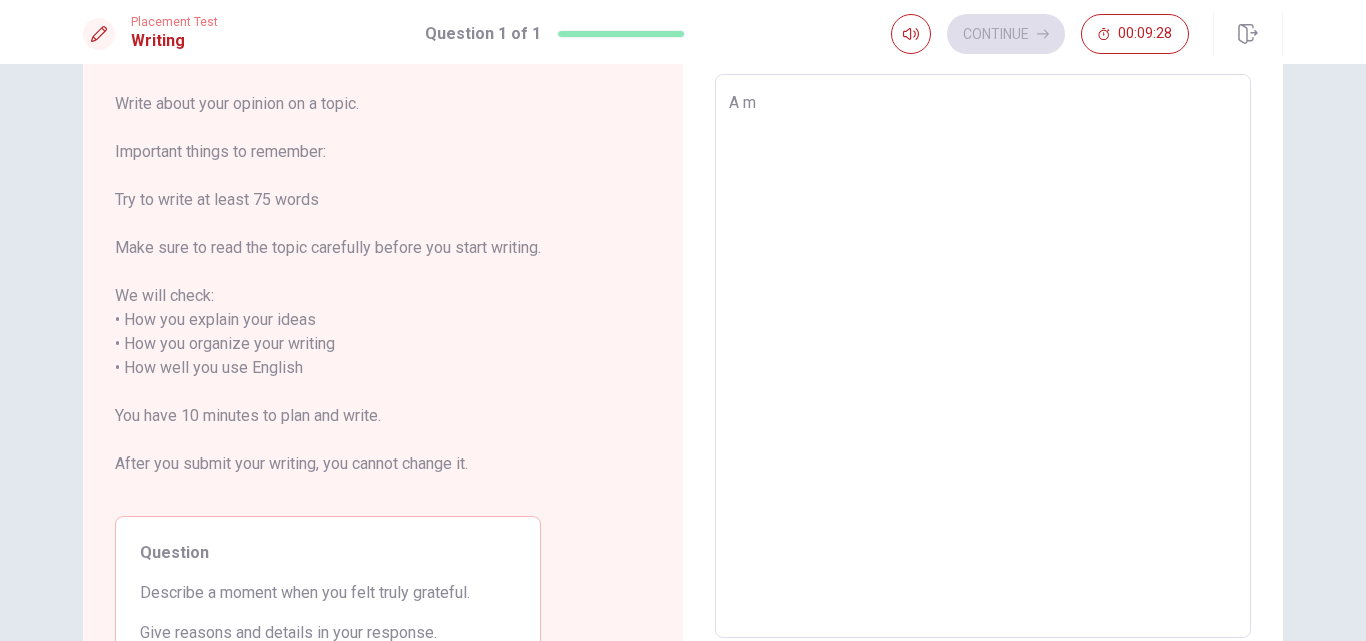 type on "x" 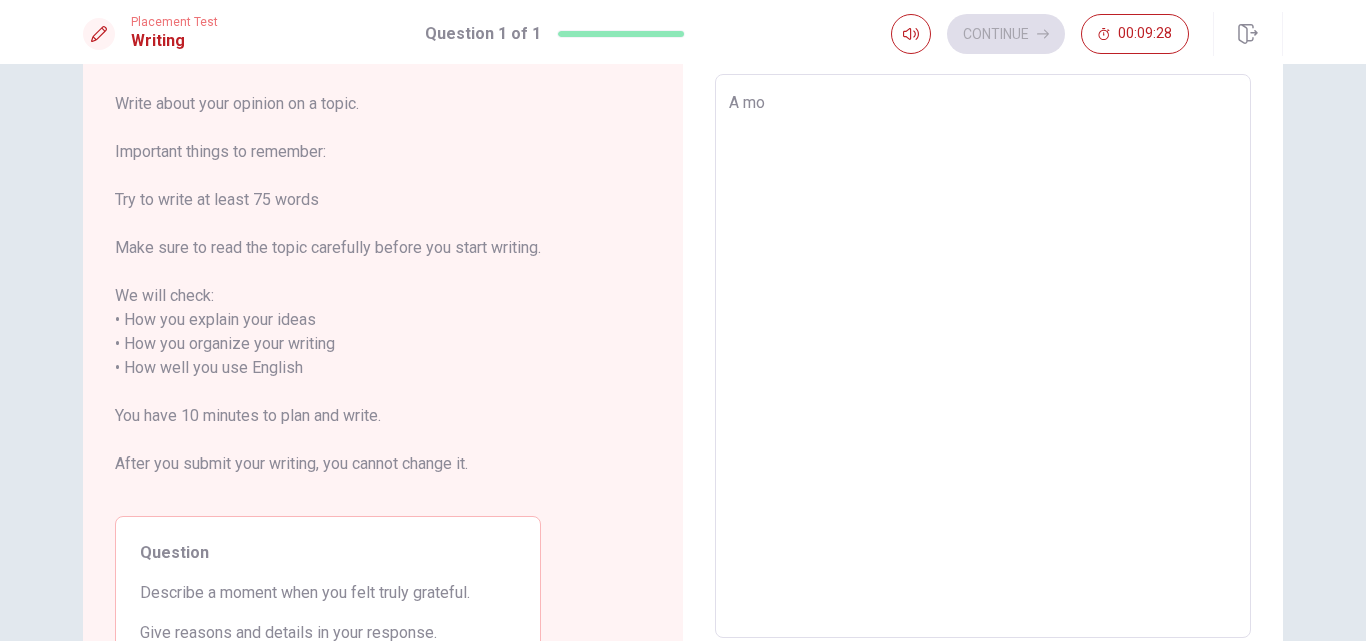 type on "x" 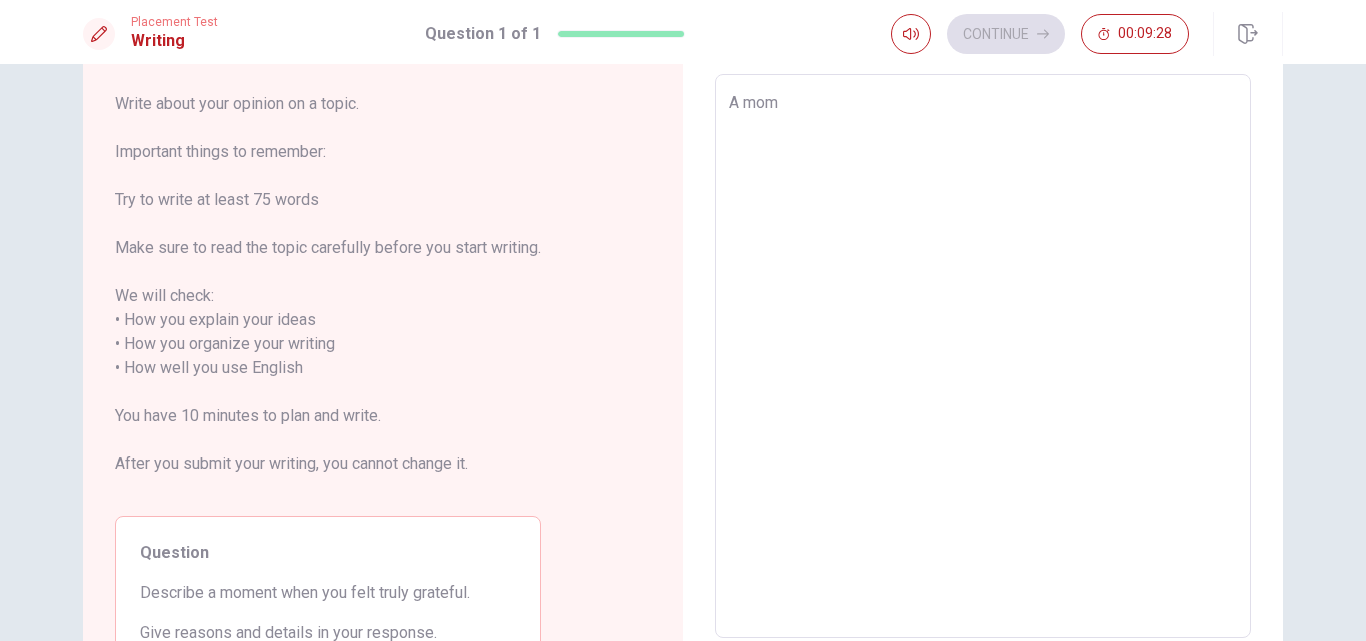 type on "x" 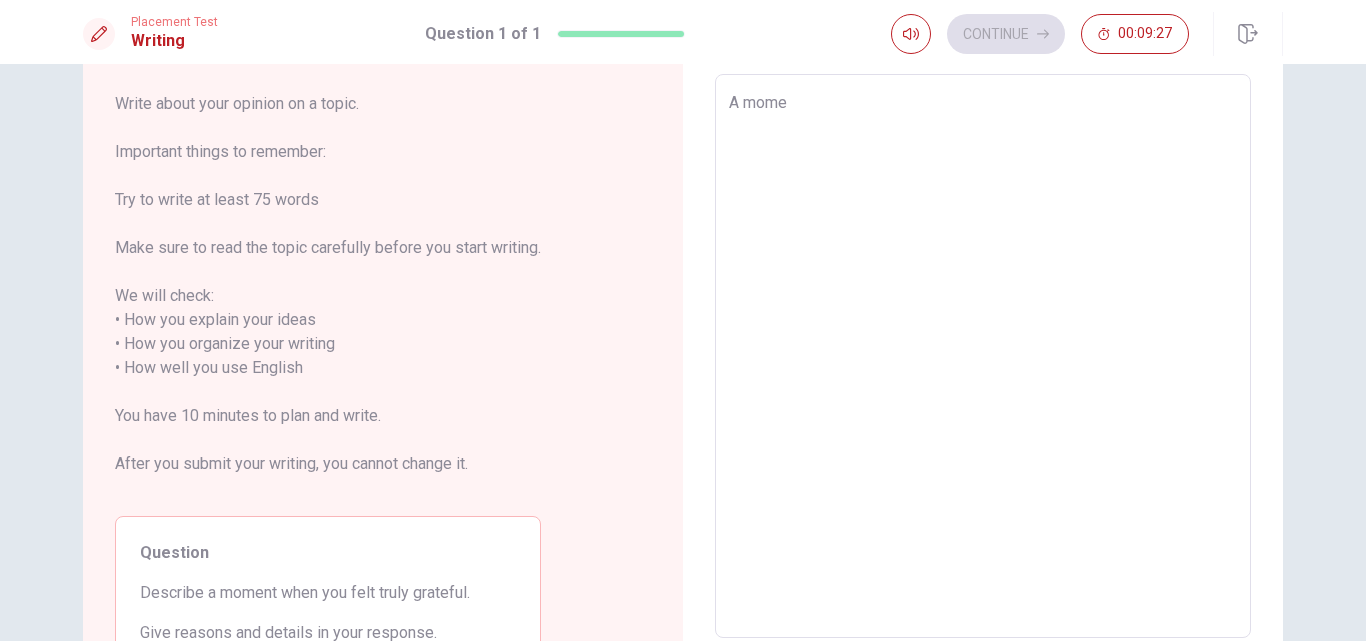 type on "x" 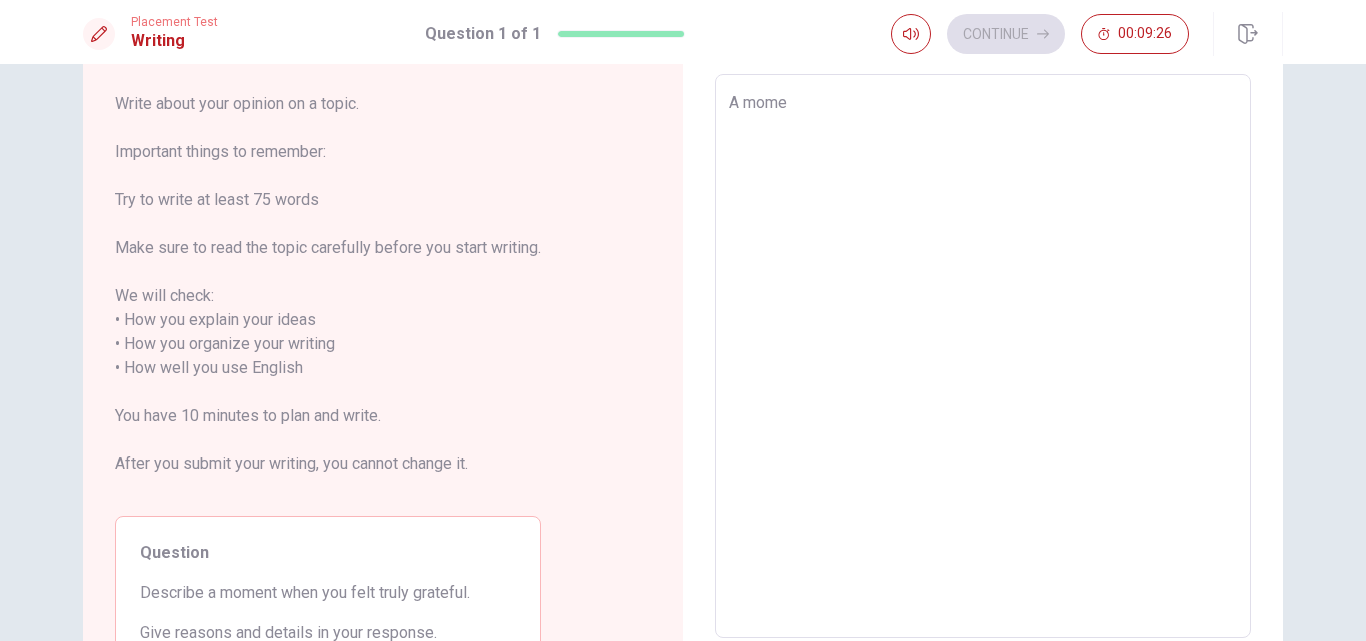 type on "A momen" 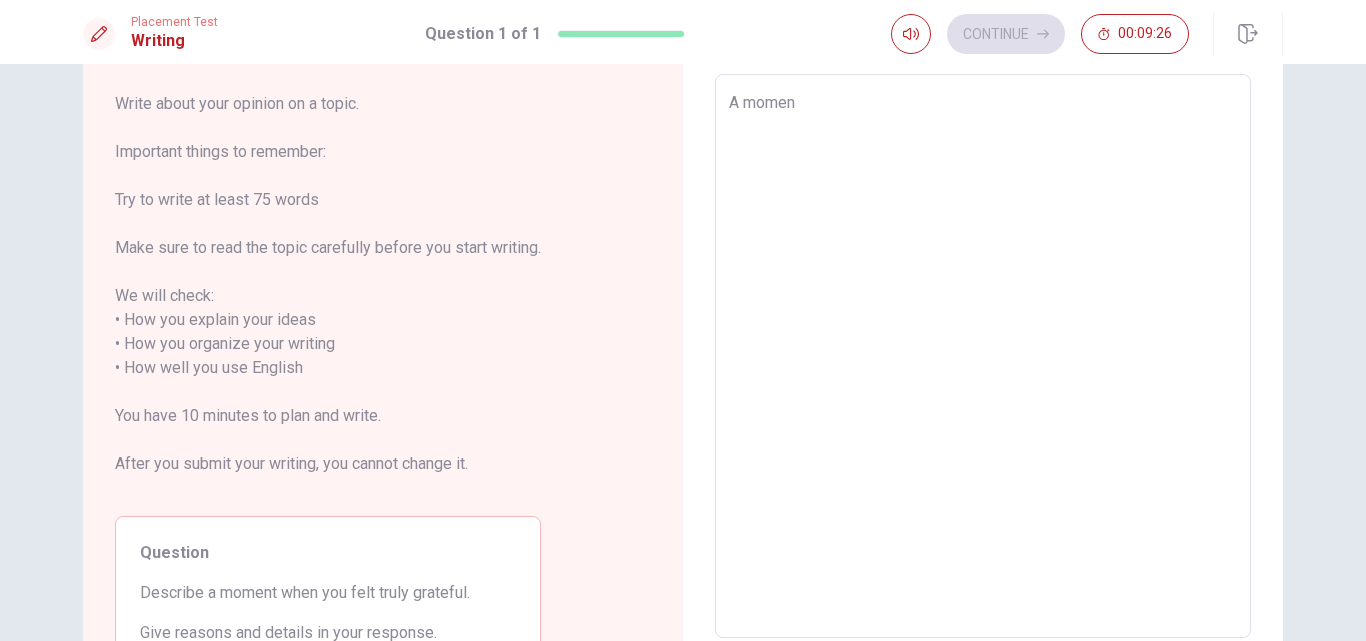 type on "x" 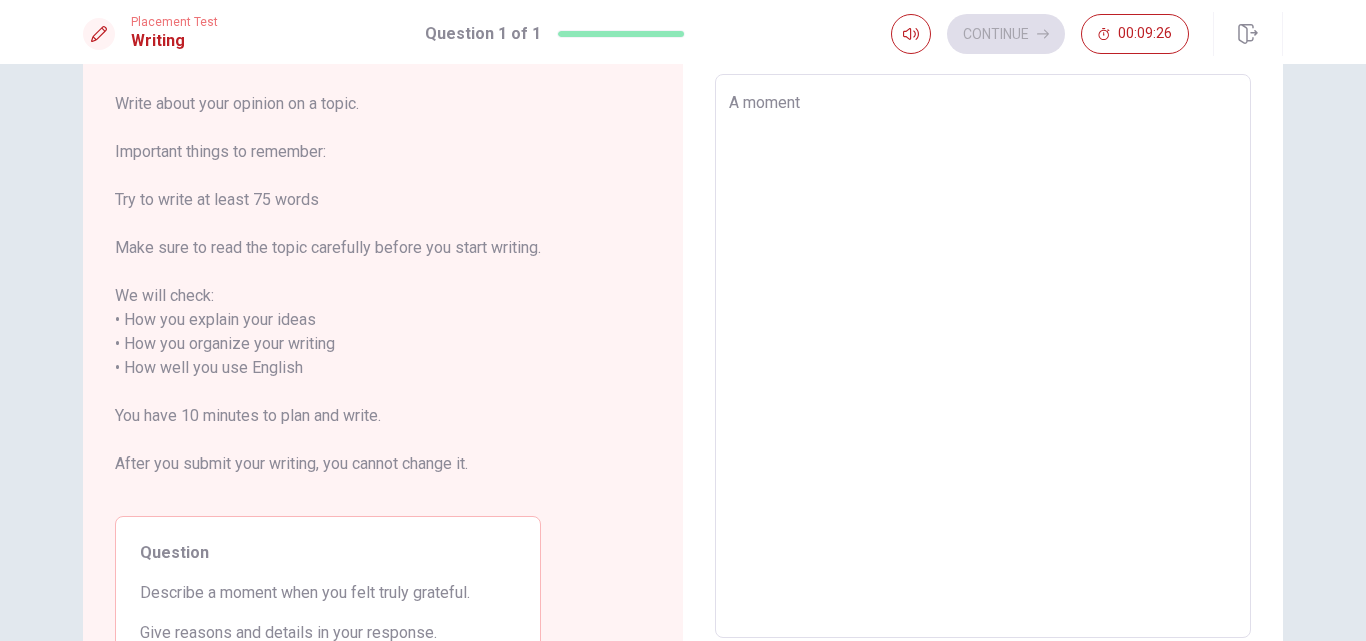 type on "x" 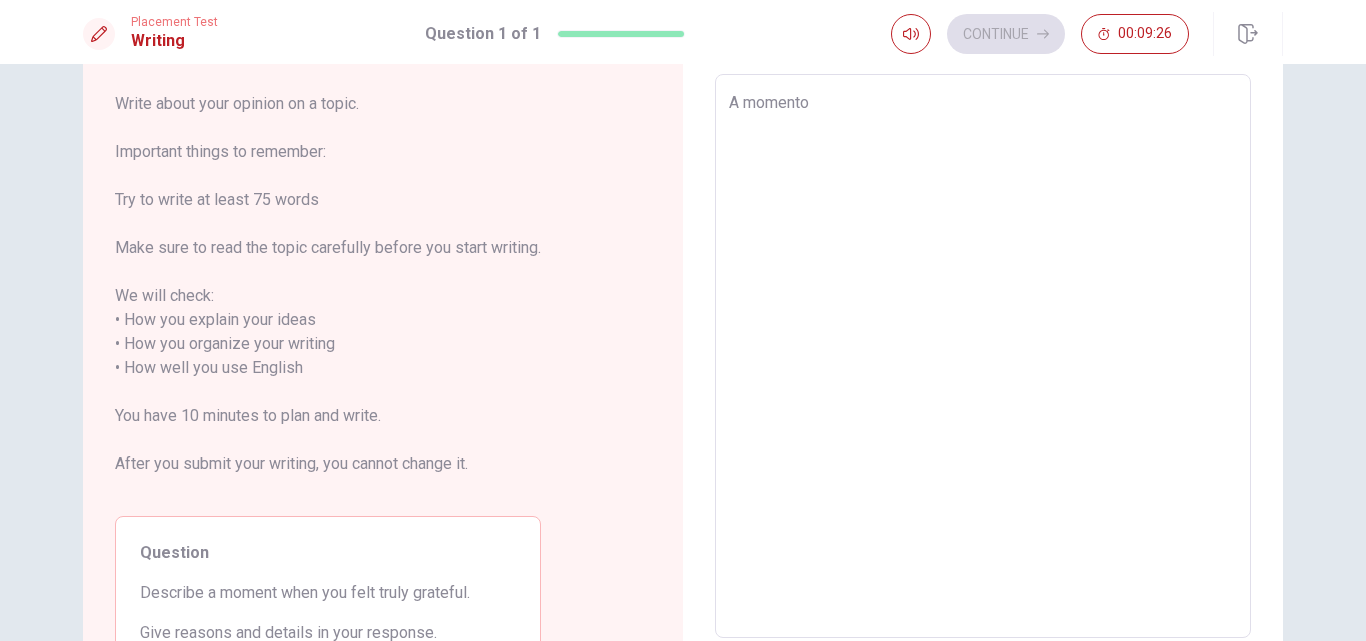 type on "x" 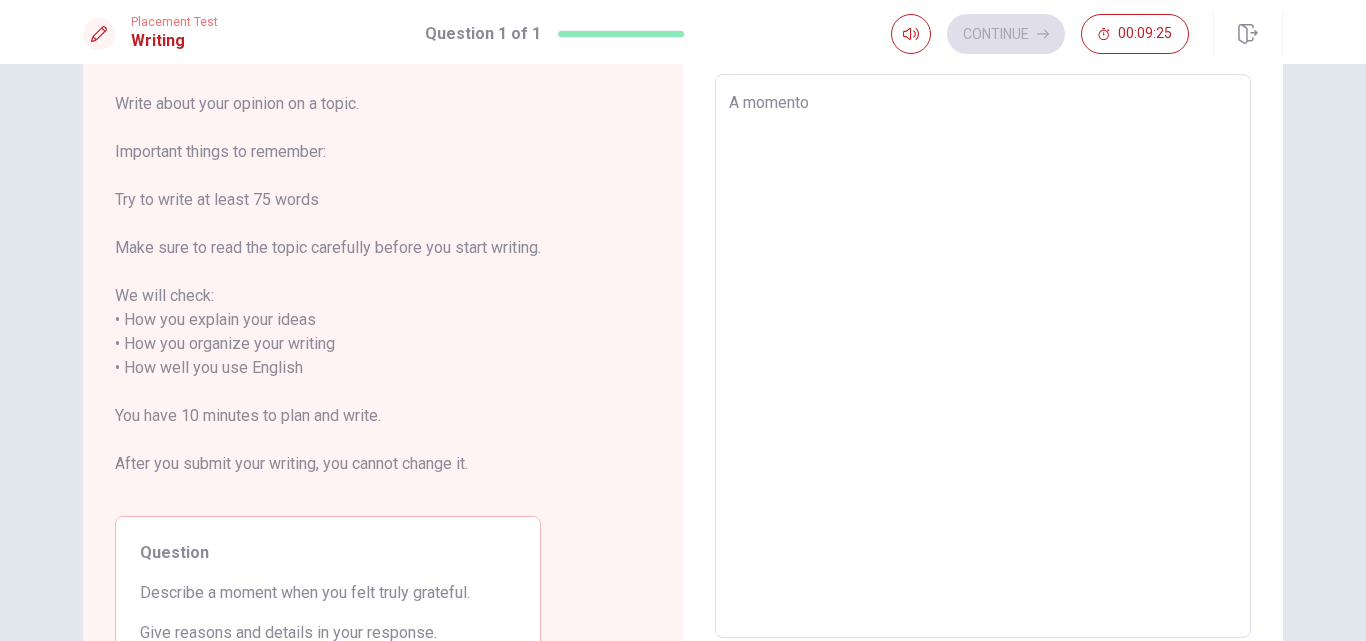 type on "A momento" 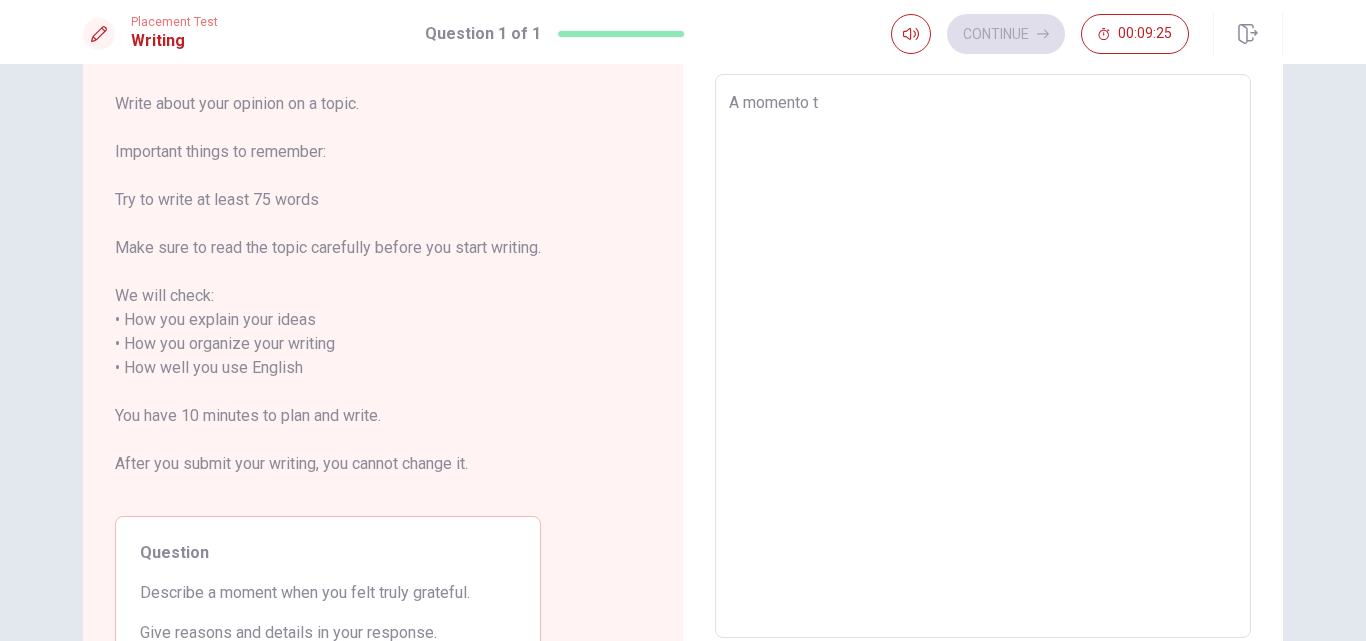 type on "x" 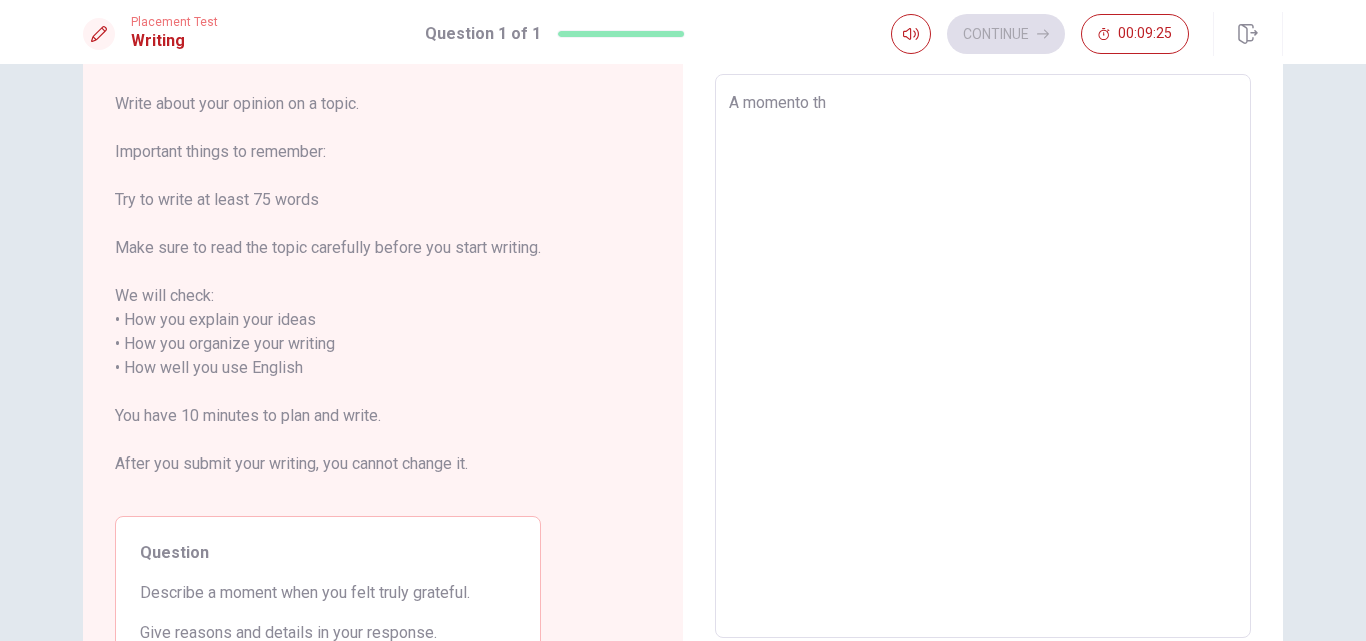 type on "x" 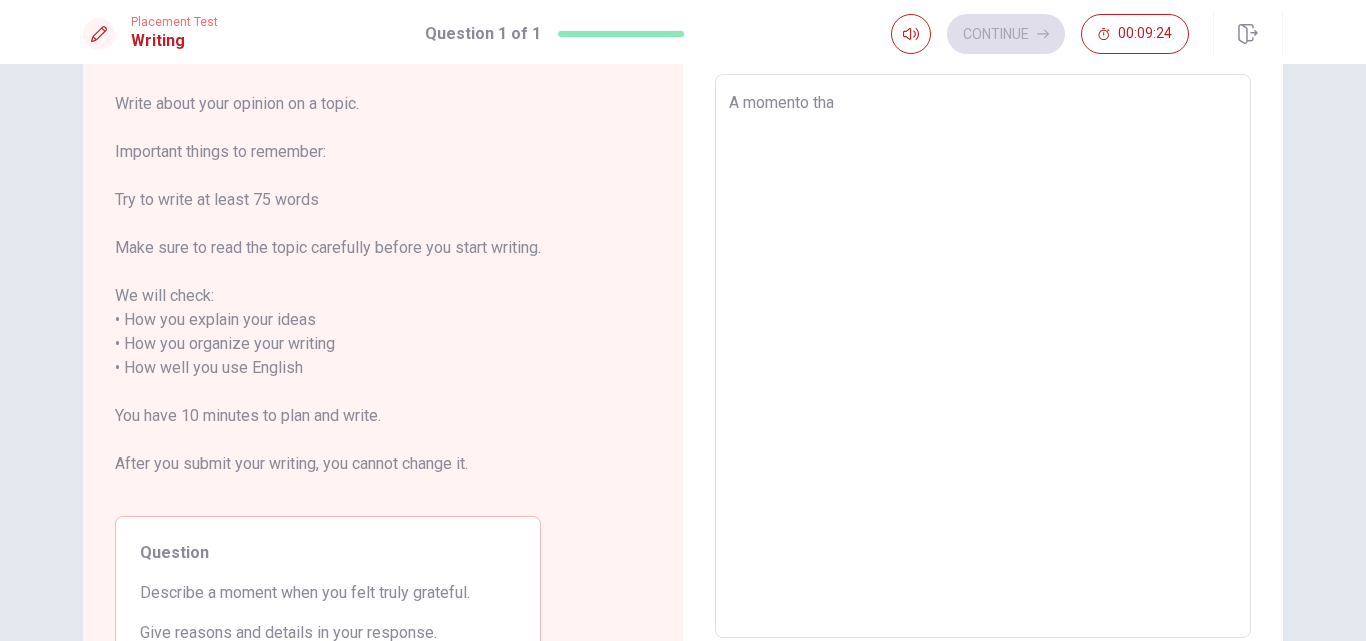 type on "A momento that" 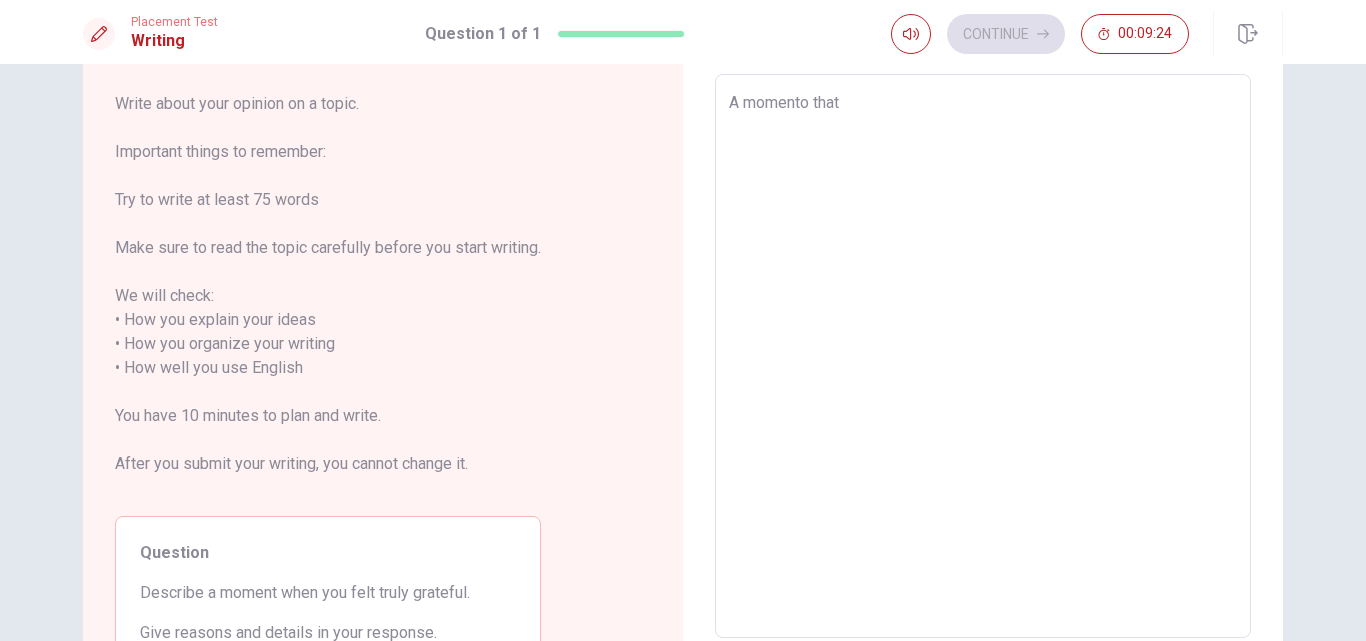 type on "A momento that" 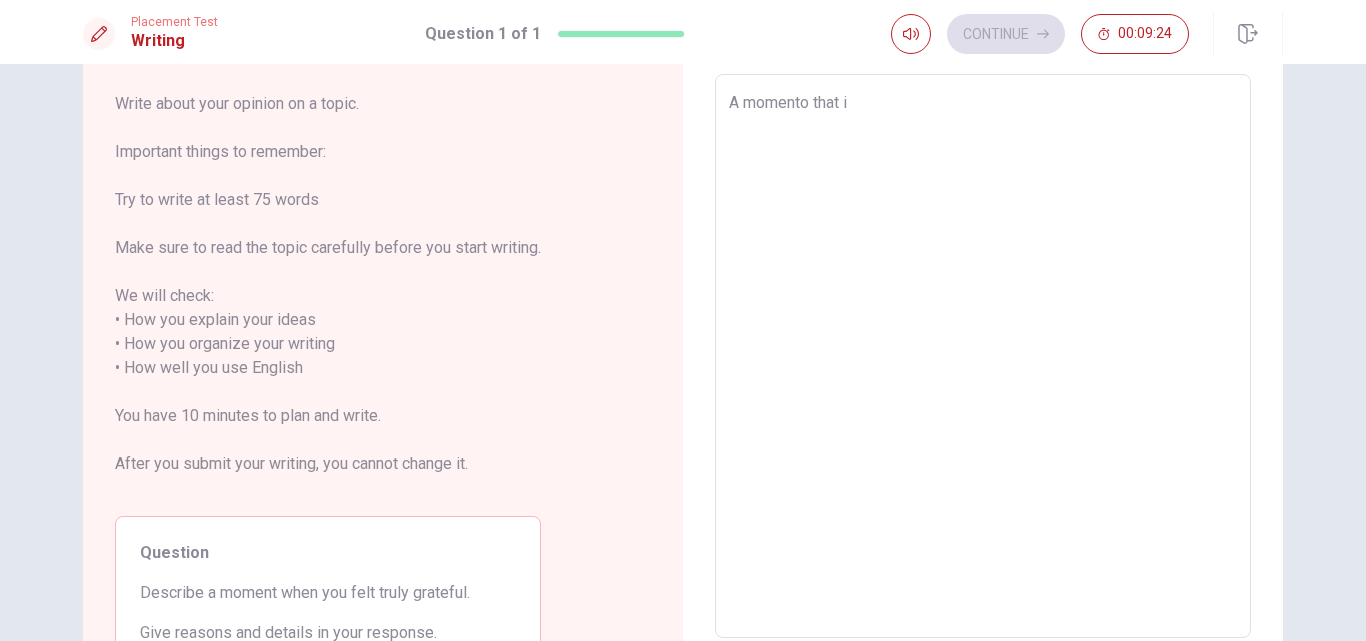 type on "x" 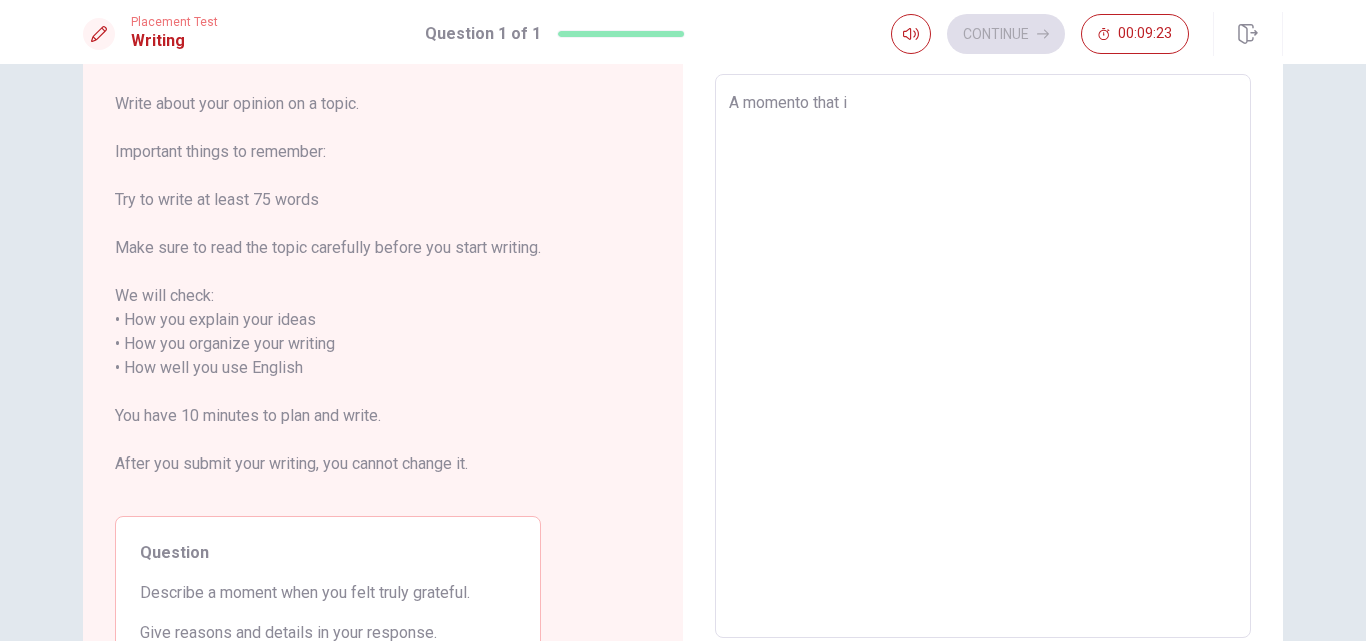 type on "A momento that i" 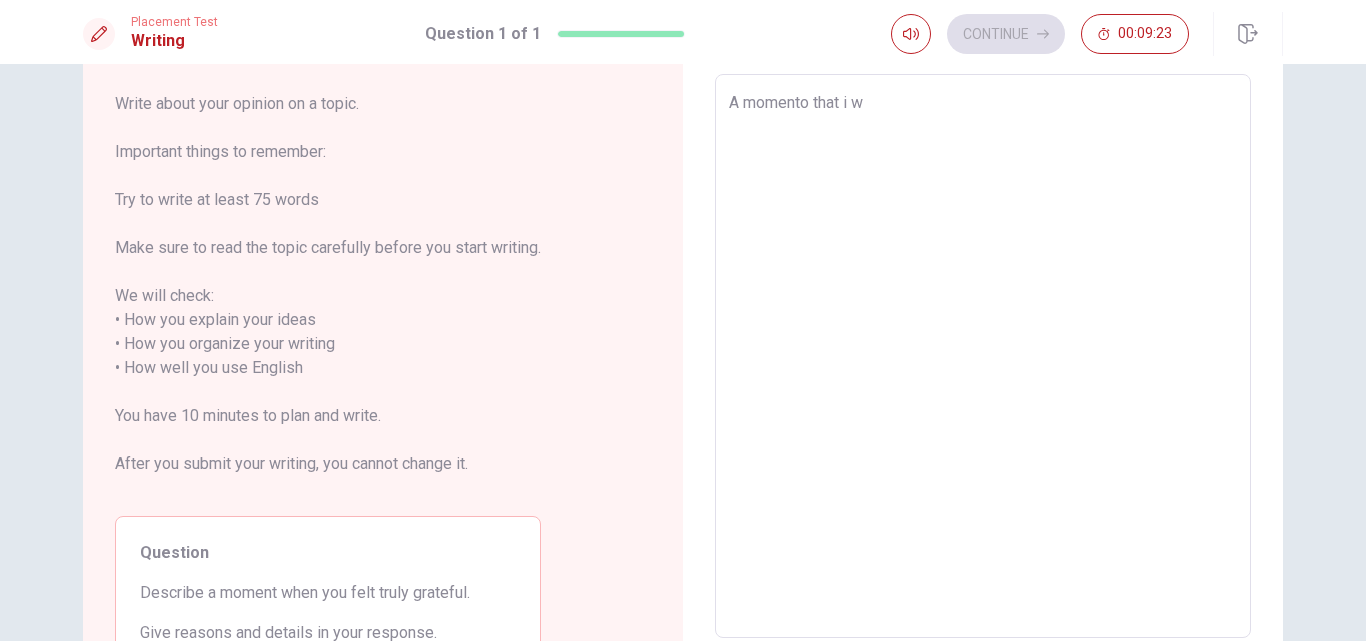type on "x" 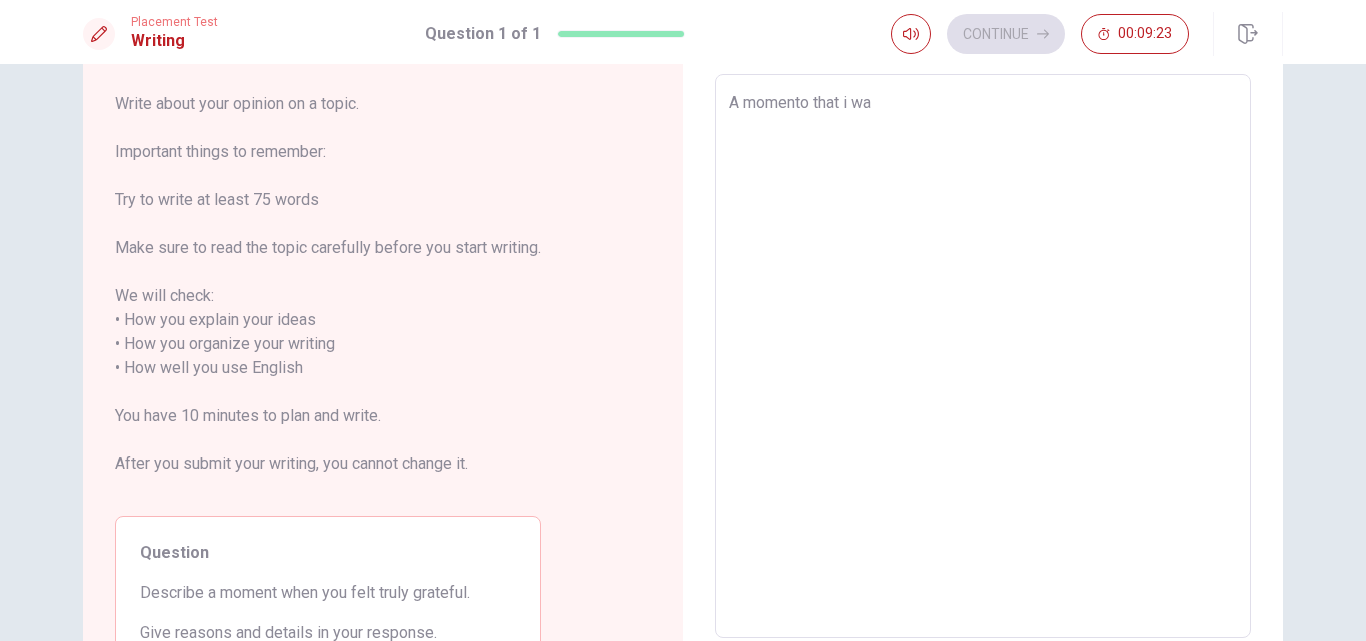 type on "x" 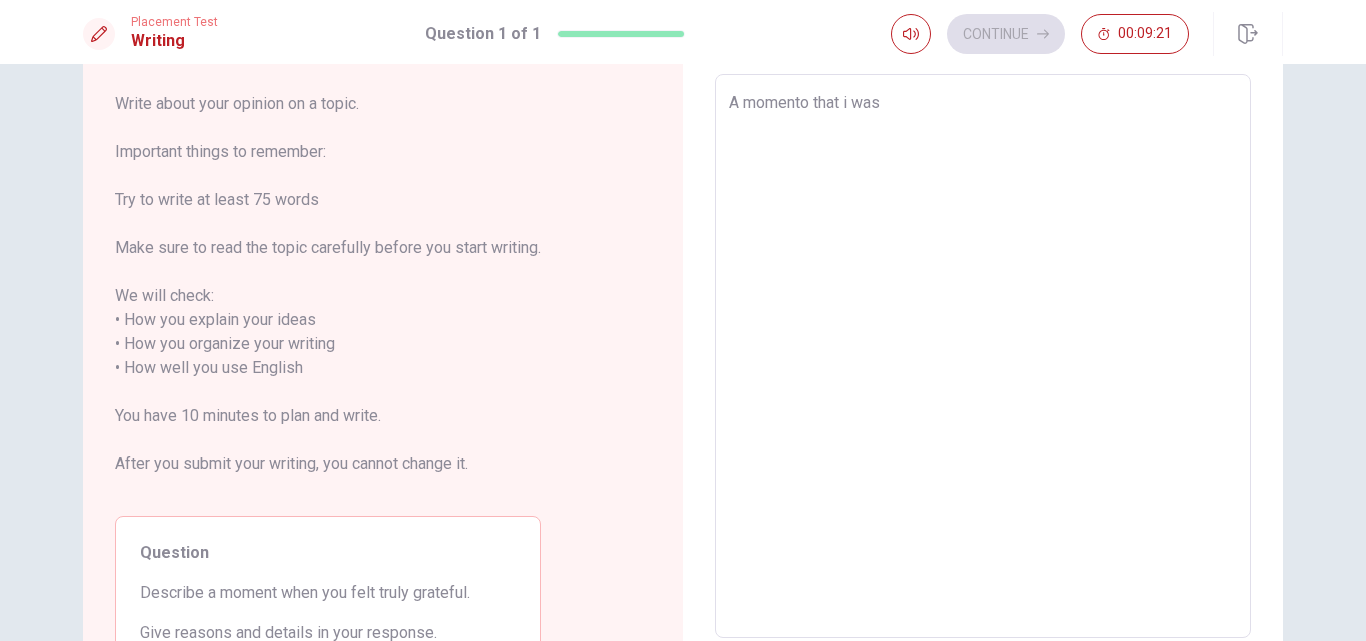 type on "x" 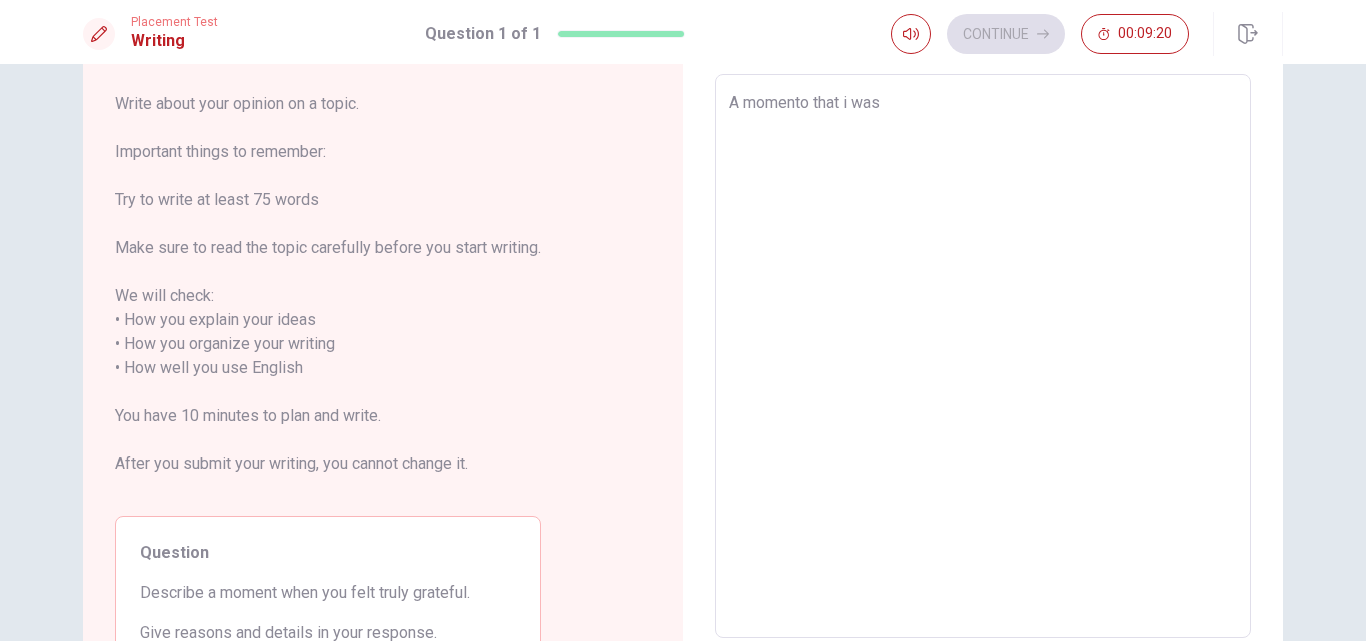 type on "A momento that i was" 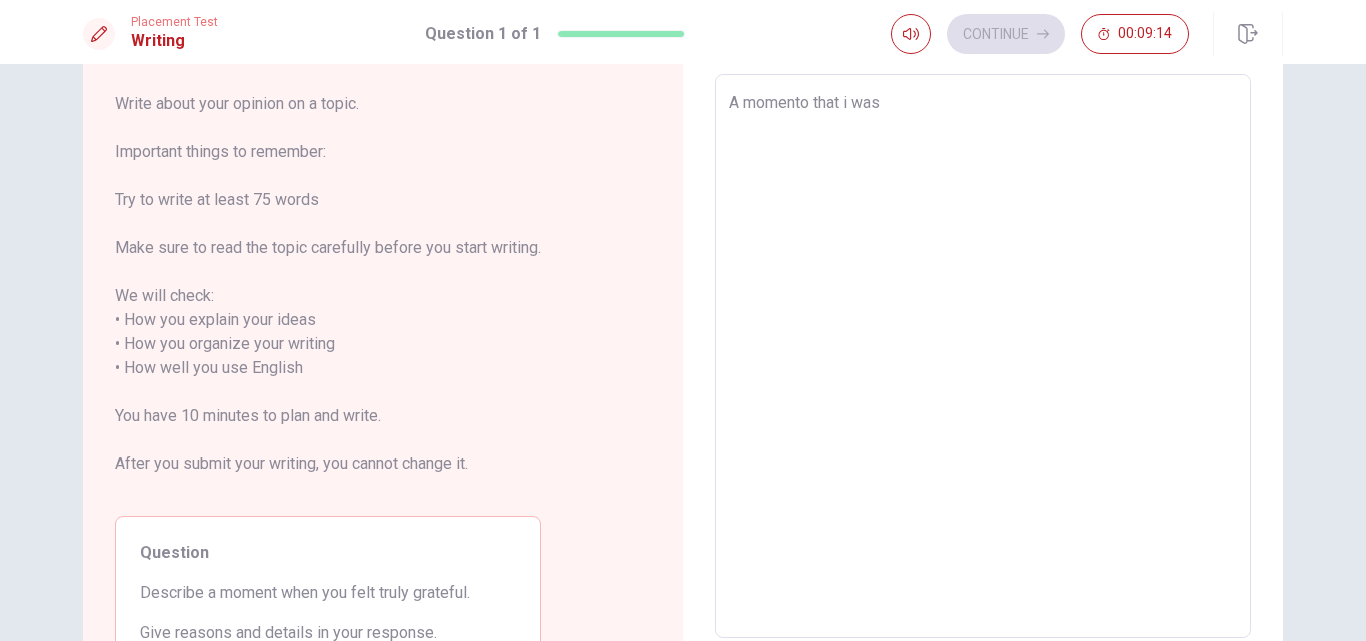 type on "x" 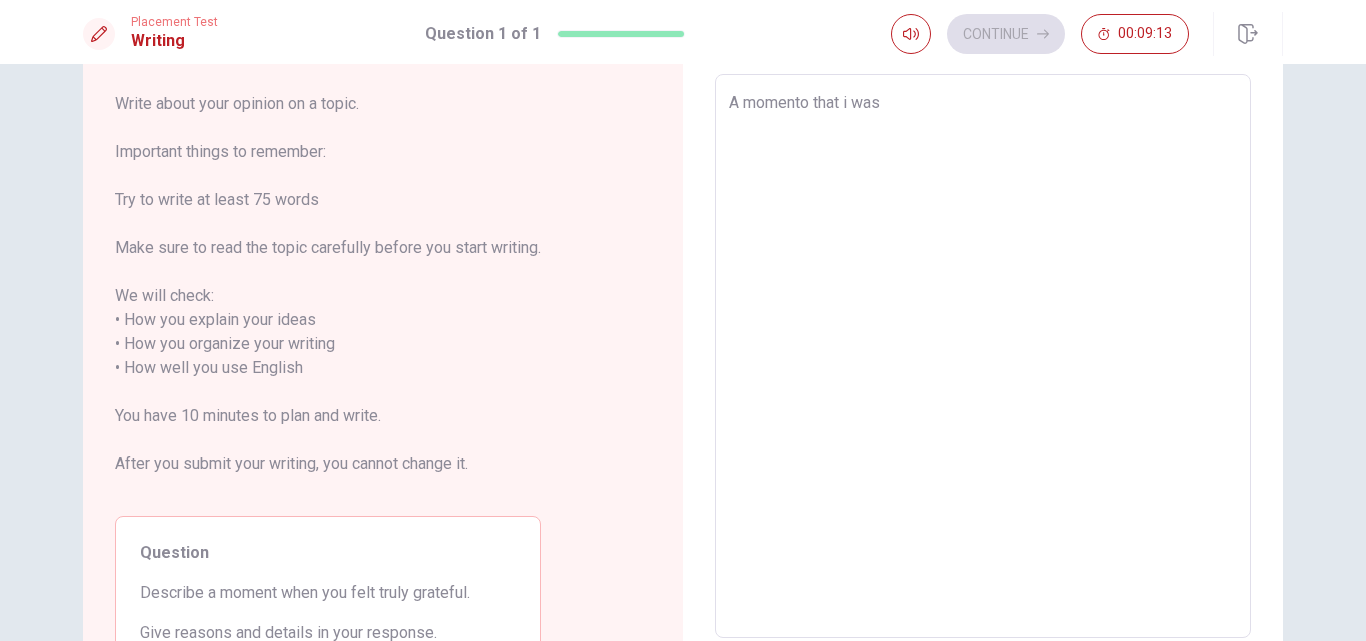 type on "A momento that i was" 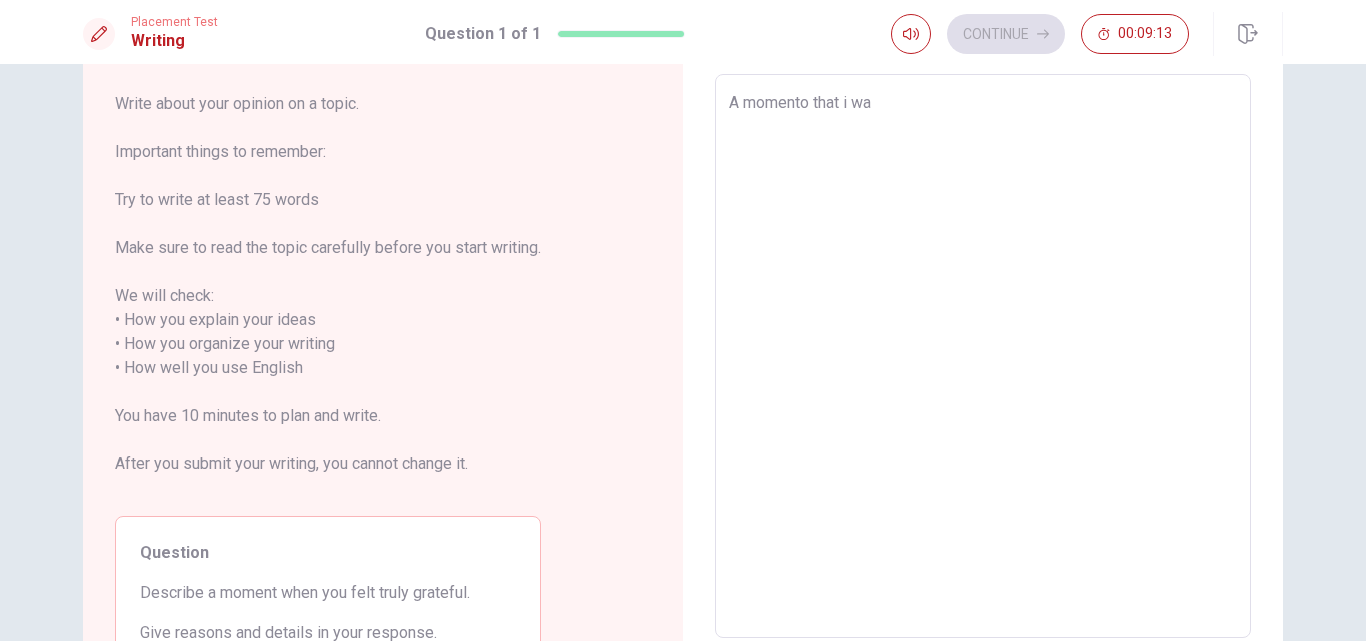 type on "x" 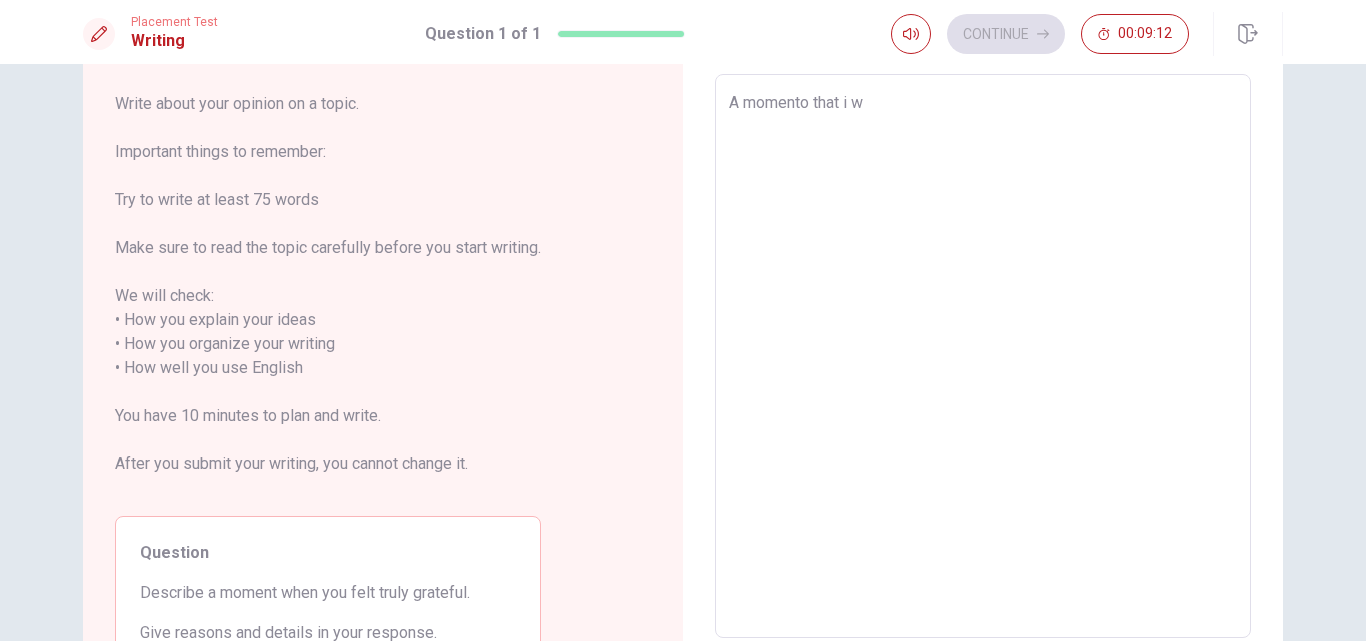 type on "x" 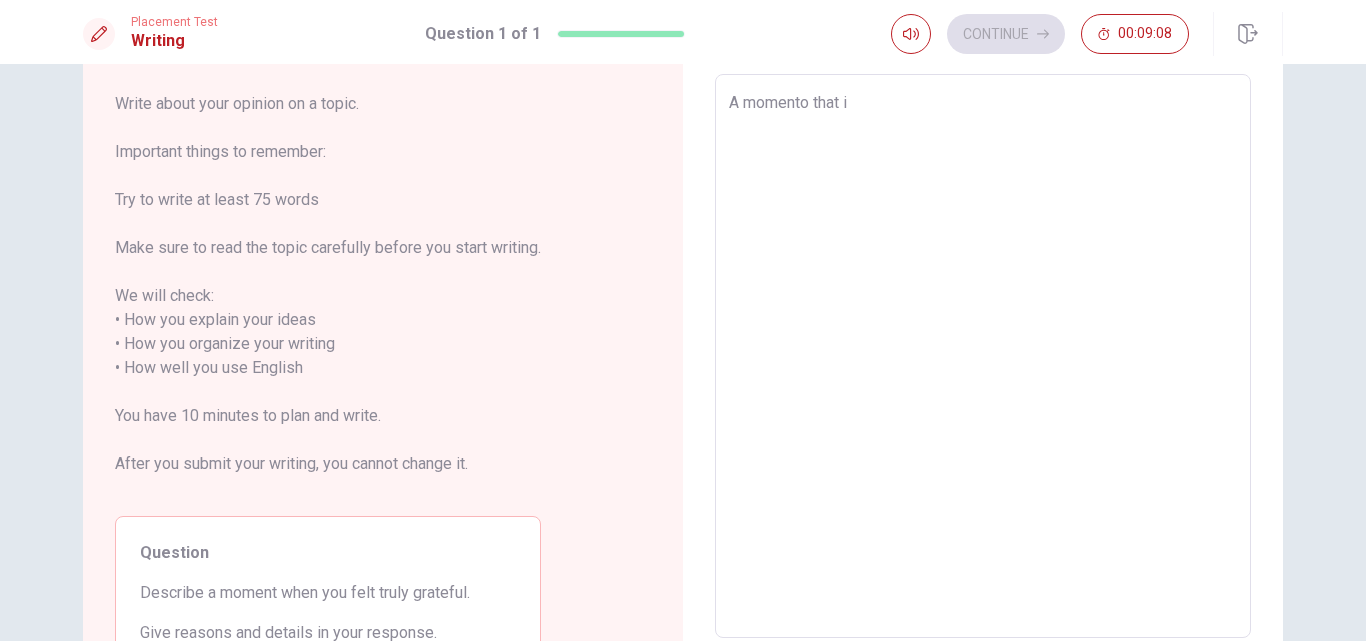 type on "x" 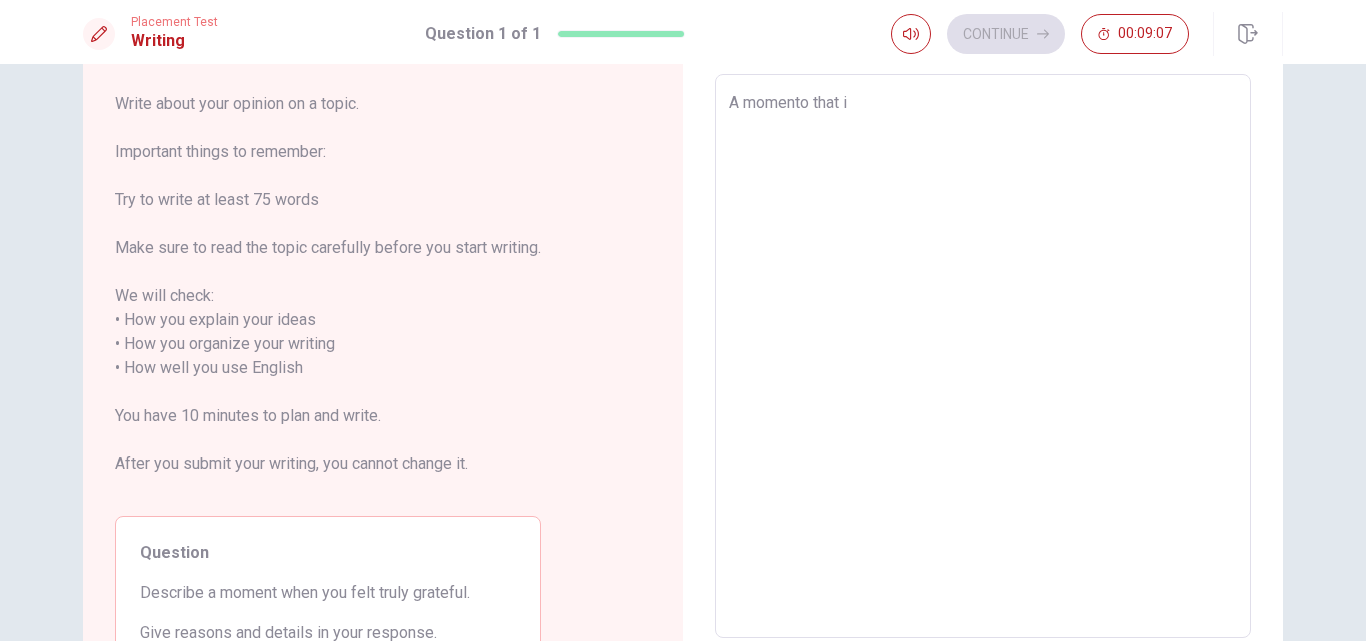 type on "A momento that i f" 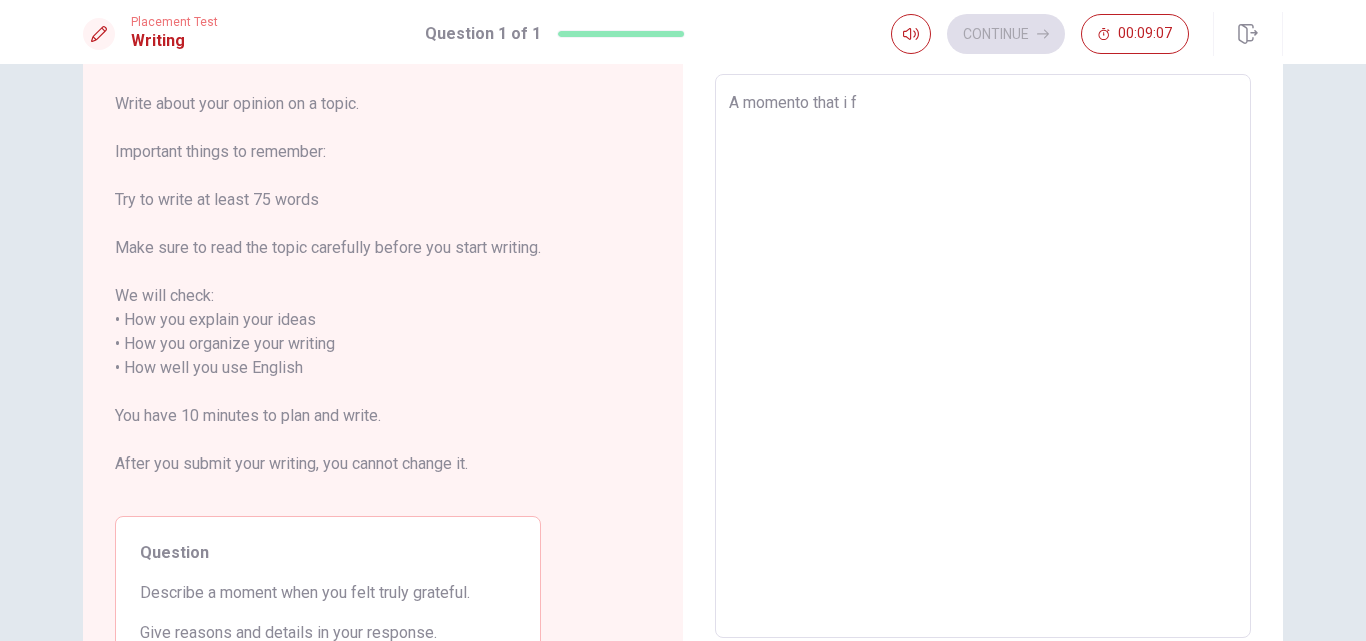 type on "x" 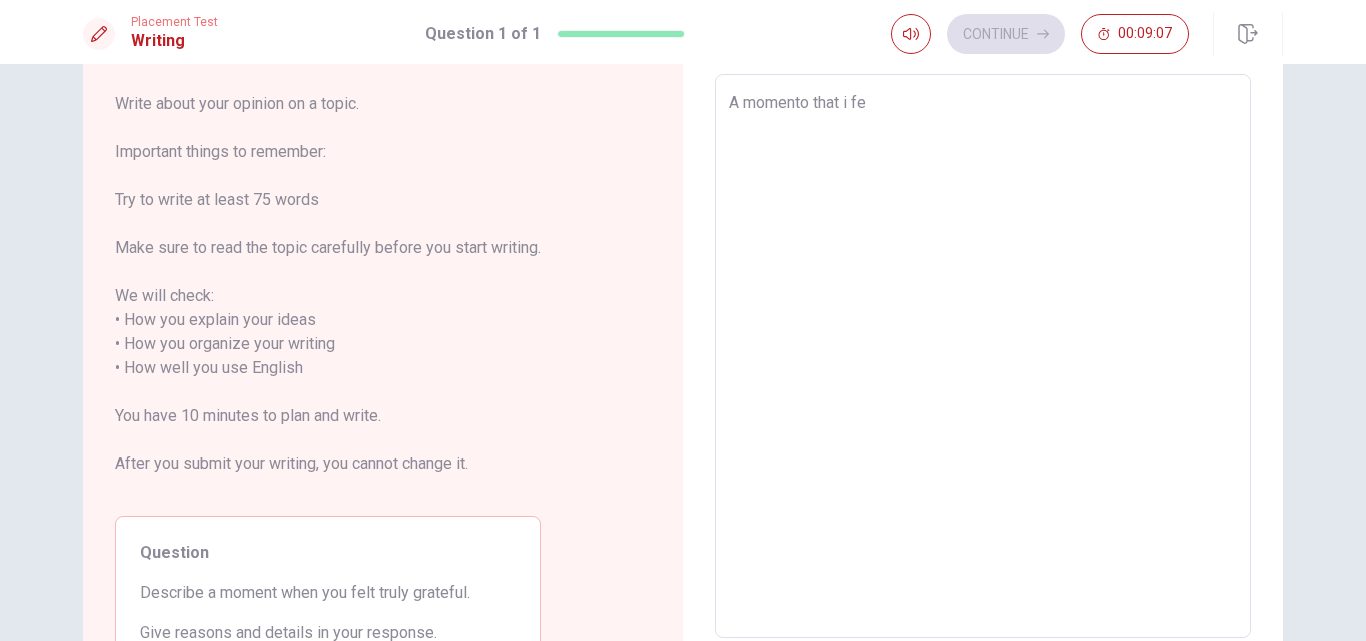 type on "x" 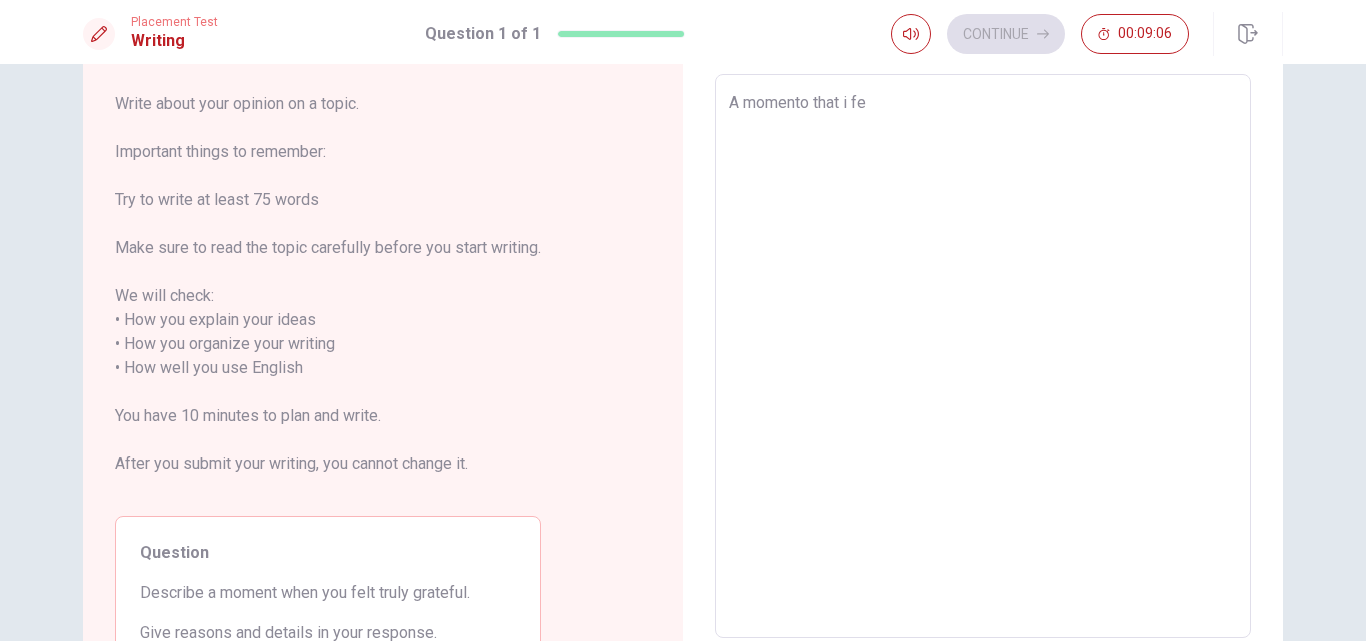 type on "A momento that i fel" 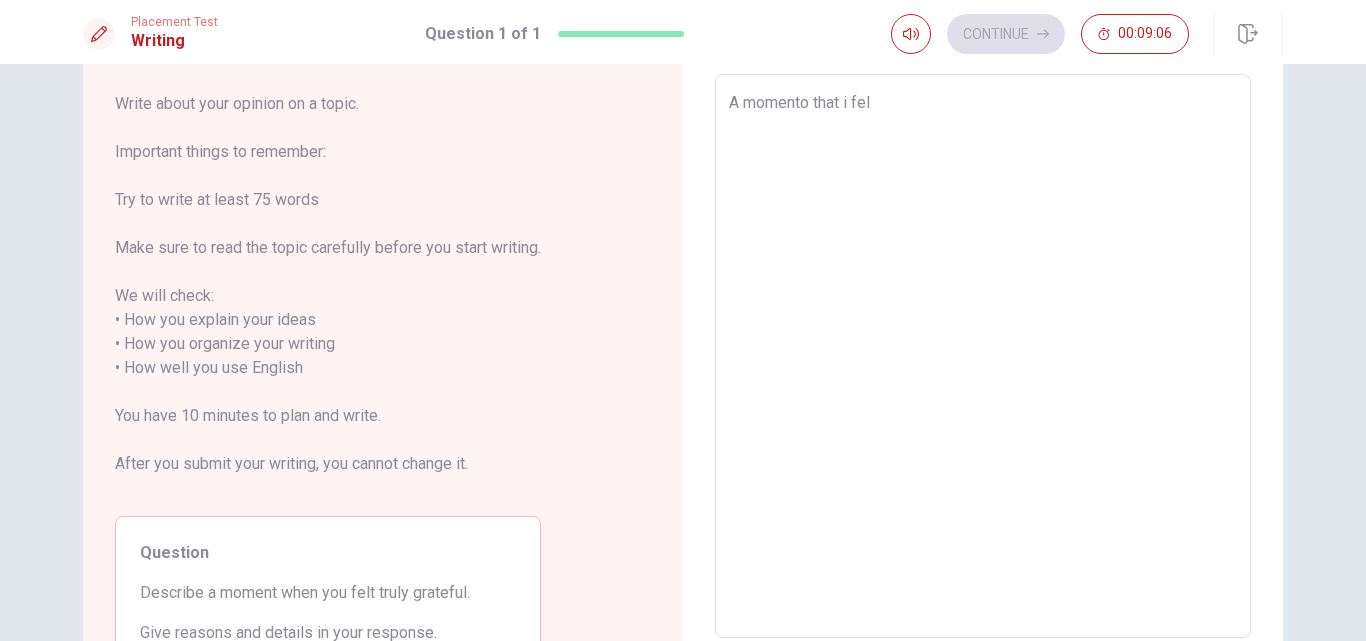 type on "x" 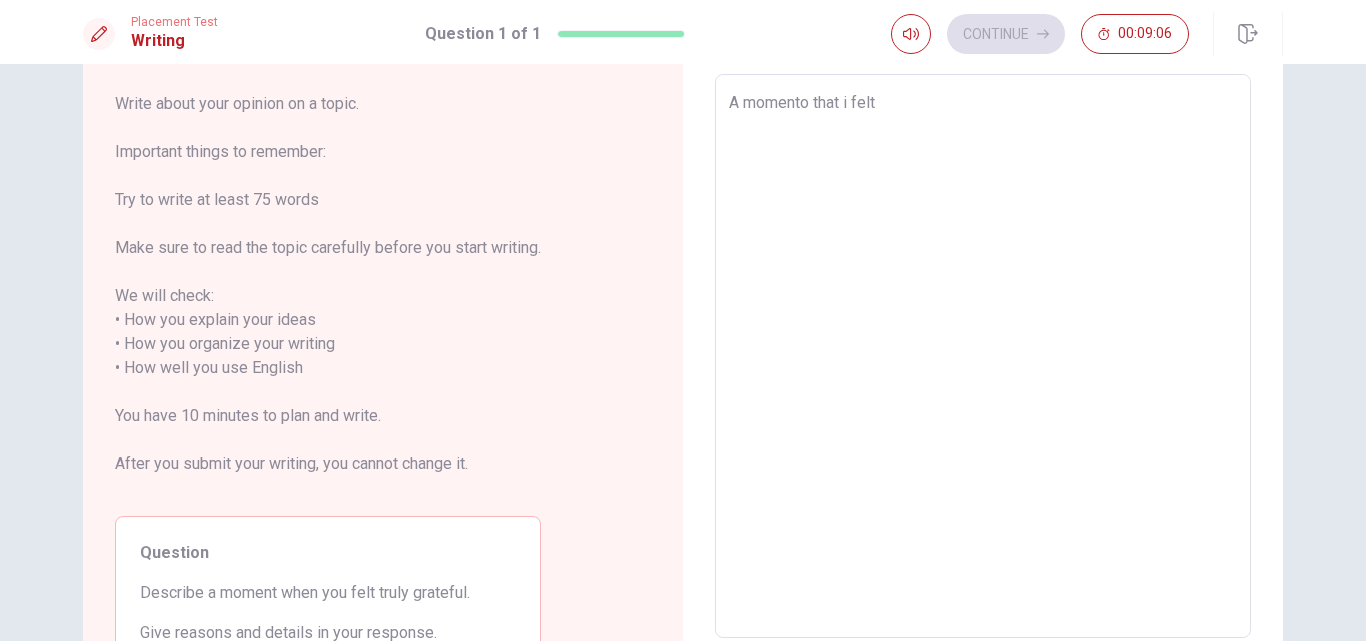 type on "x" 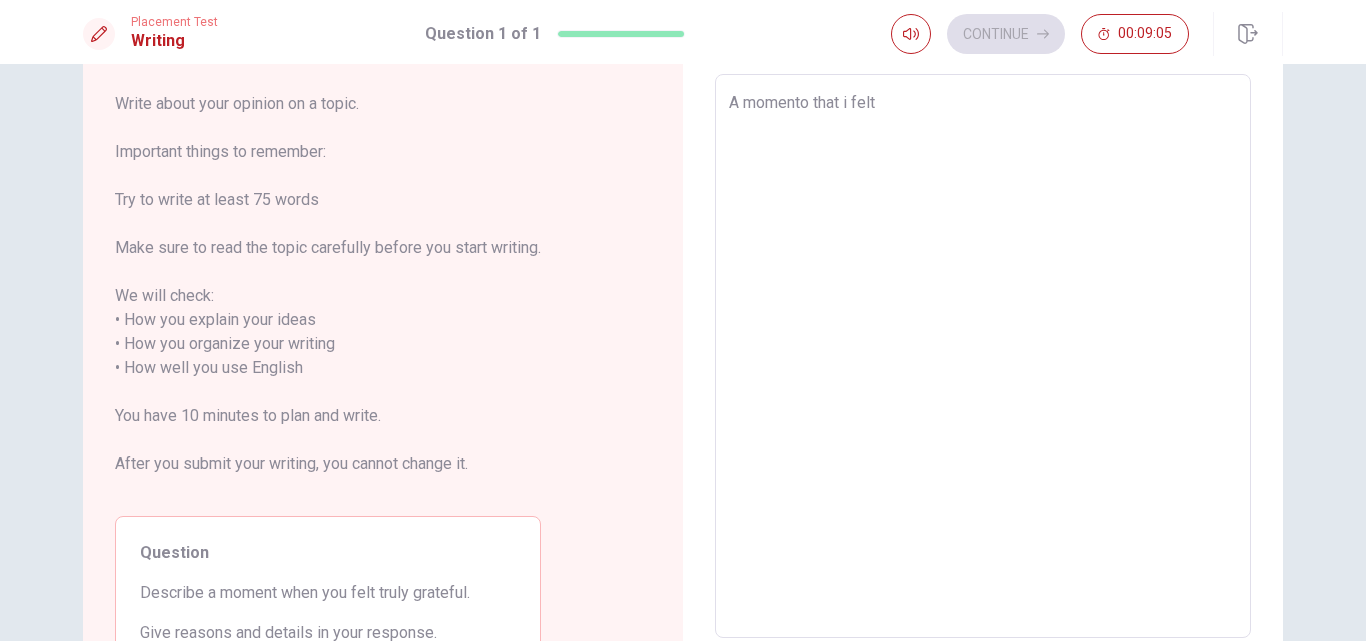 type on "A momento that i felt" 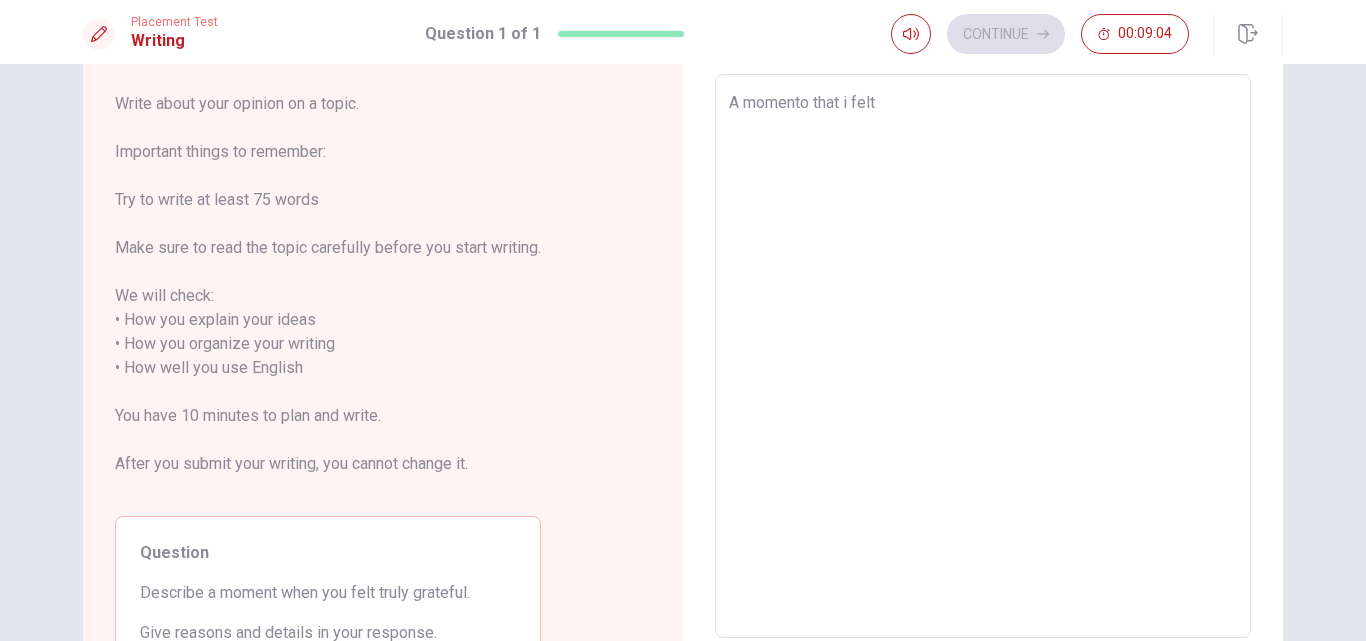 type on "A momento that i felt t" 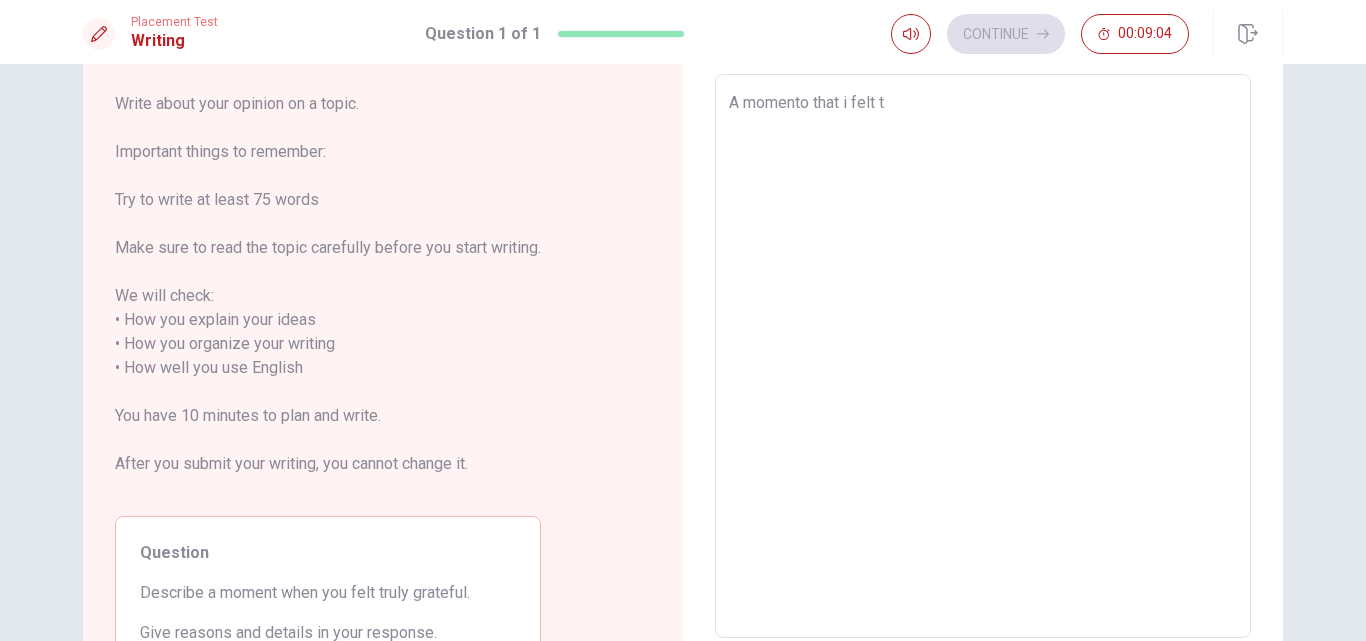 type on "x" 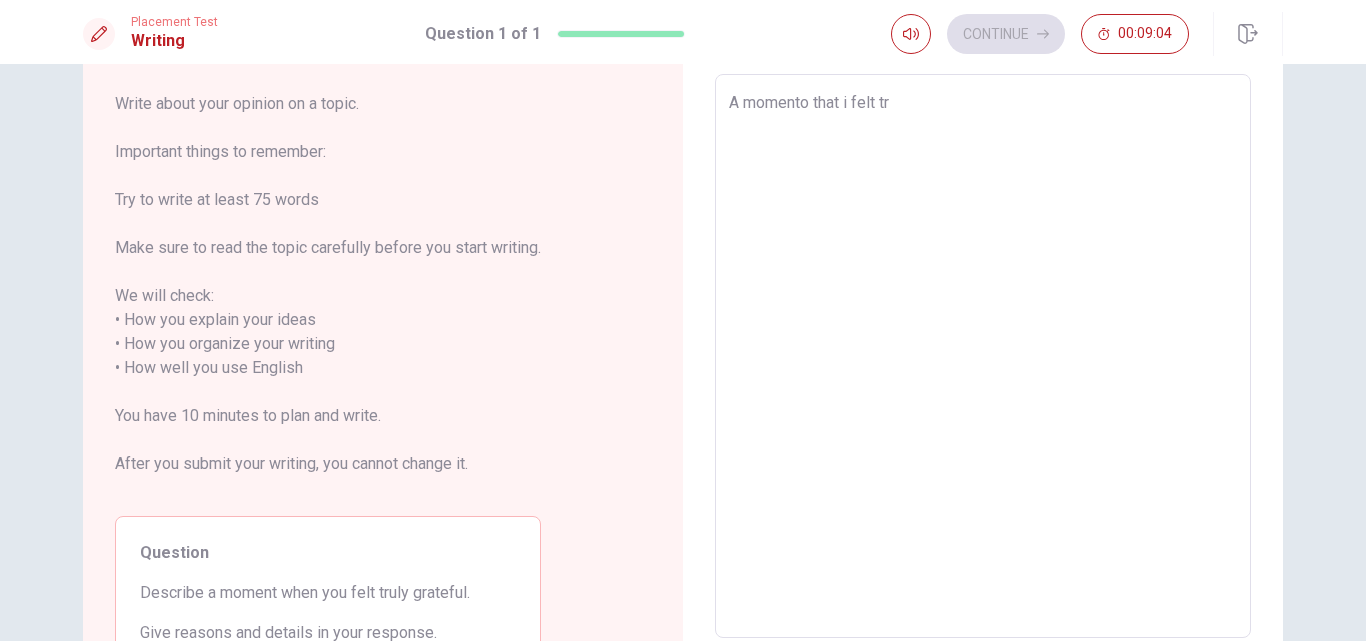 type on "x" 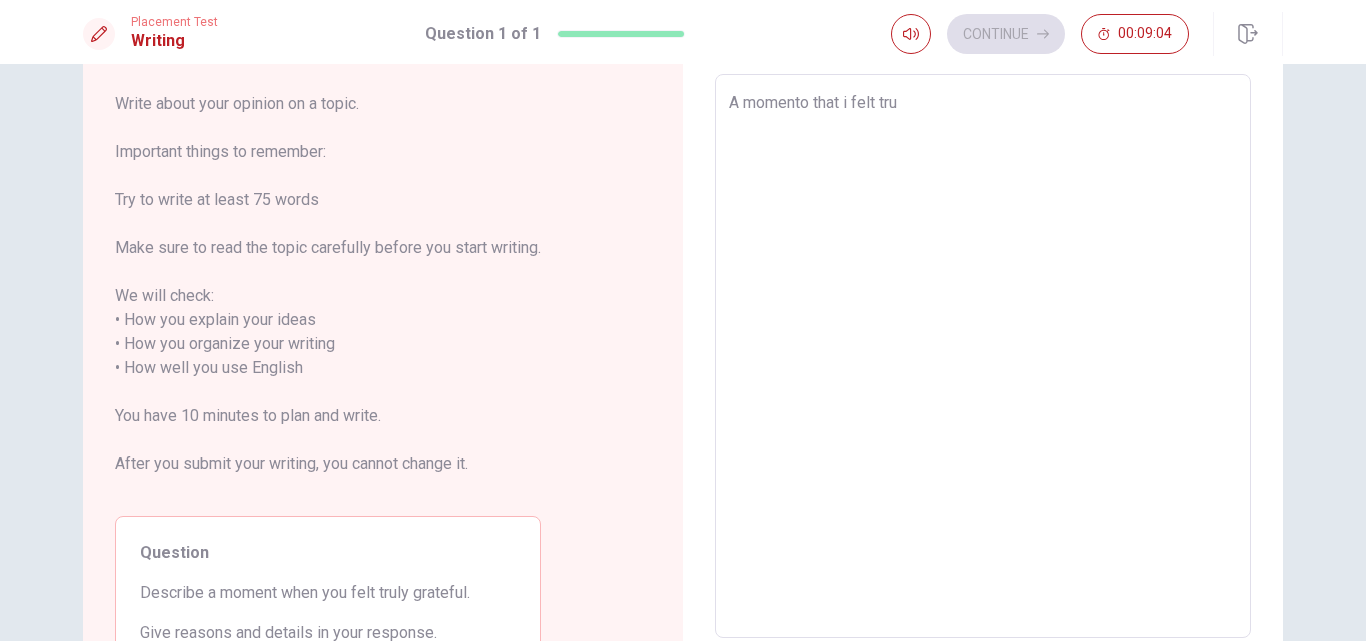 type on "x" 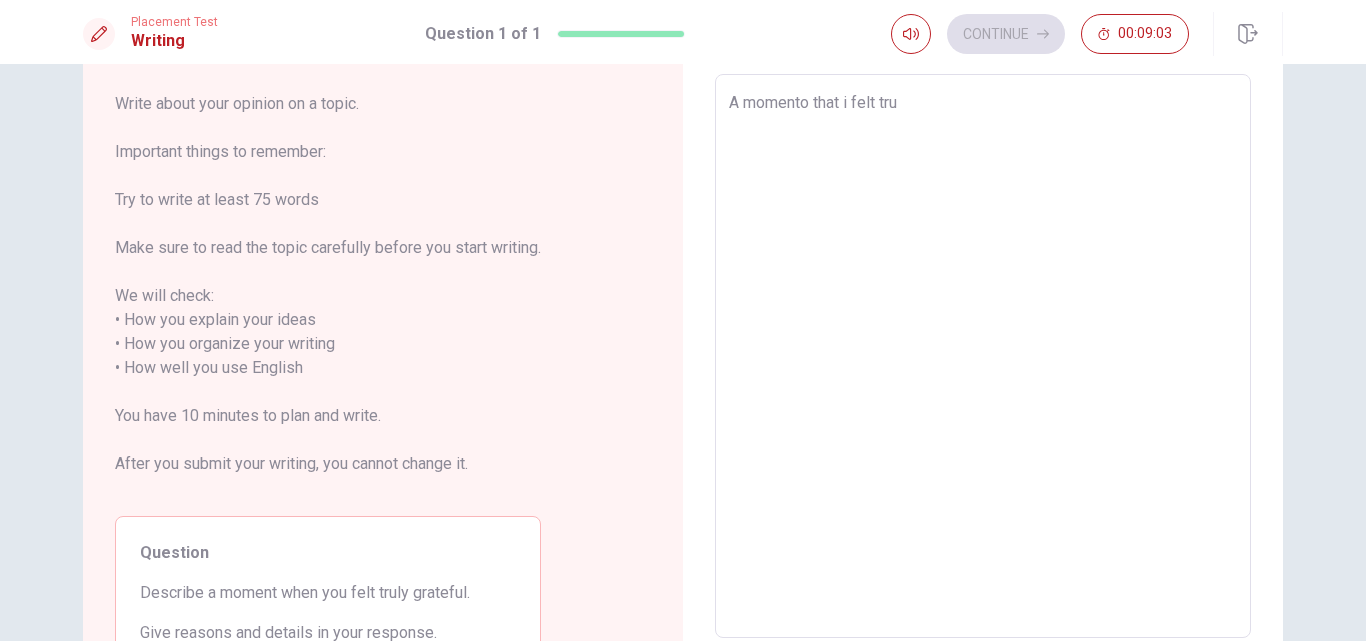 type on "A momento that i felt trul" 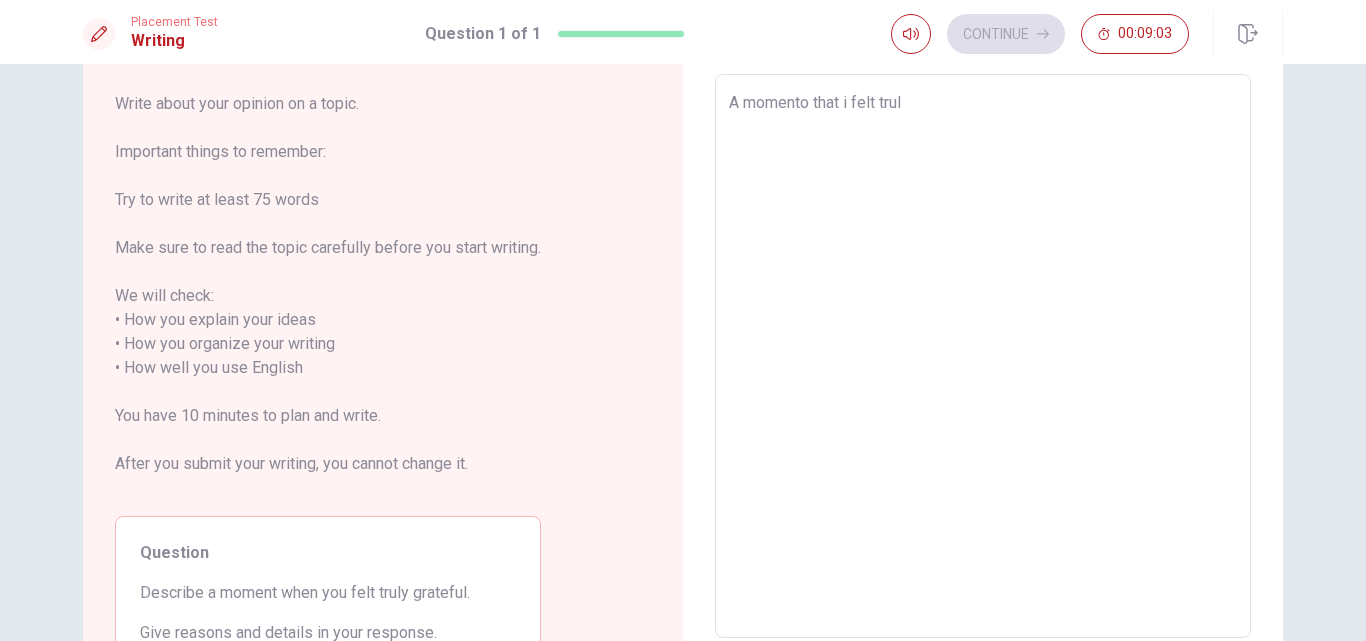 type on "x" 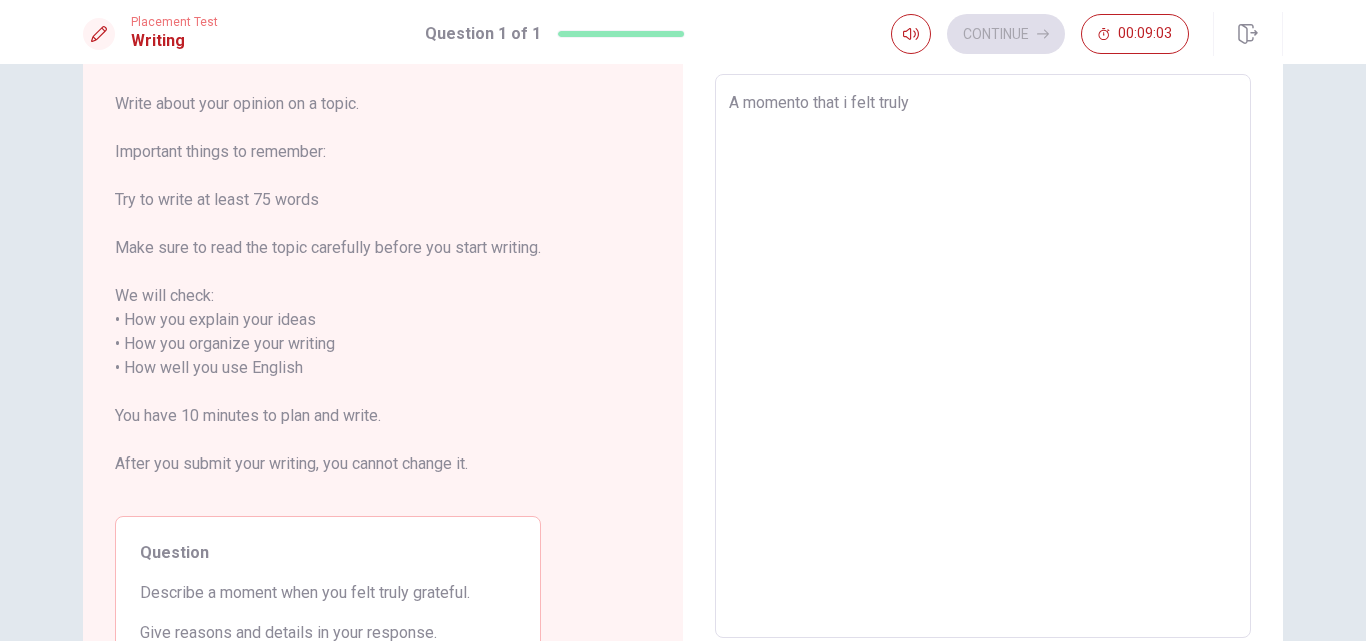 type on "x" 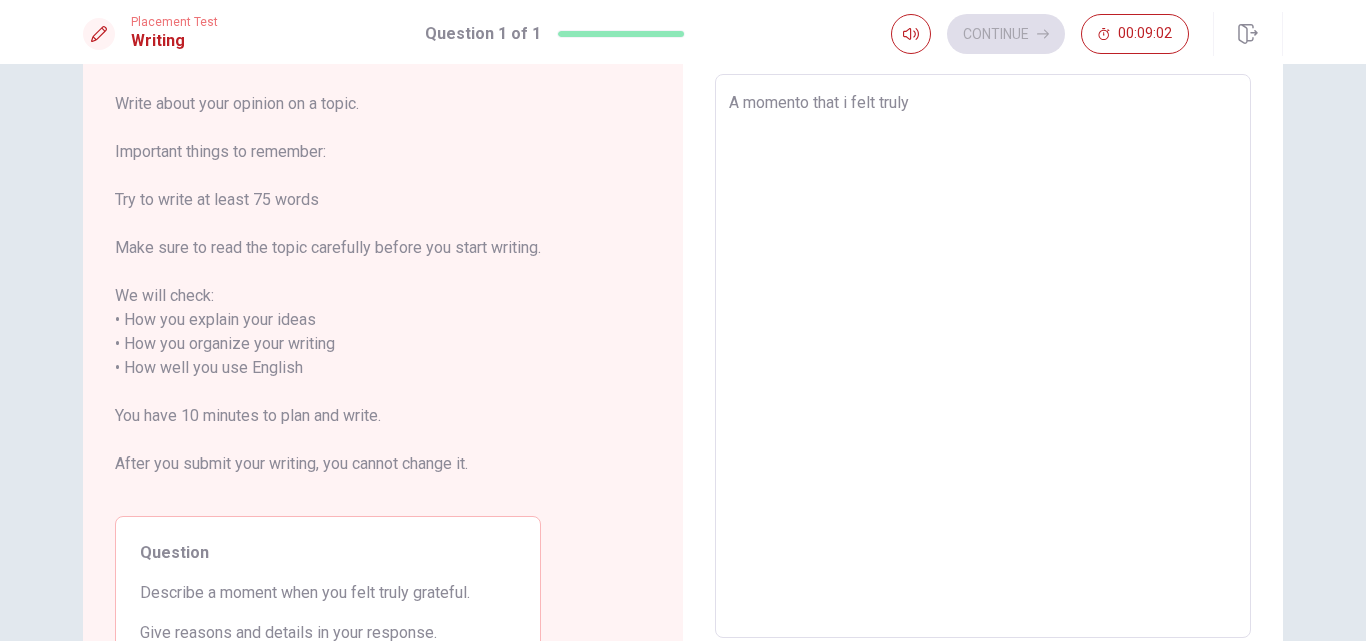type on "A momento that i felt truly" 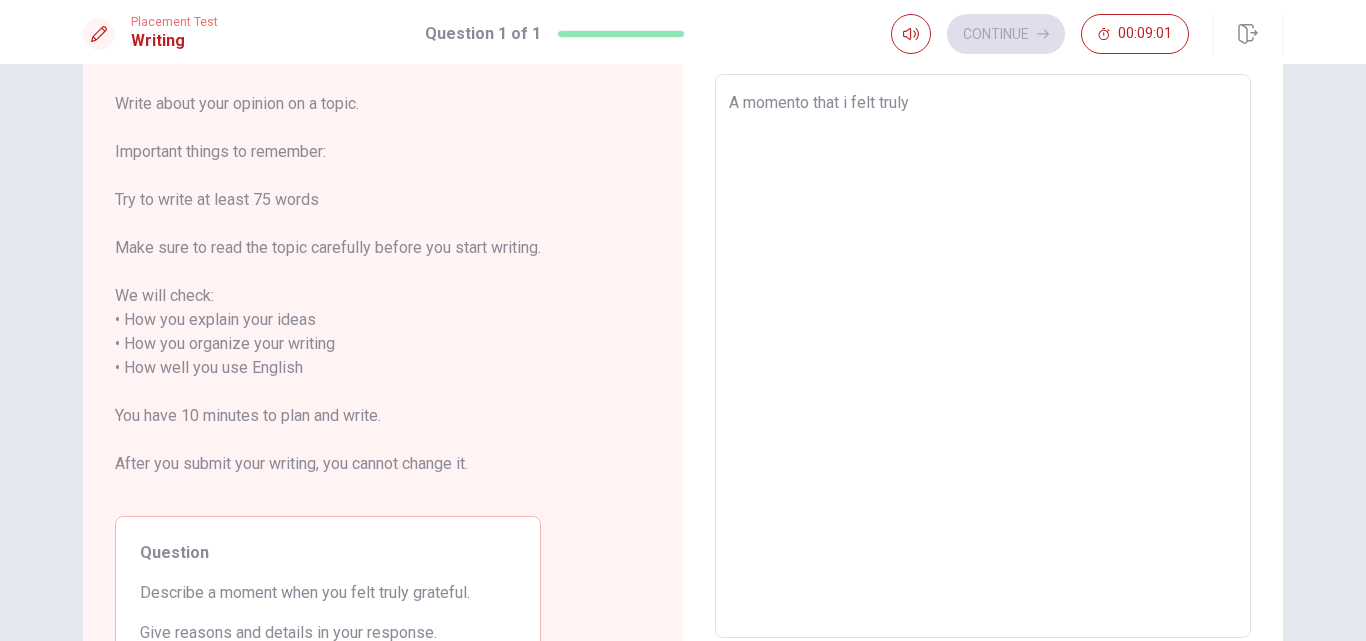 type on "A momento that i felt truly g" 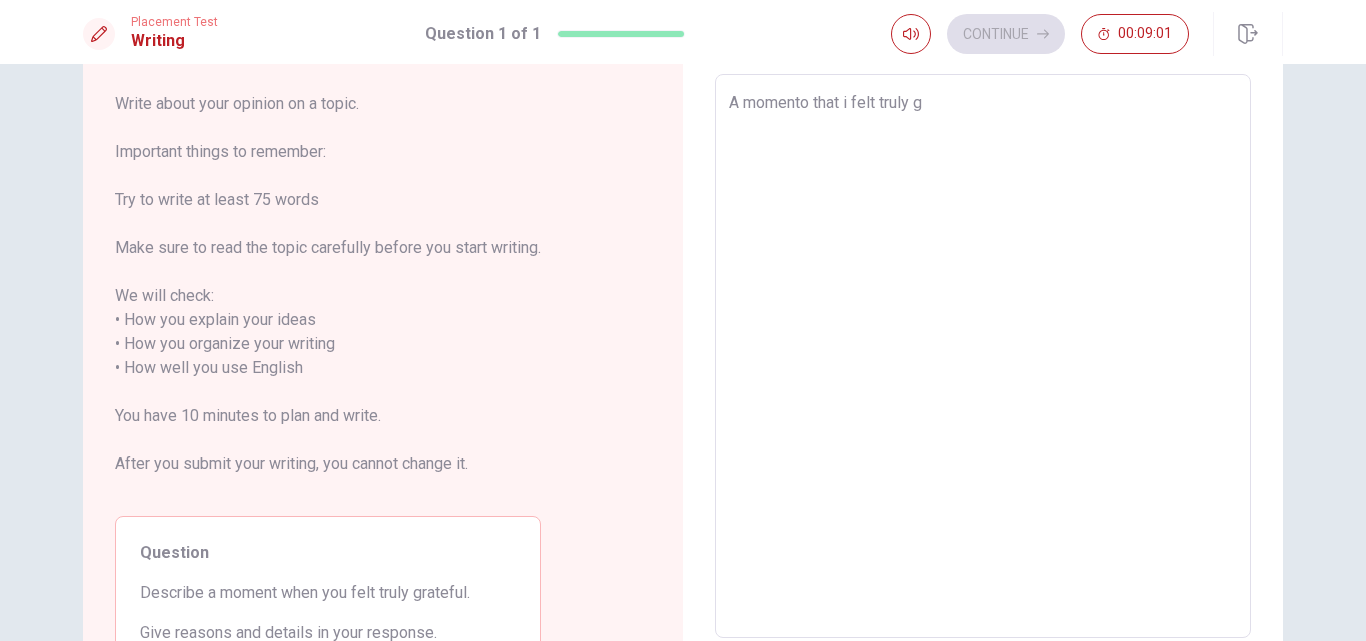 type on "x" 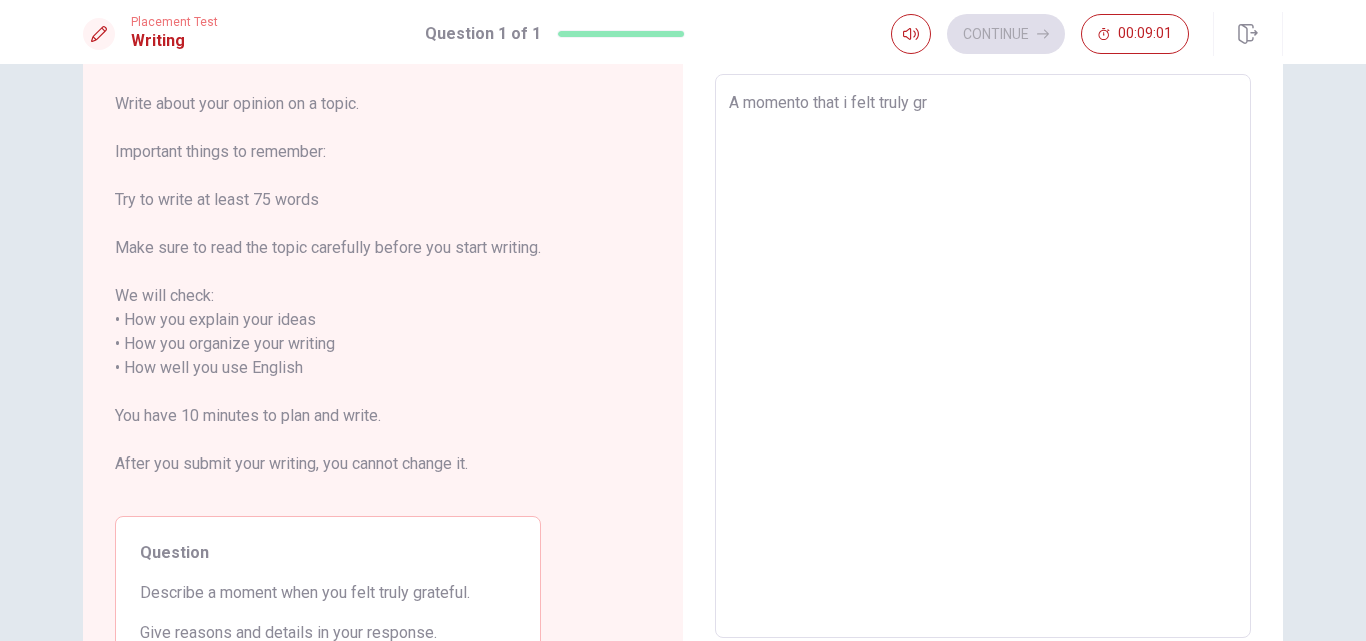 type on "x" 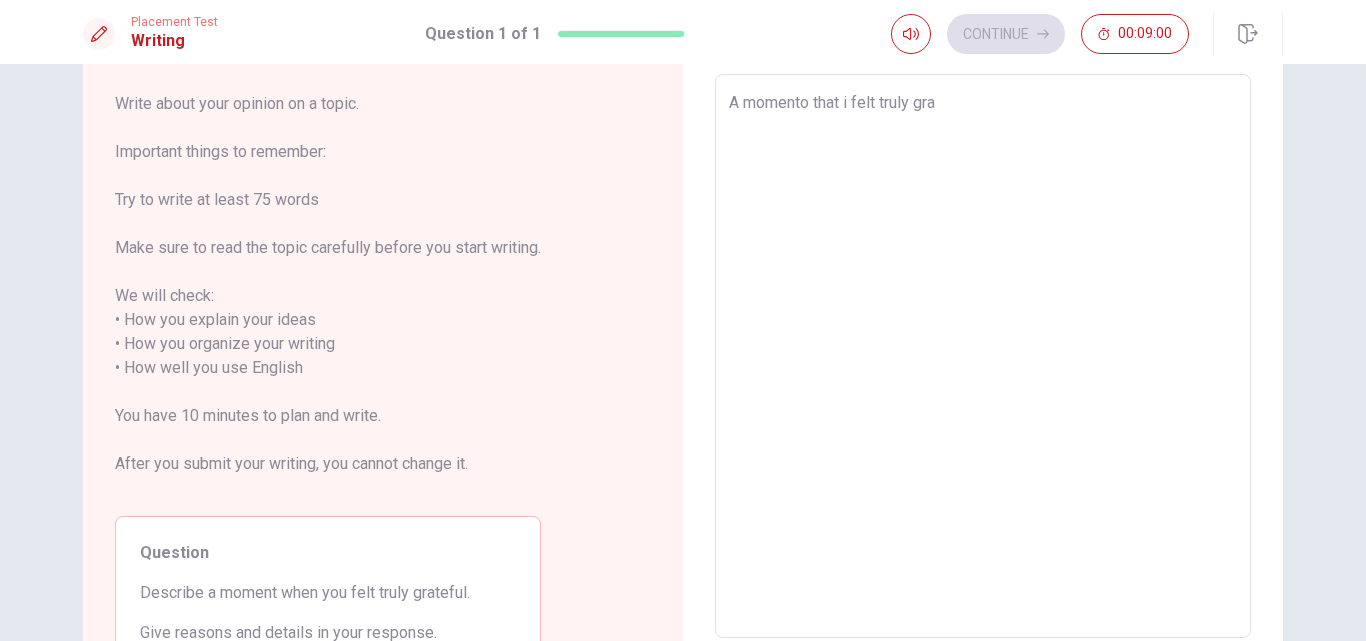 type on "x" 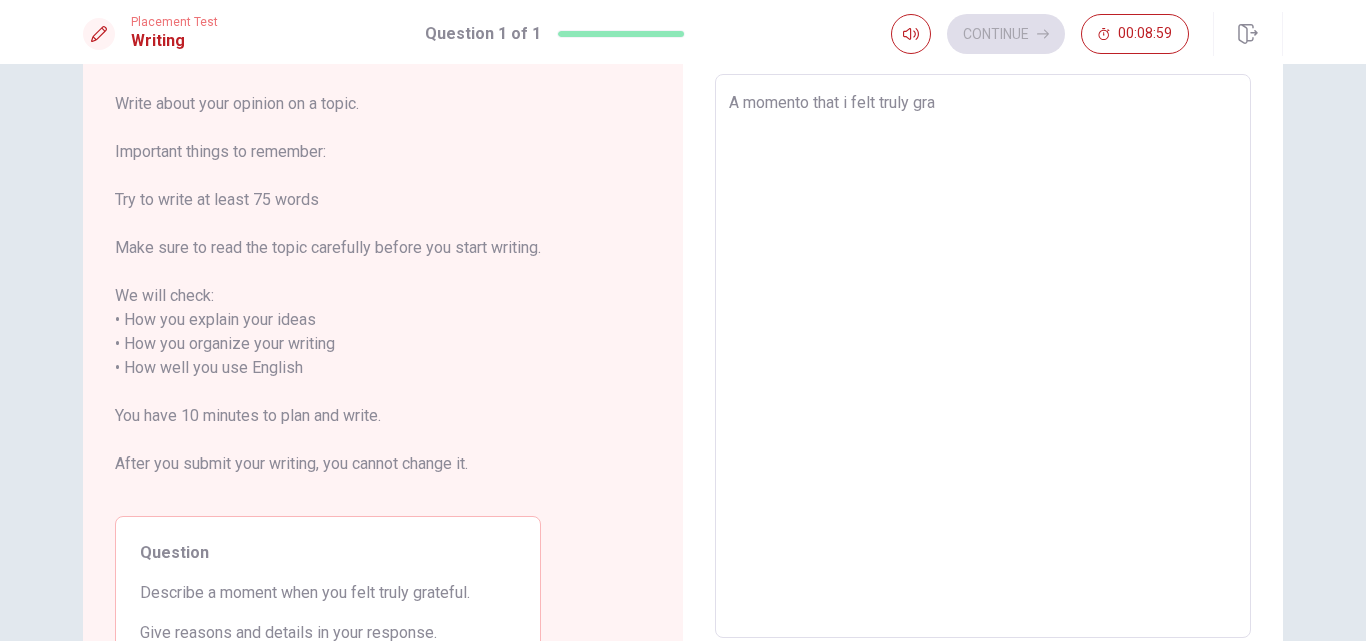 type on "A momento that i felt truly grat" 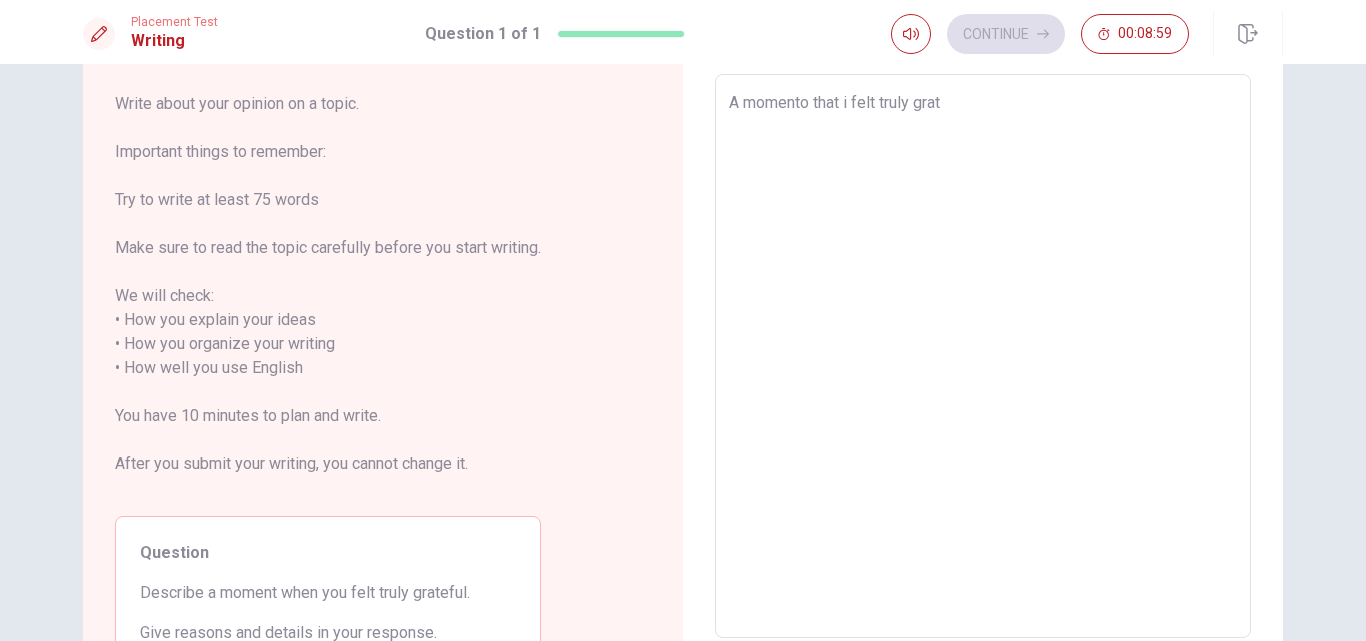 type on "x" 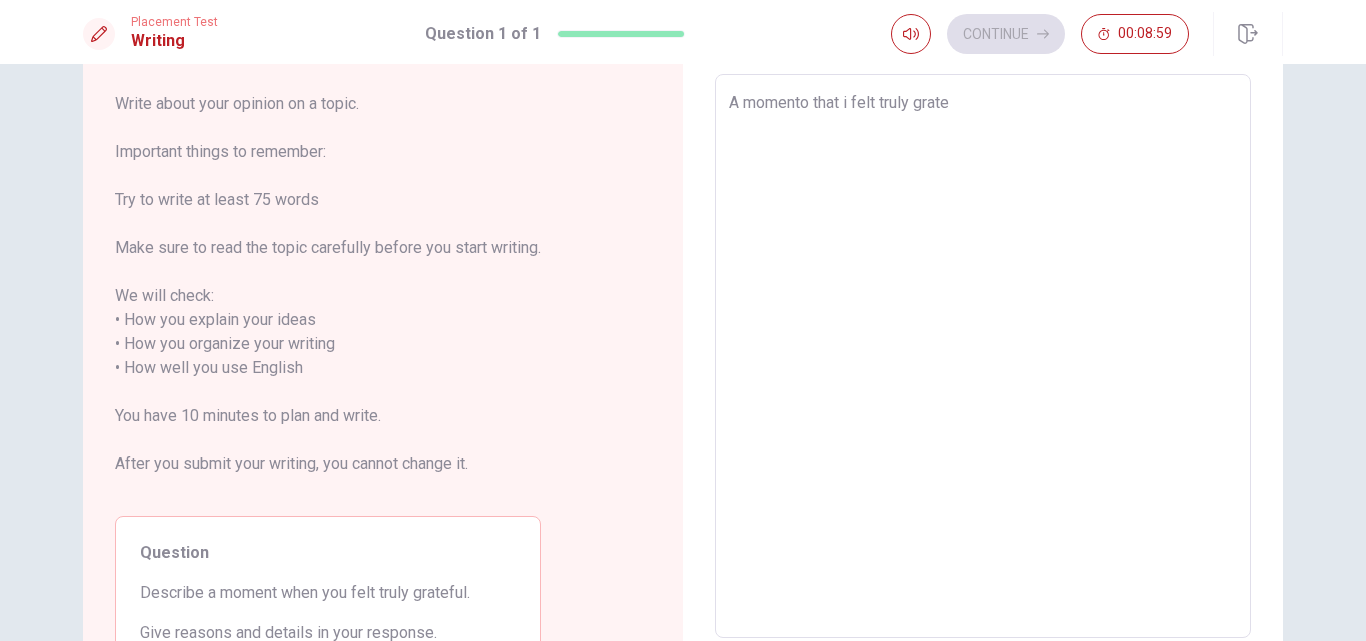 type on "x" 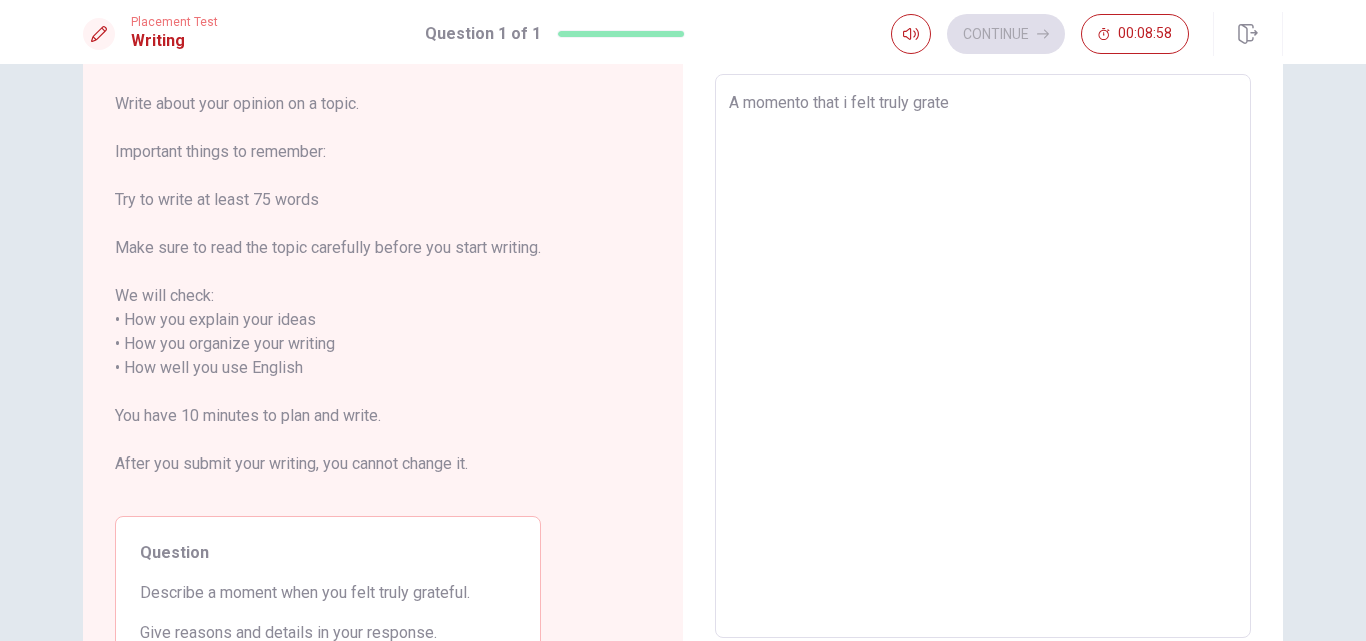 type on "A momento that i felt truly gratef" 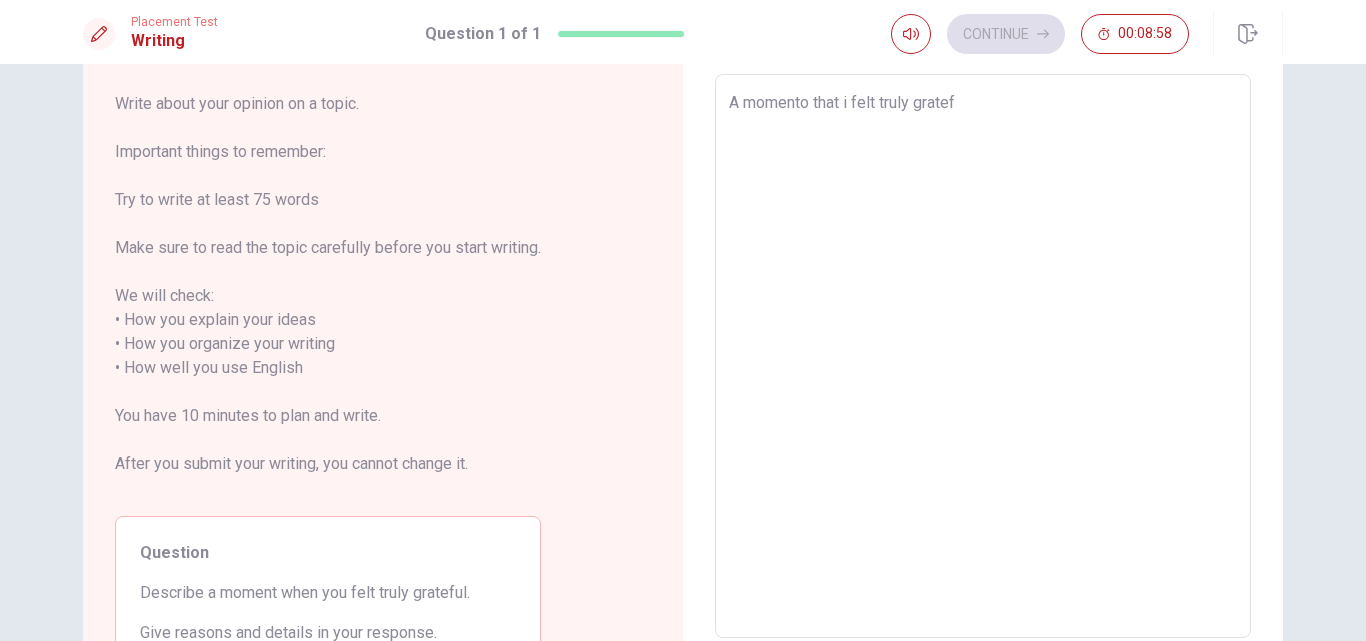 type on "x" 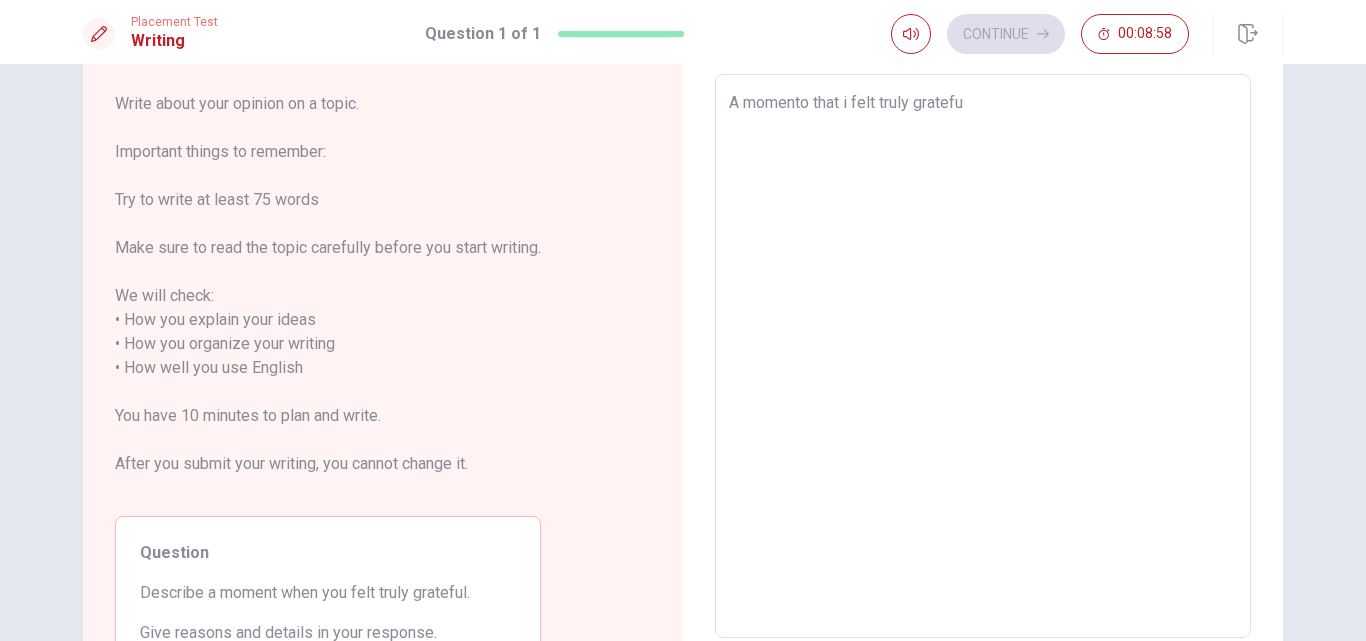 type on "x" 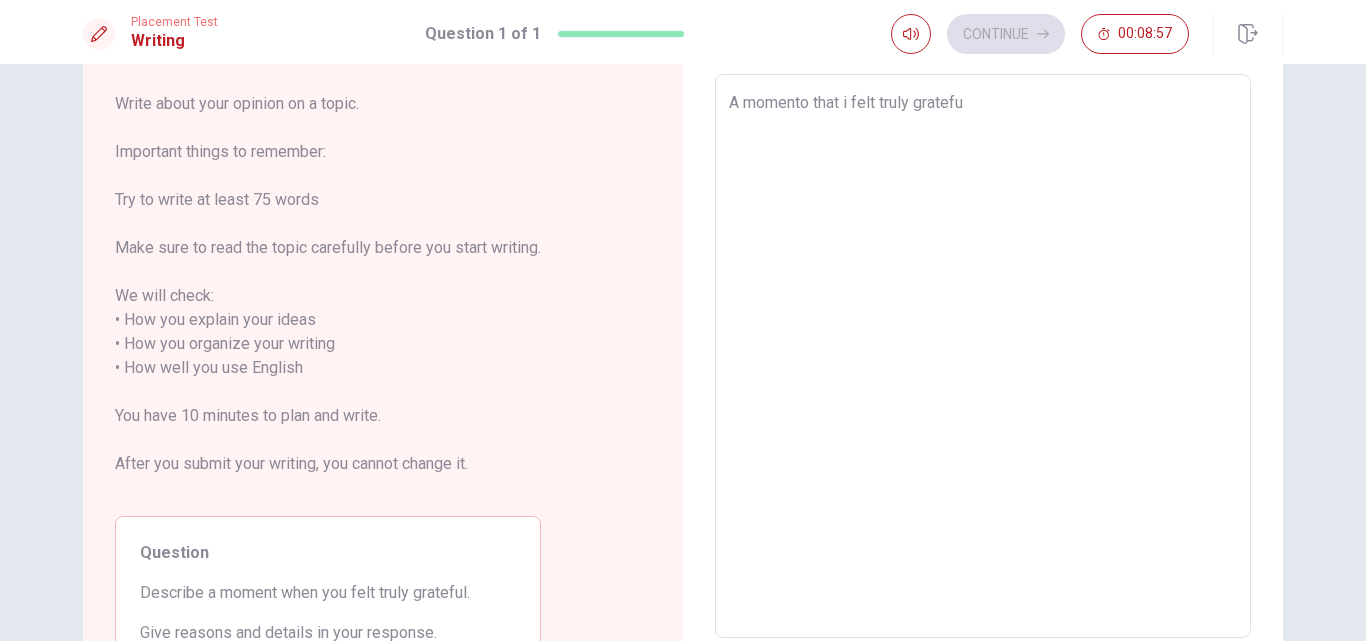 type on "A momento that i felt truly grateful" 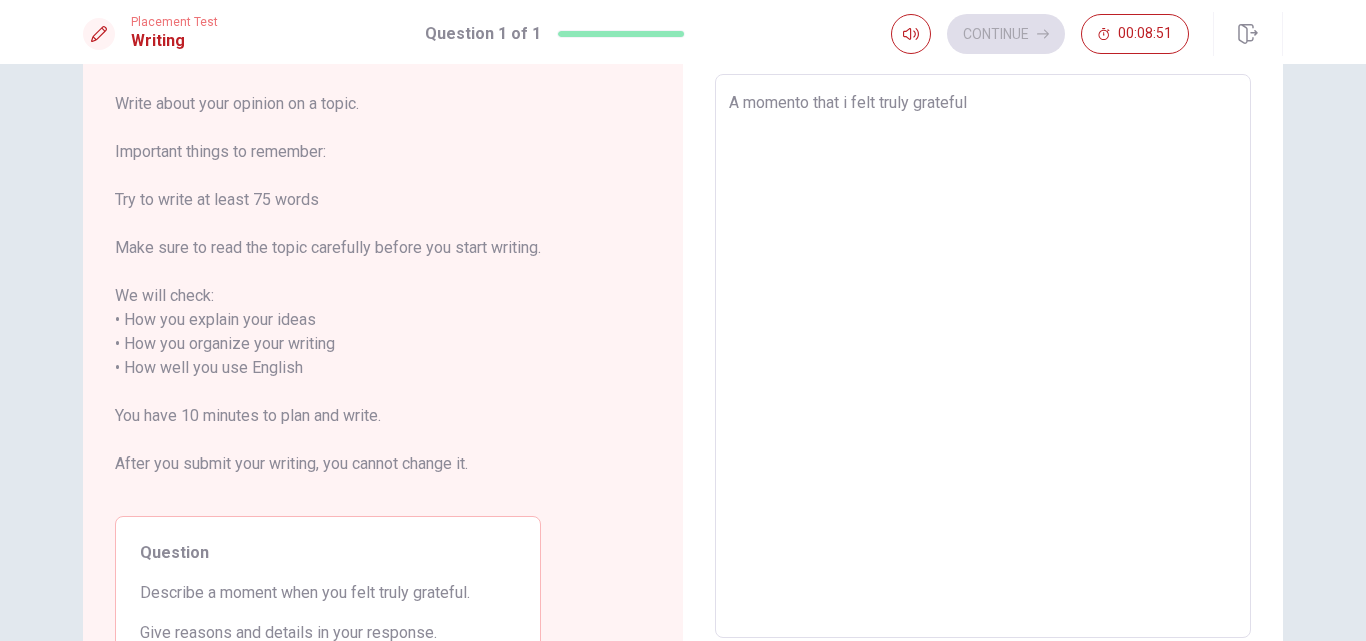 type on "x" 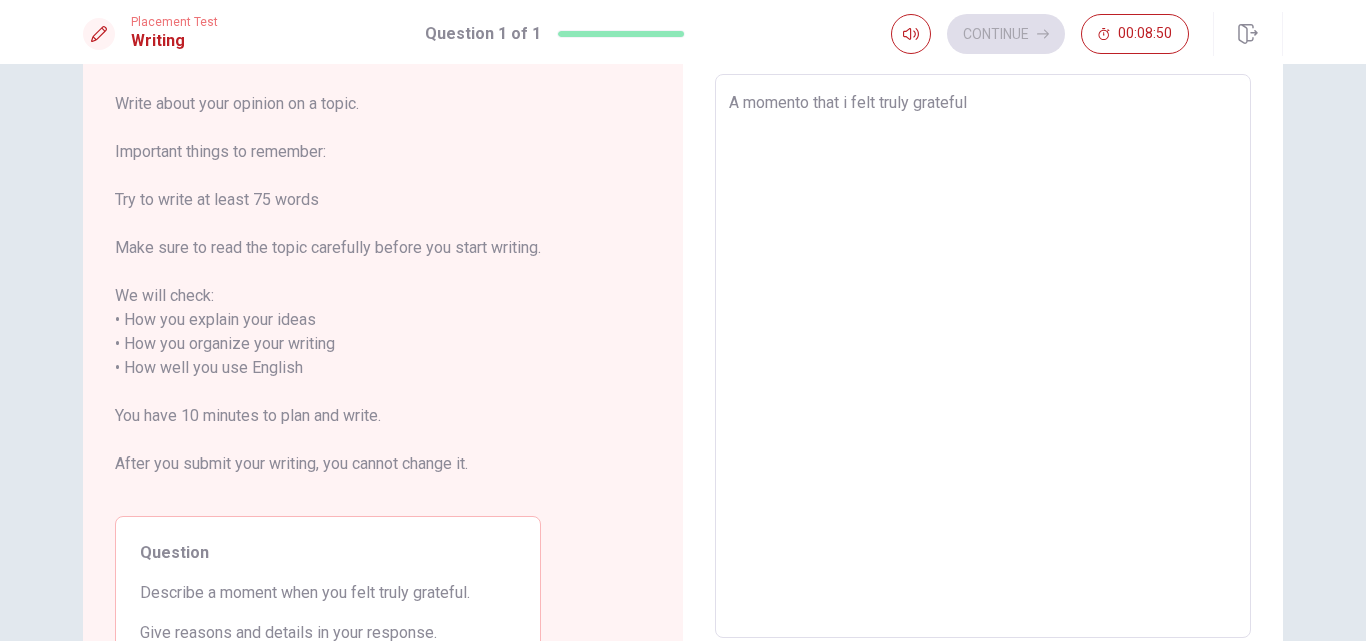 type on "A momento that i felt truly grateful" 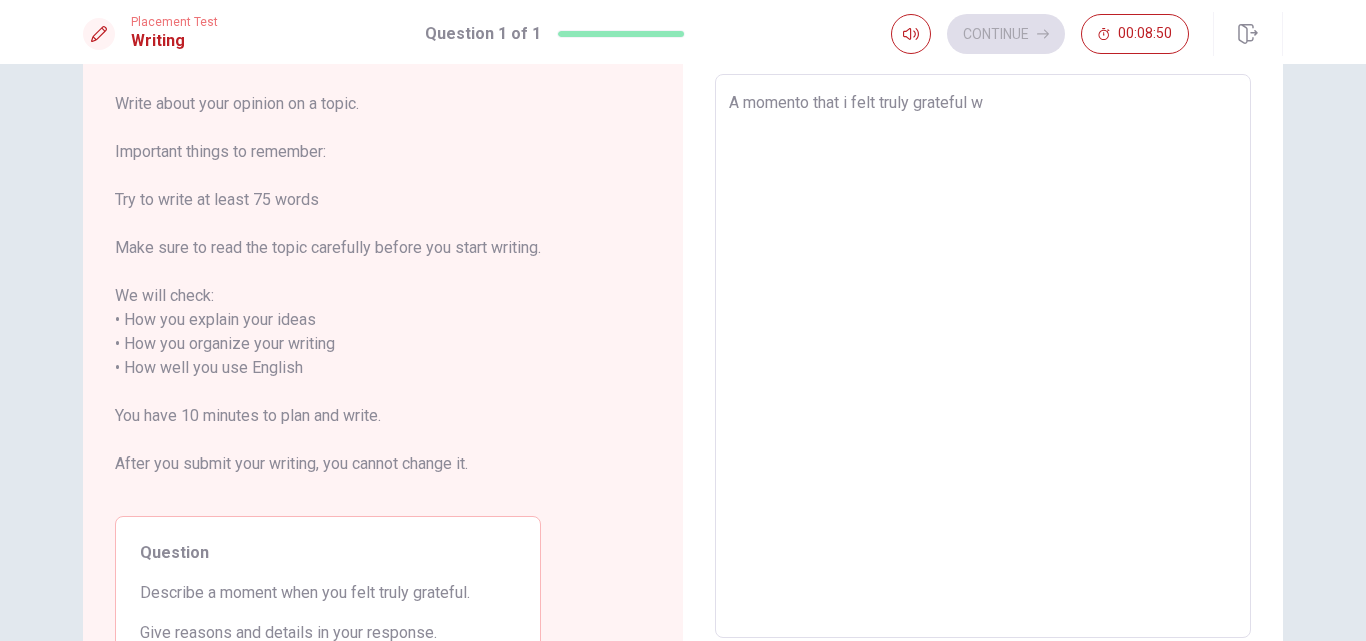 type on "x" 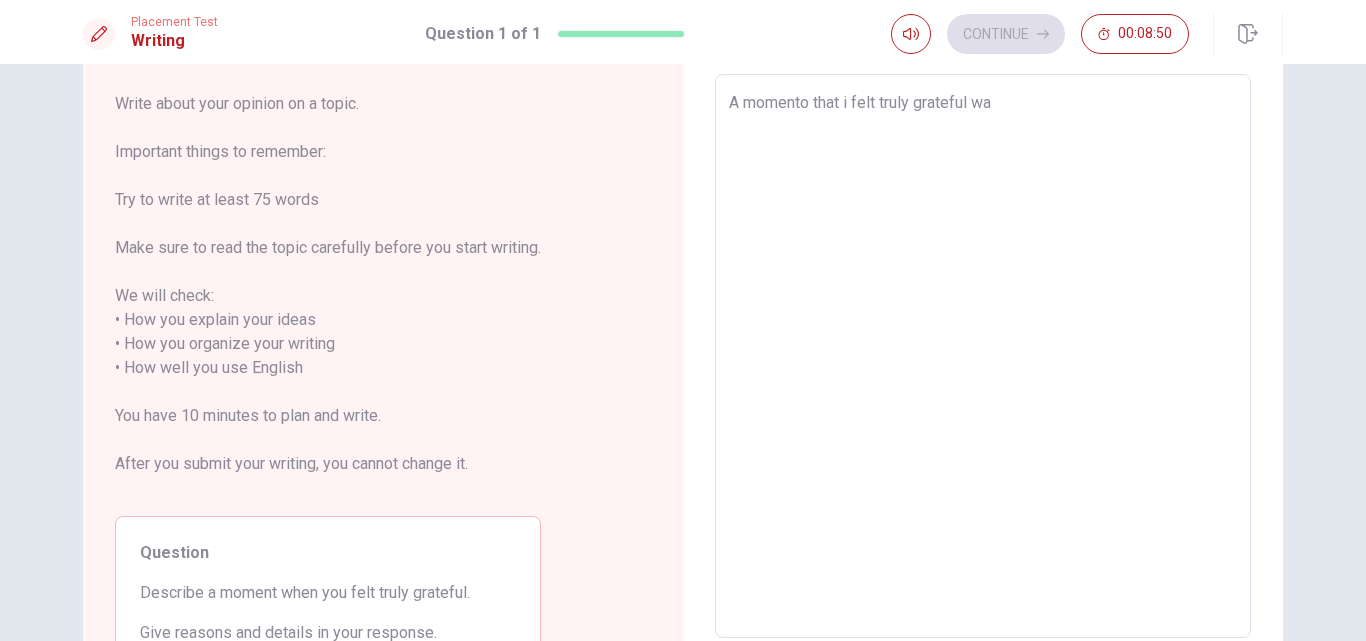 type on "x" 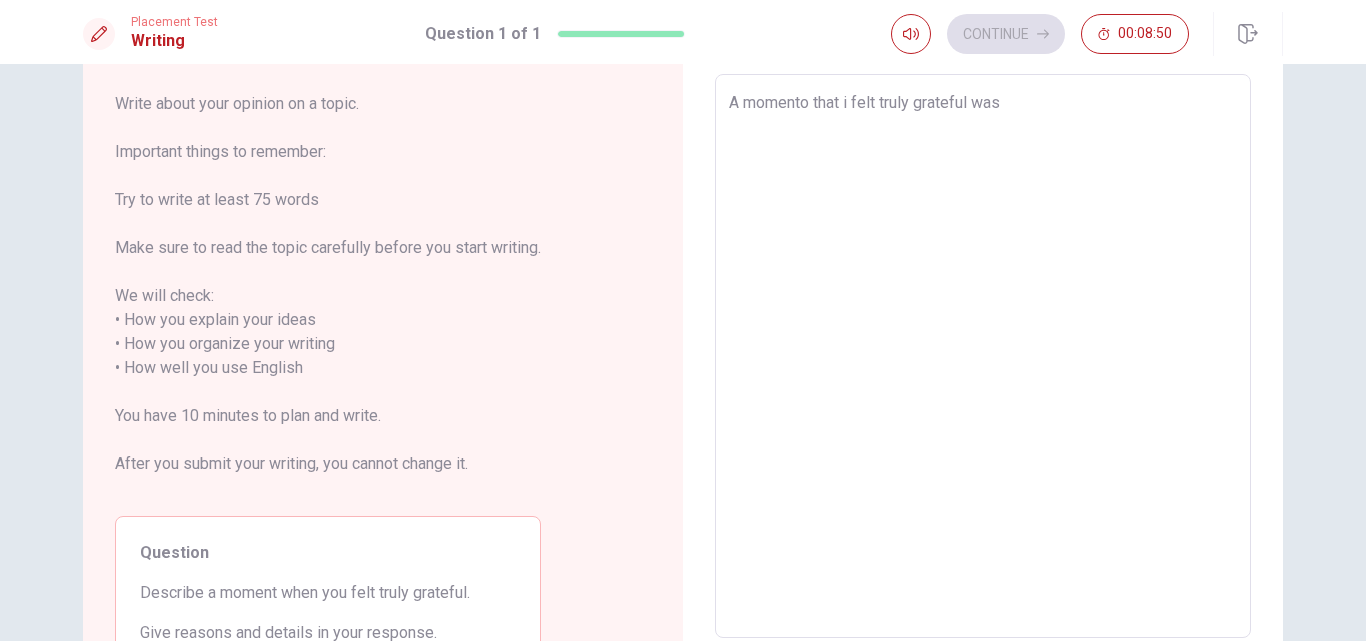 type on "x" 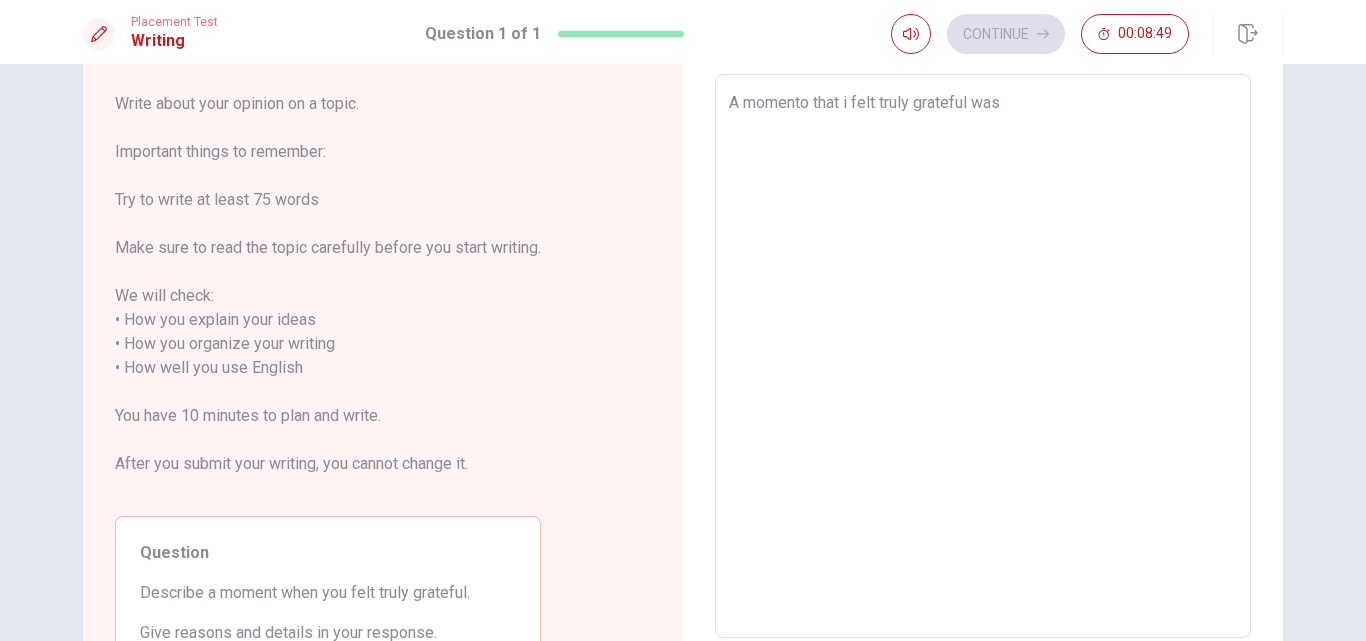 type on "A momento that i felt truly grateful was" 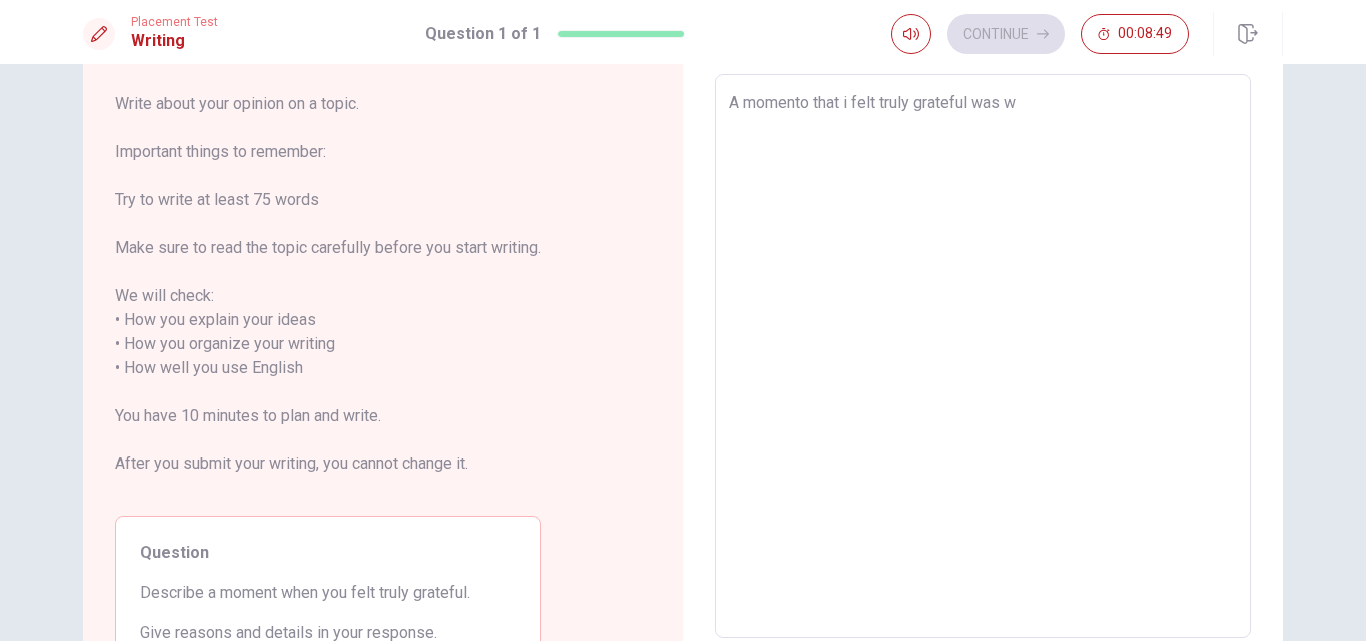 type on "x" 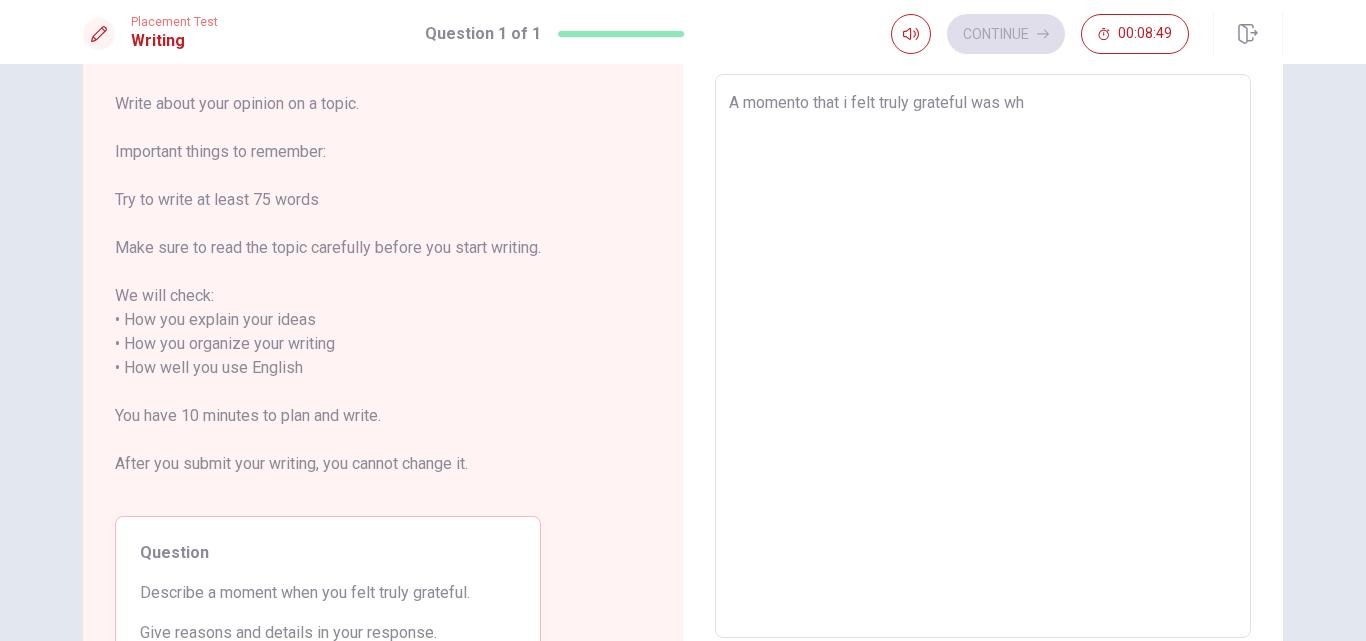 type on "x" 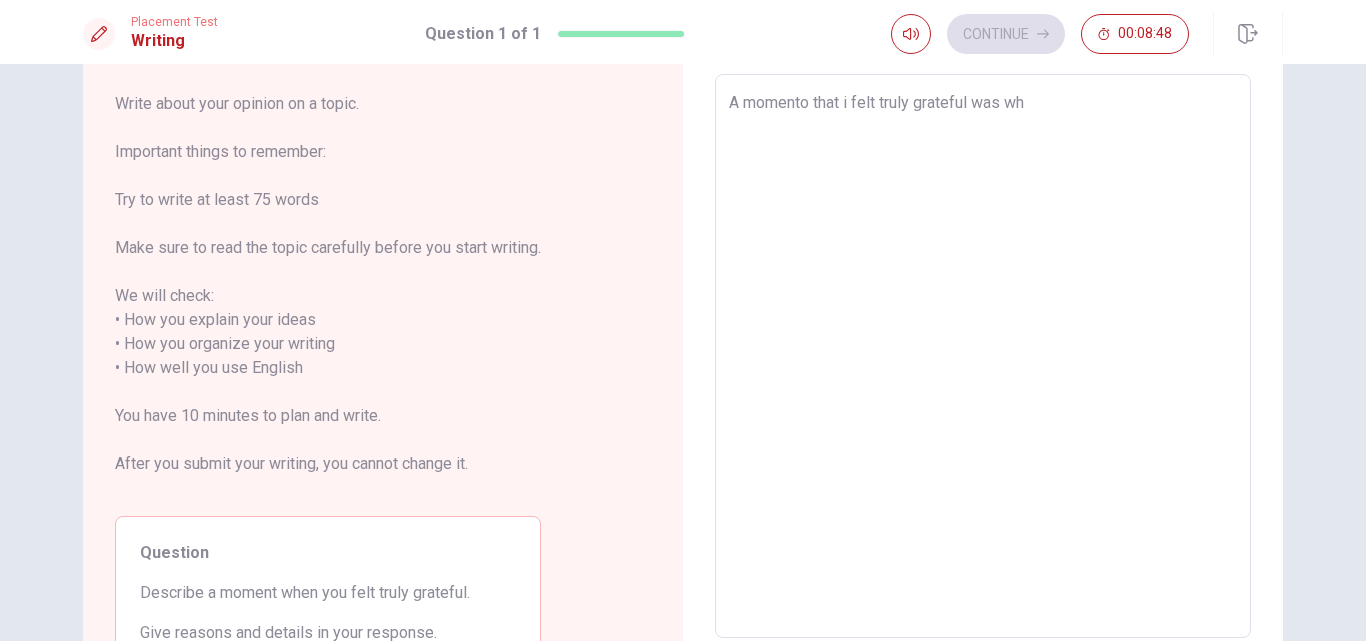 type on "A momento that i felt truly grateful was whe" 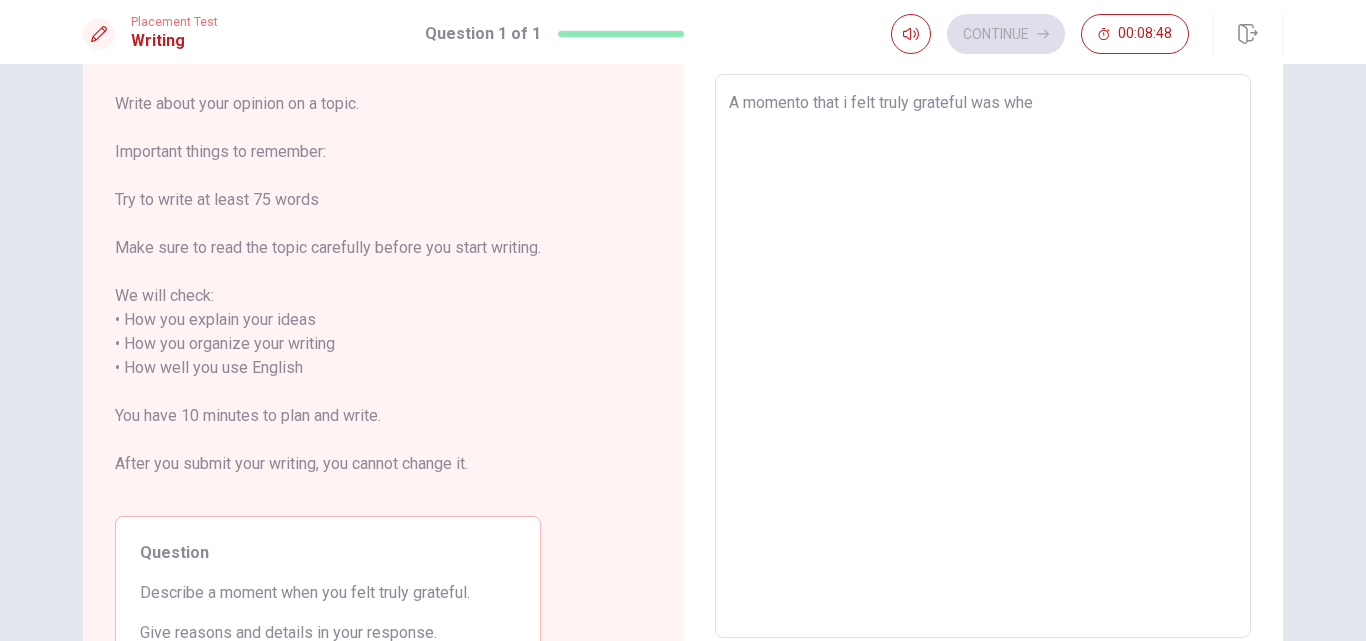 type on "x" 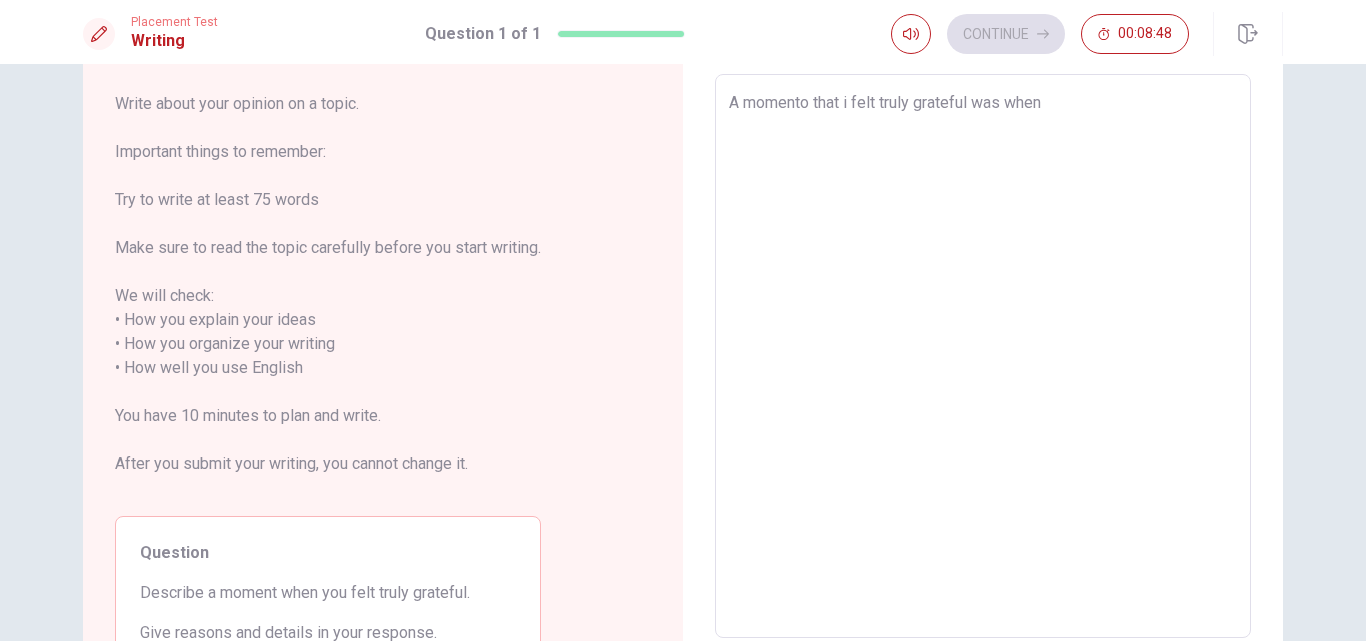 type on "x" 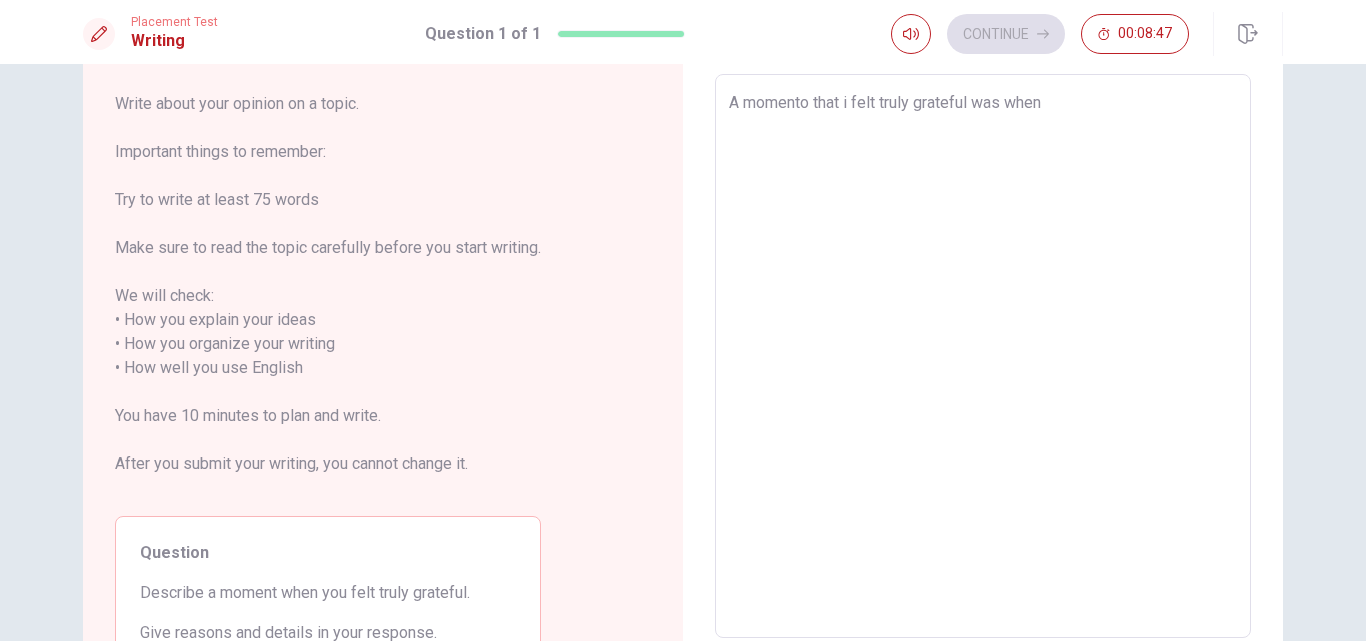 type on "A momento that i felt truly grateful was when" 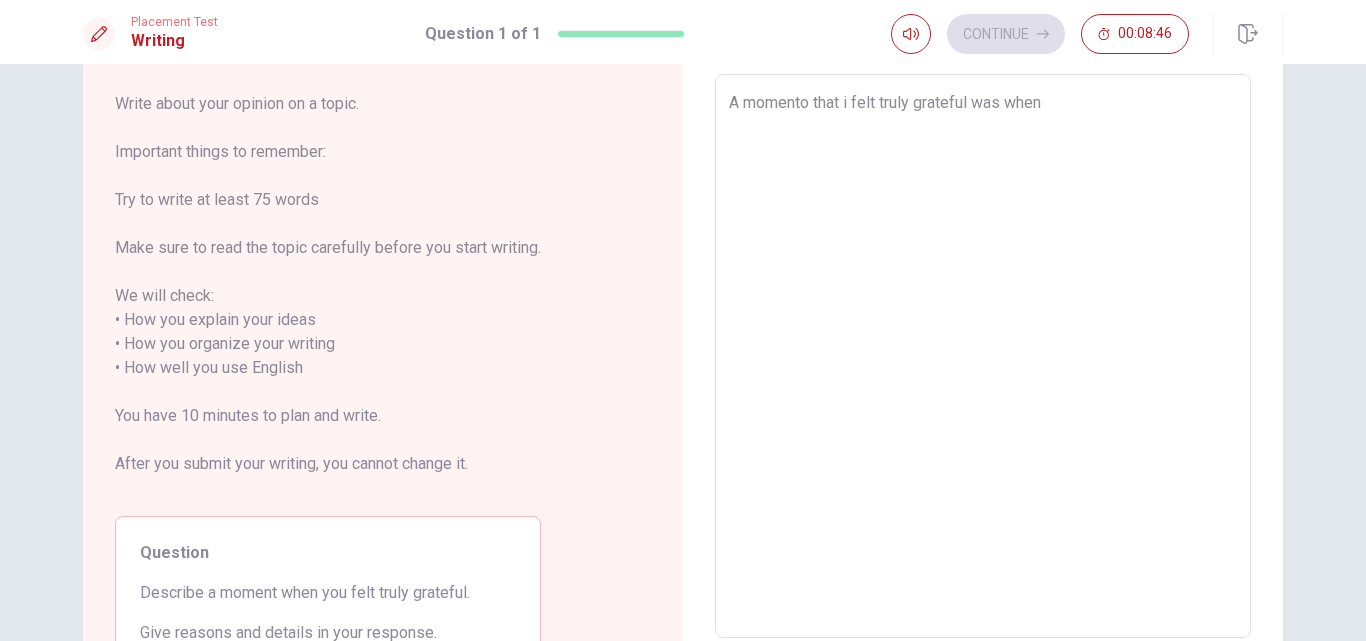 type on "A momento that i felt truly grateful was when i" 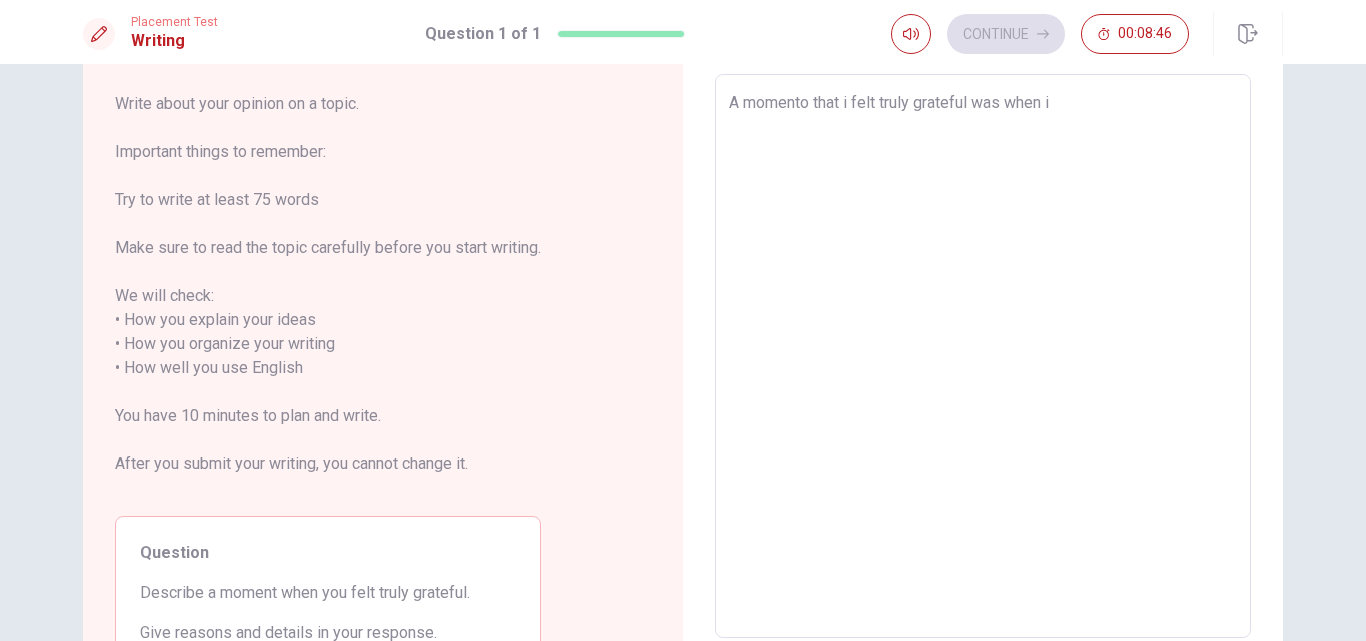 type on "x" 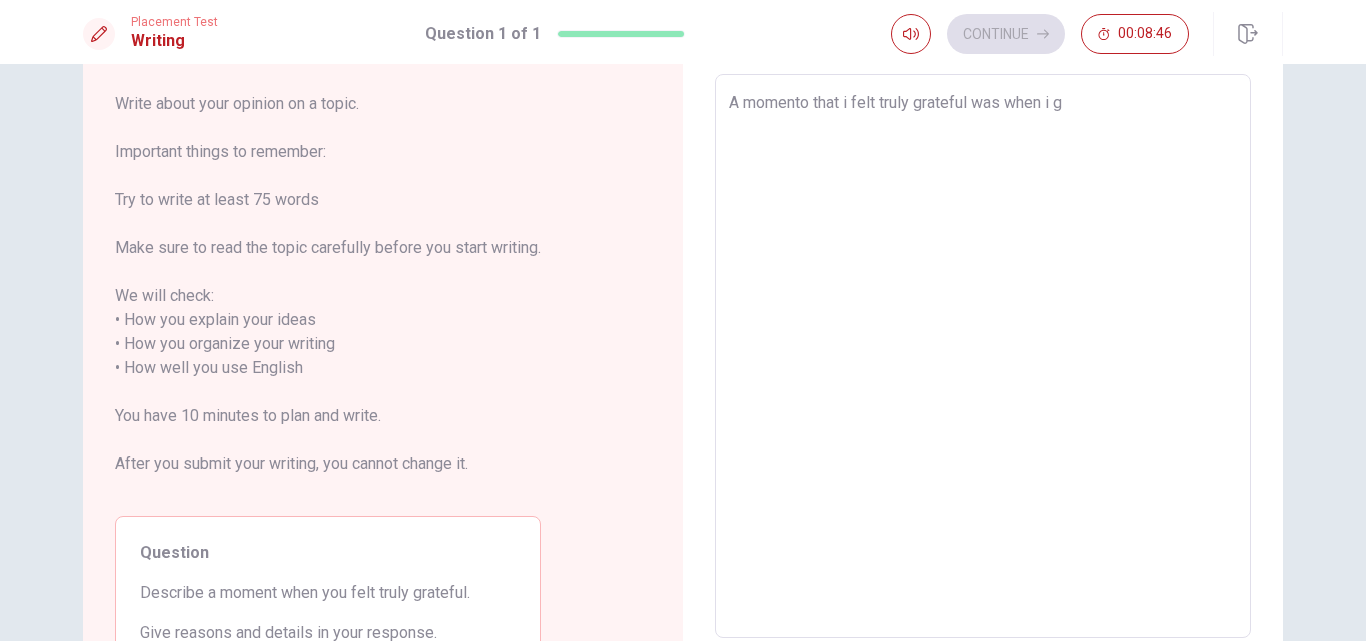 type on "x" 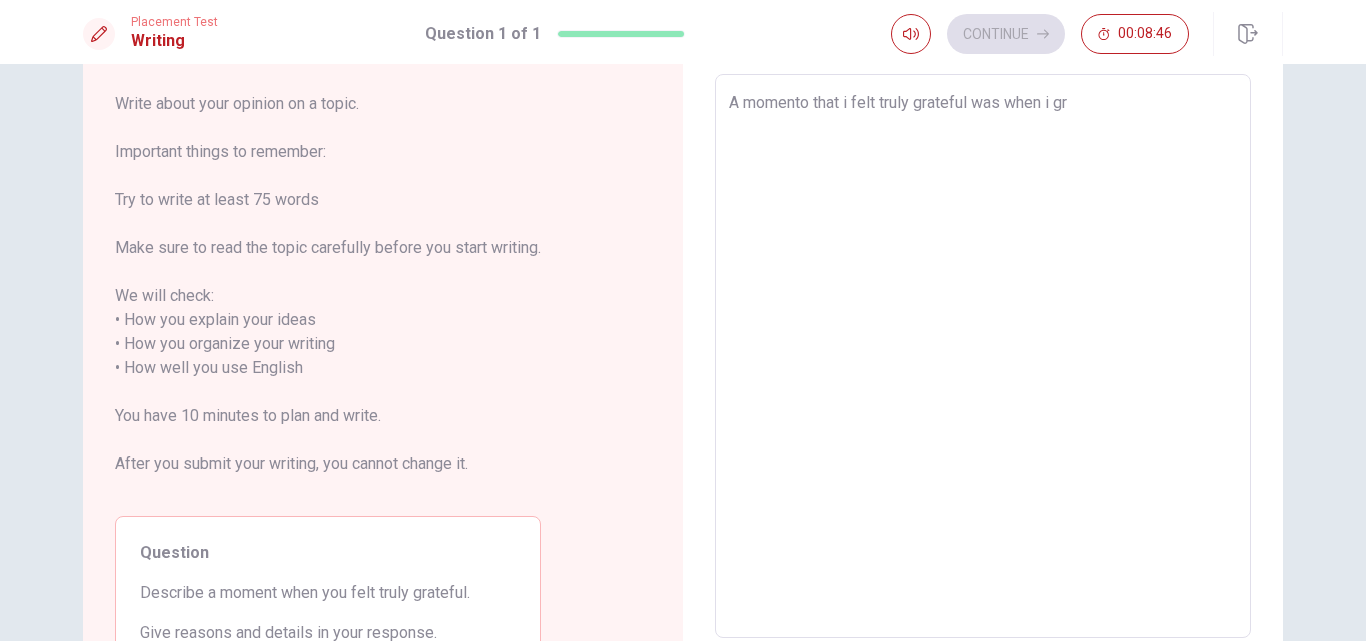 type on "x" 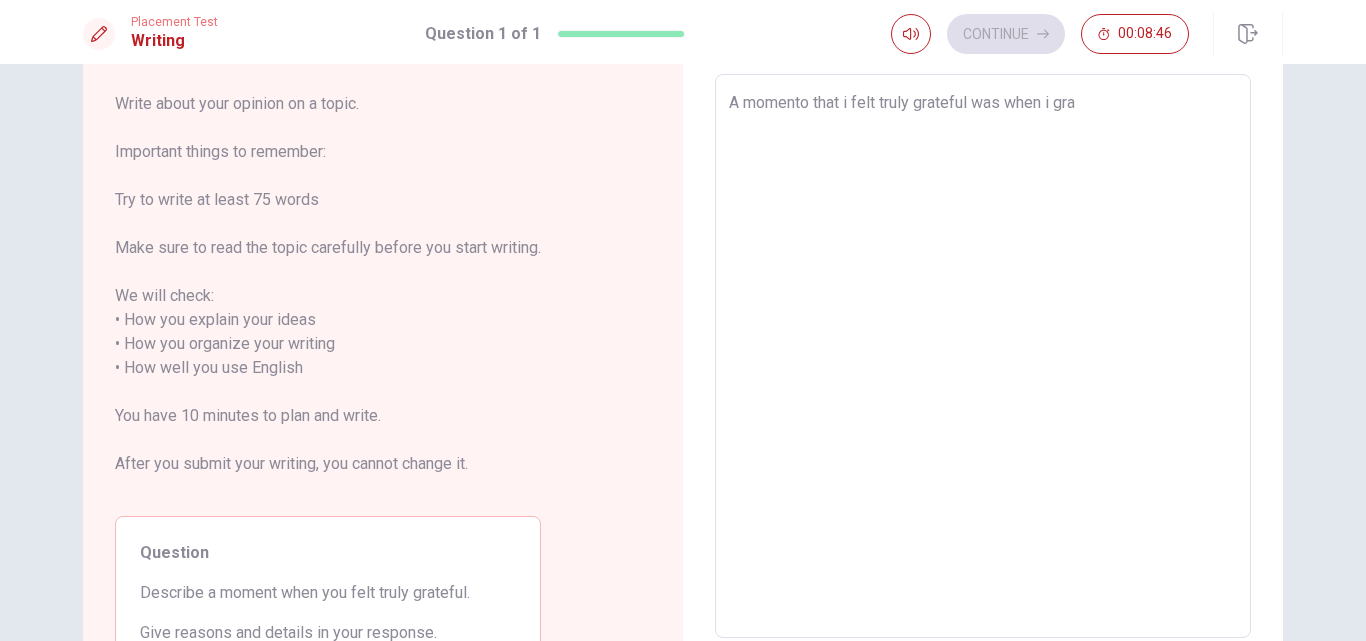 type on "x" 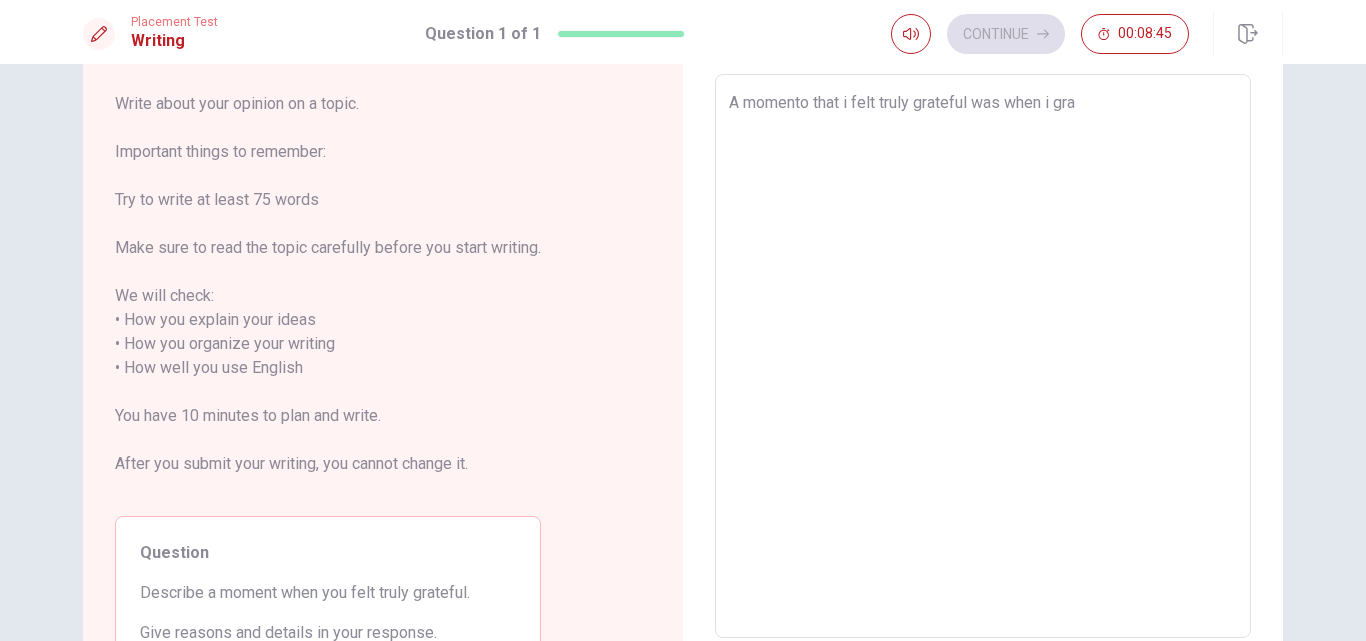 type on "A momento that i felt truly grateful was when i grad" 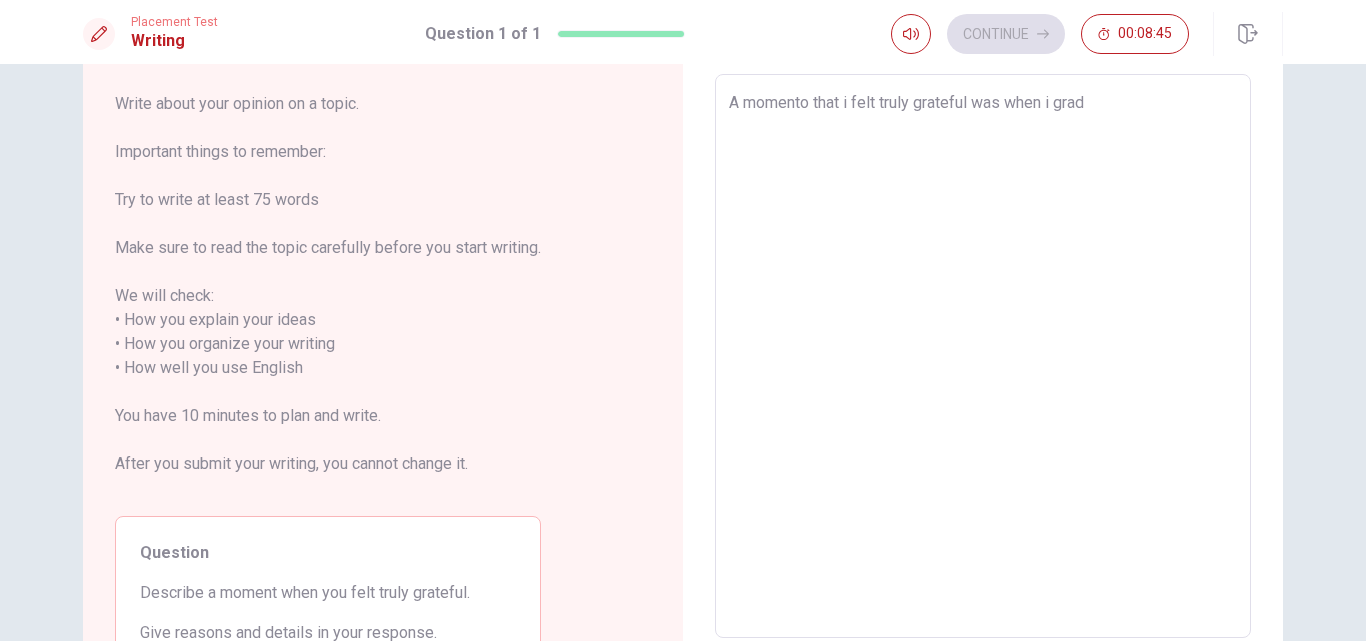 type on "x" 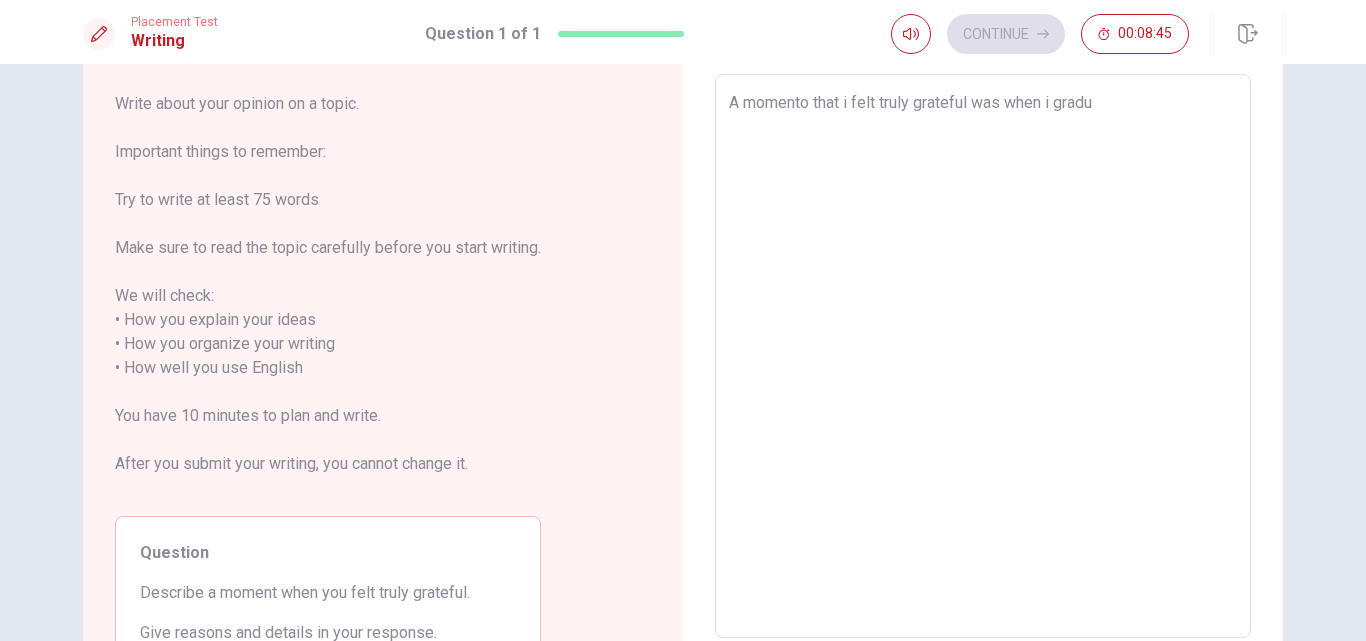 type on "x" 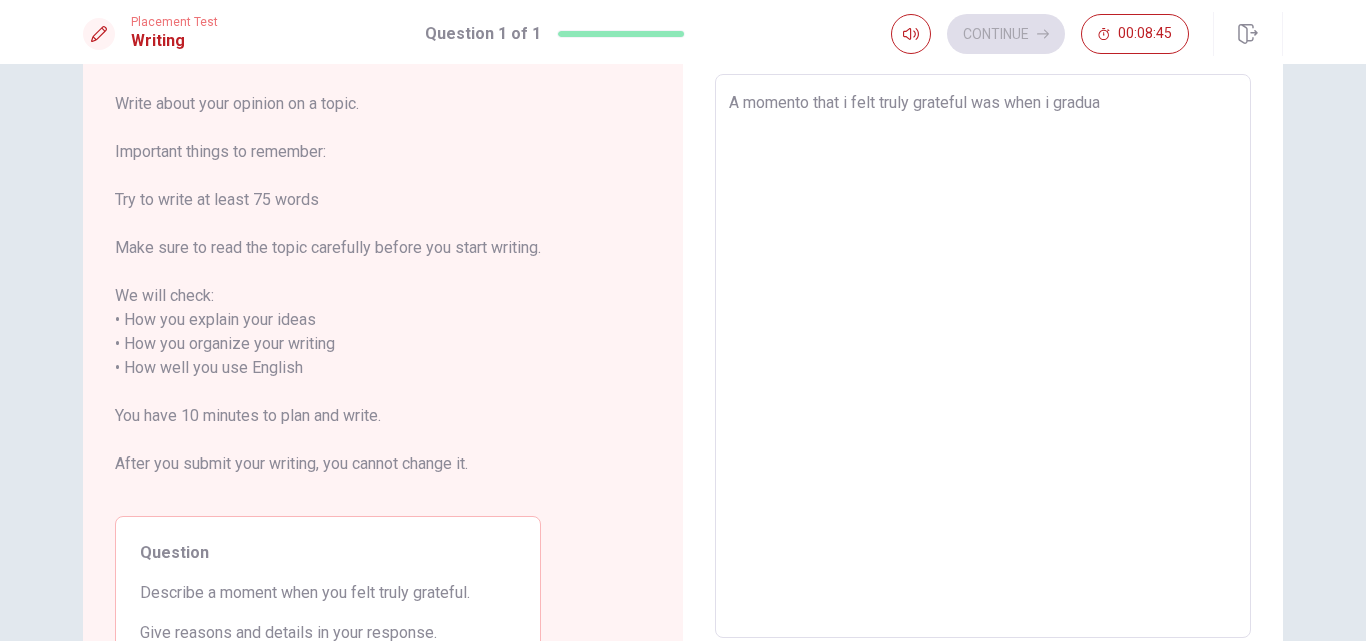 type on "x" 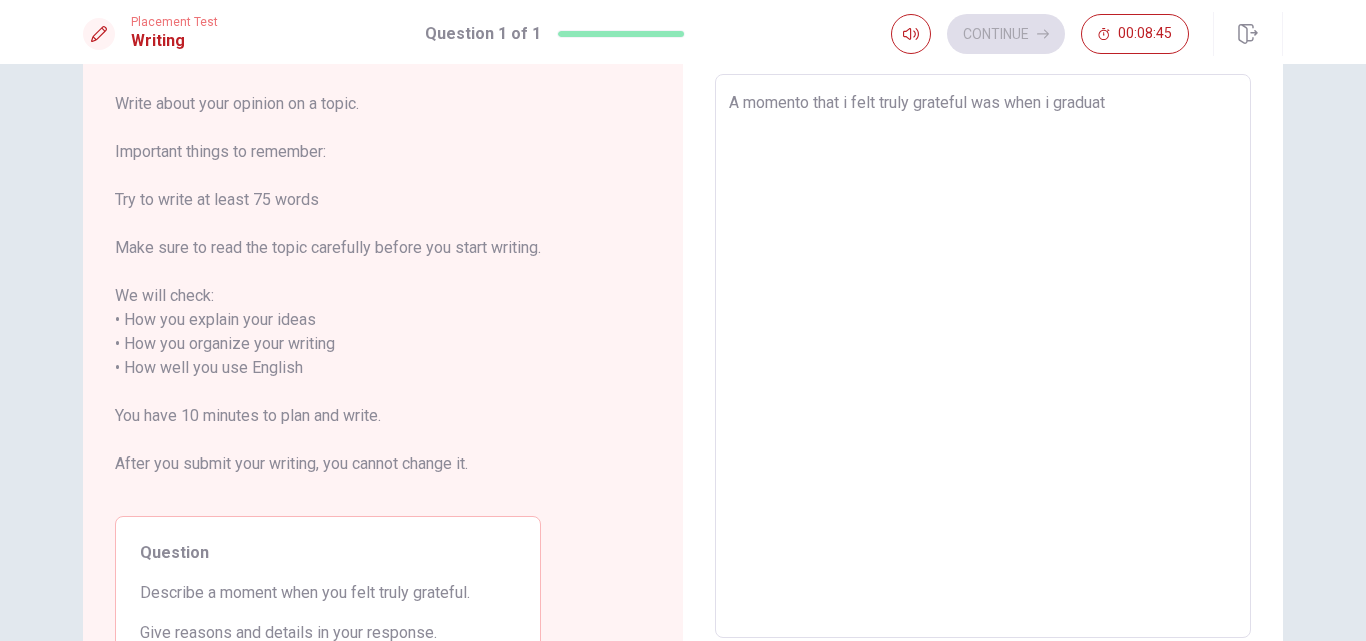 type on "x" 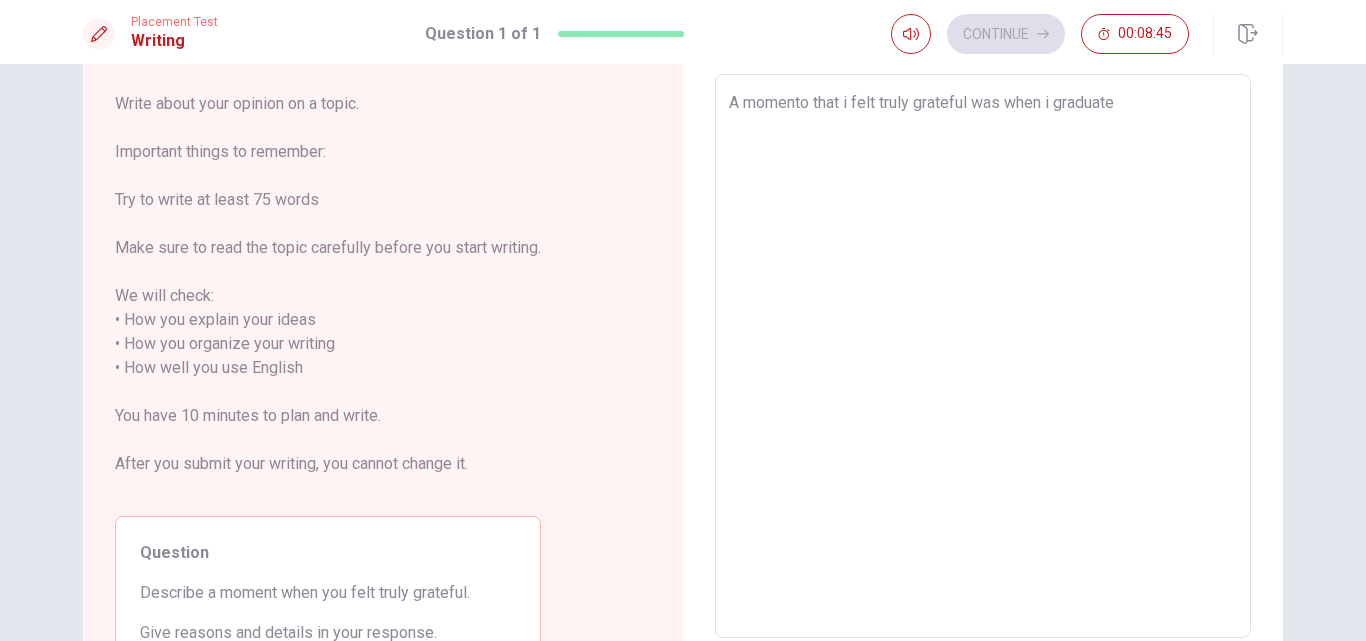 type on "x" 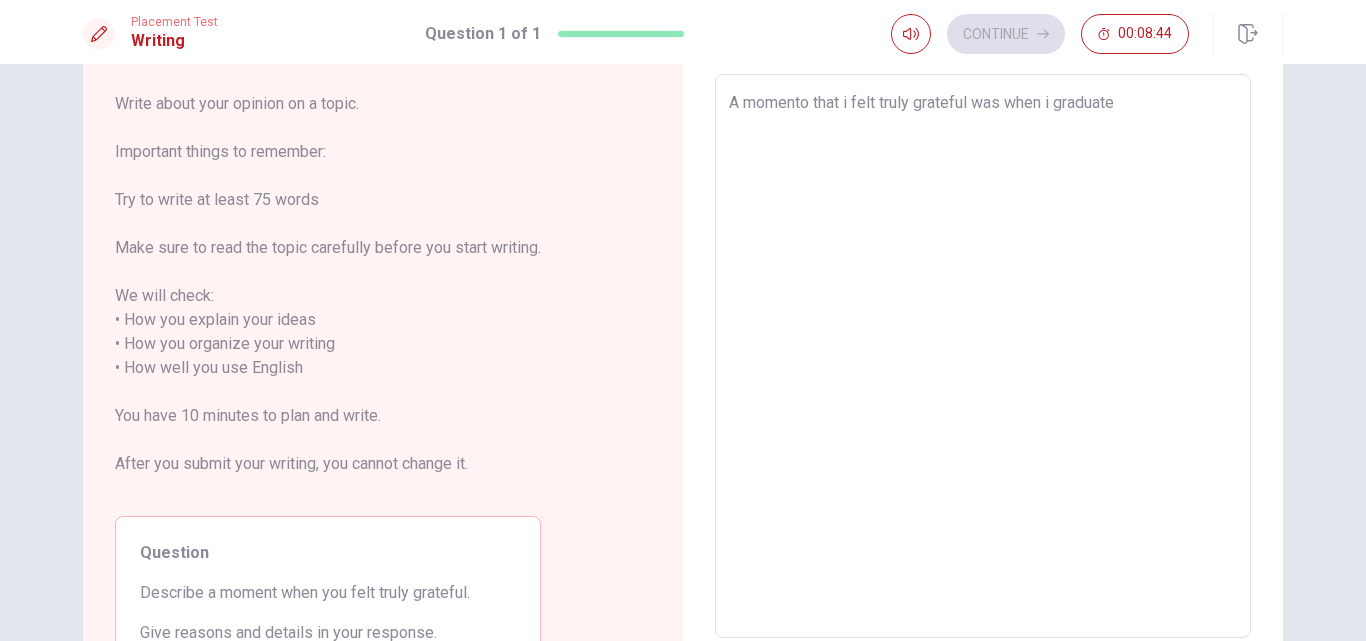 type on "A momento that i felt truly grateful was when i graduated" 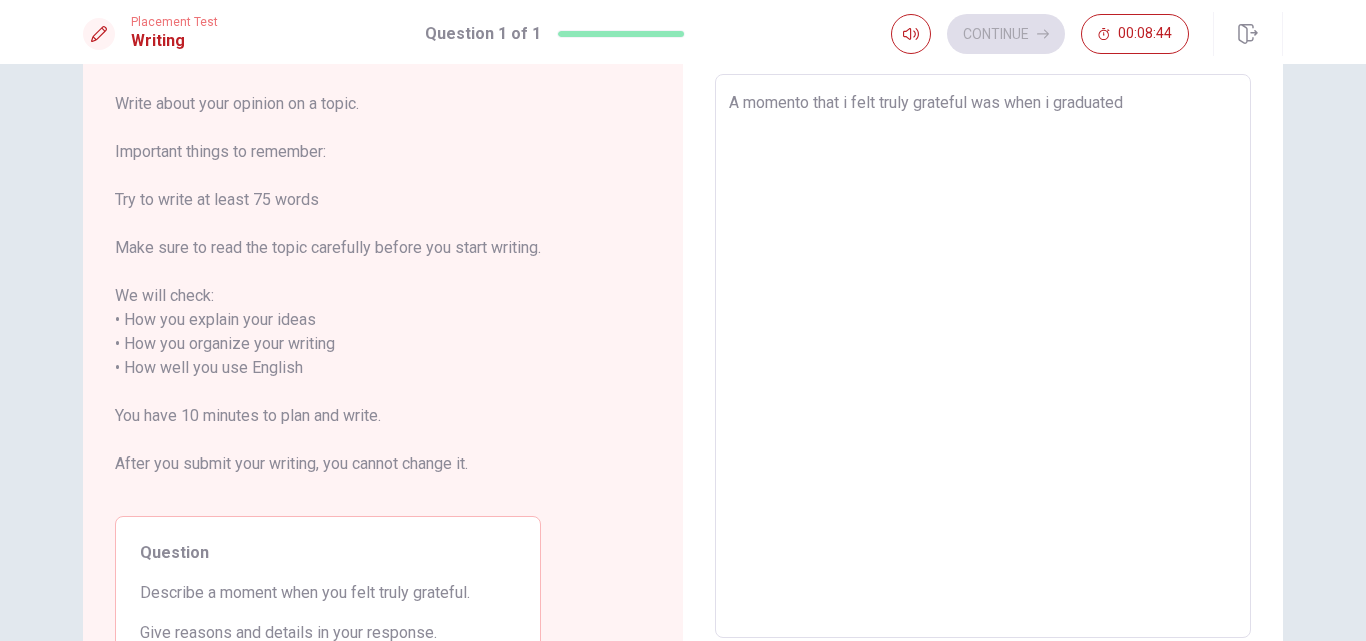 type on "x" 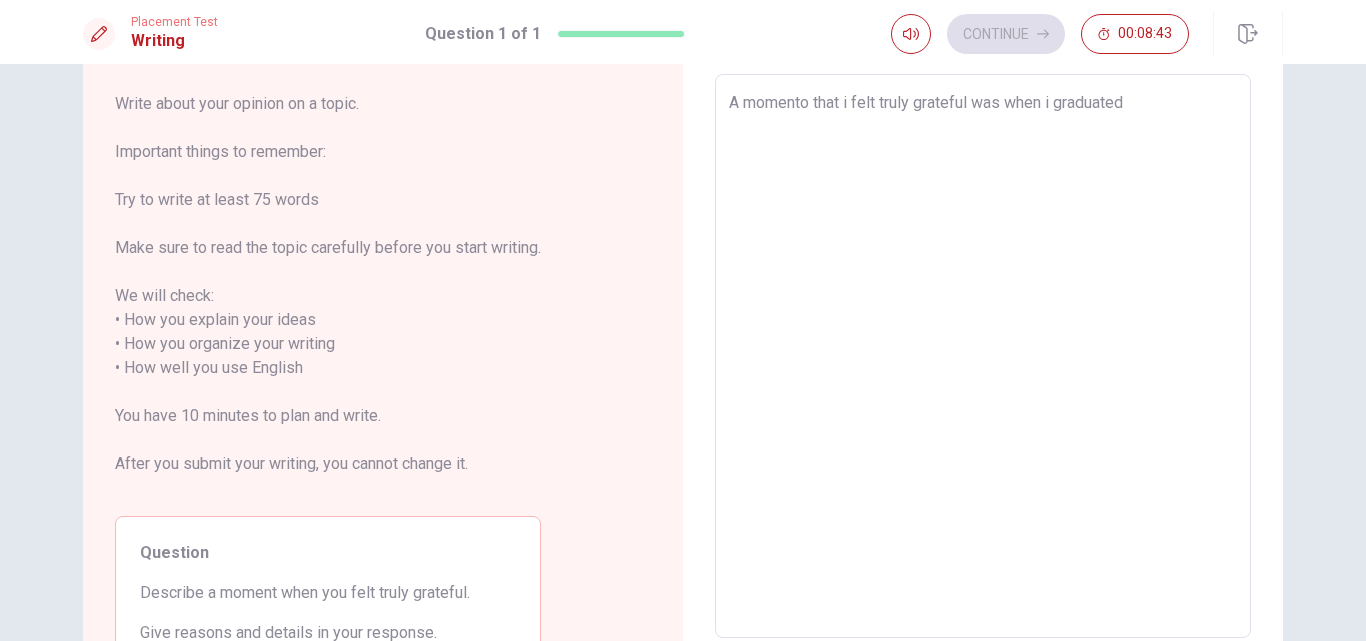 type on "A momento that i felt truly grateful was when i graduated f" 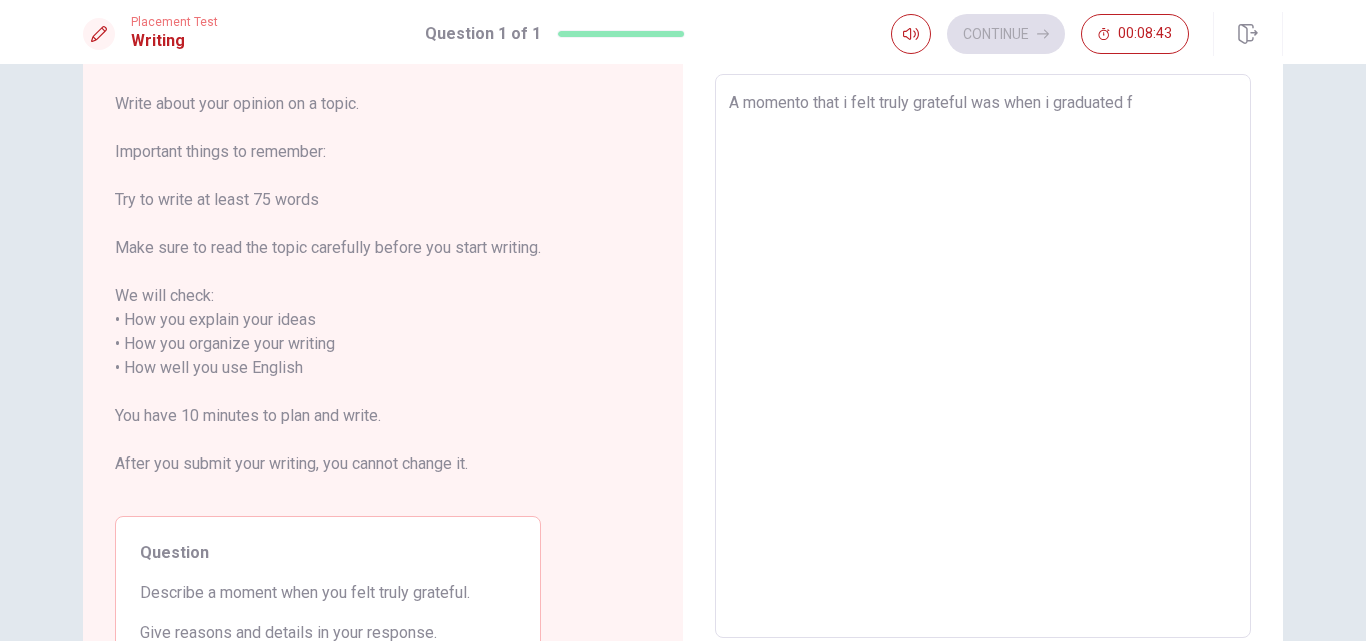 type on "x" 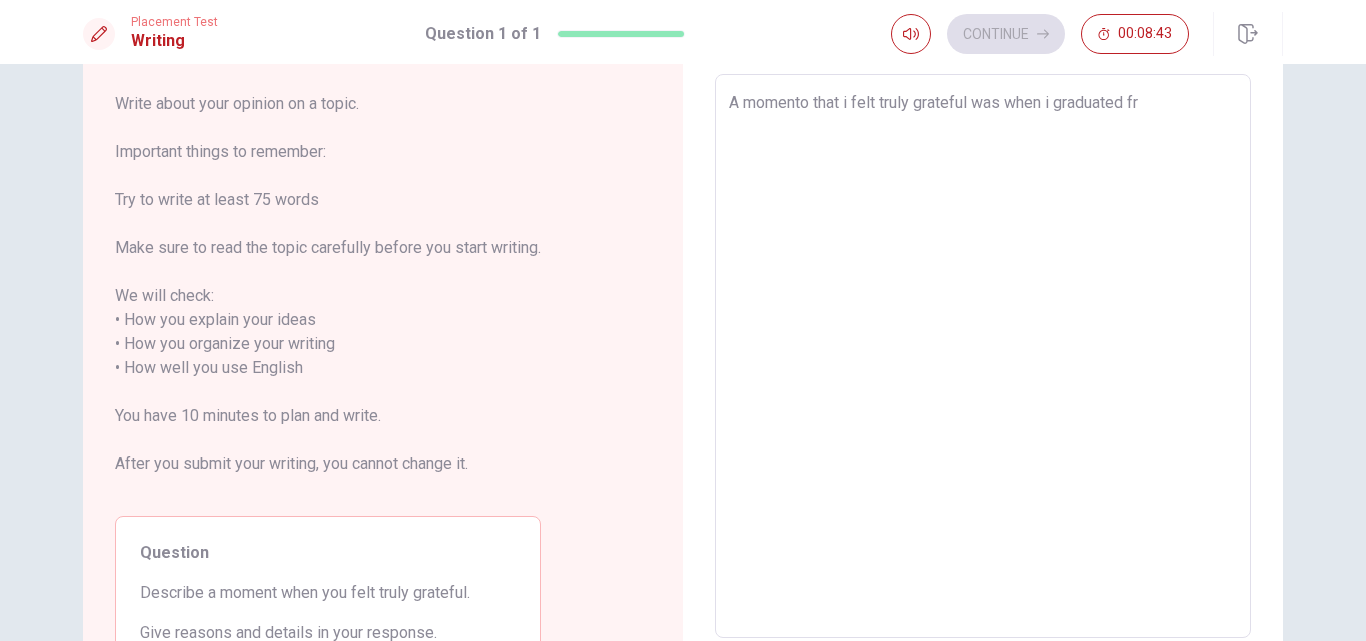 type on "x" 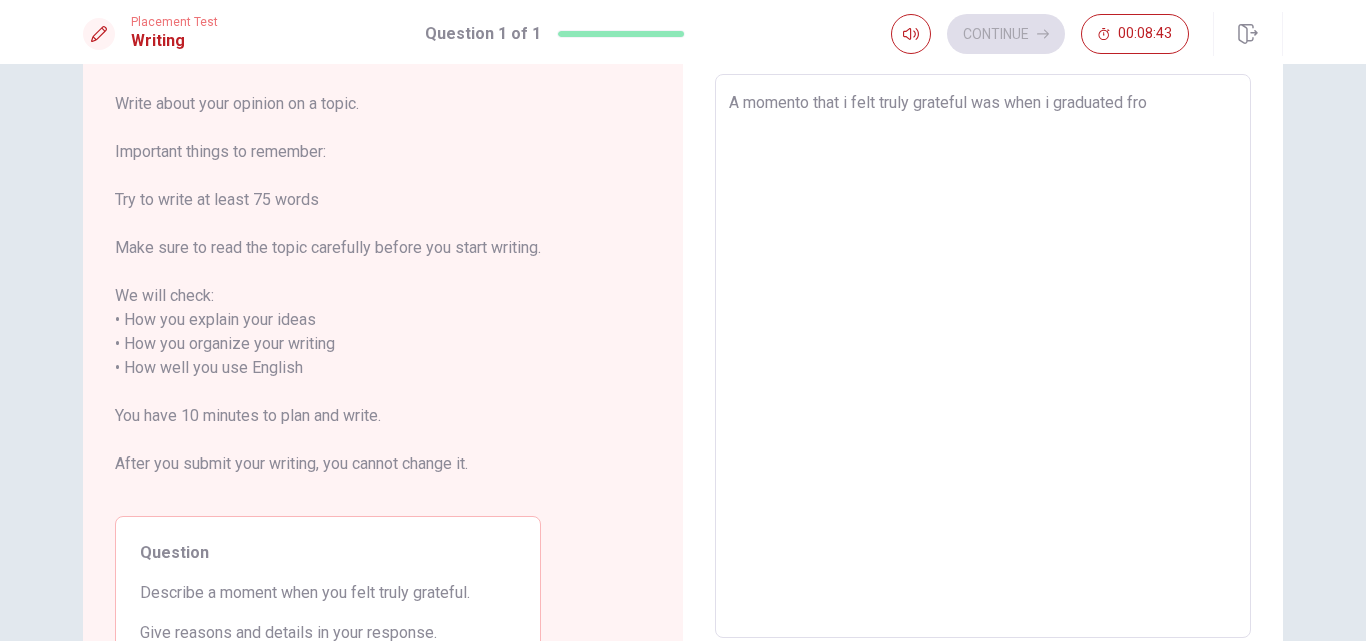 type on "A momento that i felt truly grateful was when i graduated from" 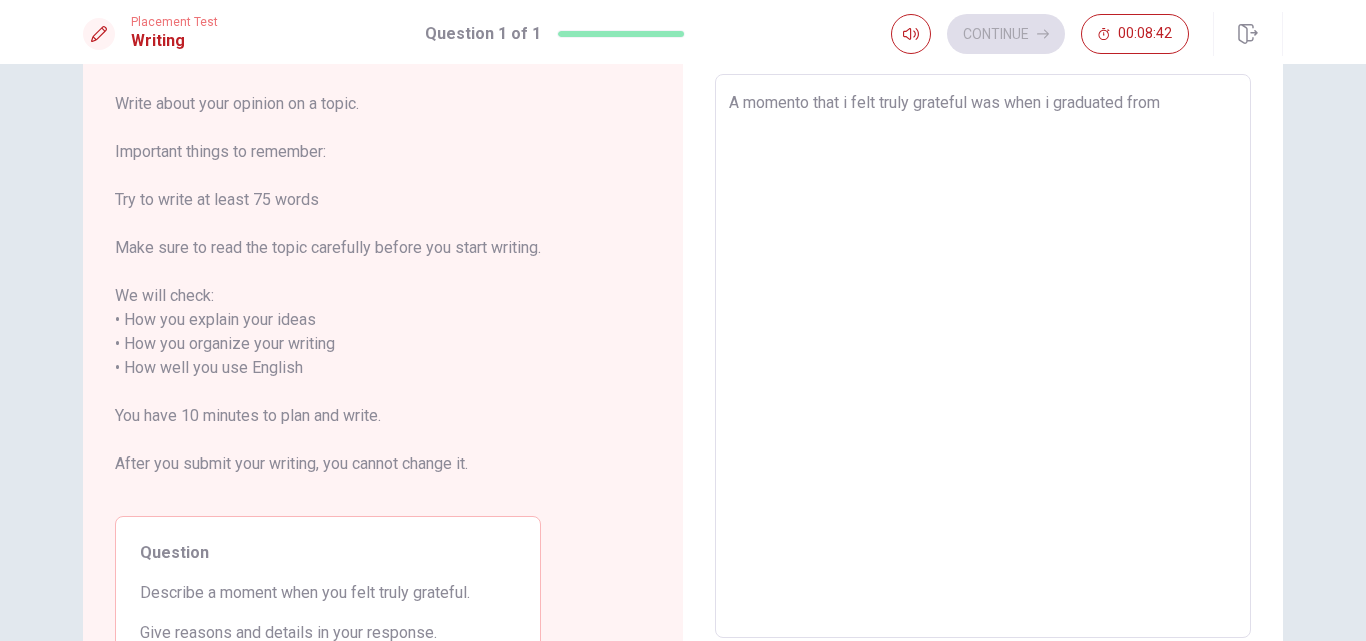 type on "x" 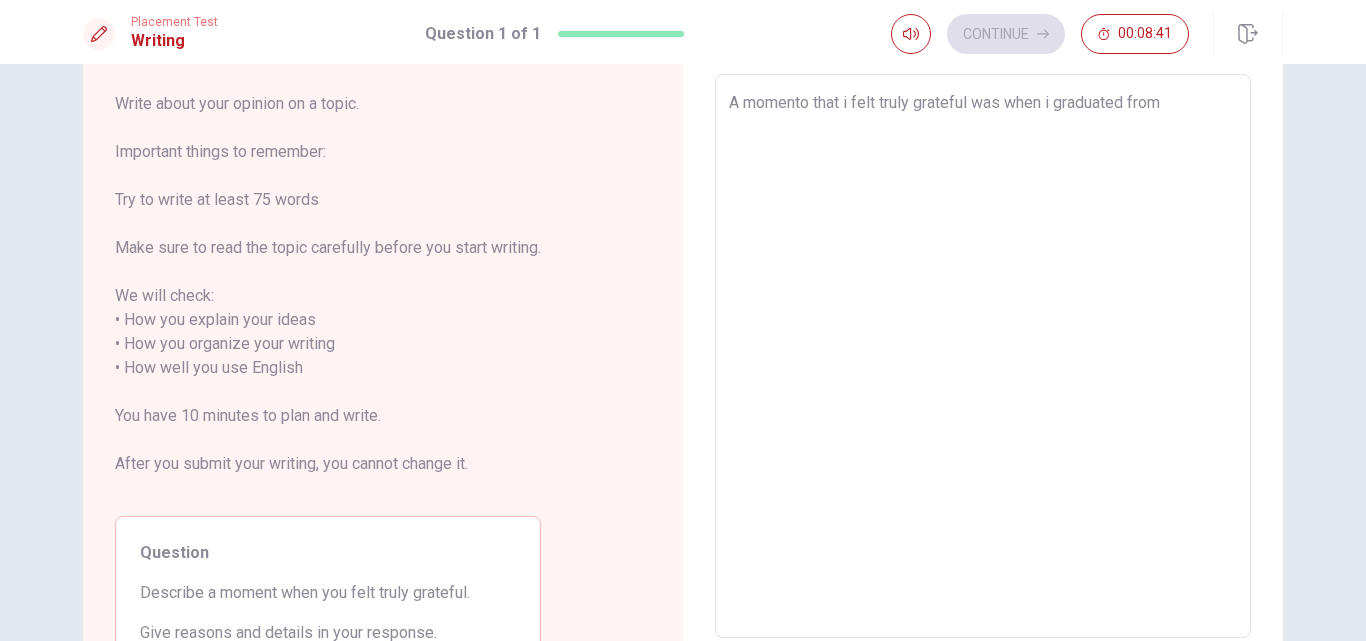 type on "A momento that i felt truly grateful was when i graduated from" 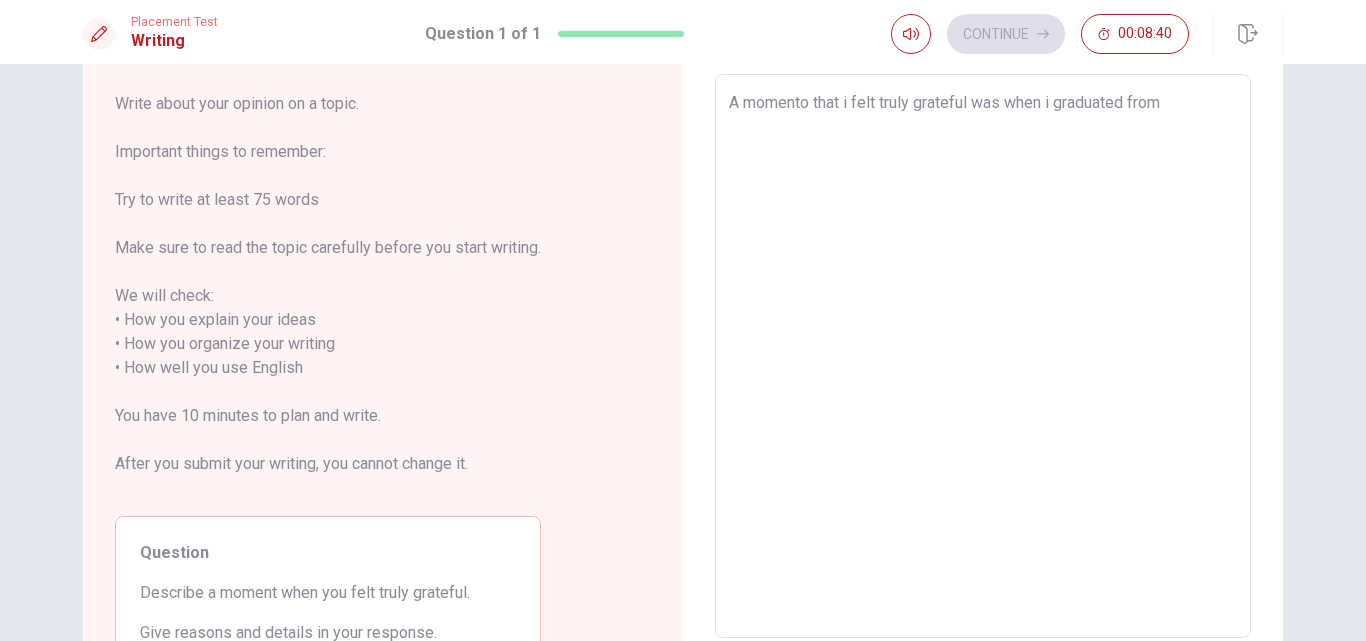type on "x" 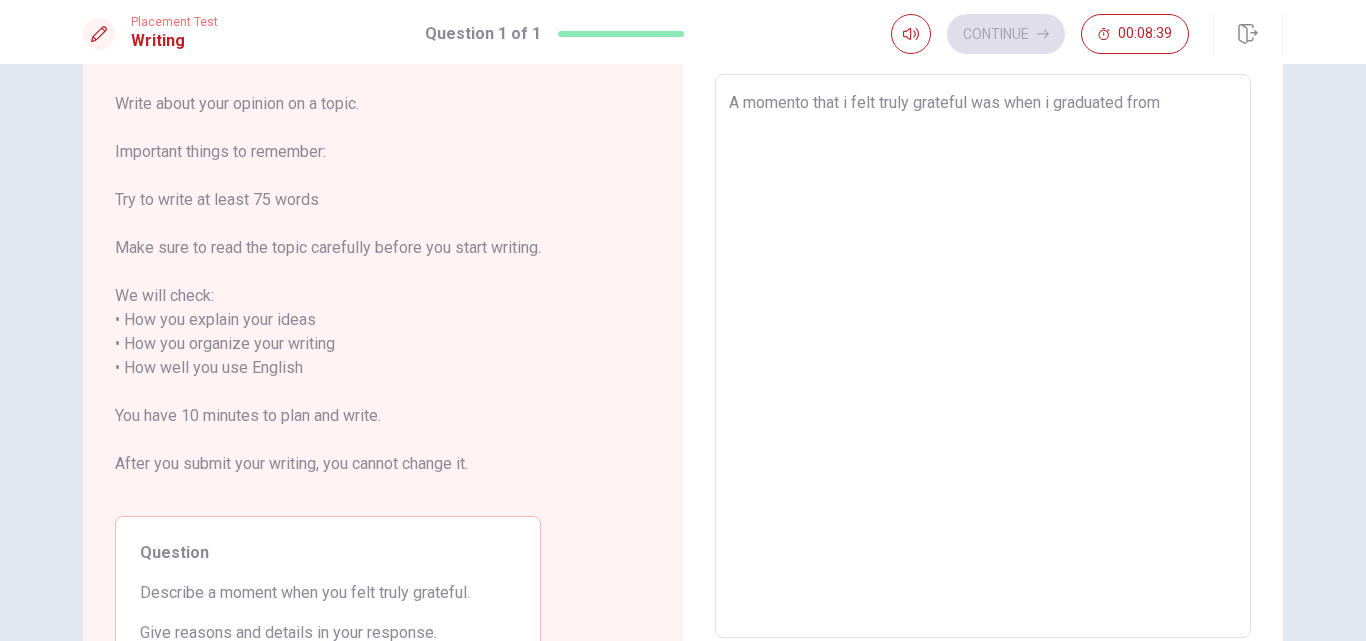 type on "A momento that i felt truly grateful was when i graduated from c" 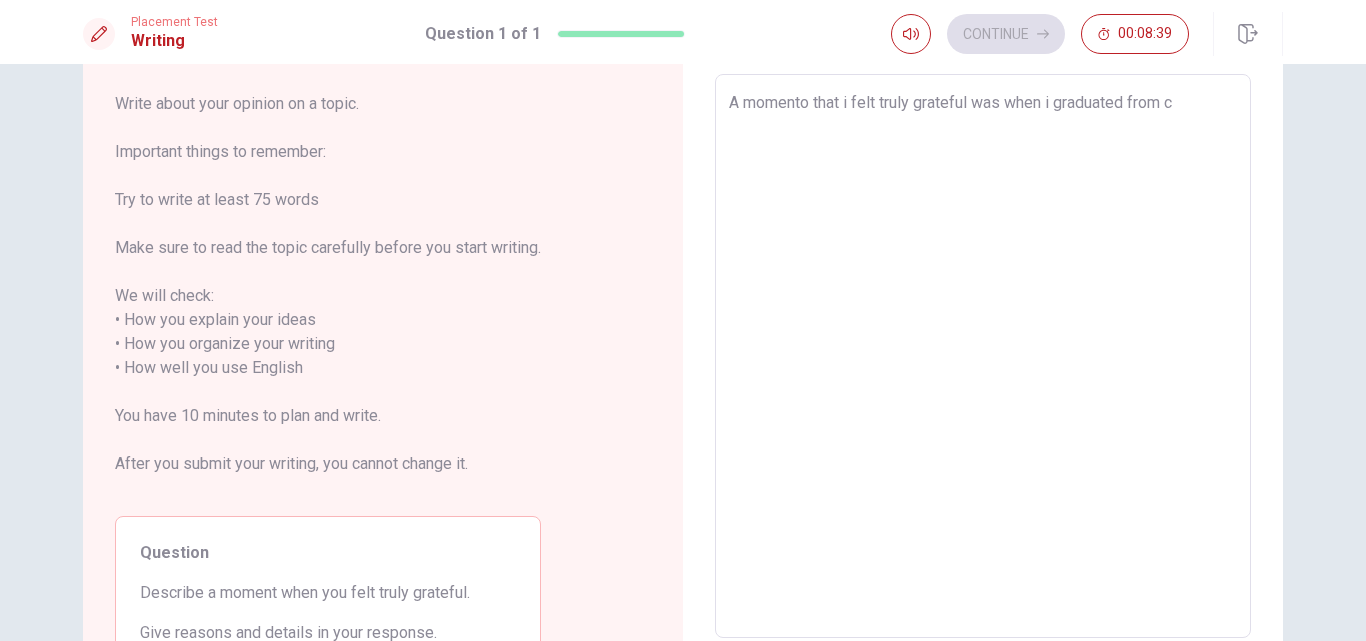 type on "x" 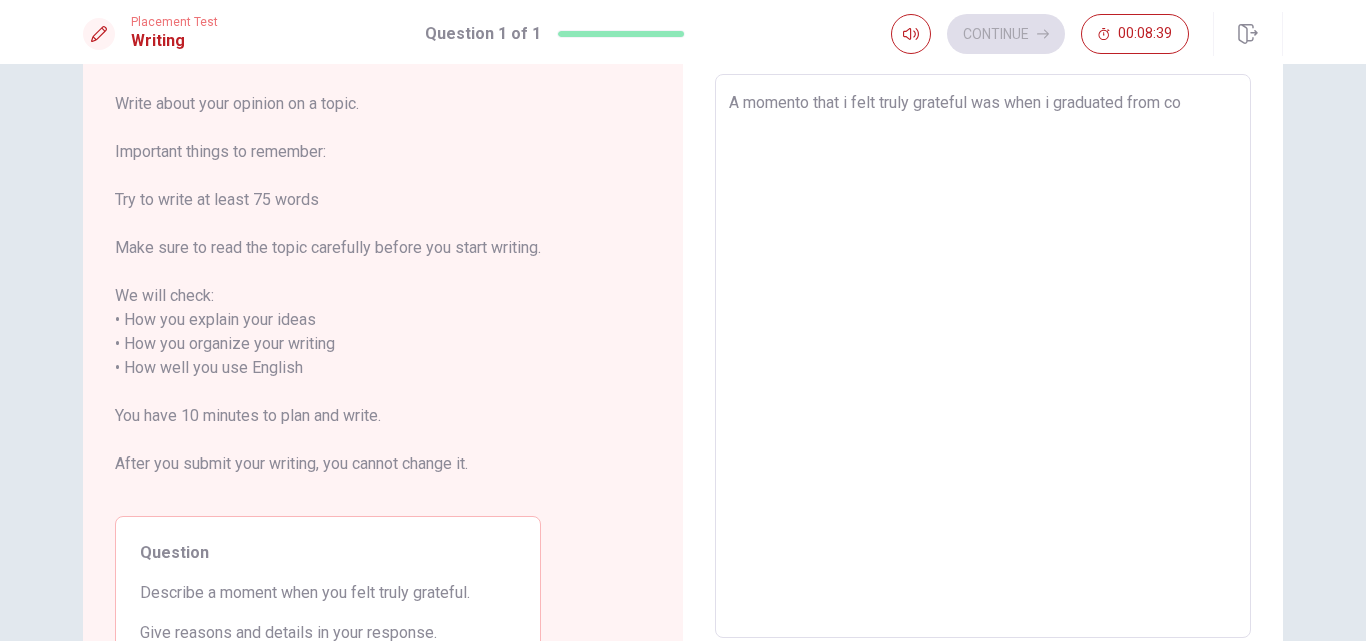 type on "x" 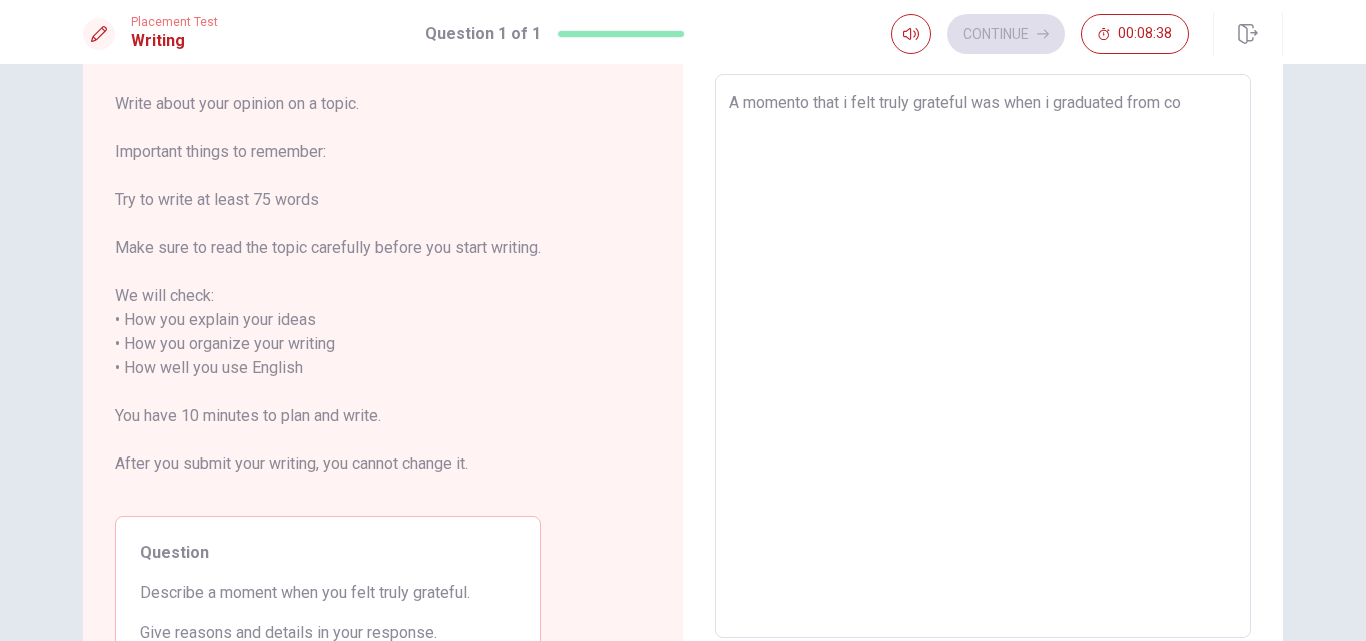 type on "A momento that i felt truly grateful was when i graduated from col" 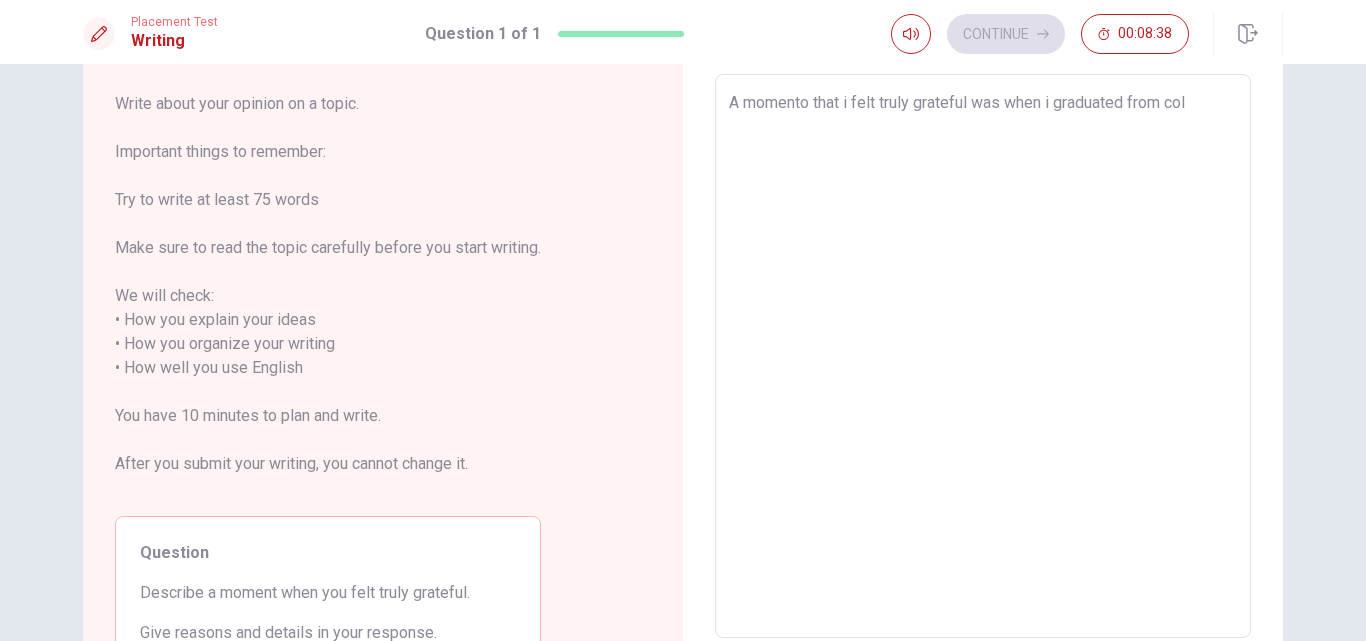 type on "x" 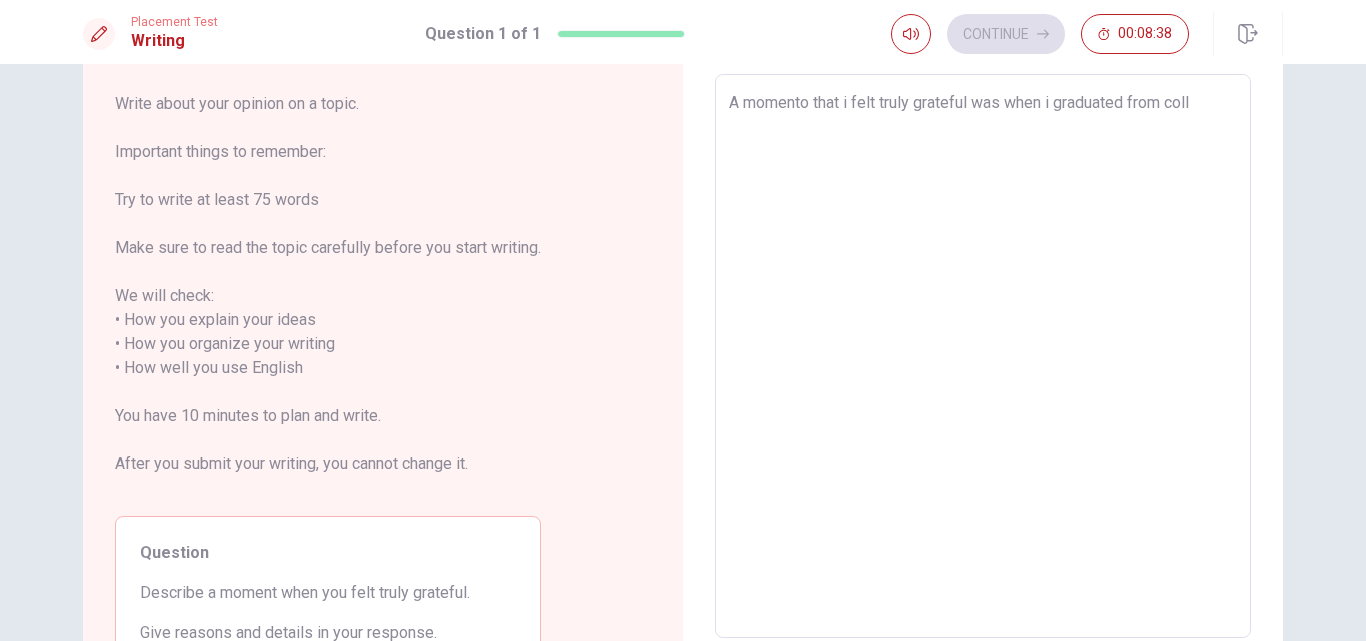 type on "x" 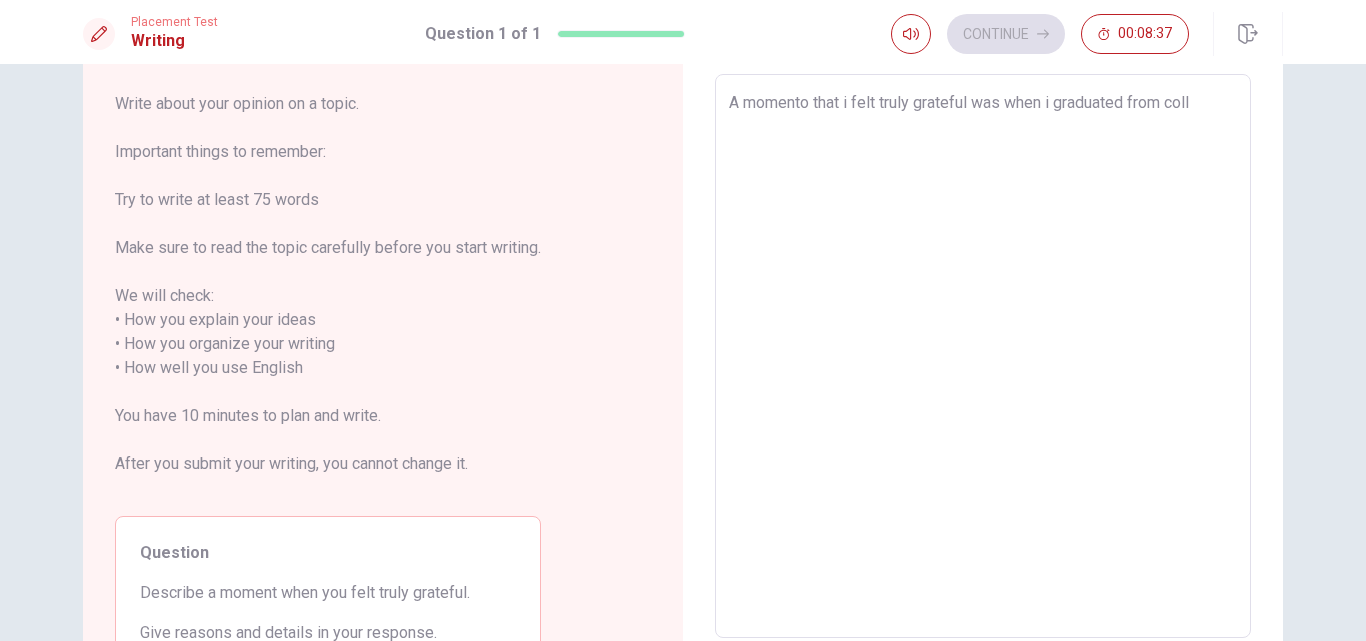 type on "A momento that i felt truly grateful was when i graduated from collo" 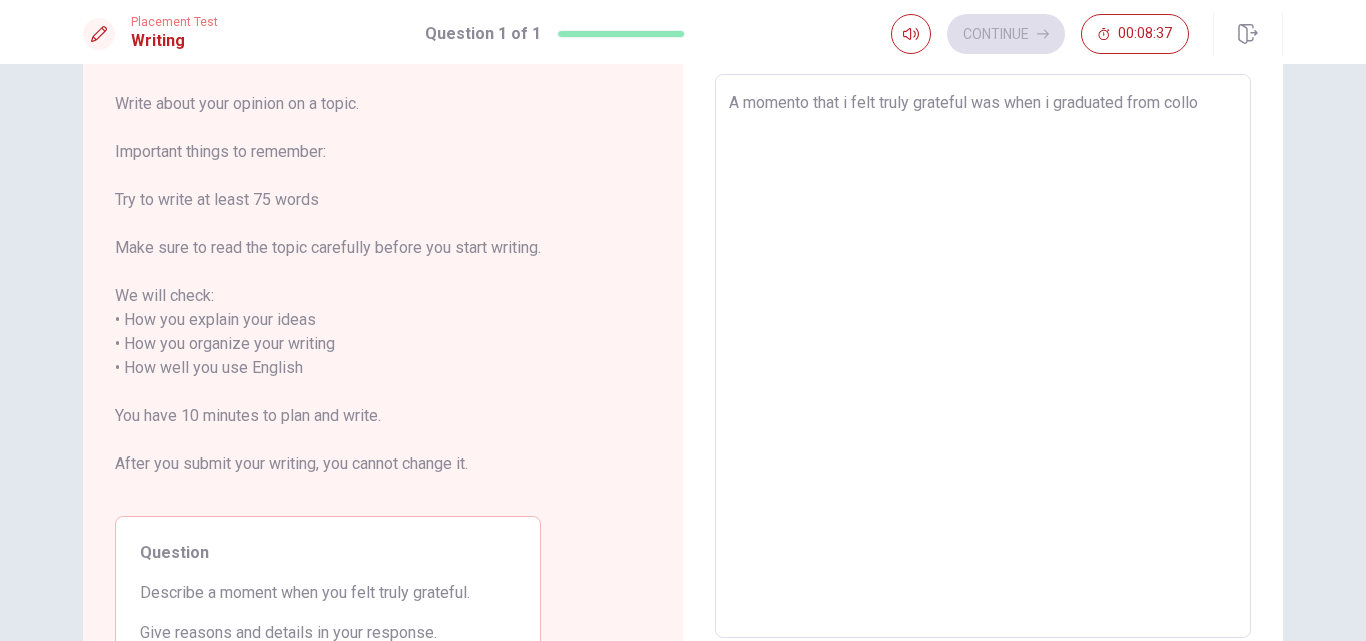 type on "x" 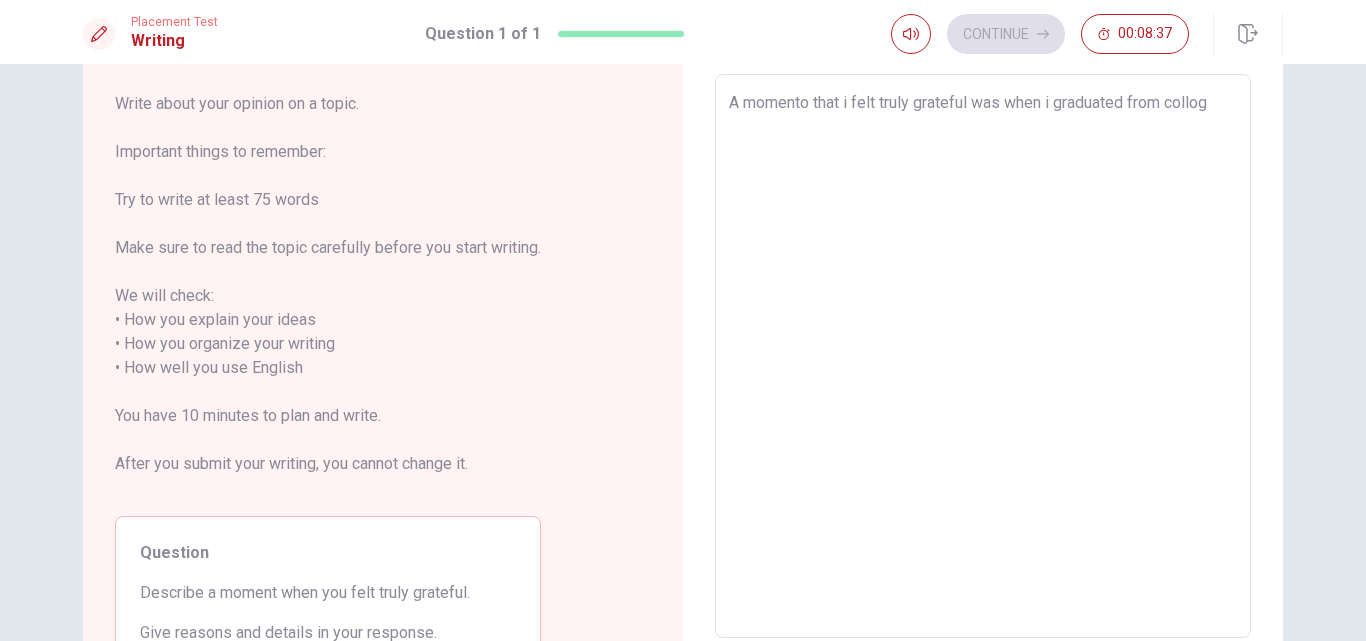 type on "x" 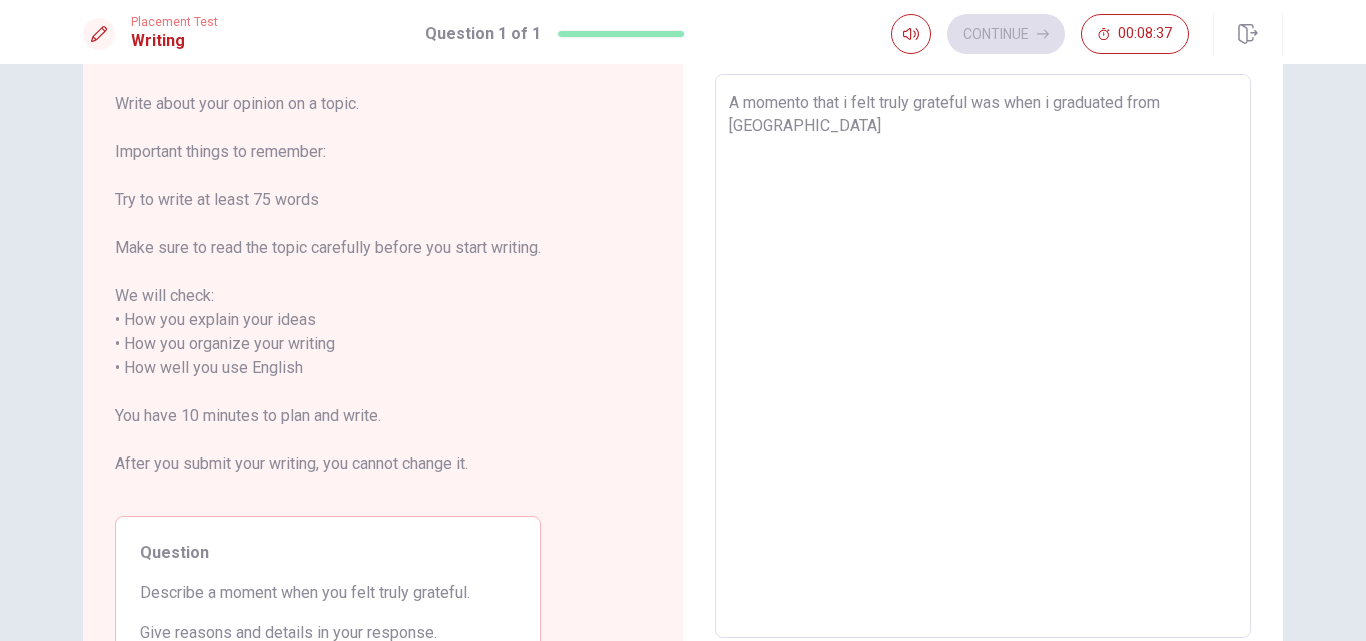 type on "x" 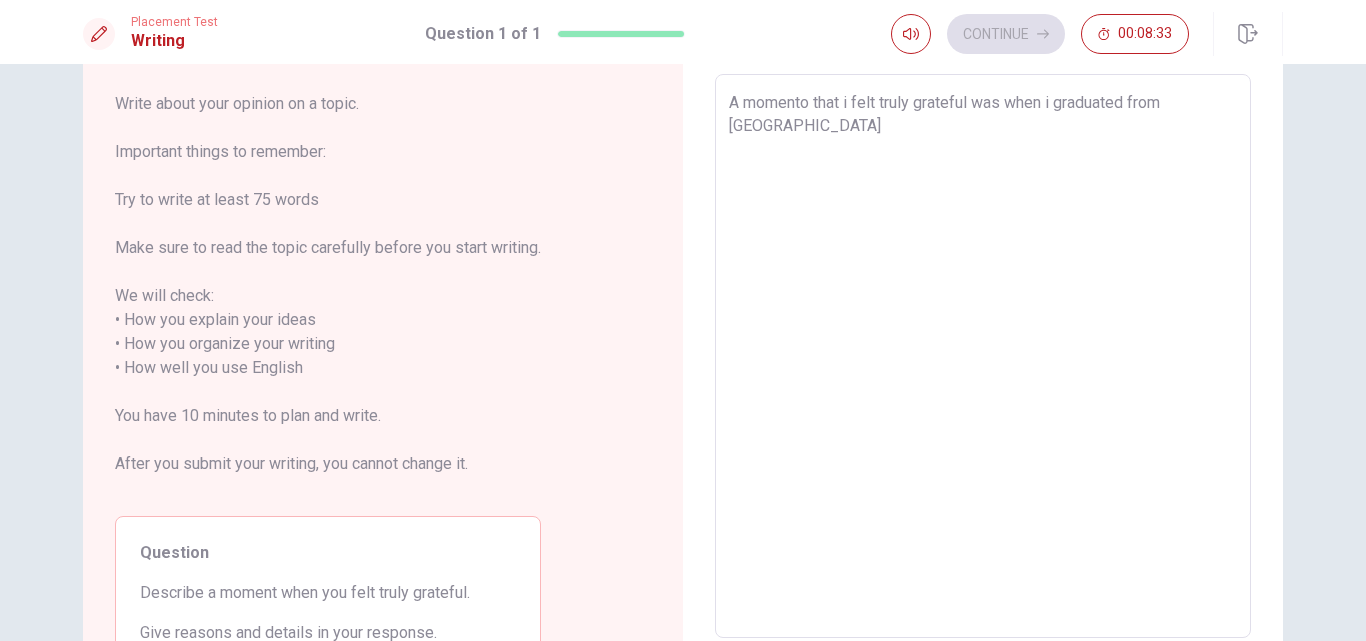 type on "x" 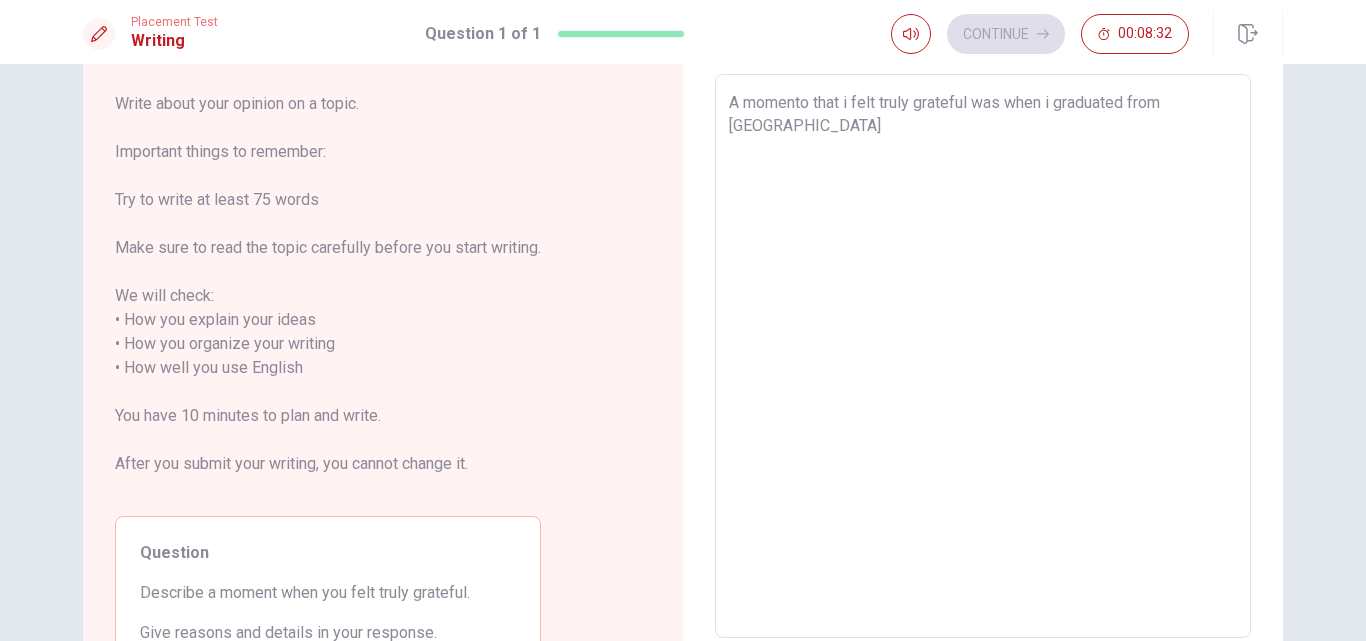 type on "A momento that i felt truly grateful was when i graduated from [GEOGRAPHIC_DATA]" 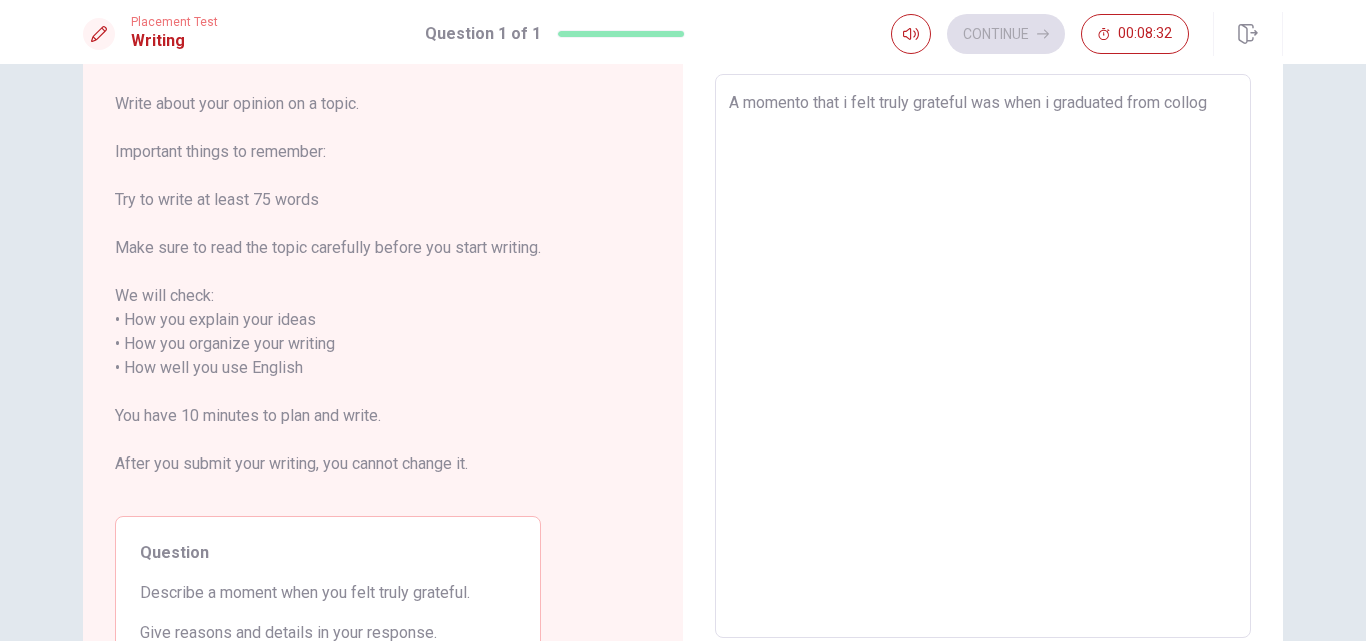 type on "x" 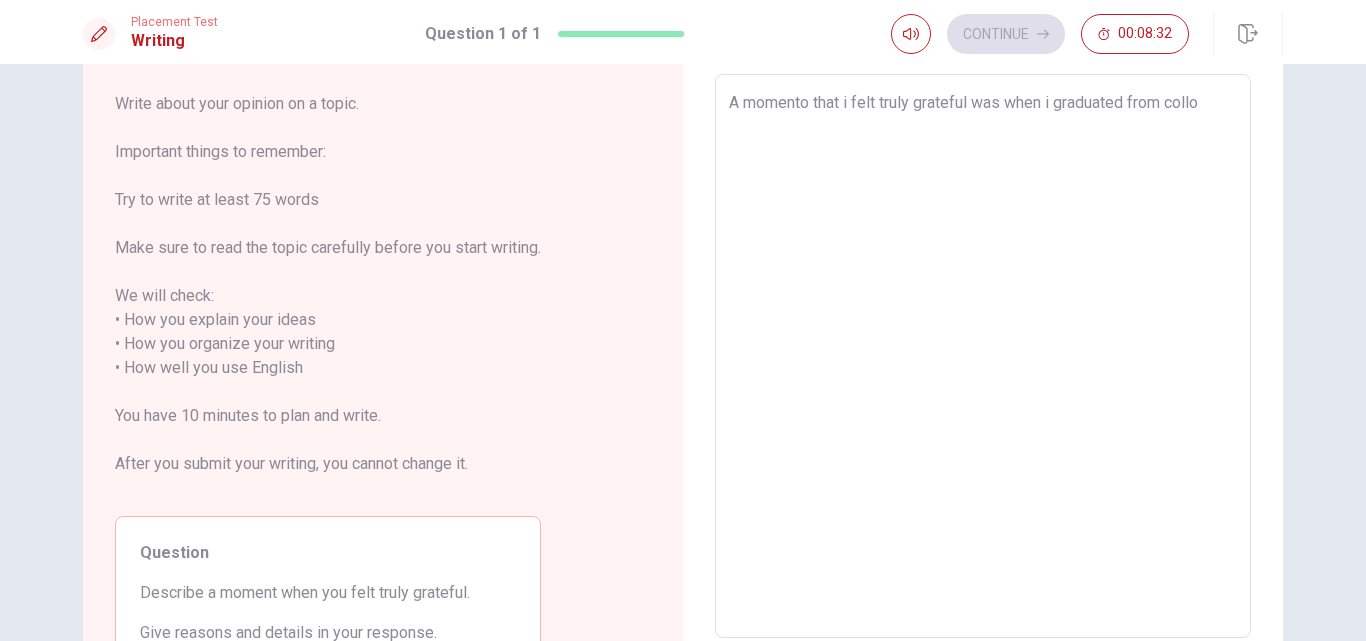 type on "x" 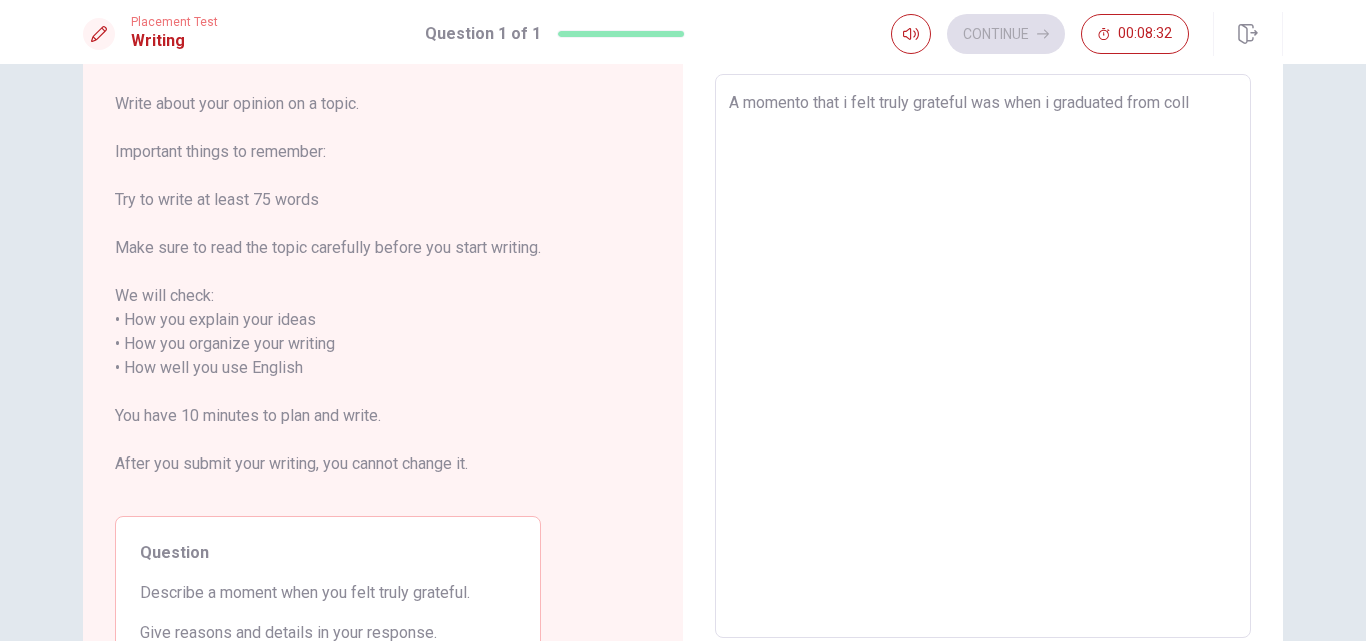 type on "x" 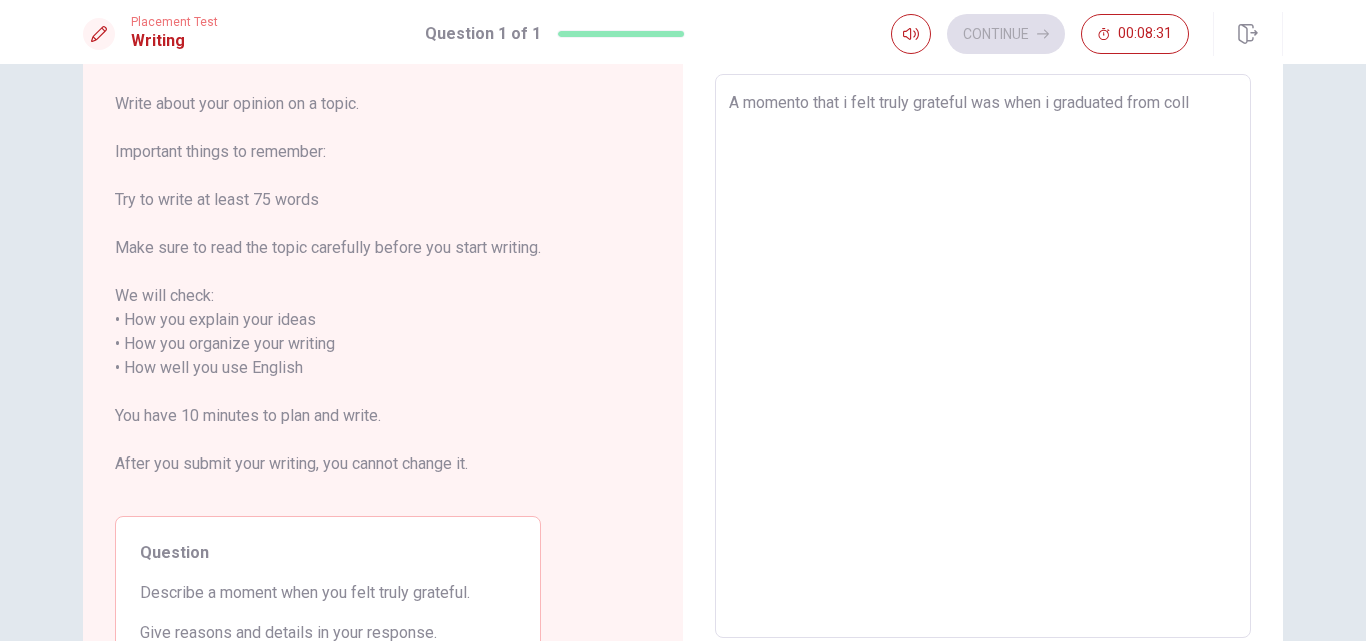 type on "A momento that i felt truly grateful was when i graduated from col" 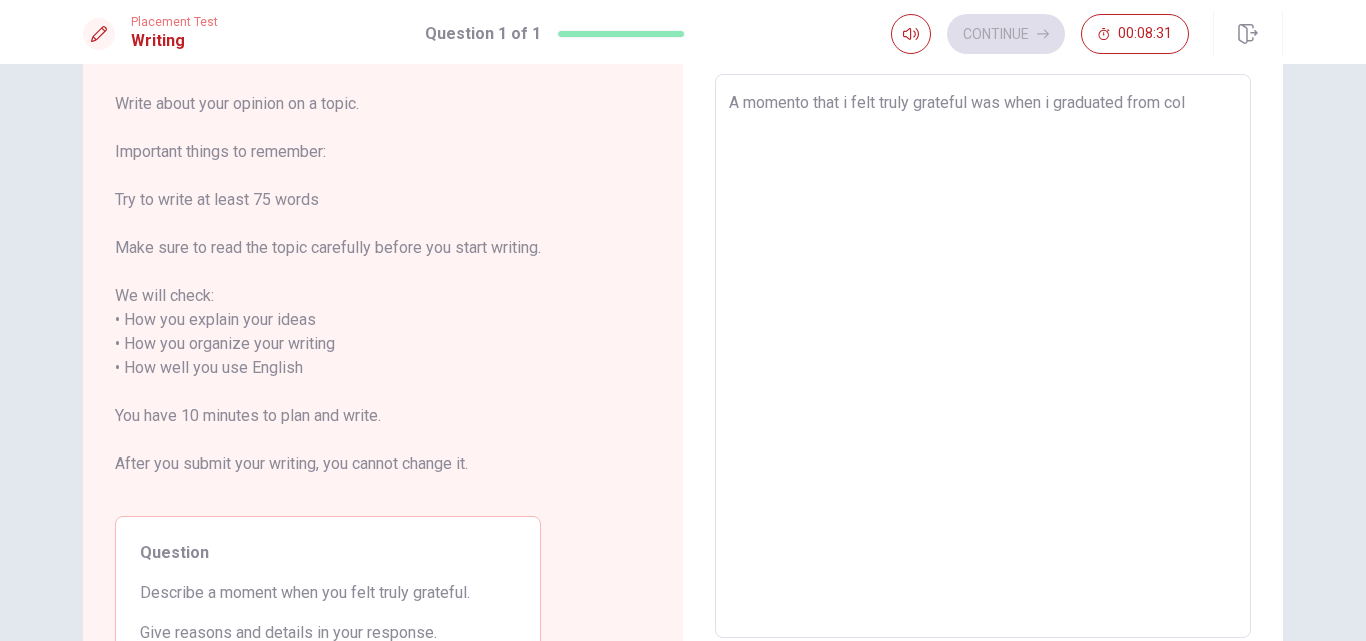 type on "A momento that i felt truly grateful was when i graduated from co" 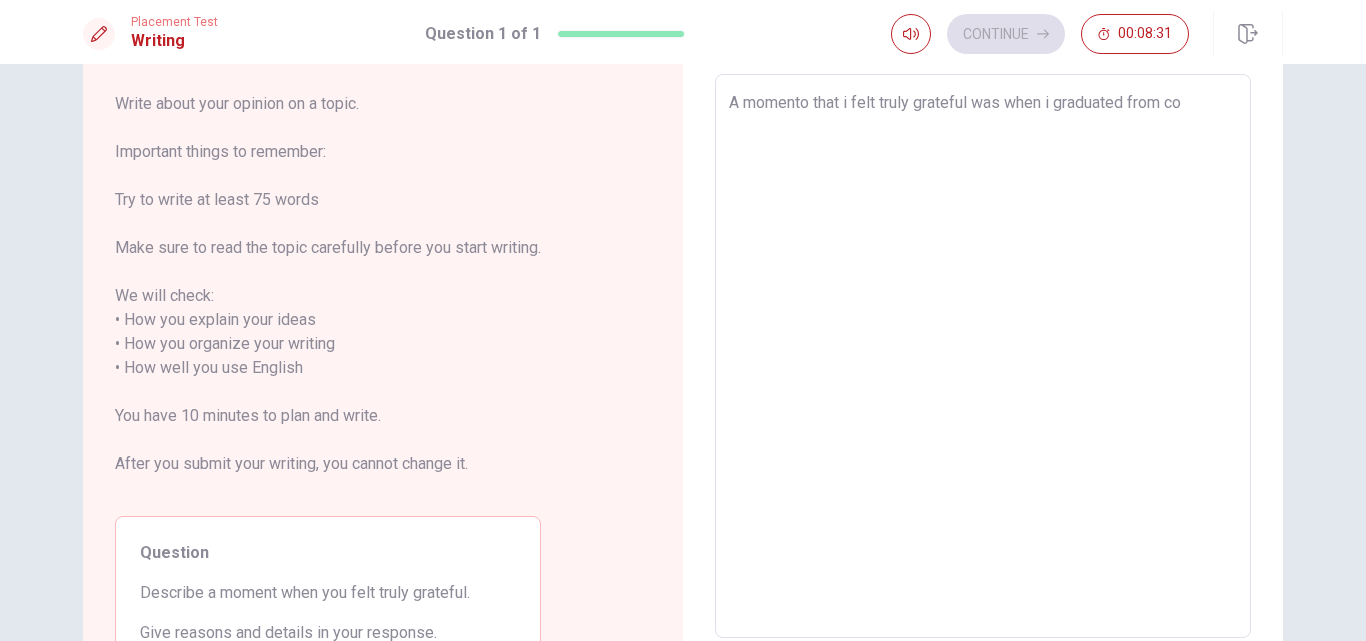 type on "x" 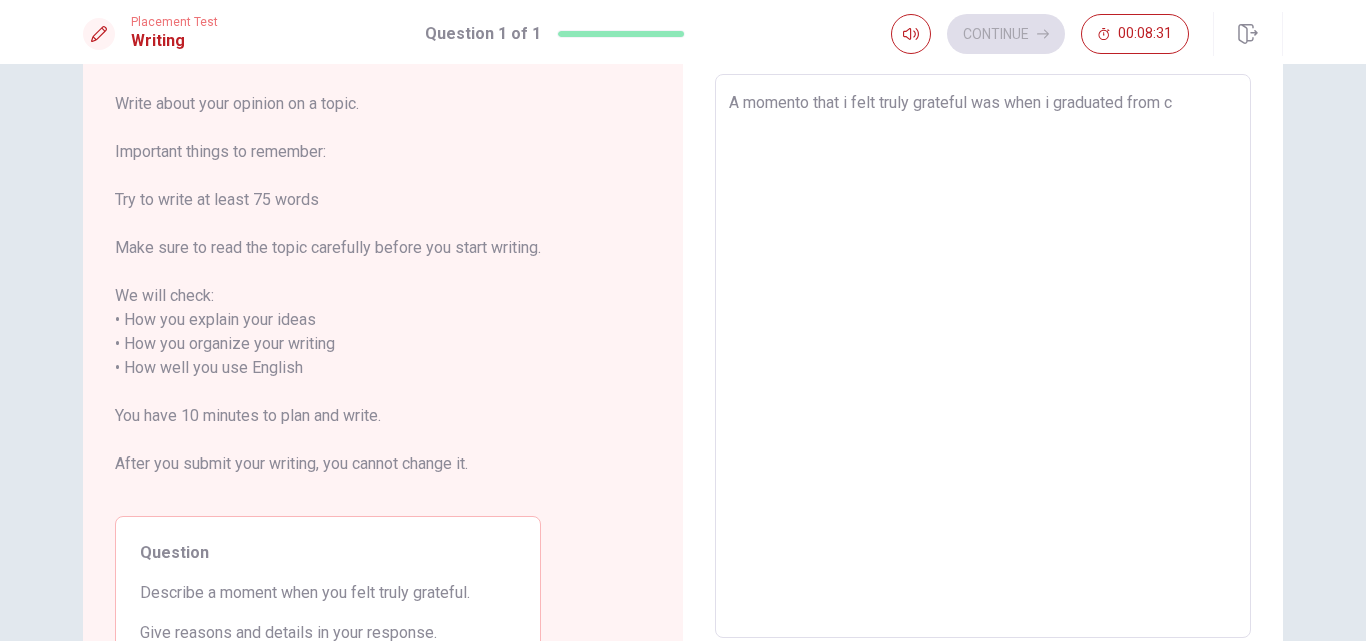 type on "x" 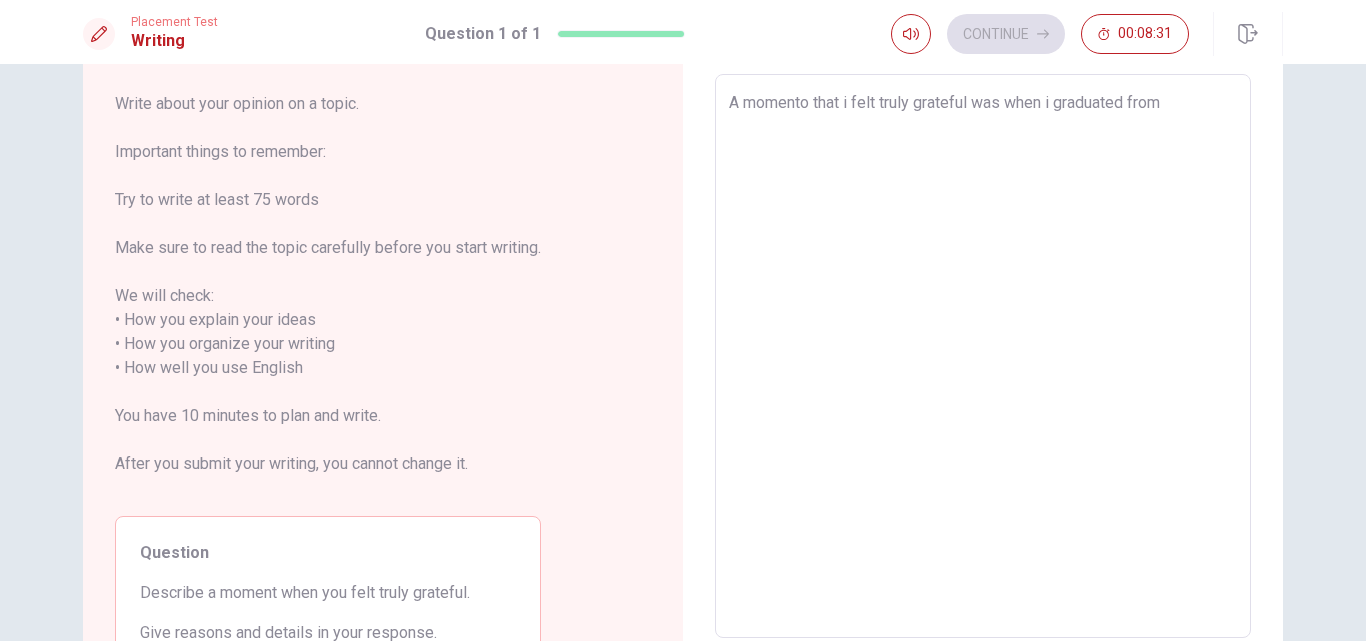 type on "x" 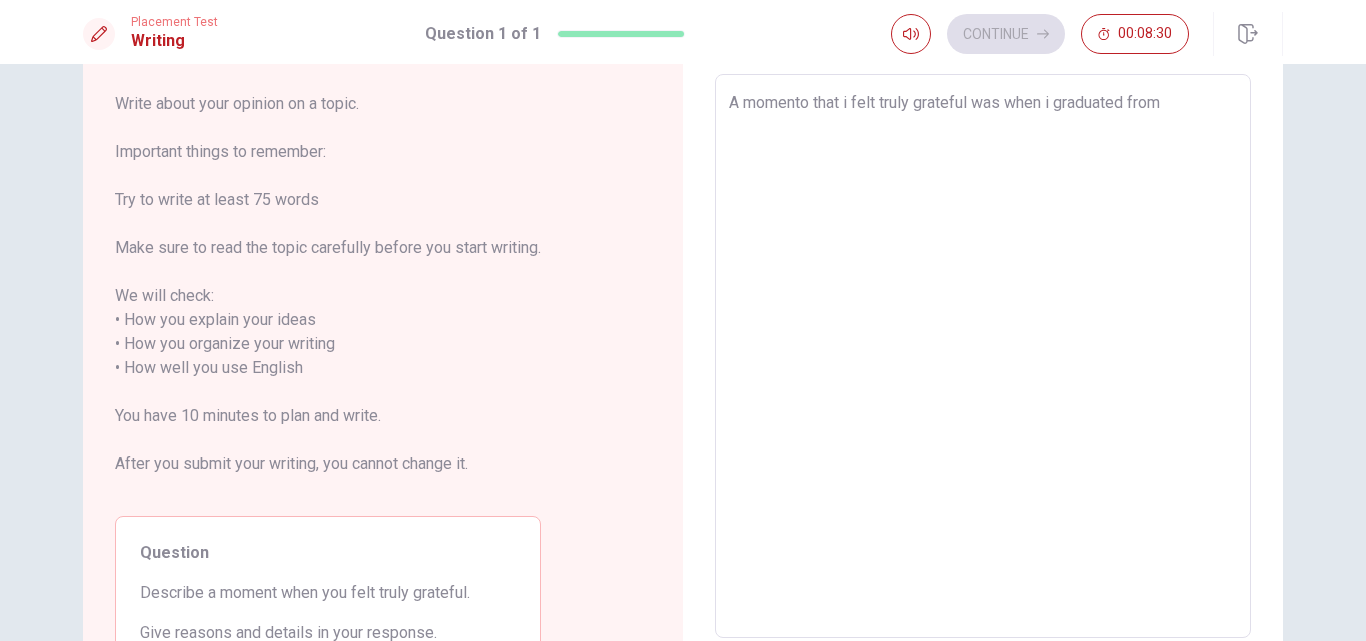 type on "x" 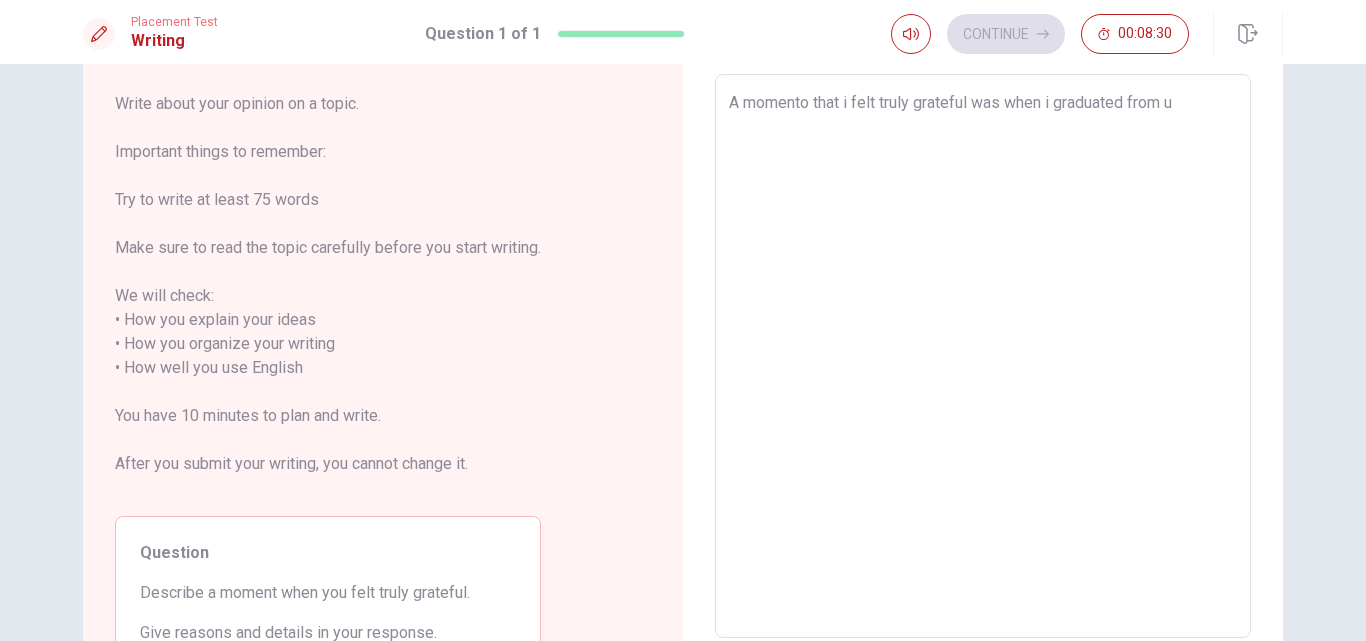type on "x" 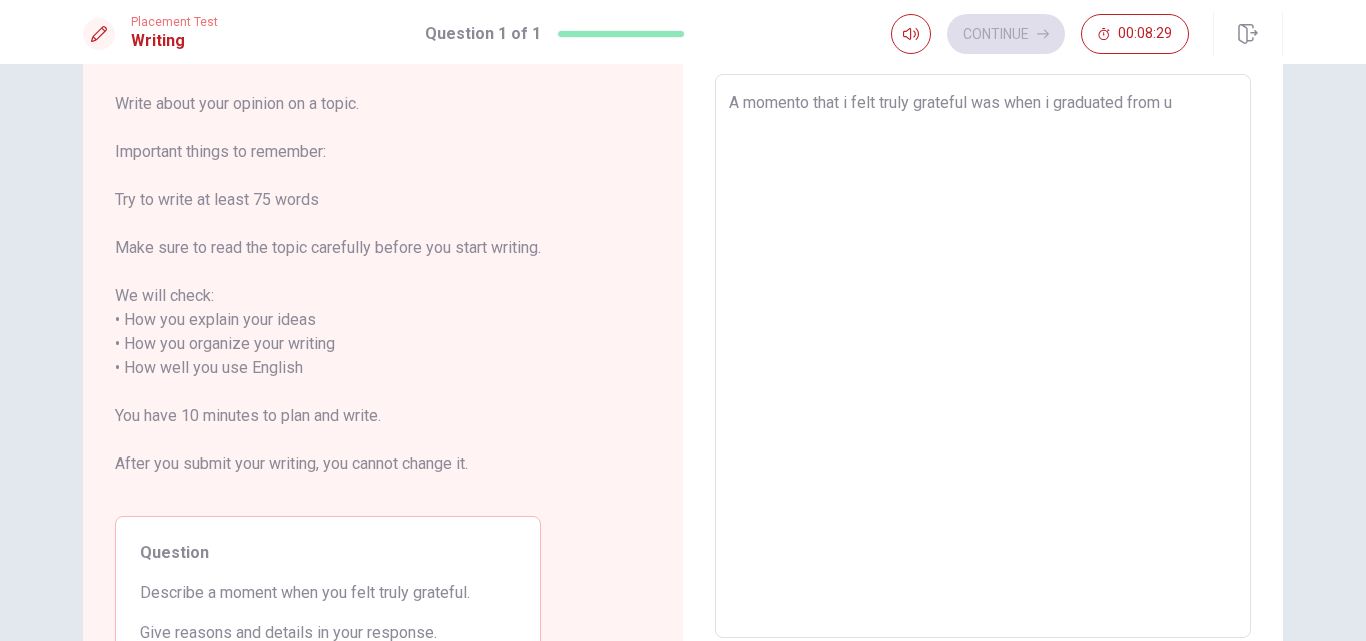 type on "A momento that i felt truly grateful was when i graduated from un" 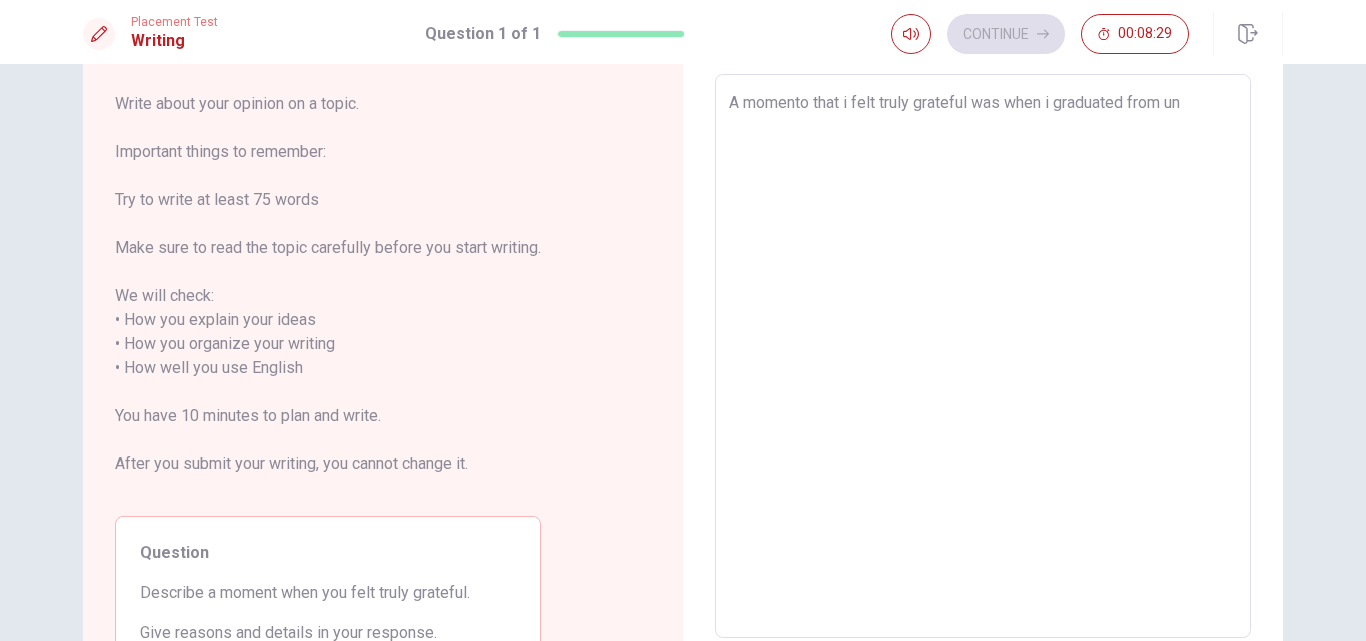 type on "x" 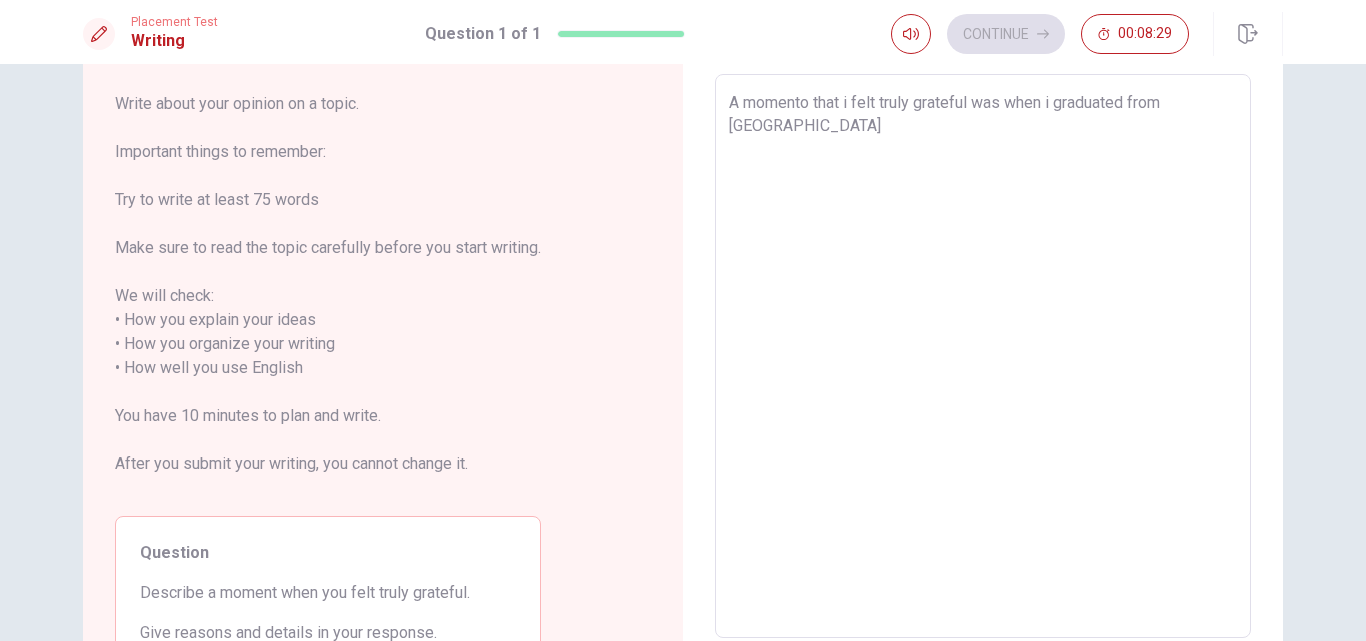 type on "x" 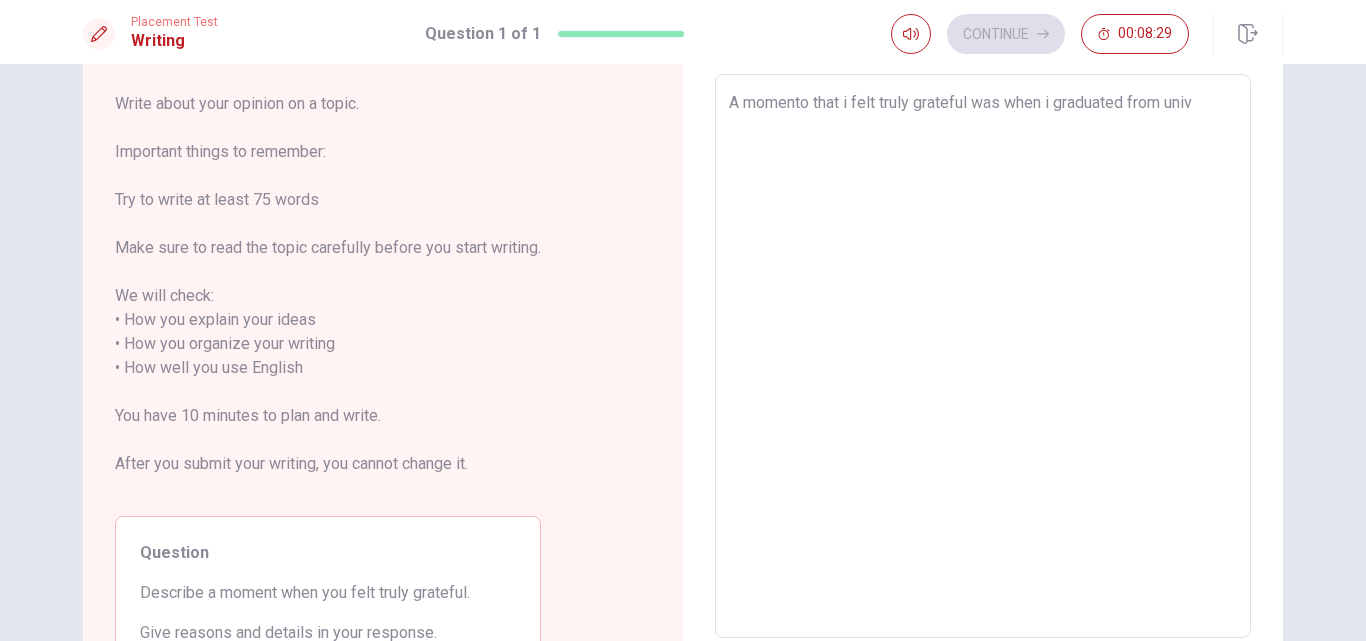 type on "x" 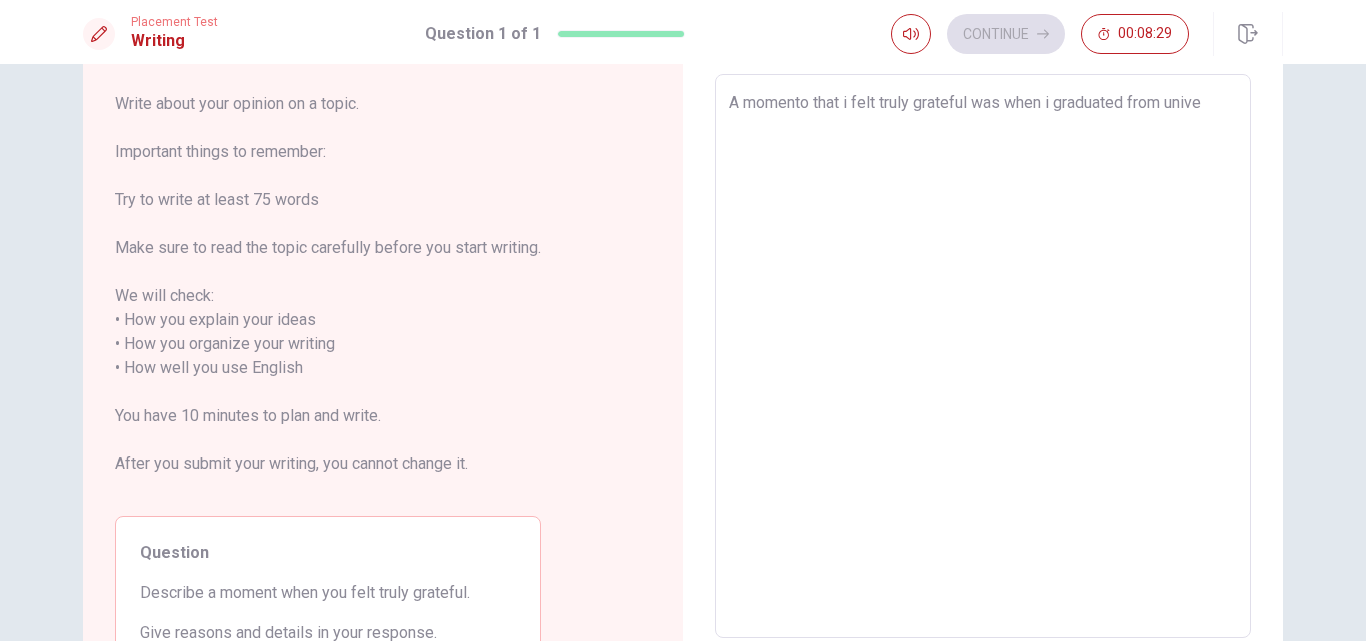 type on "x" 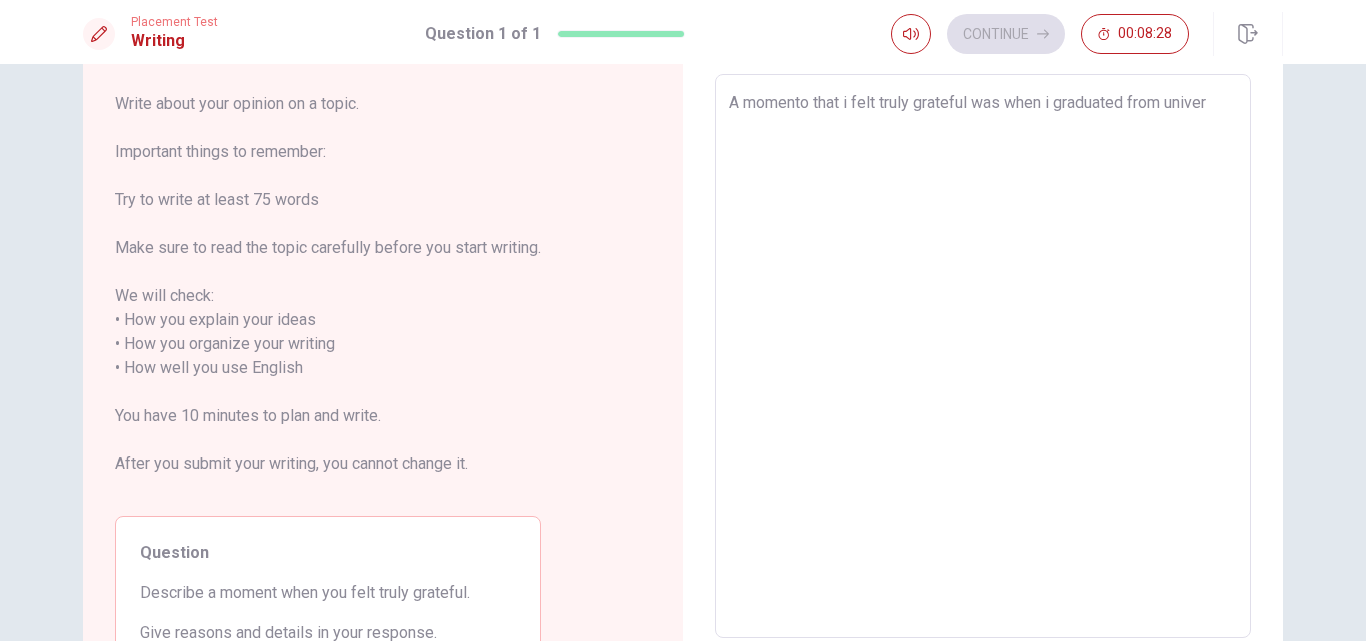 type on "x" 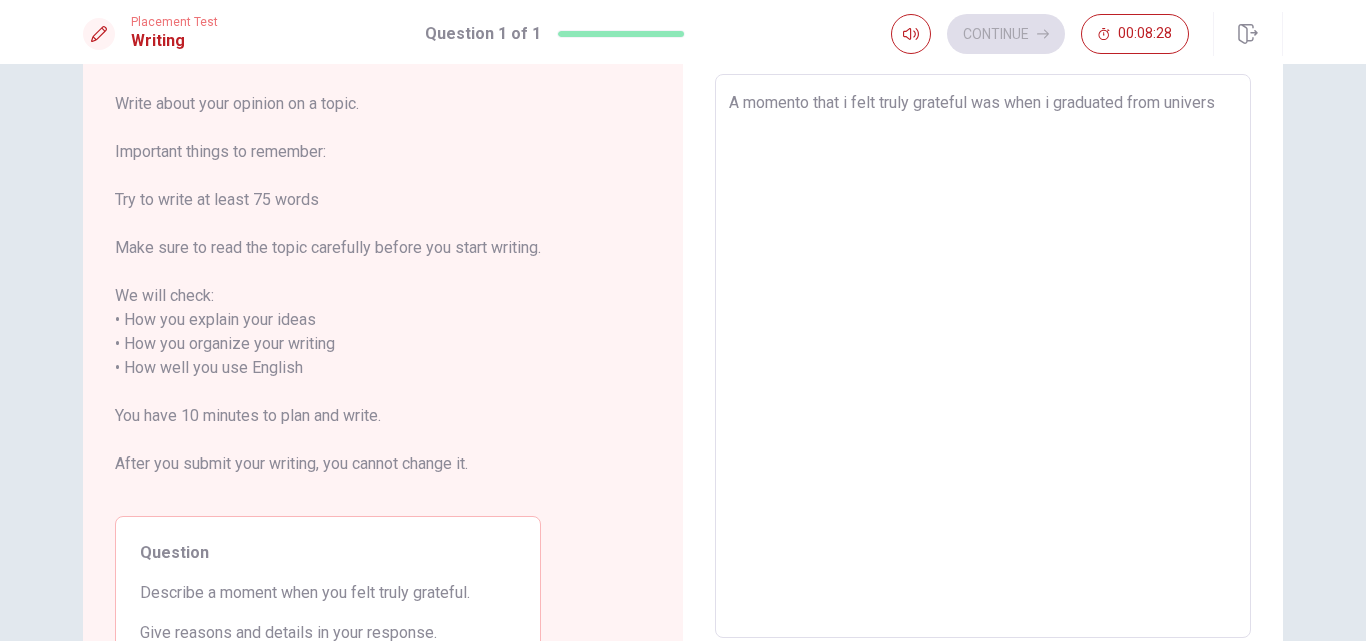 type on "x" 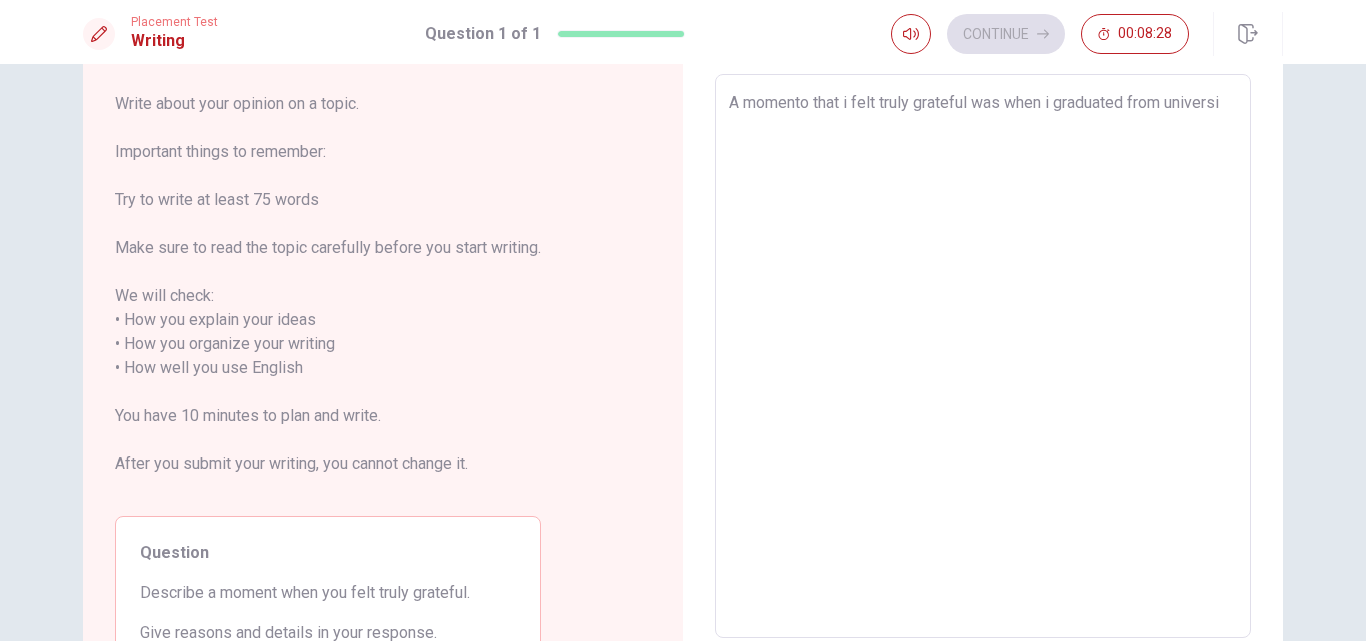 type on "x" 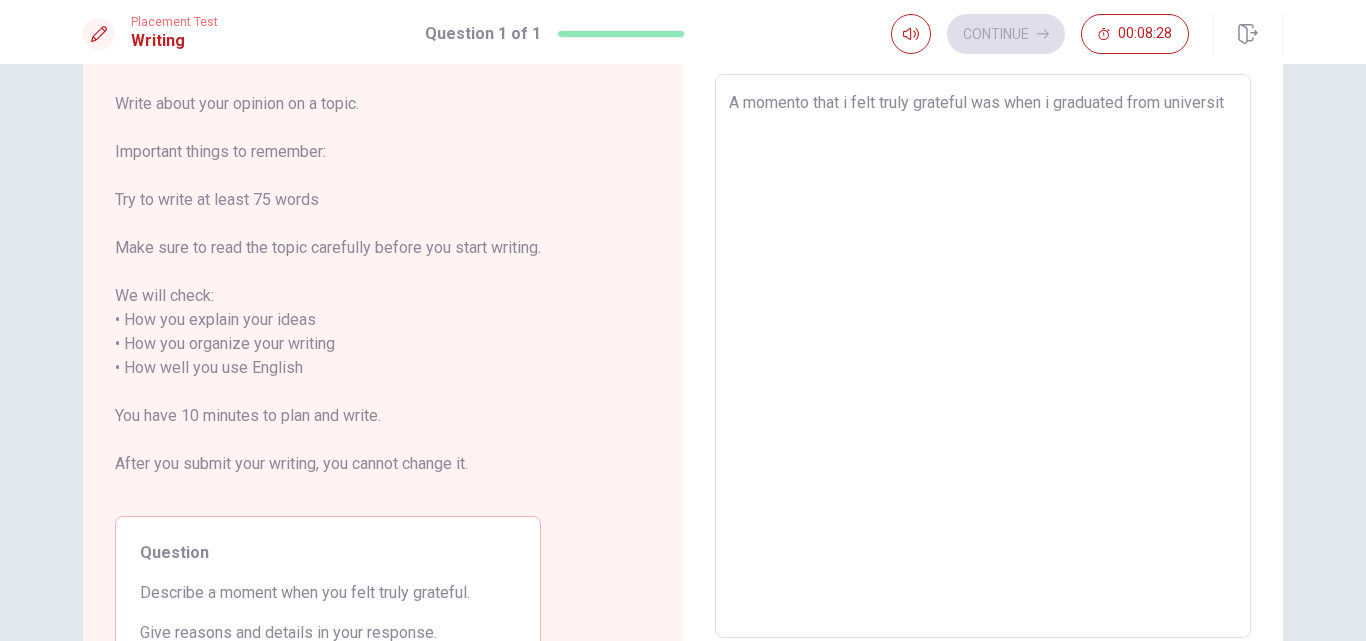 type 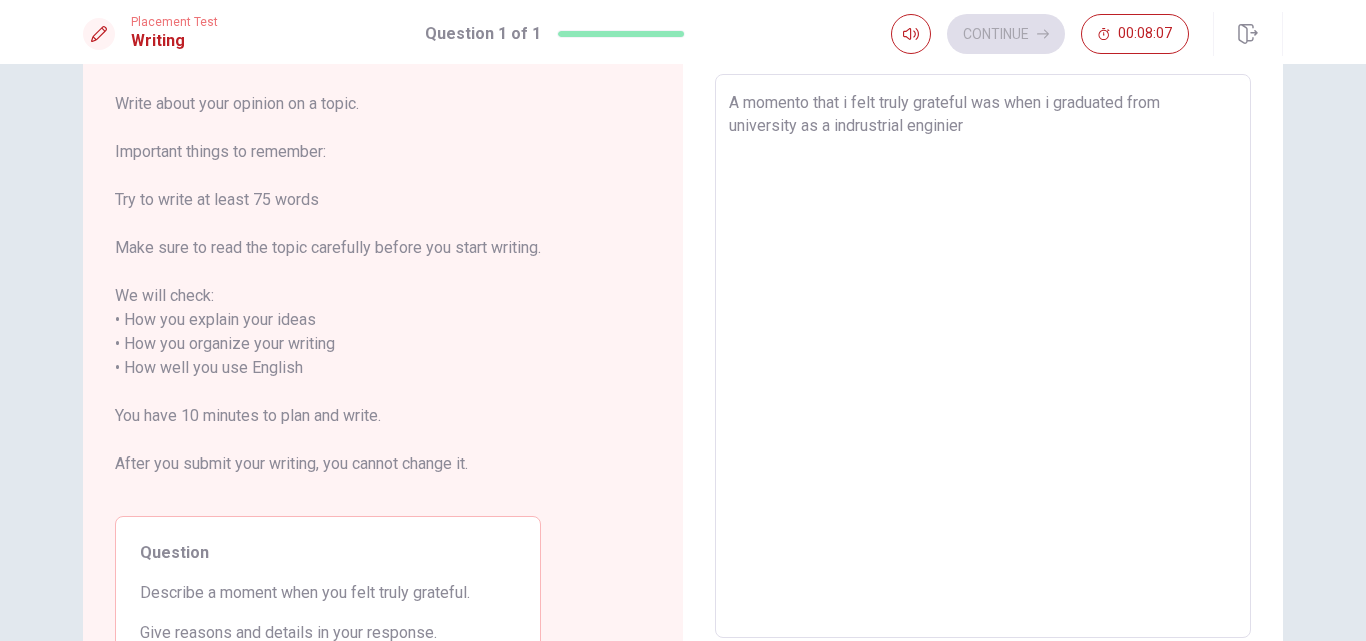 drag, startPoint x: 948, startPoint y: 133, endPoint x: 933, endPoint y: 137, distance: 15.524175 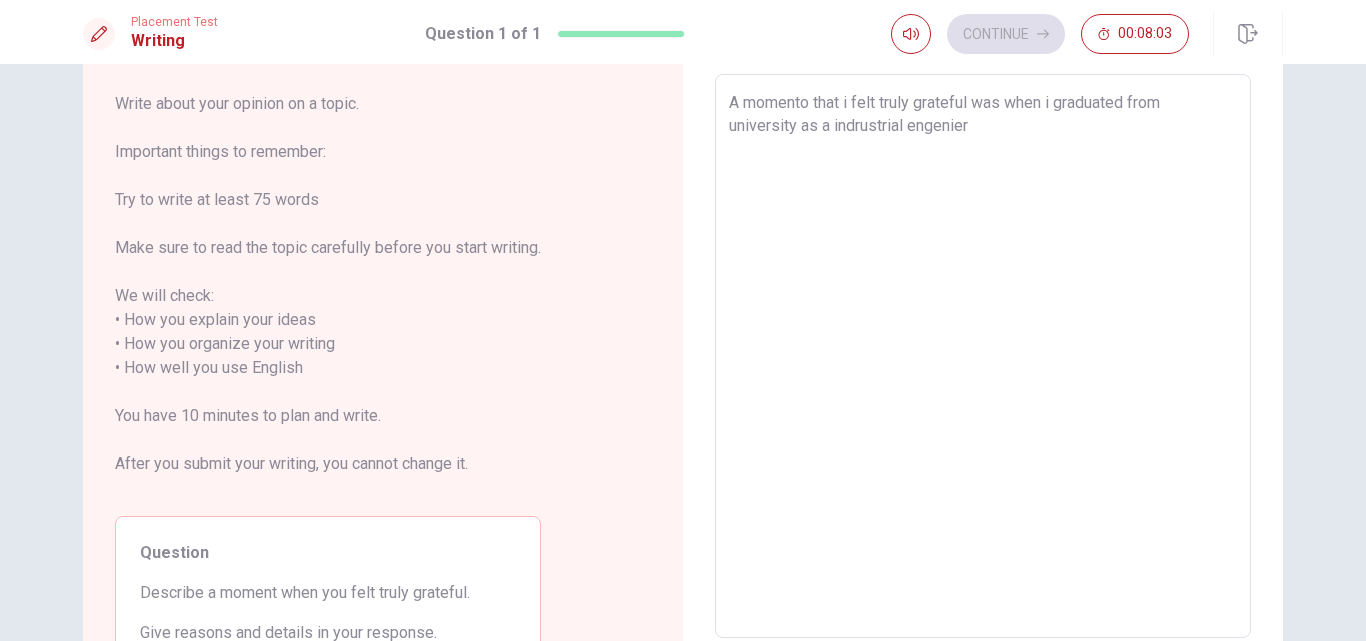 click on "A momento that i felt truly grateful was when i graduated from university as a indrustrial engenier" at bounding box center [983, 356] 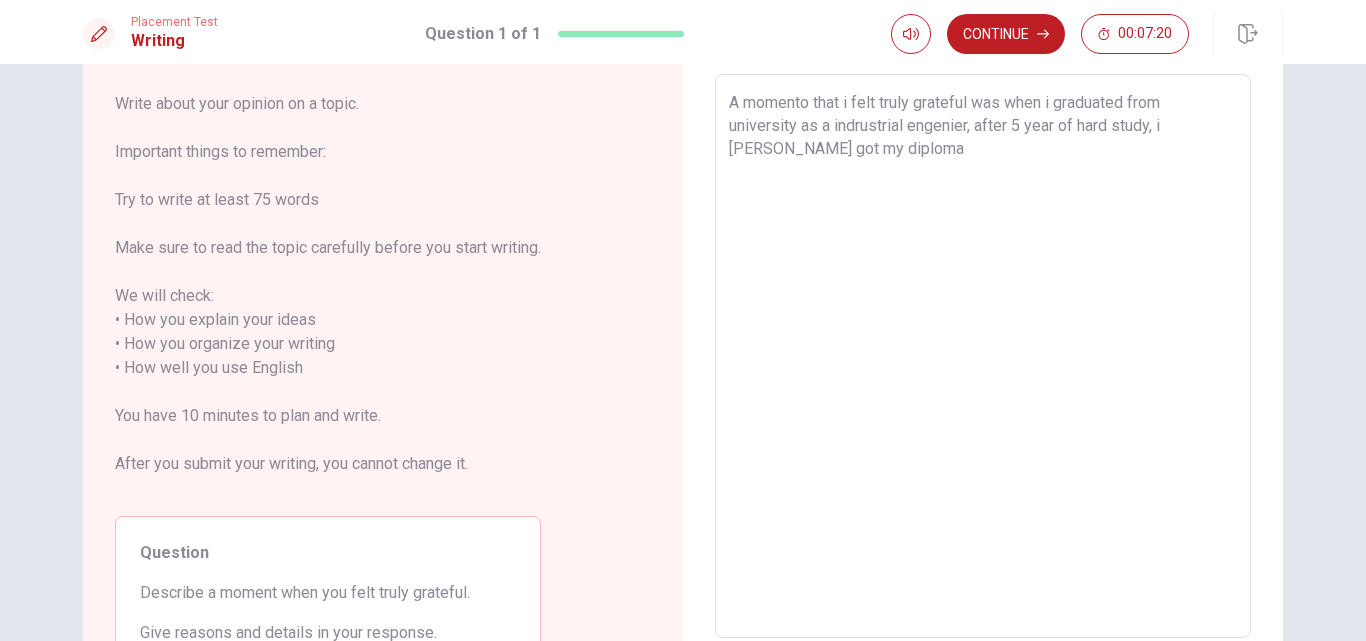 scroll, scrollTop: 0, scrollLeft: 0, axis: both 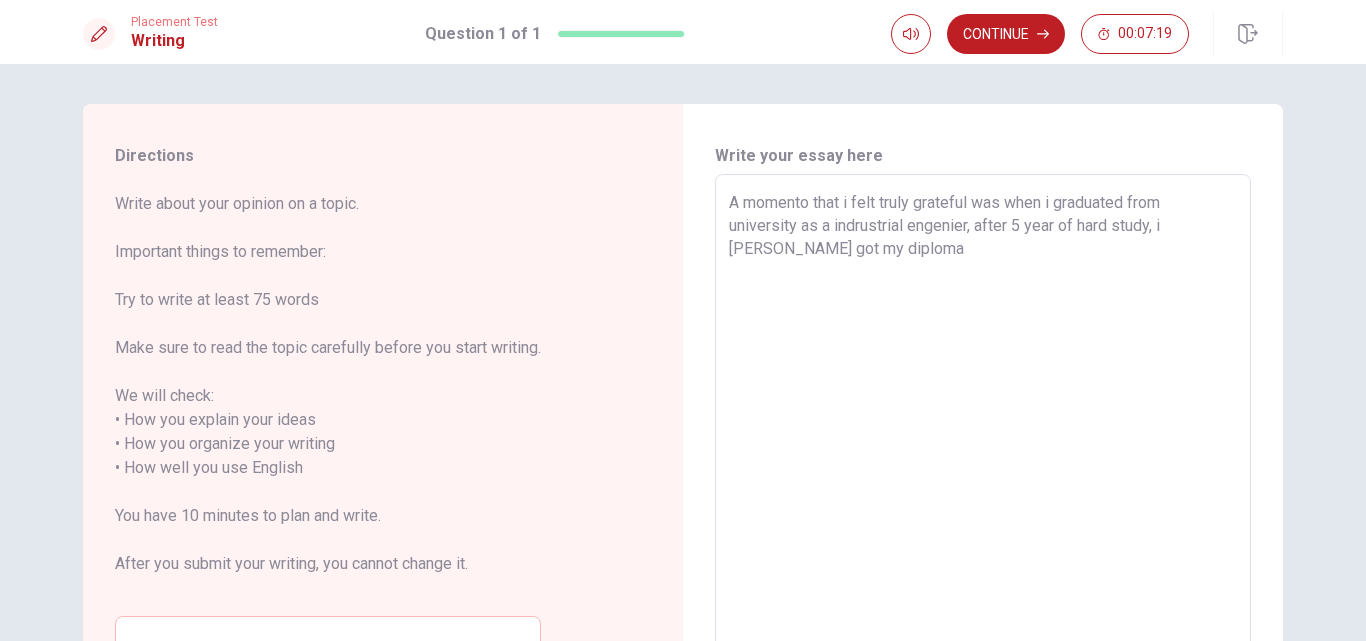 drag, startPoint x: 862, startPoint y: 259, endPoint x: 722, endPoint y: 199, distance: 152.31546 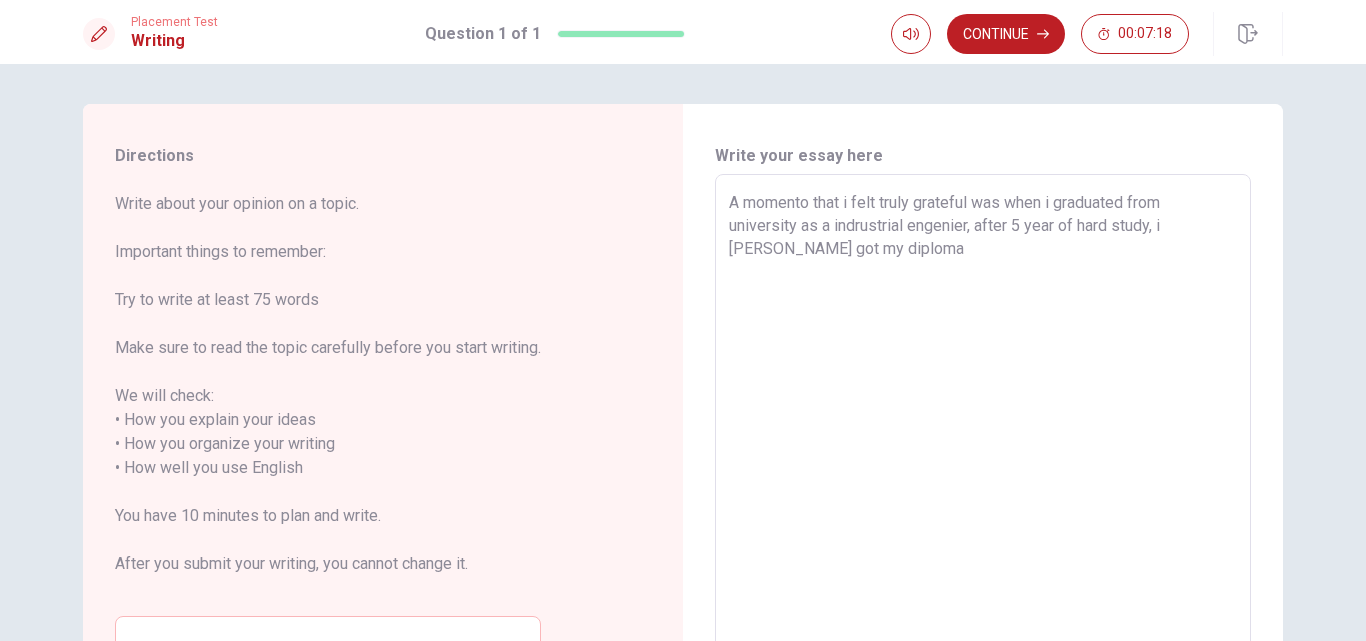 scroll, scrollTop: 273, scrollLeft: 0, axis: vertical 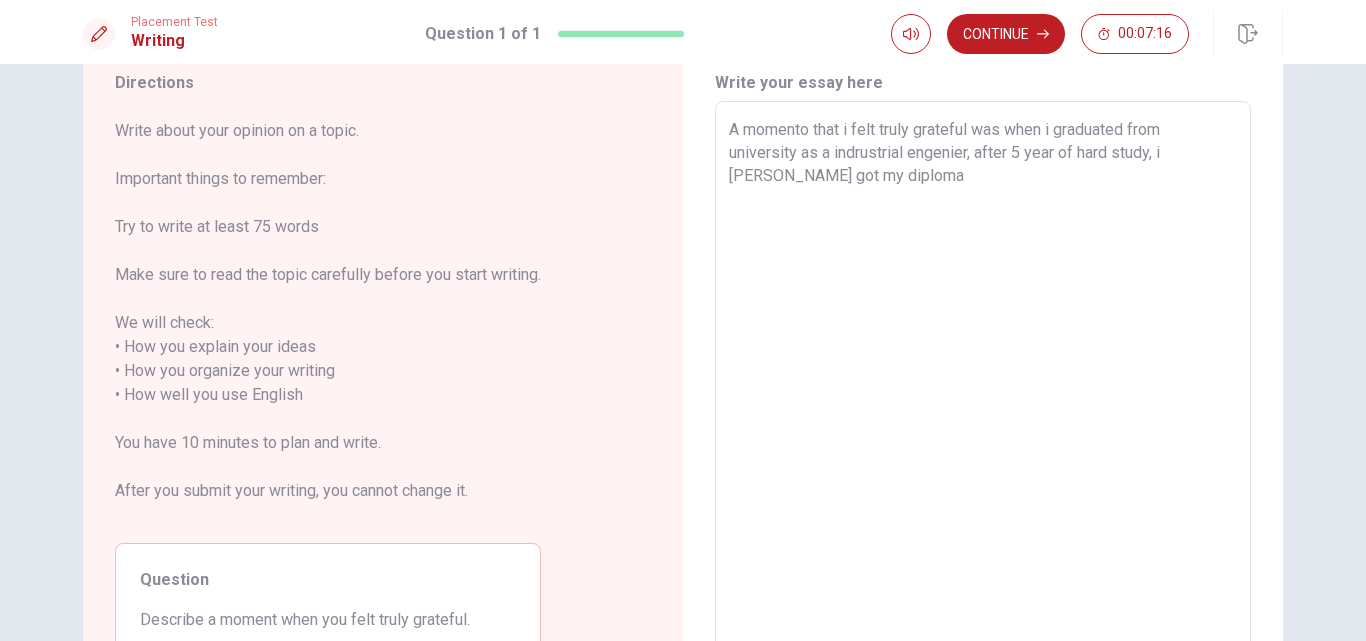 click on "A momento that i felt truly grateful was when i graduated from university as a indrustrial engenier, after 5 year of hard study, i [PERSON_NAME] got my diploma" at bounding box center (983, 383) 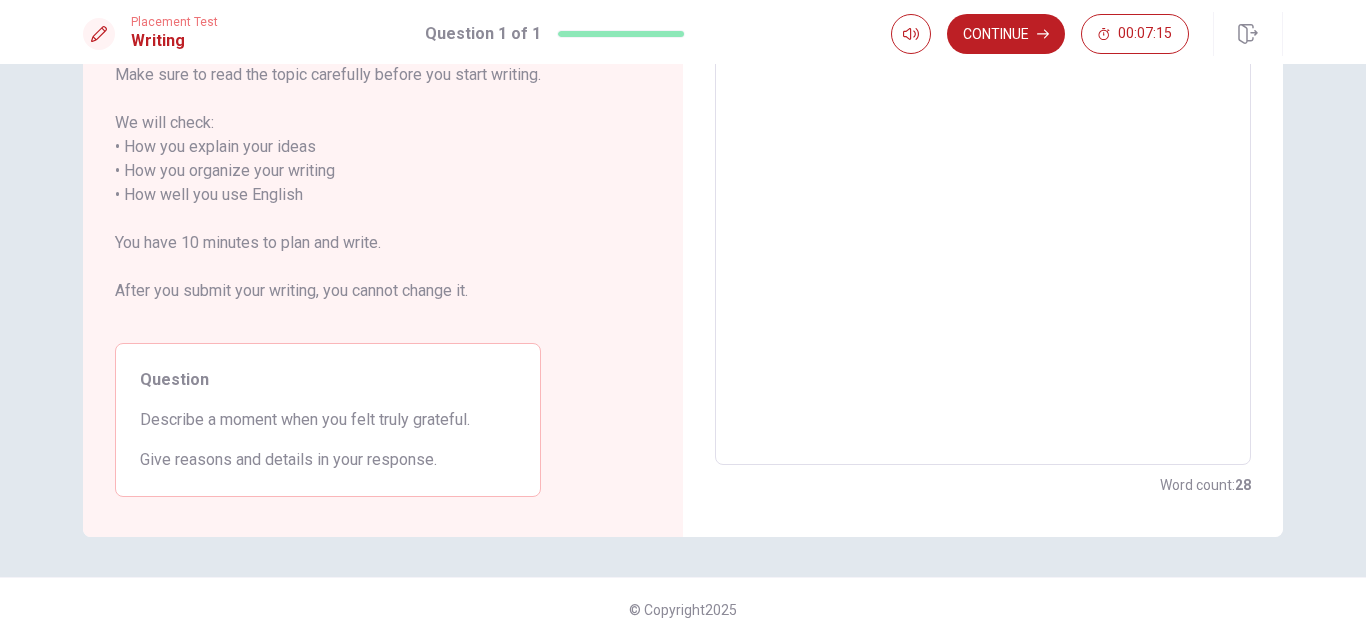 scroll, scrollTop: 0, scrollLeft: 0, axis: both 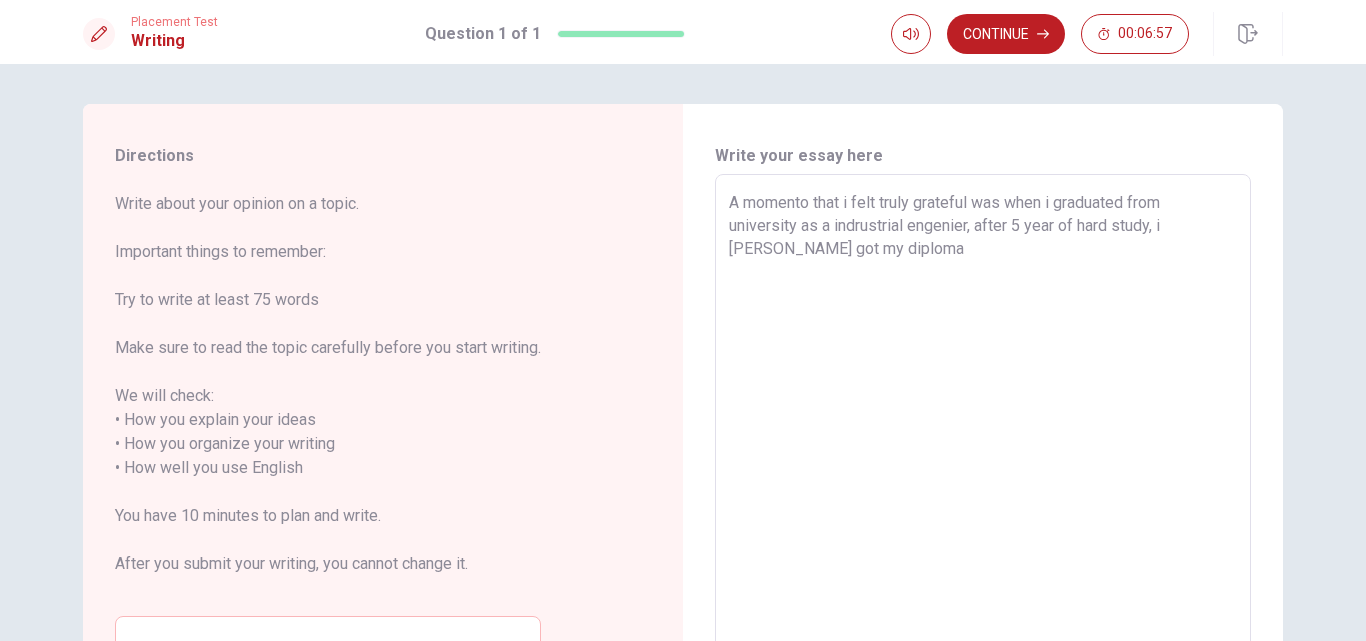 click on "A momento that i felt truly grateful was when i graduated from university as a indrustrial engenier, after 5 year of hard study, i [PERSON_NAME] got my diploma" at bounding box center [983, 456] 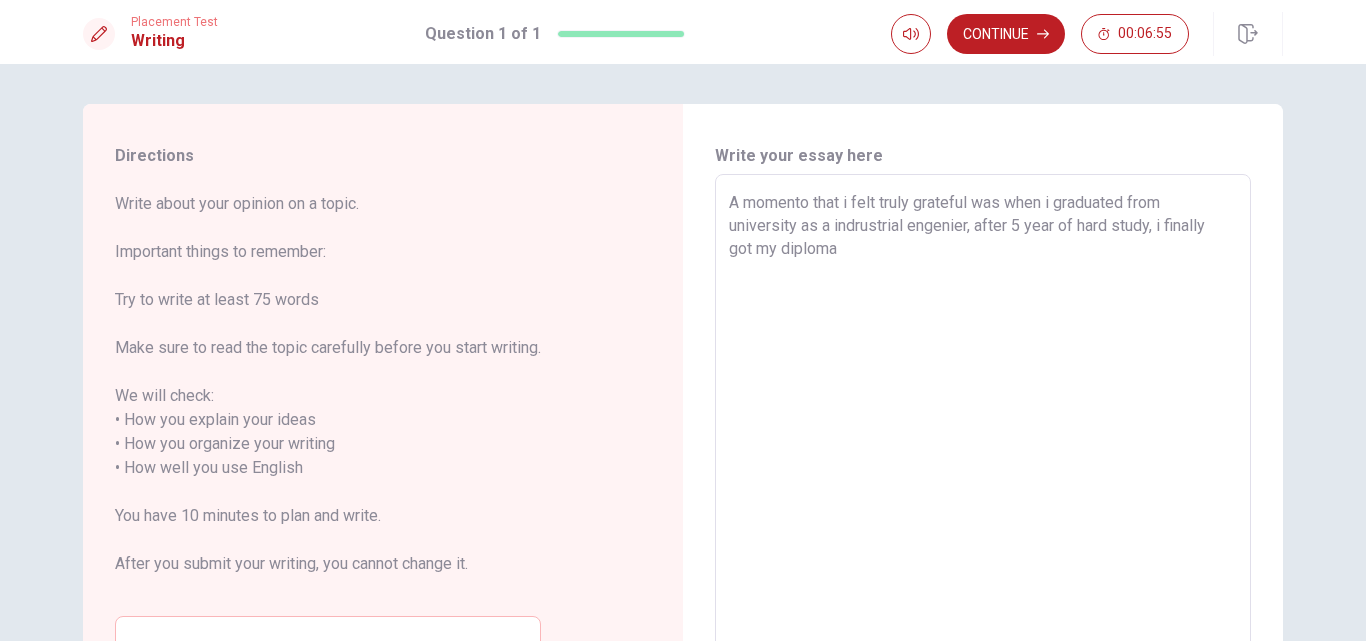 click on "A momento that i felt truly grateful was when i graduated from university as a indrustrial engenier, after 5 year of hard study, i finally got my diploma" at bounding box center [983, 456] 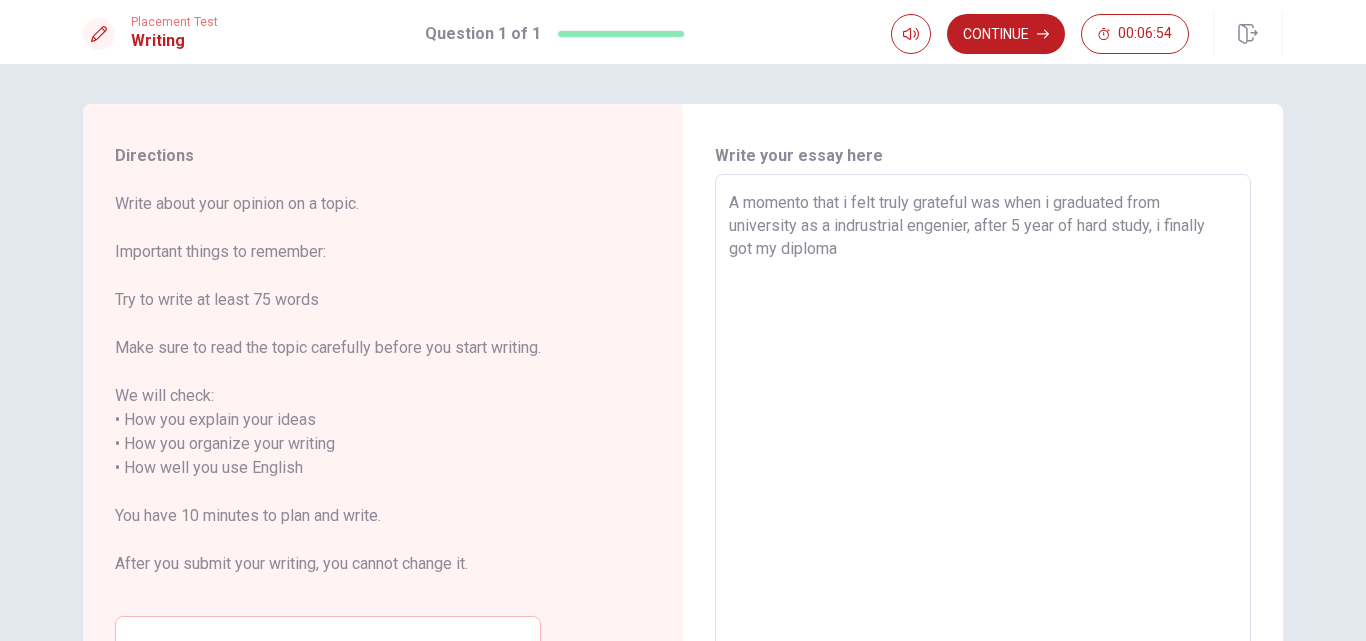 click on "A momento that i felt truly grateful was when i graduated from university as a indrustrial engenier, after 5 year of hard study, i finally got my diploma" at bounding box center [983, 456] 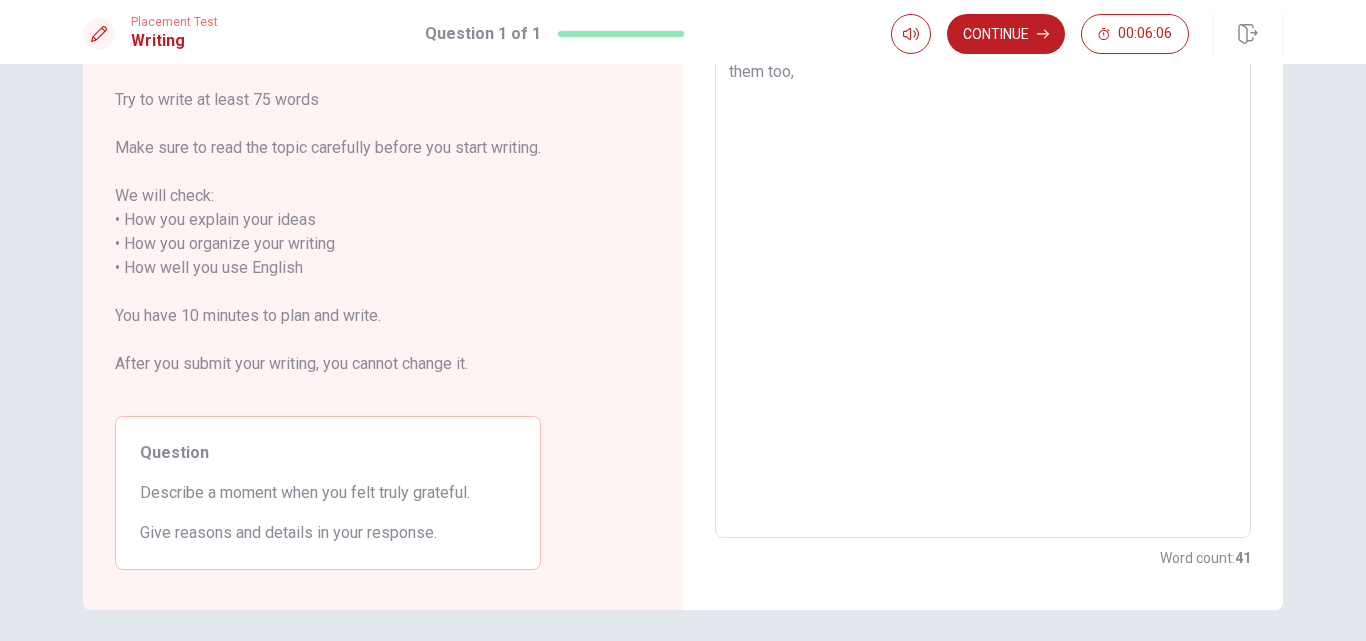 scroll, scrollTop: 100, scrollLeft: 0, axis: vertical 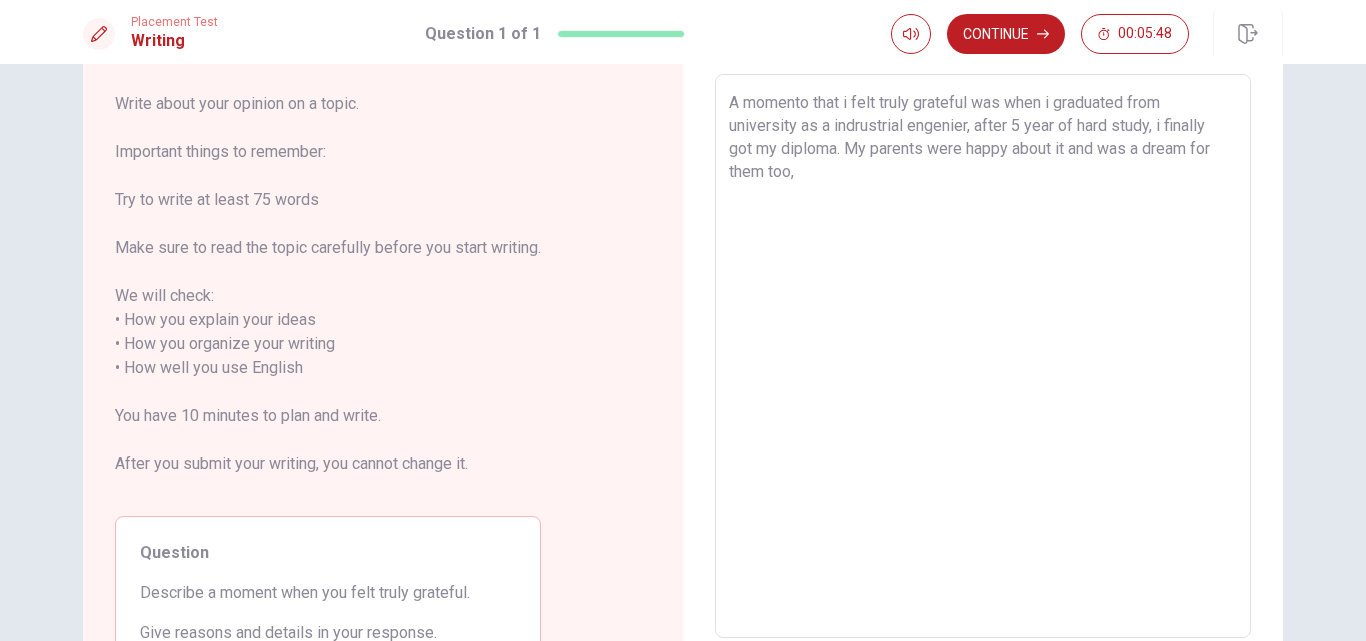 click on "A momento that i felt truly grateful was when i graduated from university as a indrustrial engenier, after 5 year of hard study, i finally got my diploma. My parents were happy about it and was a dream for them too," at bounding box center [983, 356] 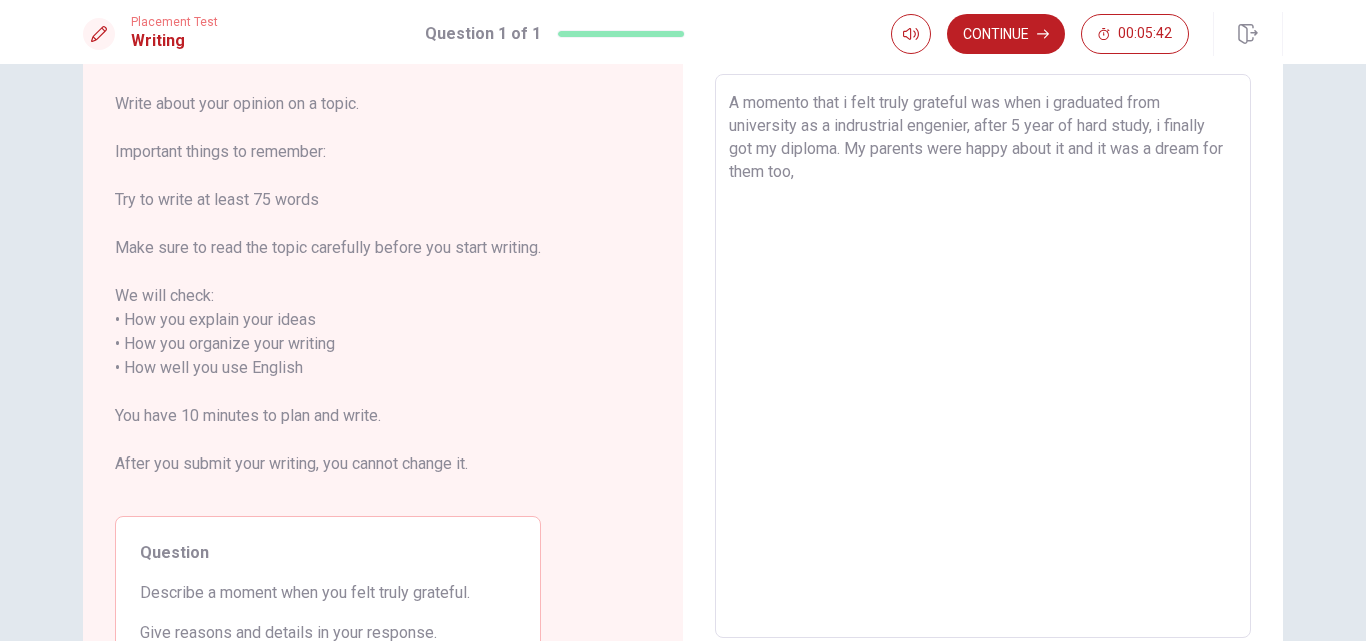 click on "A momento that i felt truly grateful was when i graduated from university as a indrustrial engenier, after 5 year of hard study, i finally got my diploma. My parents were happy about it and it was a dream for them too," at bounding box center [983, 356] 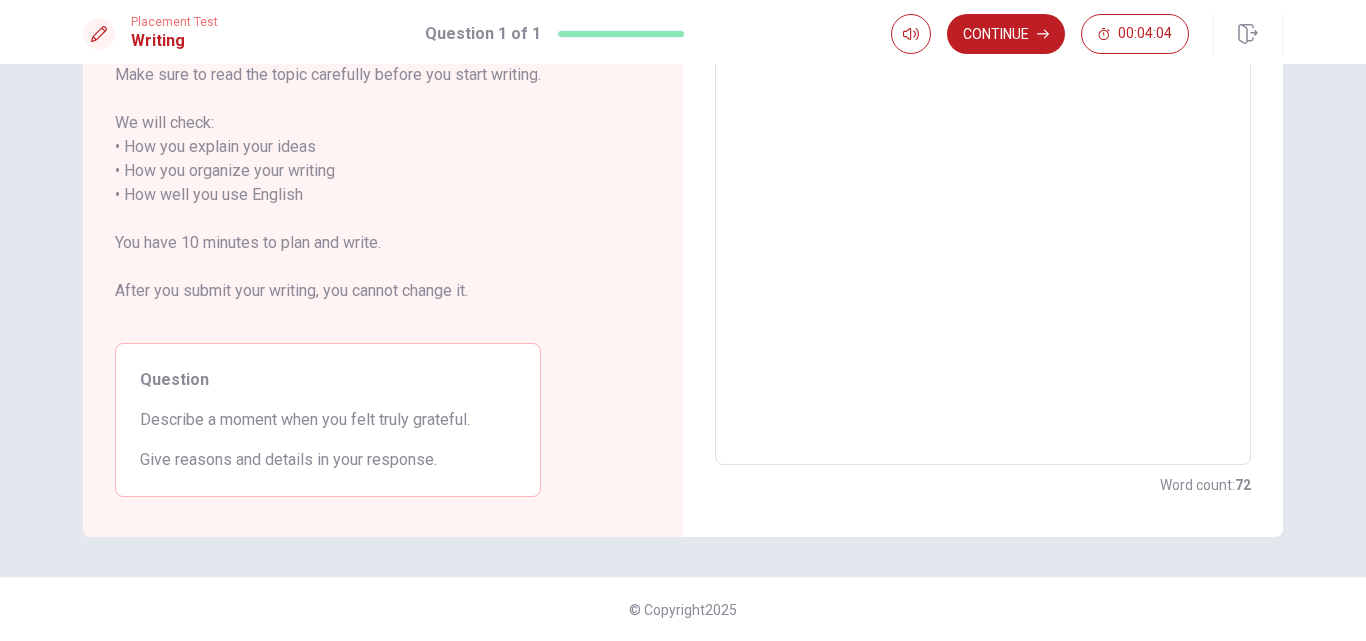 scroll, scrollTop: 0, scrollLeft: 0, axis: both 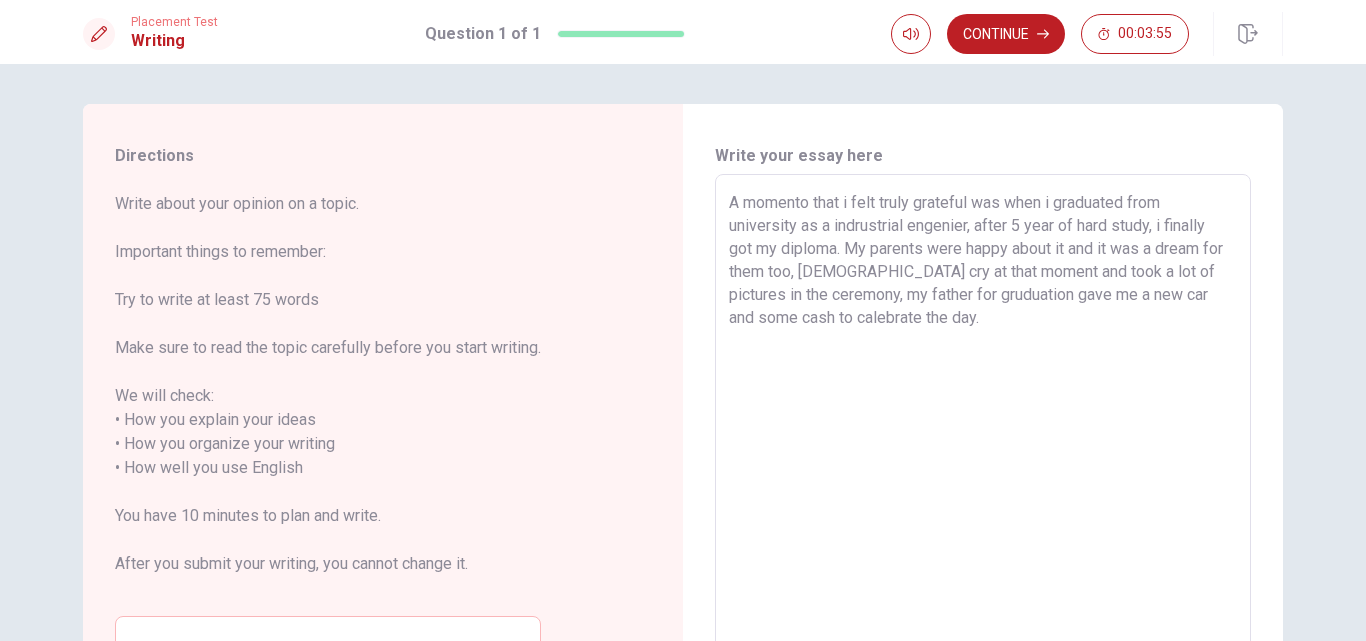 click on "A momento that i felt truly grateful was when i graduated from university as a indrustrial engenier, after 5 year of hard study, i finally got my diploma. My parents were happy about it and it was a dream for them too, [DEMOGRAPHIC_DATA] cry at that moment and took a lot of pictures in the ceremony, my father for gruduation gave me a new car and some cash to calebrate the day." at bounding box center [983, 456] 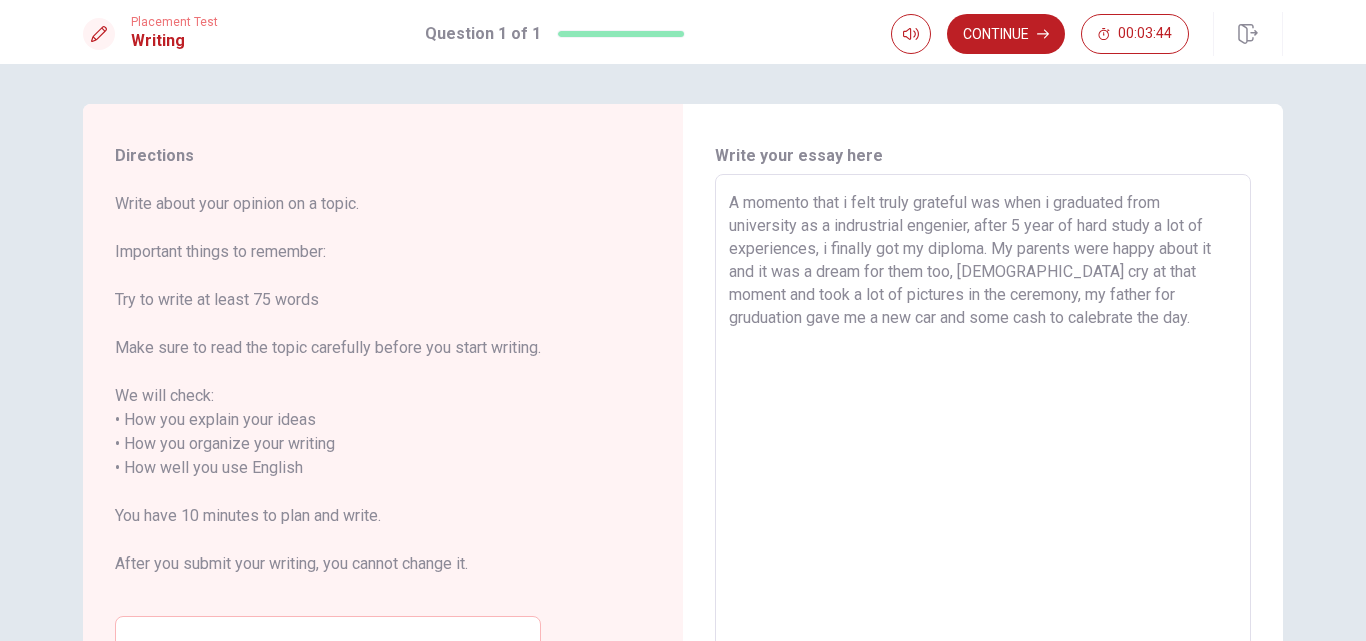 click on "A momento that i felt truly grateful was when i graduated from university as a indrustrial engenier, after 5 year of hard study a lot of experiences, i finally got my diploma. My parents were happy about it and it was a dream for them too, [DEMOGRAPHIC_DATA] cry at that moment and took a lot of pictures in the ceremony, my father for gruduation gave me a new car and some cash to calebrate the day." at bounding box center [983, 456] 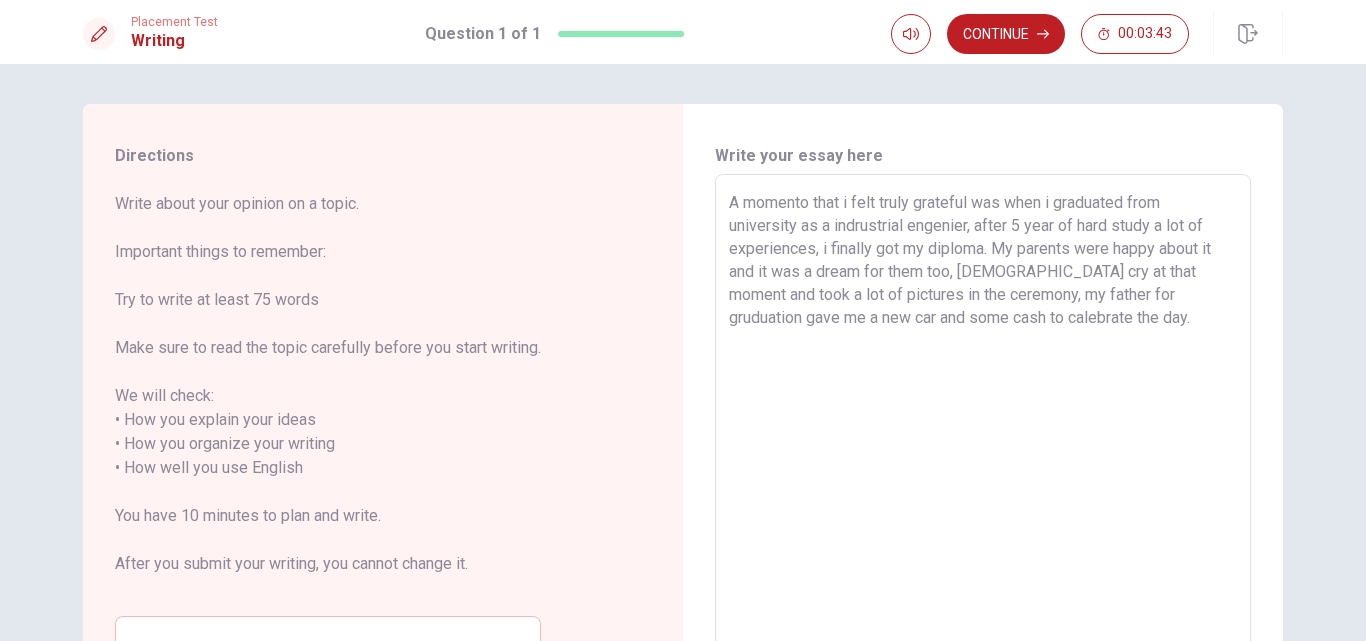 click on "A momento that i felt truly grateful was when i graduated from university as a indrustrial engenier, after 5 year of hard study a lot of experiences, i finally got my diploma. My parents were happy about it and it was a dream for them too, [DEMOGRAPHIC_DATA] cry at that moment and took a lot of pictures in the ceremony, my father for gruduation gave me a new car and some cash to calebrate the day." at bounding box center [983, 456] 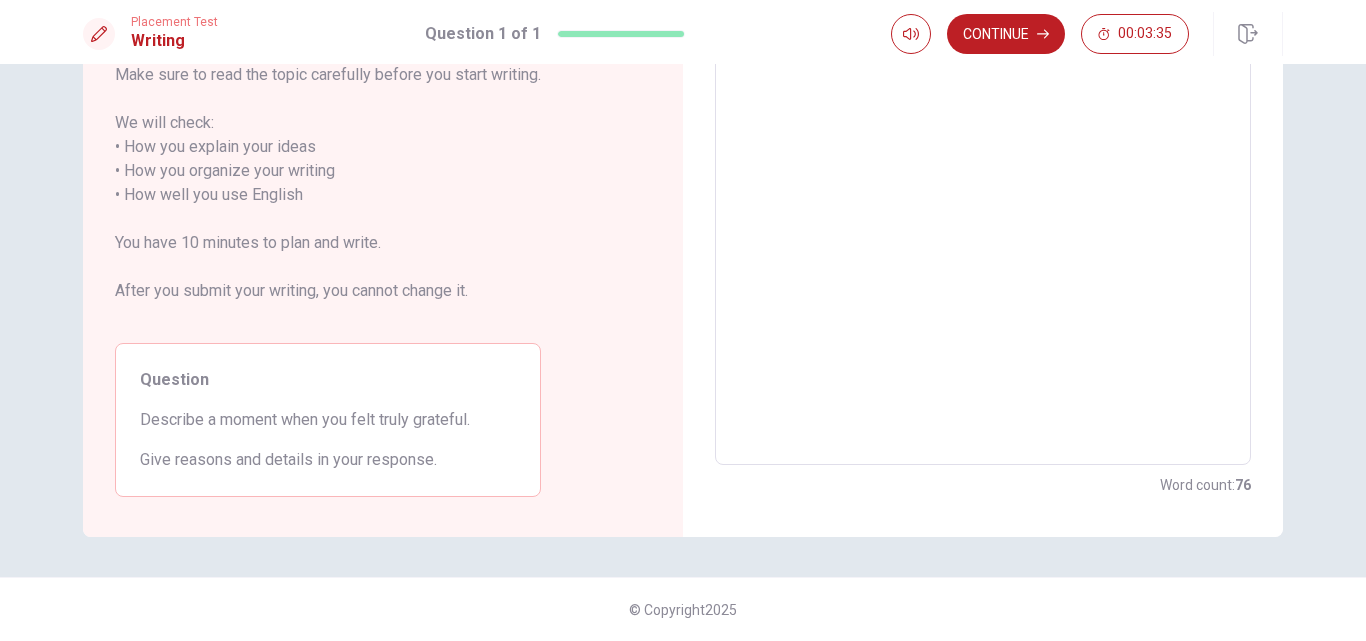 scroll, scrollTop: 0, scrollLeft: 0, axis: both 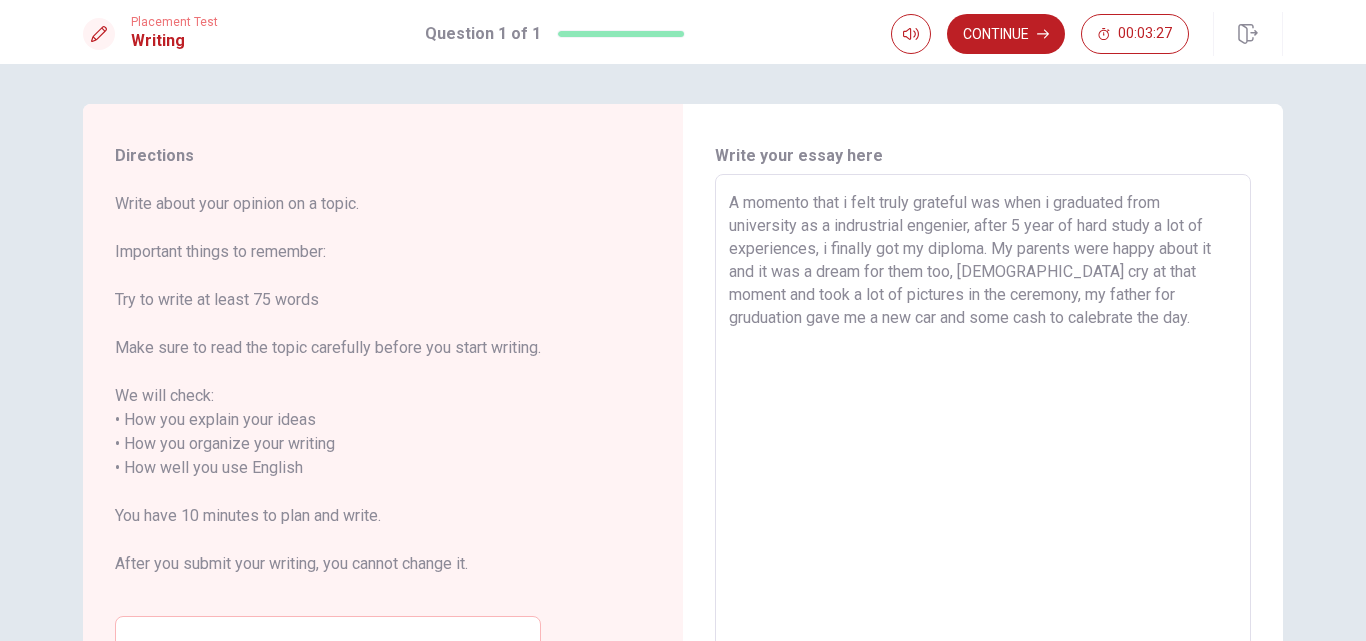 click on "A momento that i felt truly grateful was when i graduated from university as a indrustrial engenier, after 5 year of hard study a lot of experiences, i finally got my diploma. My parents were happy about it and it was a dream for them too, [DEMOGRAPHIC_DATA] cry at that moment and took a lot of pictures in the ceremony, my father for gruduation gave me a new car and some cash to calebrate the day." at bounding box center [983, 456] 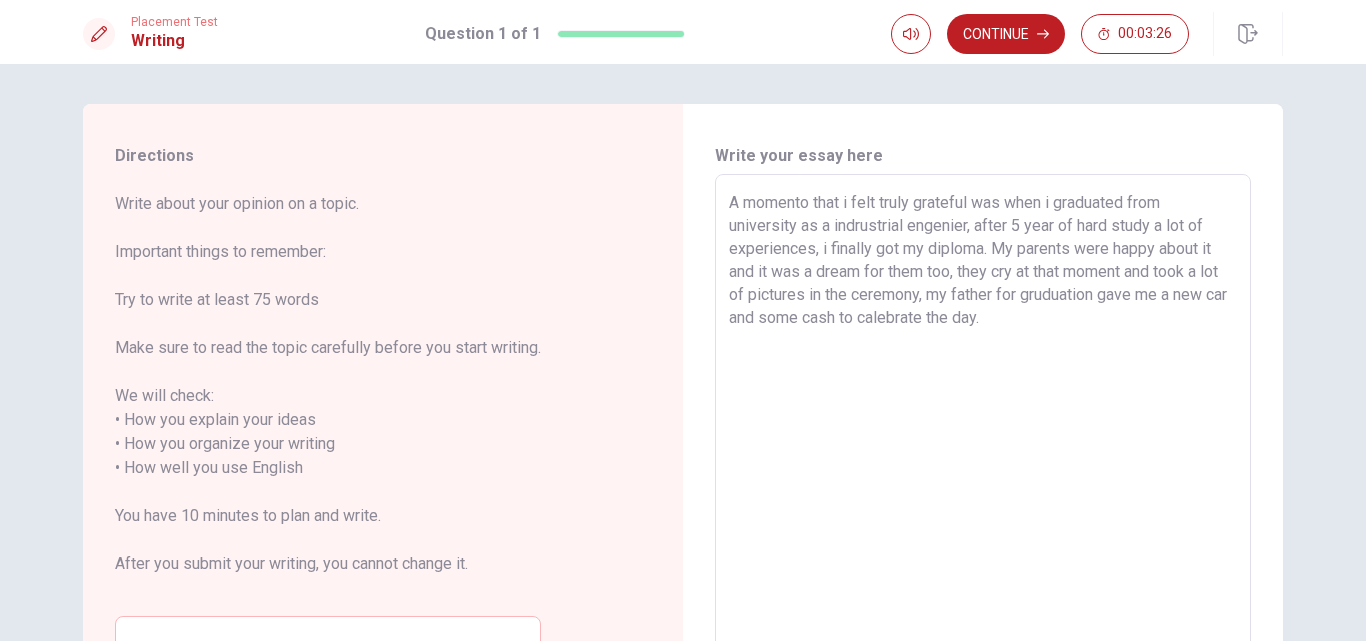 click on "A momento that i felt truly grateful was when i graduated from university as a indrustrial engenier, after 5 year of hard study a lot of experiences, i finally got my diploma. My parents were happy about it and it was a dream for them too, they cry at that moment and took a lot of pictures in the ceremony, my father for gruduation gave me a new car and some cash to calebrate the day." at bounding box center [983, 456] 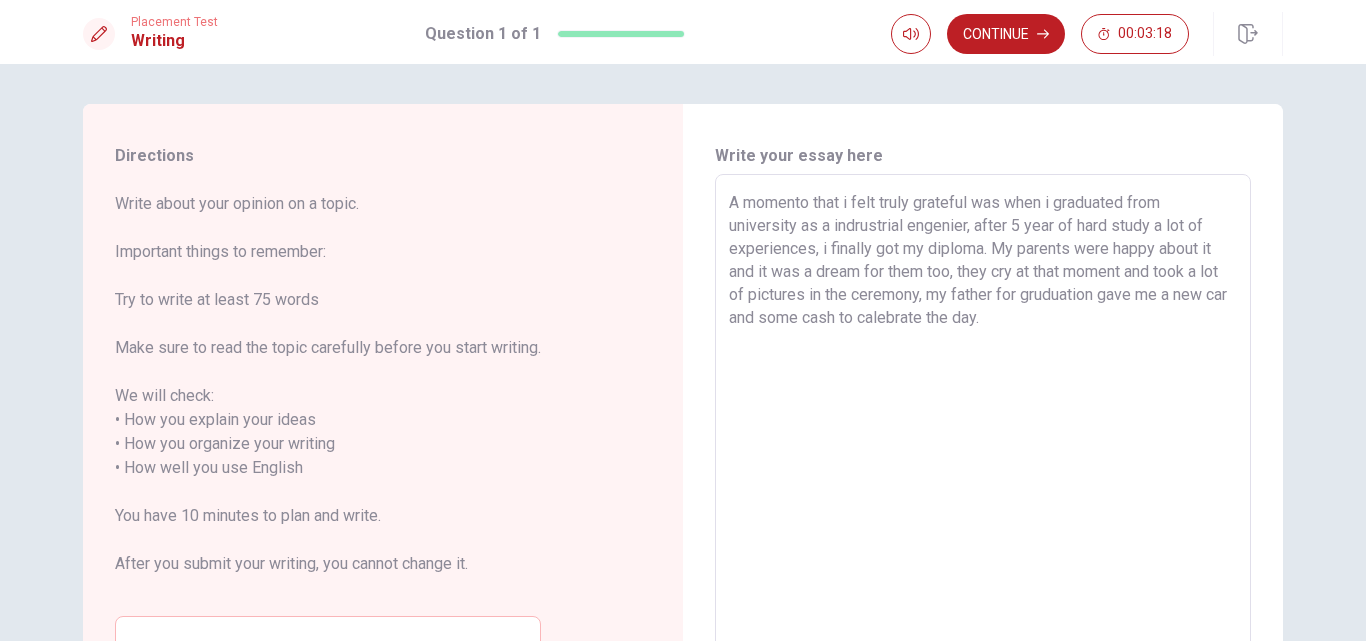 click on "A momento that i felt truly grateful was when i graduated from university as a indrustrial engenier, after 5 year of hard study a lot of experiences, i finally got my diploma. My parents were happy about it and it was a dream for them too, they cry at that moment and took a lot of pictures in the ceremony, my father for gruduation gave me a new car and some cash to calebrate the day." at bounding box center [983, 456] 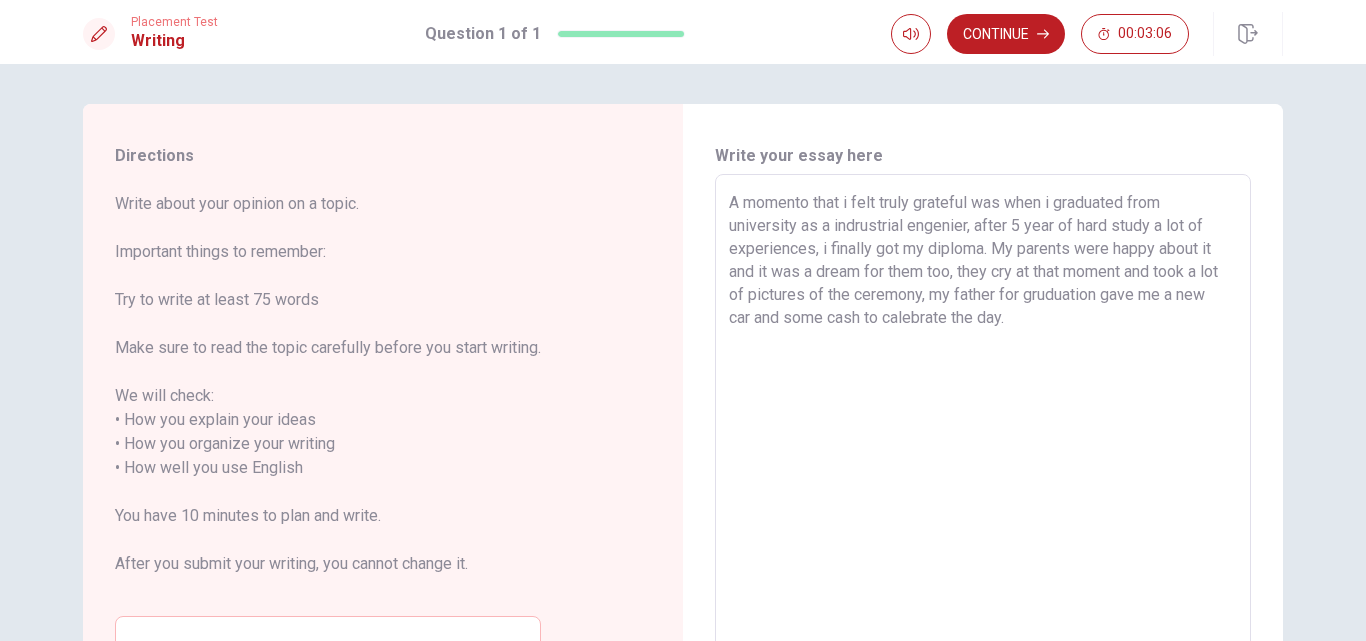 click on "A momento that i felt truly grateful was when i graduated from university as a indrustrial engenier, after 5 year of hard study a lot of experiences, i finally got my diploma. My parents were happy about it and it was a dream for them too, they cry at that moment and took a lot of pictures of the ceremony, my father for gruduation gave me a new car and some cash to calebrate the day." at bounding box center (983, 456) 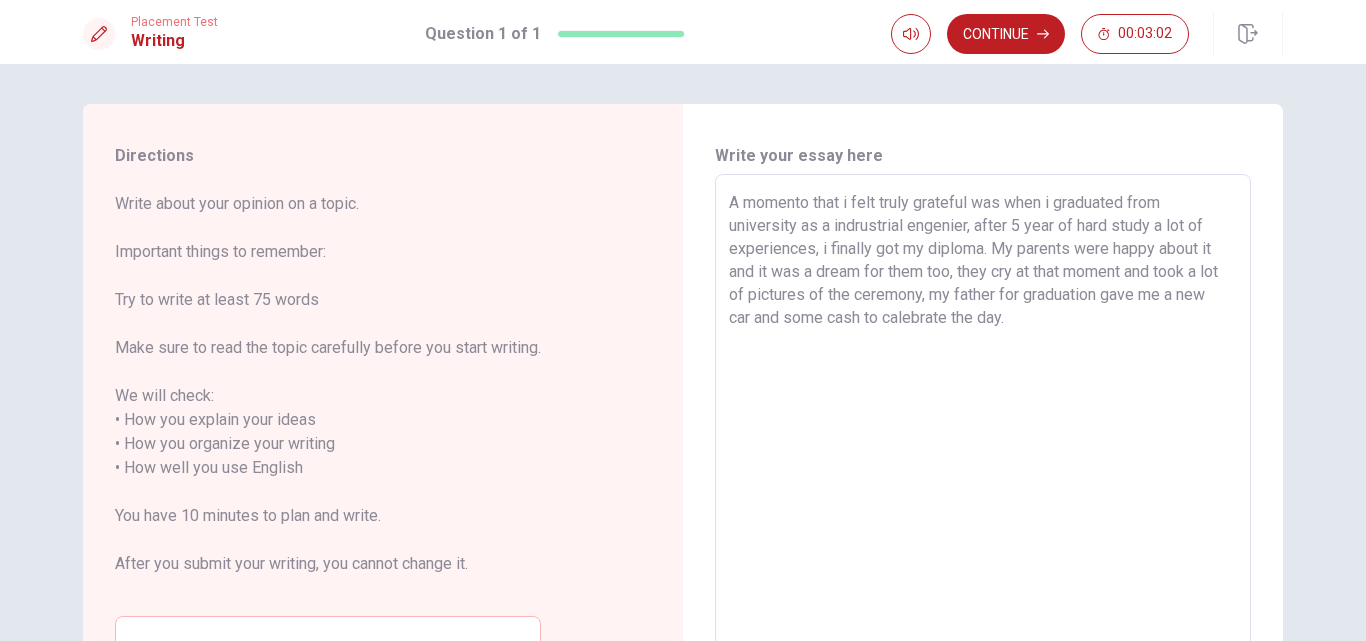 click on "A momento that i felt truly grateful was when i graduated from university as a indrustrial engenier, after 5 year of hard study a lot of experiences, i finally got my diploma. My parents were happy about it and it was a dream for them too, they cry at that moment and took a lot of pictures of the ceremony, my father for graduation gave me a new car and some cash to calebrate the day." at bounding box center (983, 456) 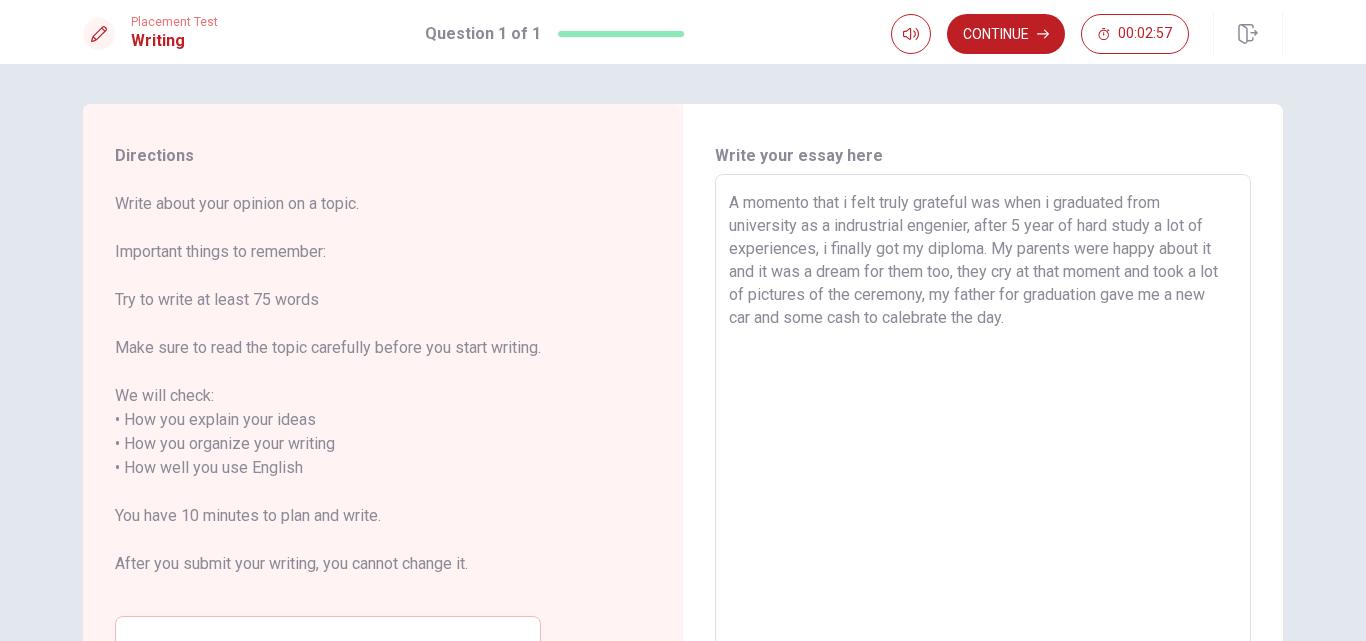 scroll, scrollTop: 273, scrollLeft: 0, axis: vertical 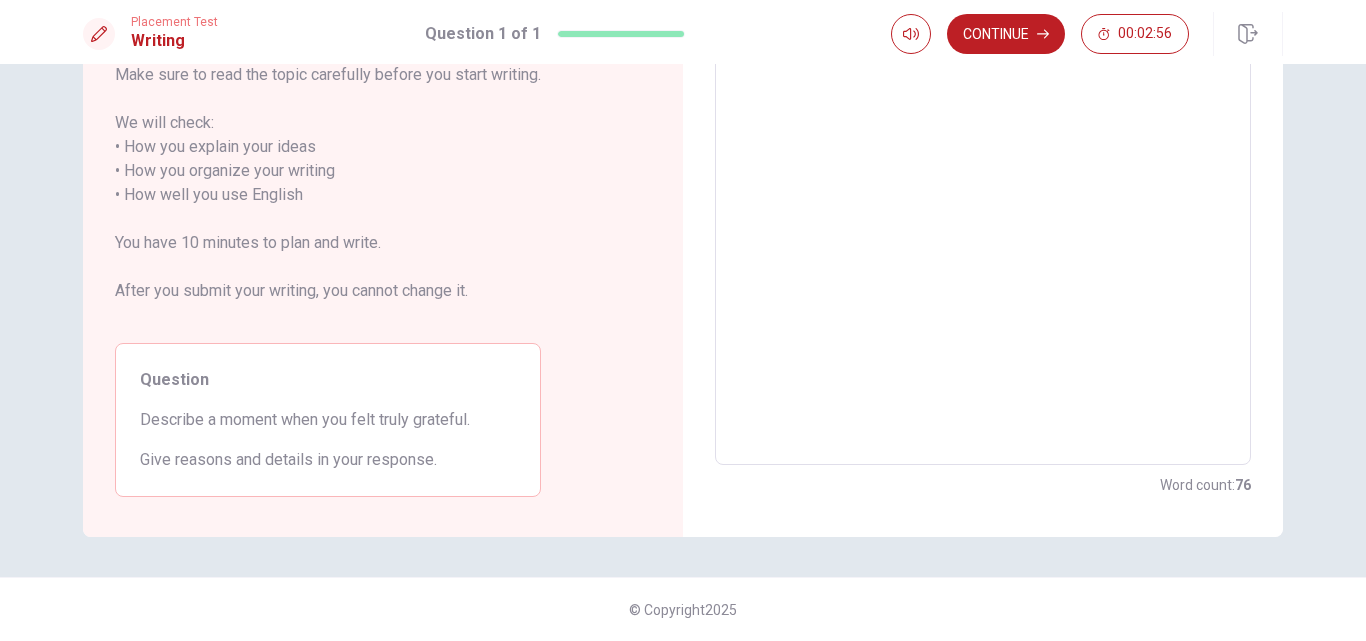 click on "A momento that i felt truly grateful was when i graduated from university as a indrustrial engenier, after 5 year of hard study a lot of experiences, i finally got my diploma. My parents were happy about it and it was a dream for them too, they cry at that moment and took a lot of pictures of the ceremony, my father for graduation gave me a new car and some cash to calebrate the day." at bounding box center [983, 183] 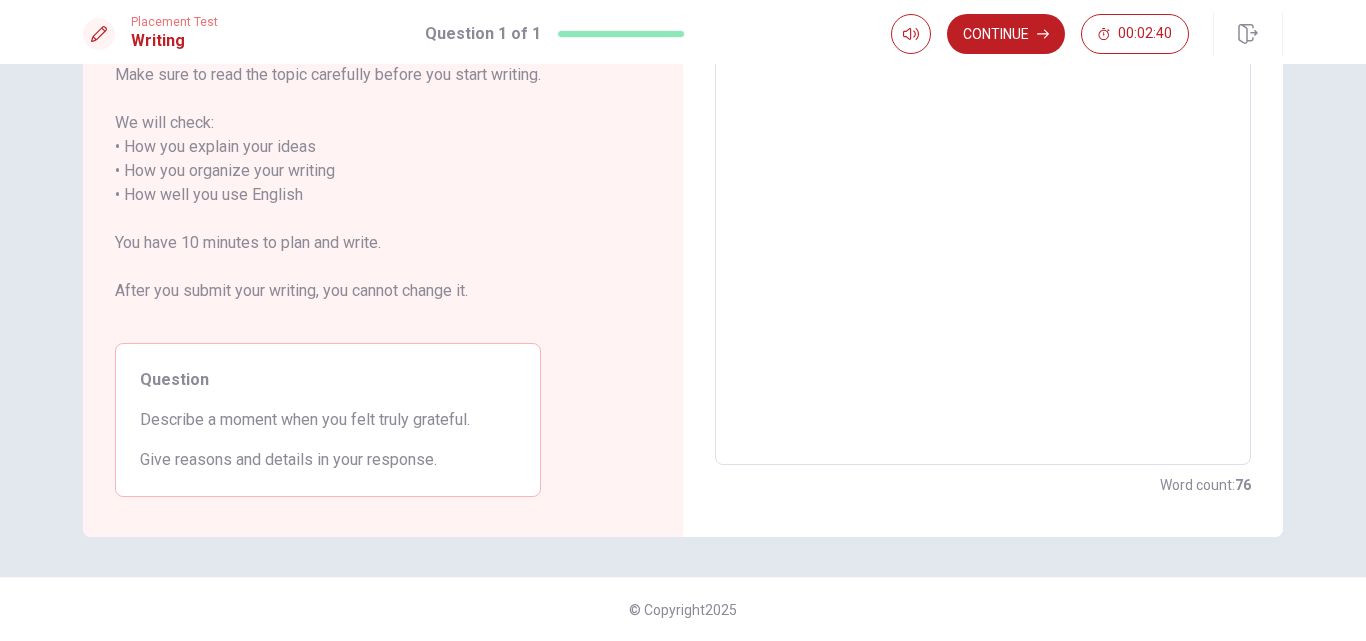 scroll, scrollTop: 0, scrollLeft: 0, axis: both 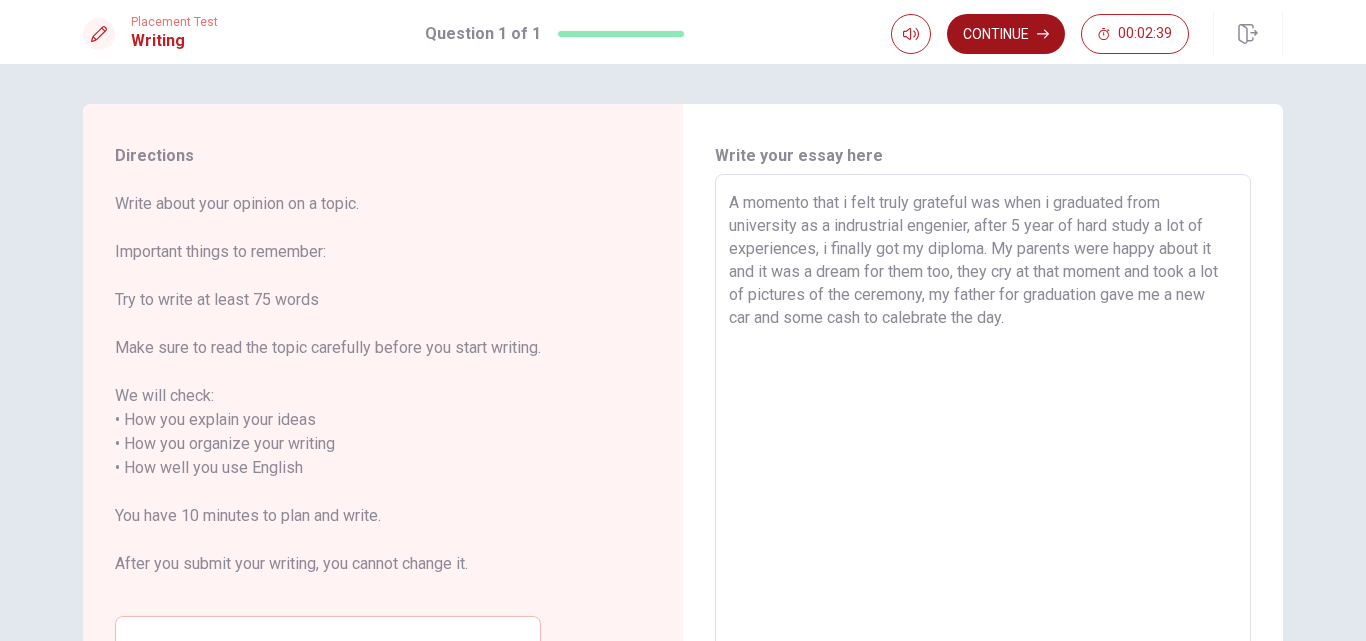 click on "Continue" at bounding box center (1006, 34) 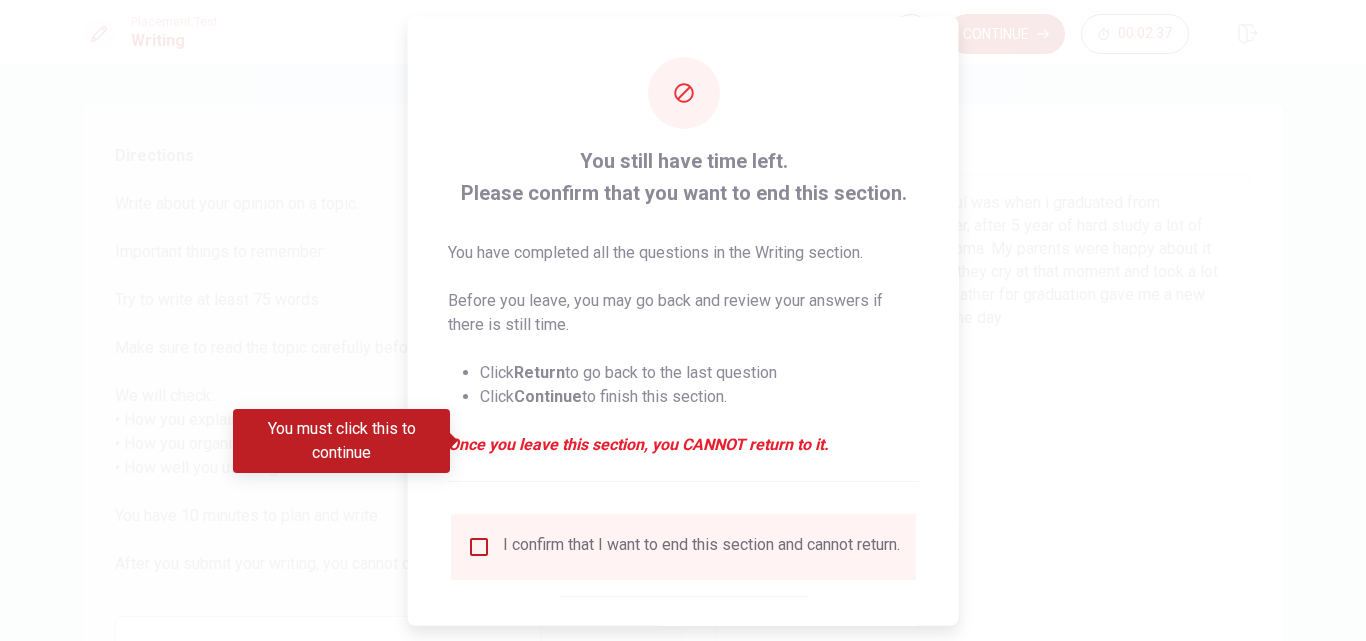 scroll, scrollTop: 105, scrollLeft: 0, axis: vertical 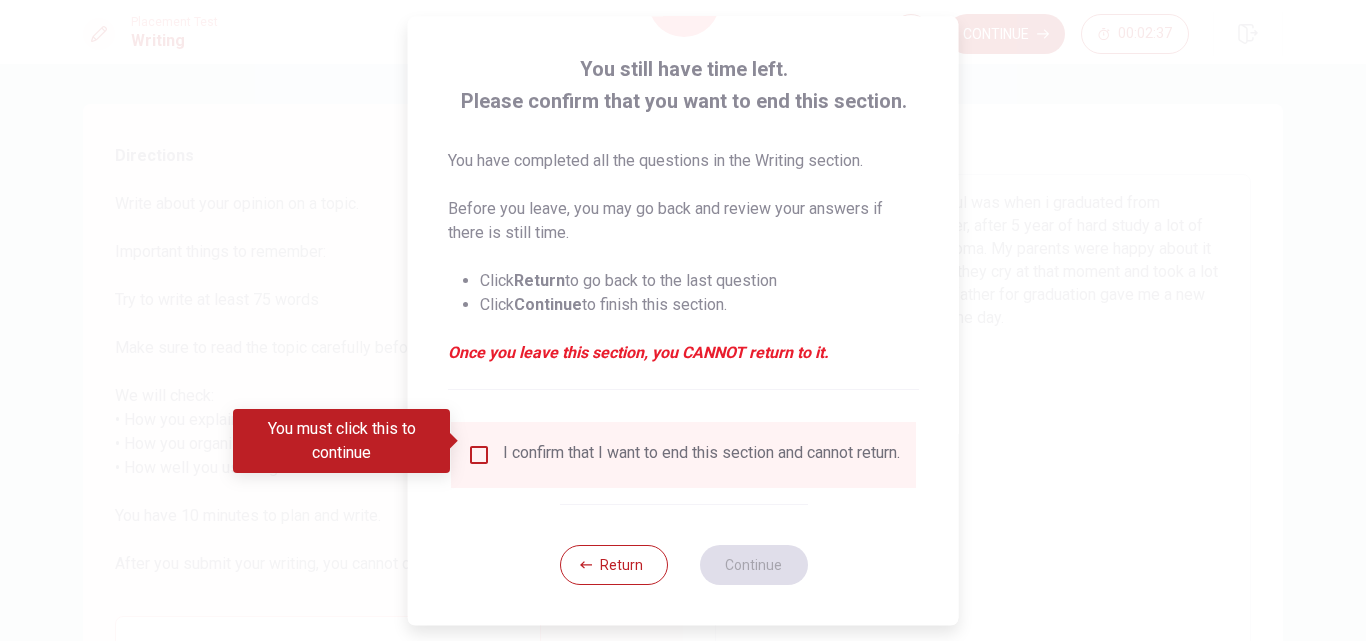 click at bounding box center (479, 455) 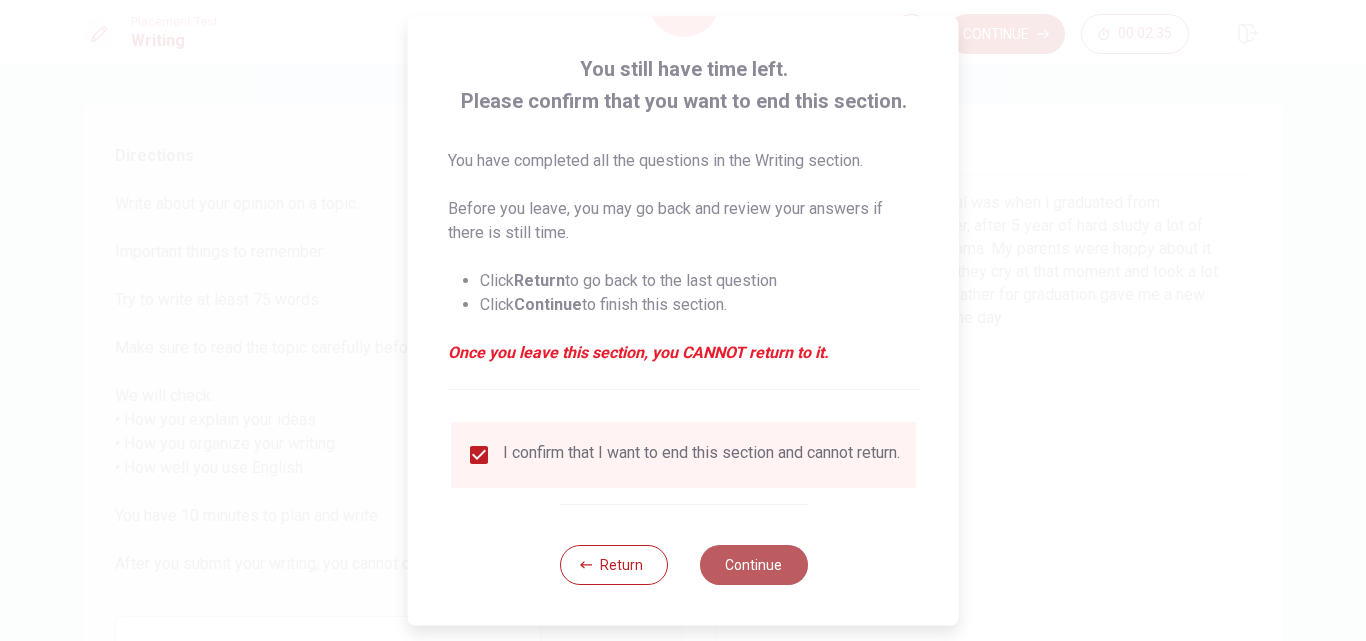 drag, startPoint x: 750, startPoint y: 554, endPoint x: 773, endPoint y: 547, distance: 24.04163 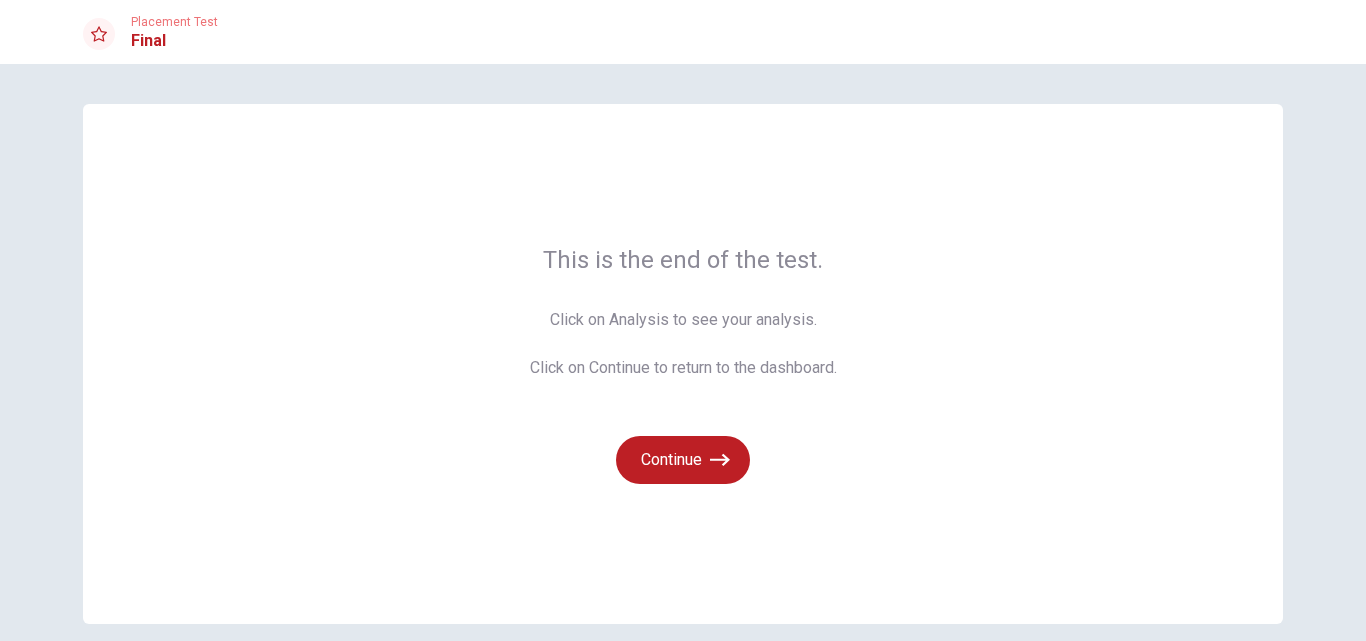 scroll, scrollTop: 87, scrollLeft: 0, axis: vertical 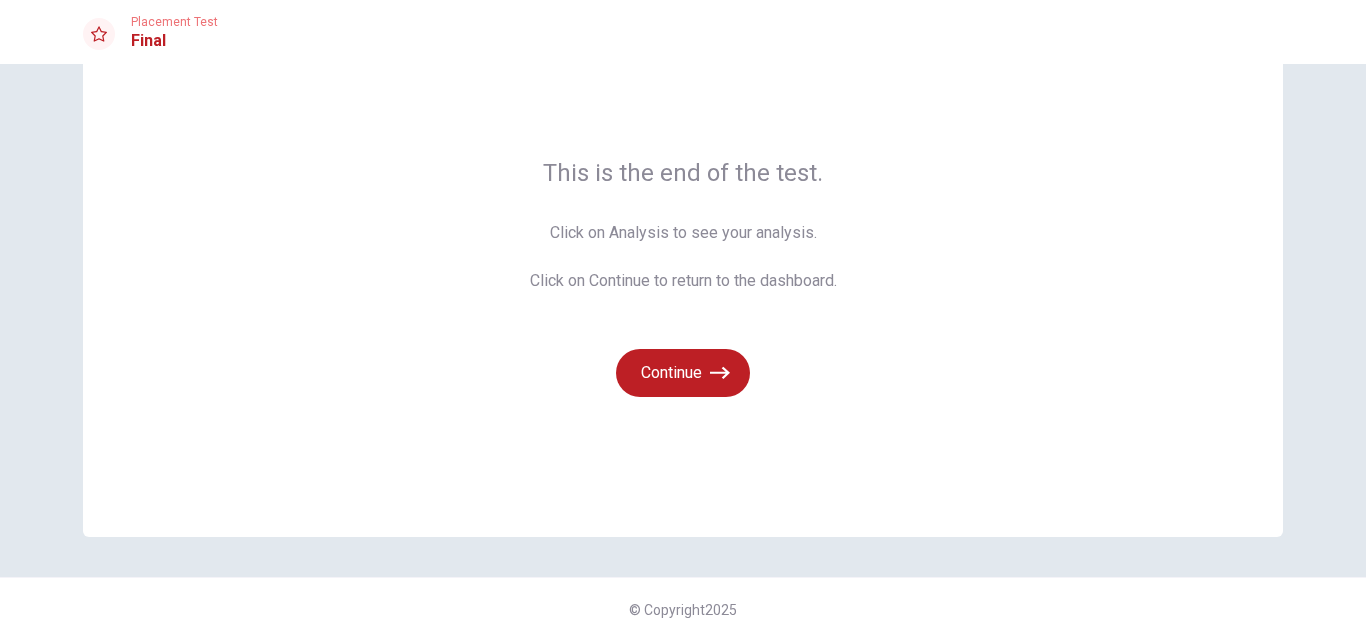 click on "This is the end of the test. Click on Analysis to see your analysis. Click on Continue to return to the dashboard. Continue" at bounding box center (683, 277) 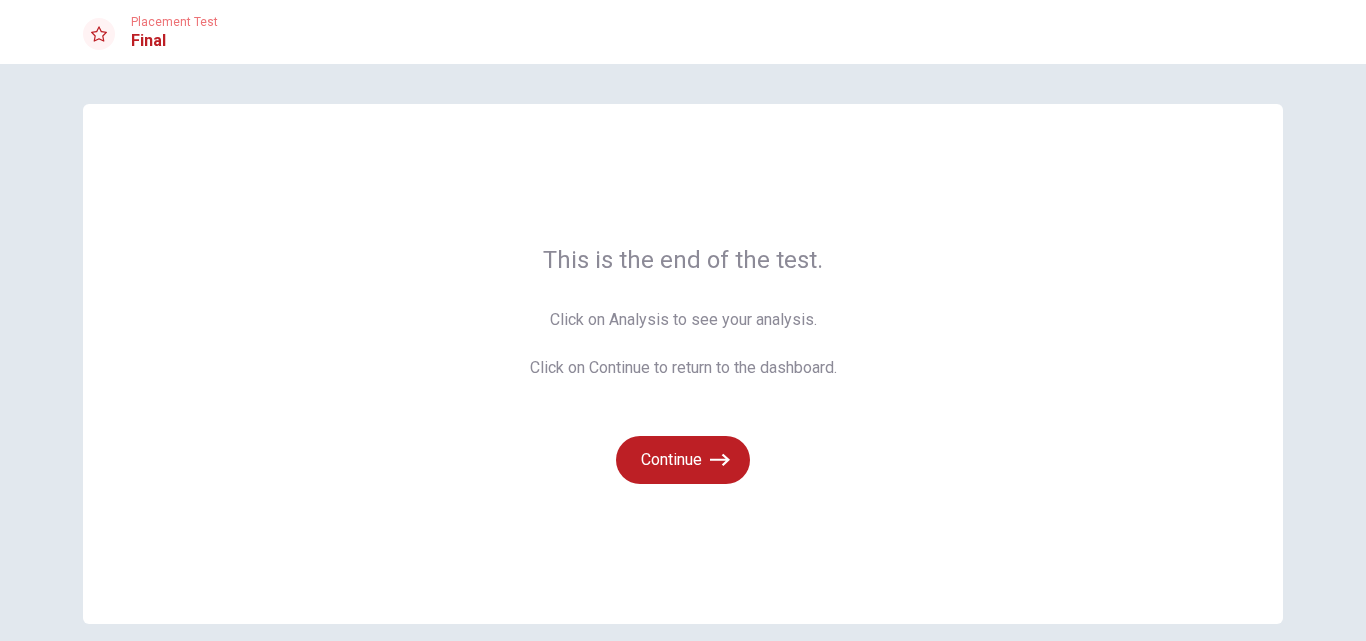 scroll, scrollTop: 87, scrollLeft: 0, axis: vertical 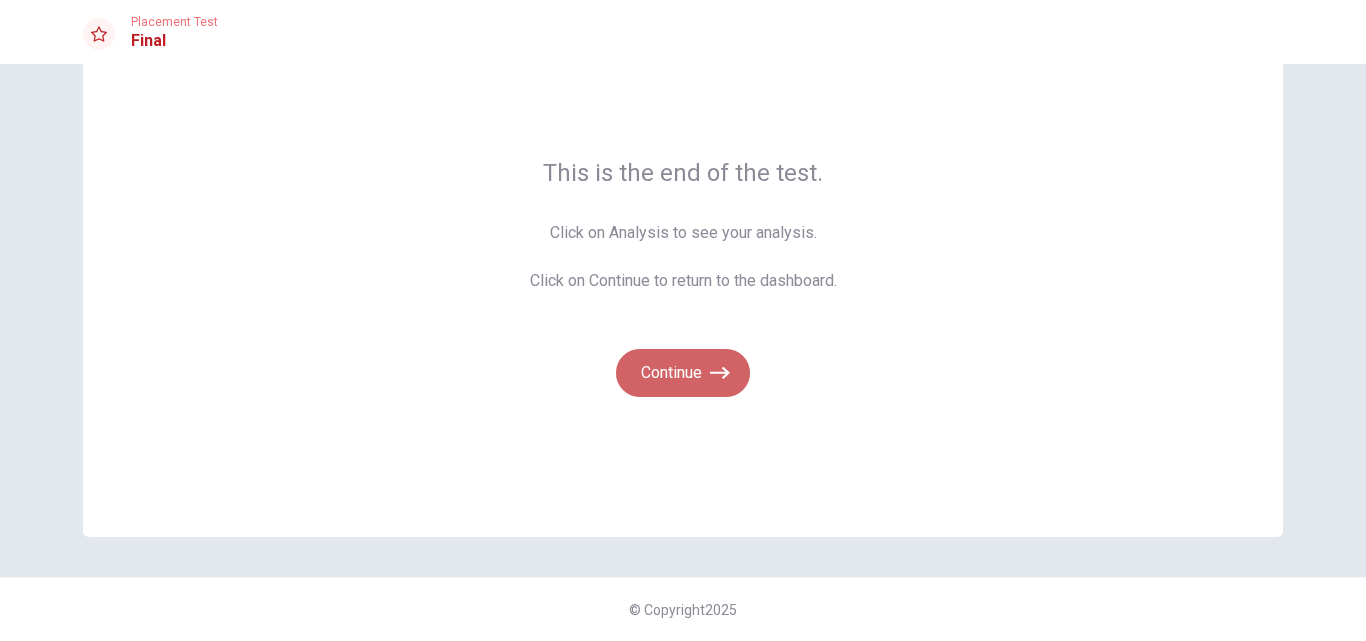 click on "Continue" at bounding box center (683, 373) 